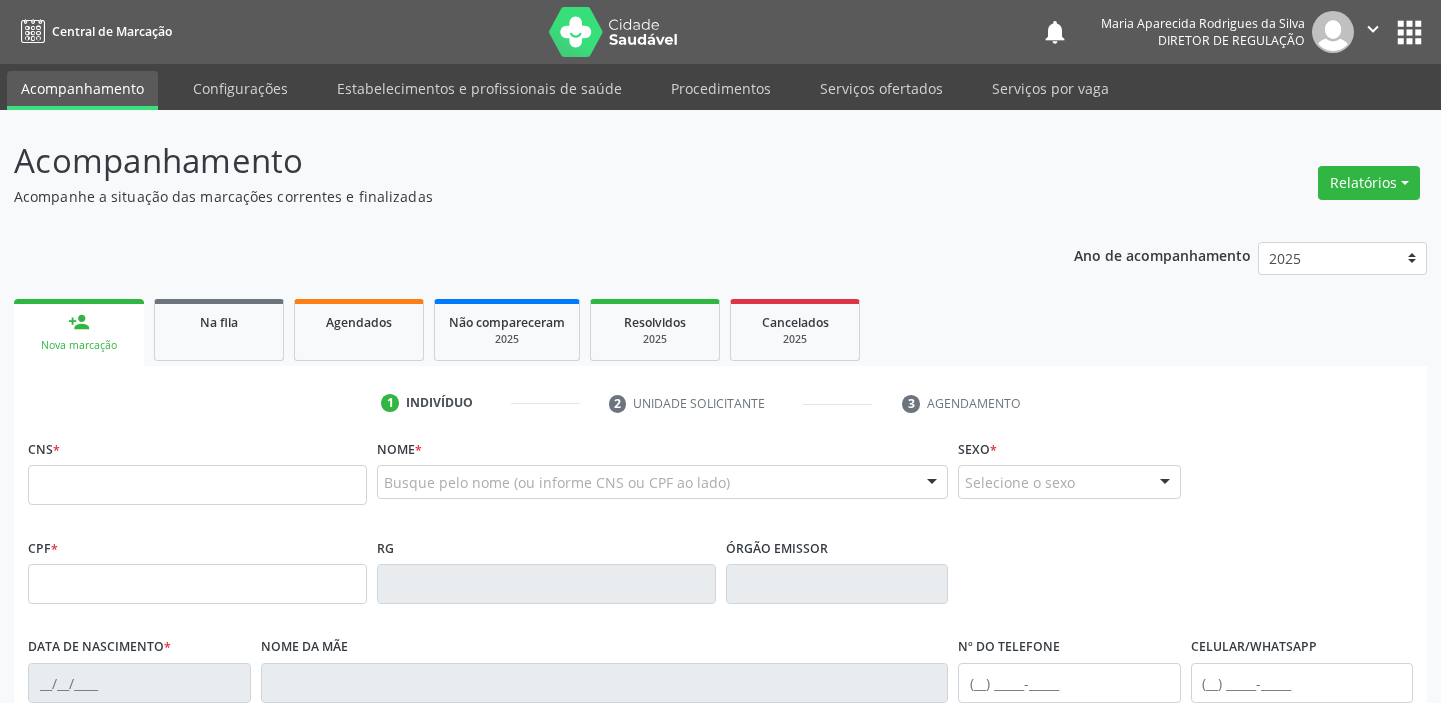 scroll, scrollTop: 0, scrollLeft: 0, axis: both 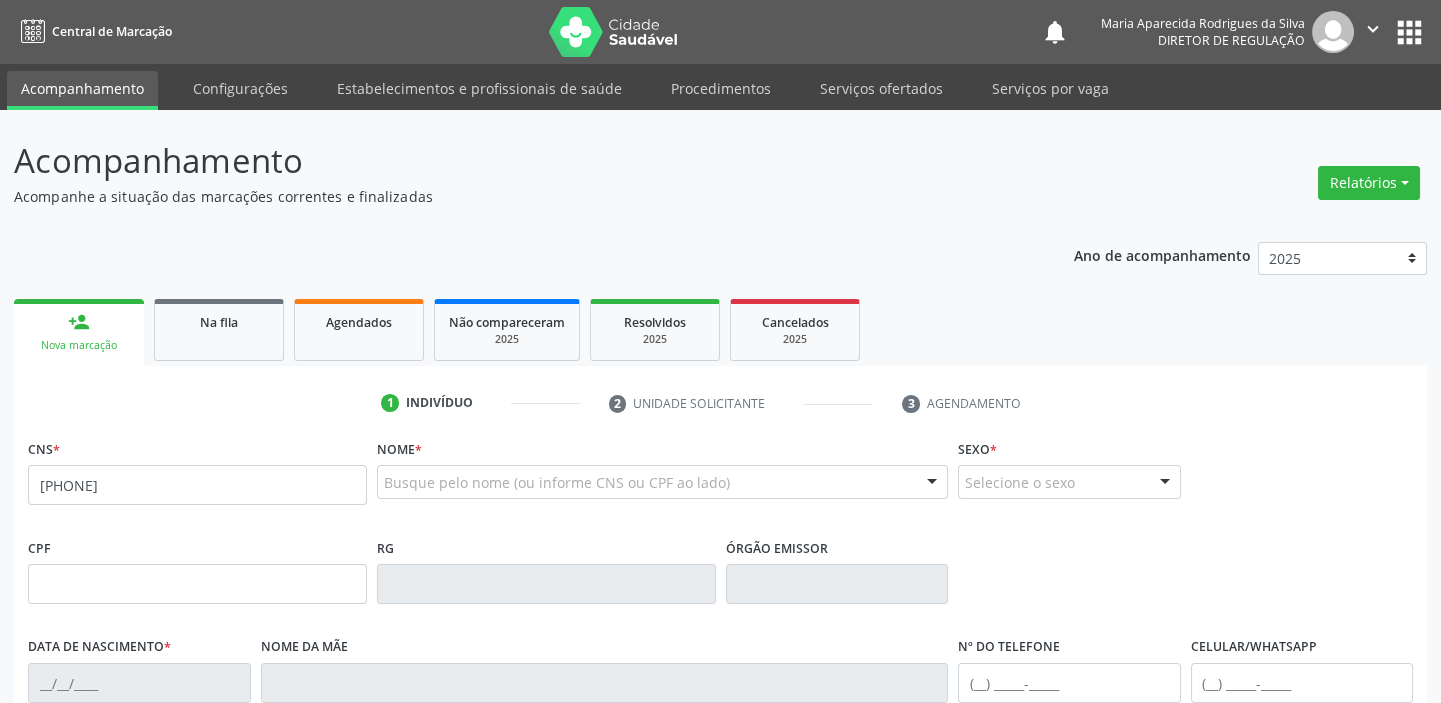 type on "[PHONE]" 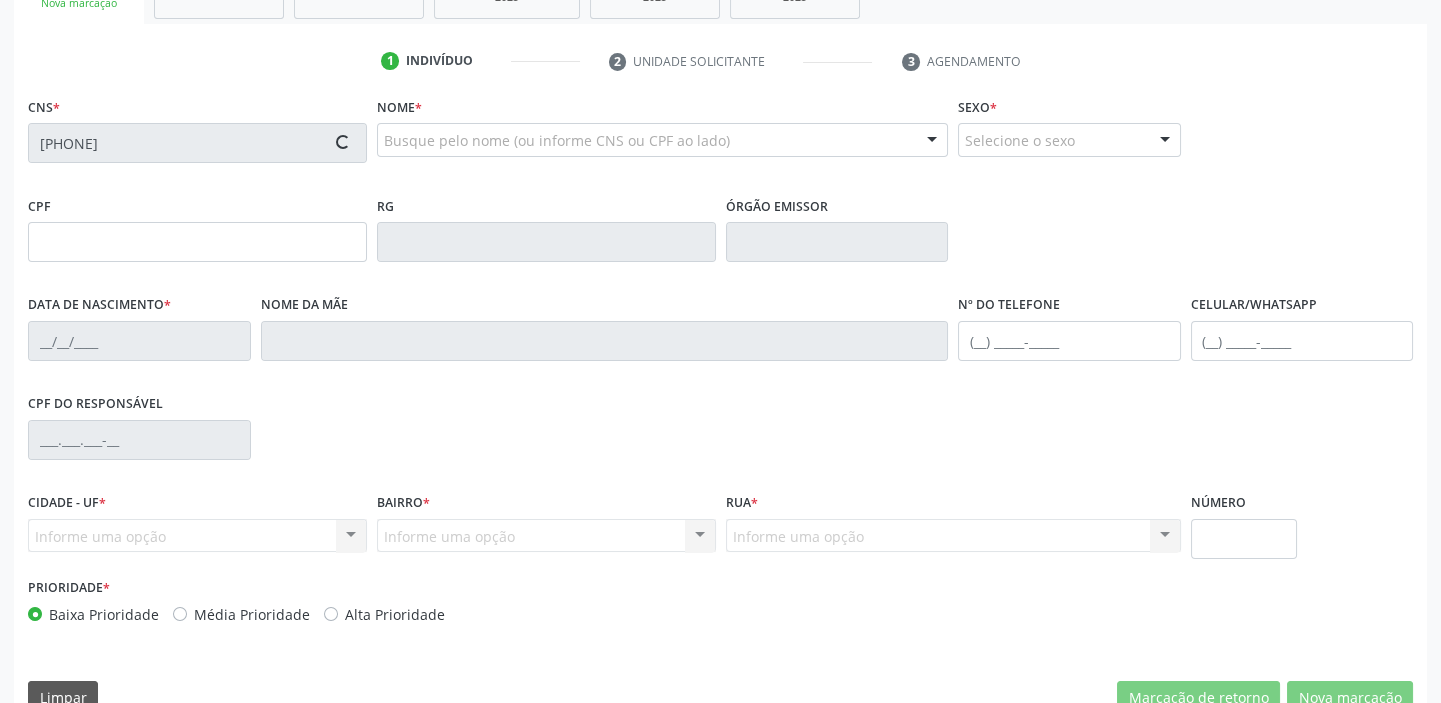 scroll, scrollTop: 380, scrollLeft: 0, axis: vertical 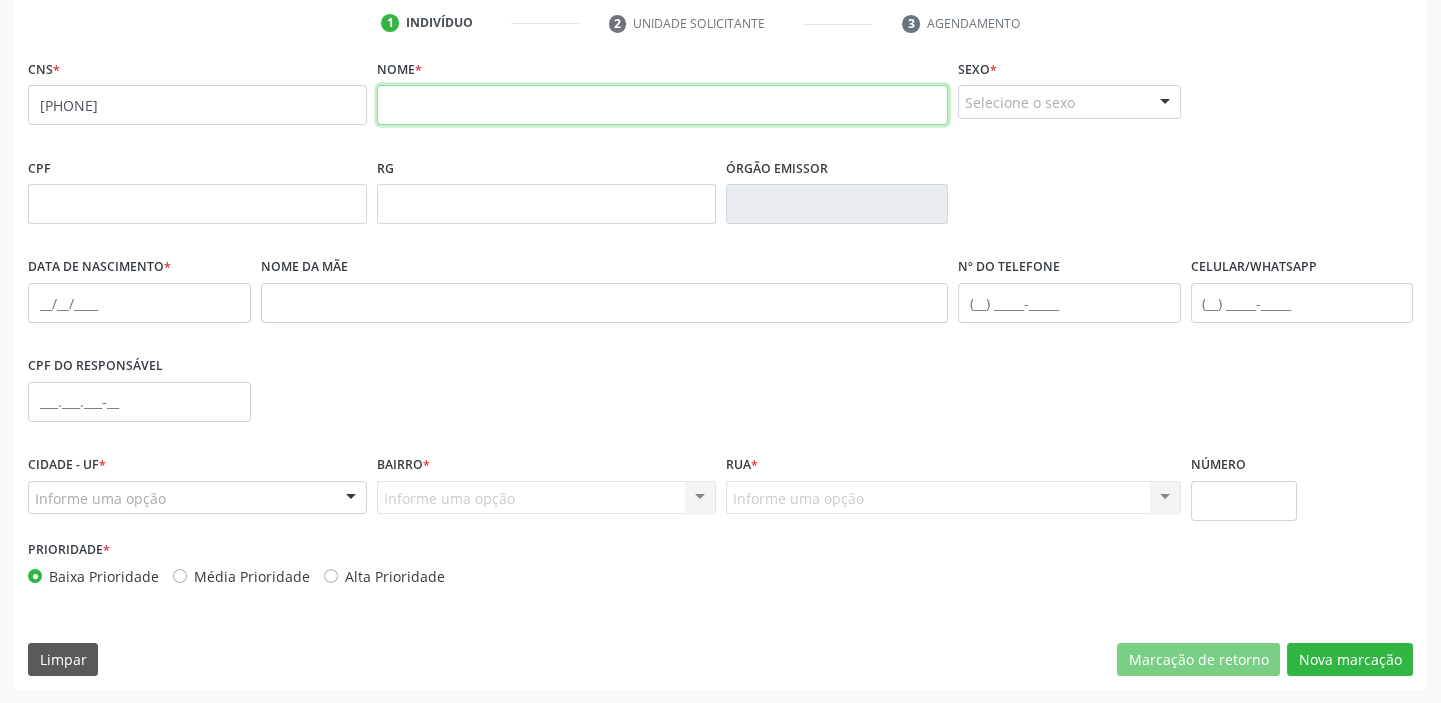click at bounding box center [662, 105] 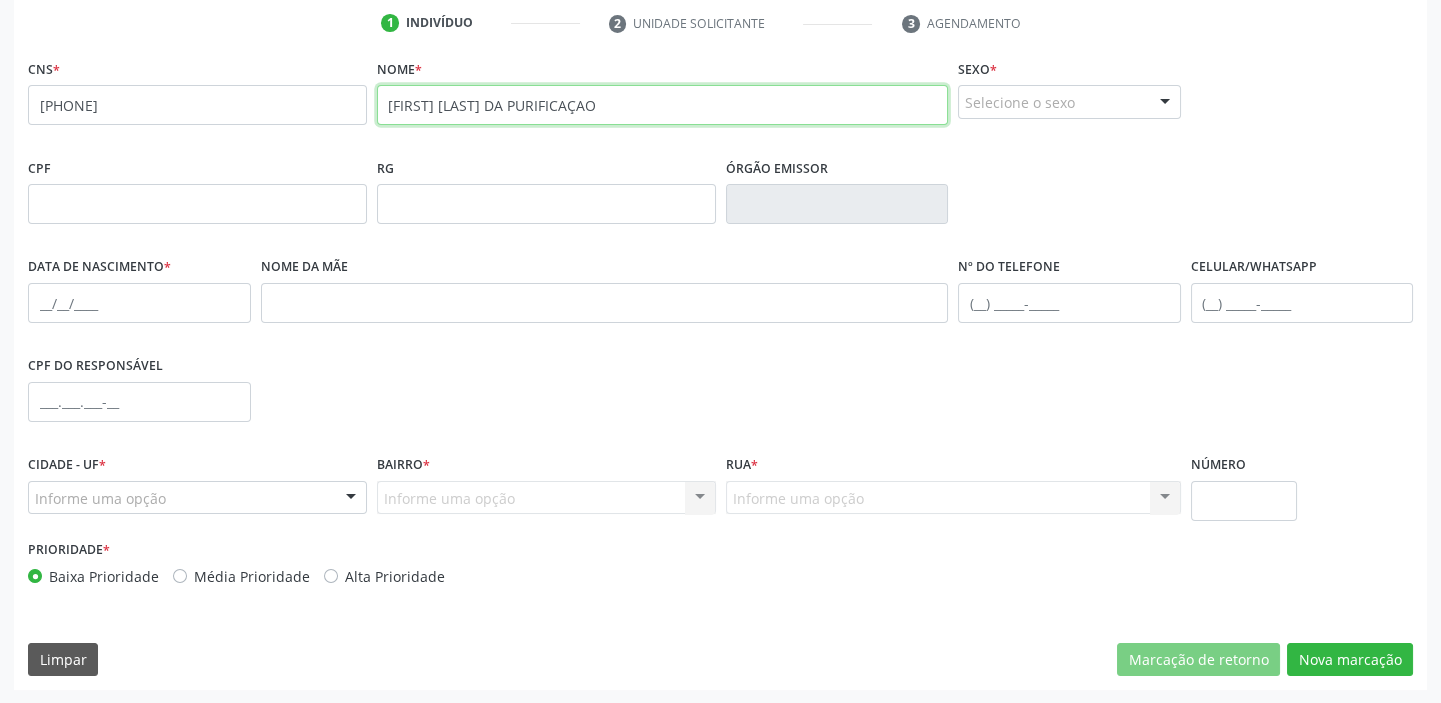 type on "[FIRST] [LAST] DA PURIFICAÇAO" 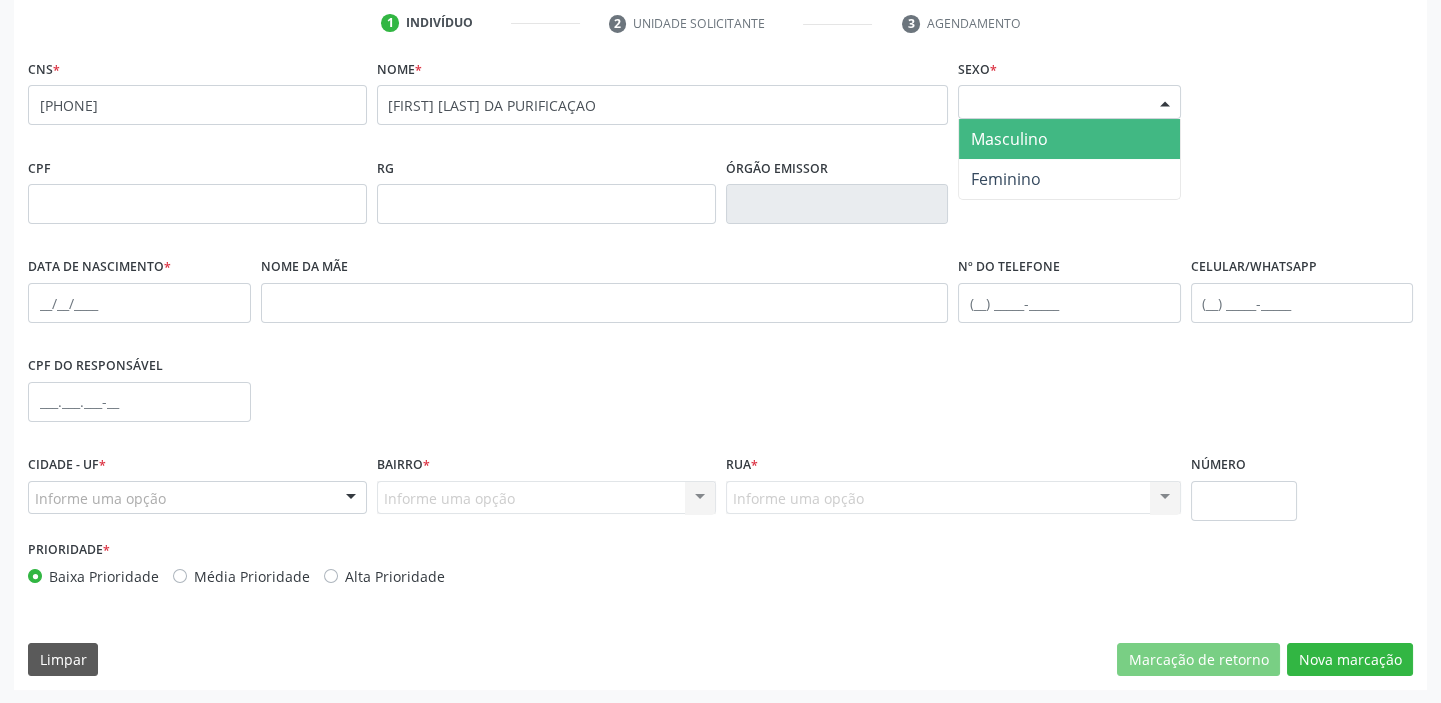 click on "Selecione o sexo" at bounding box center [1069, 102] 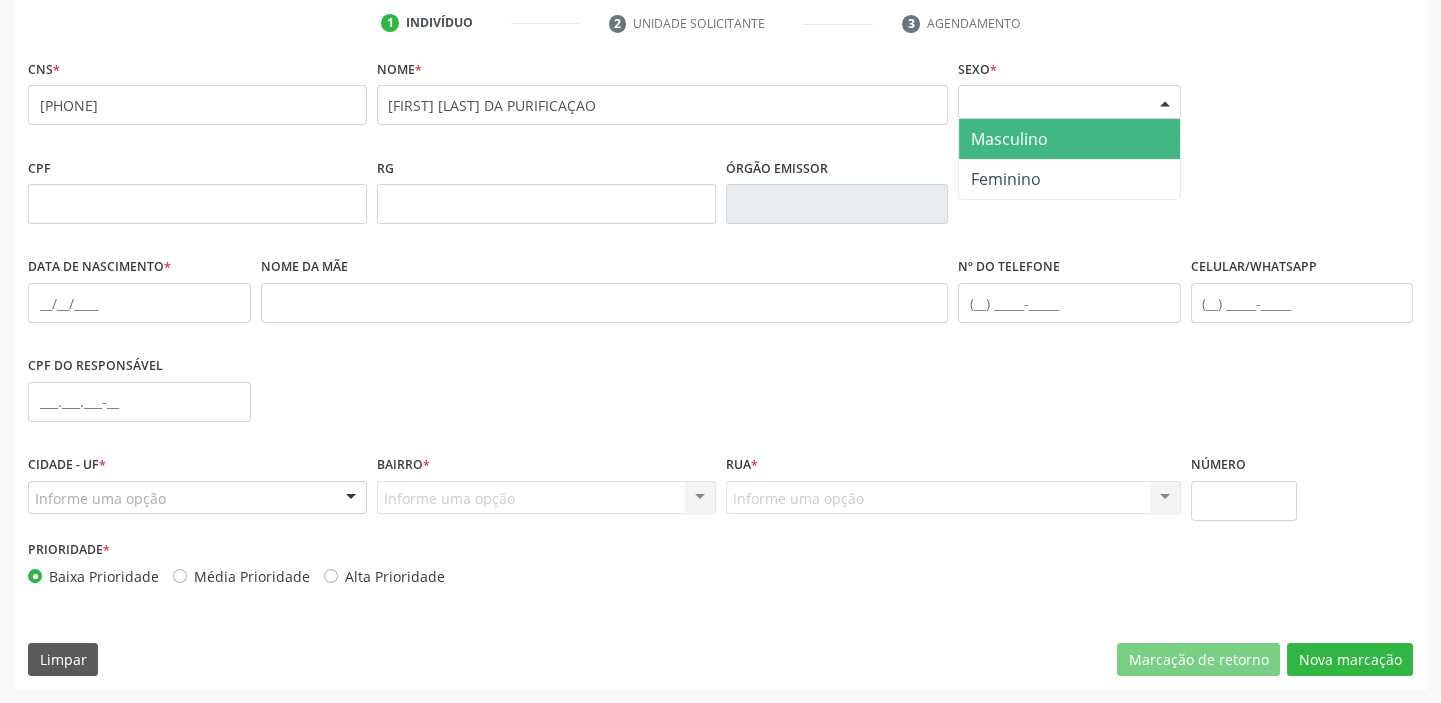 click on "Masculino" at bounding box center [1009, 139] 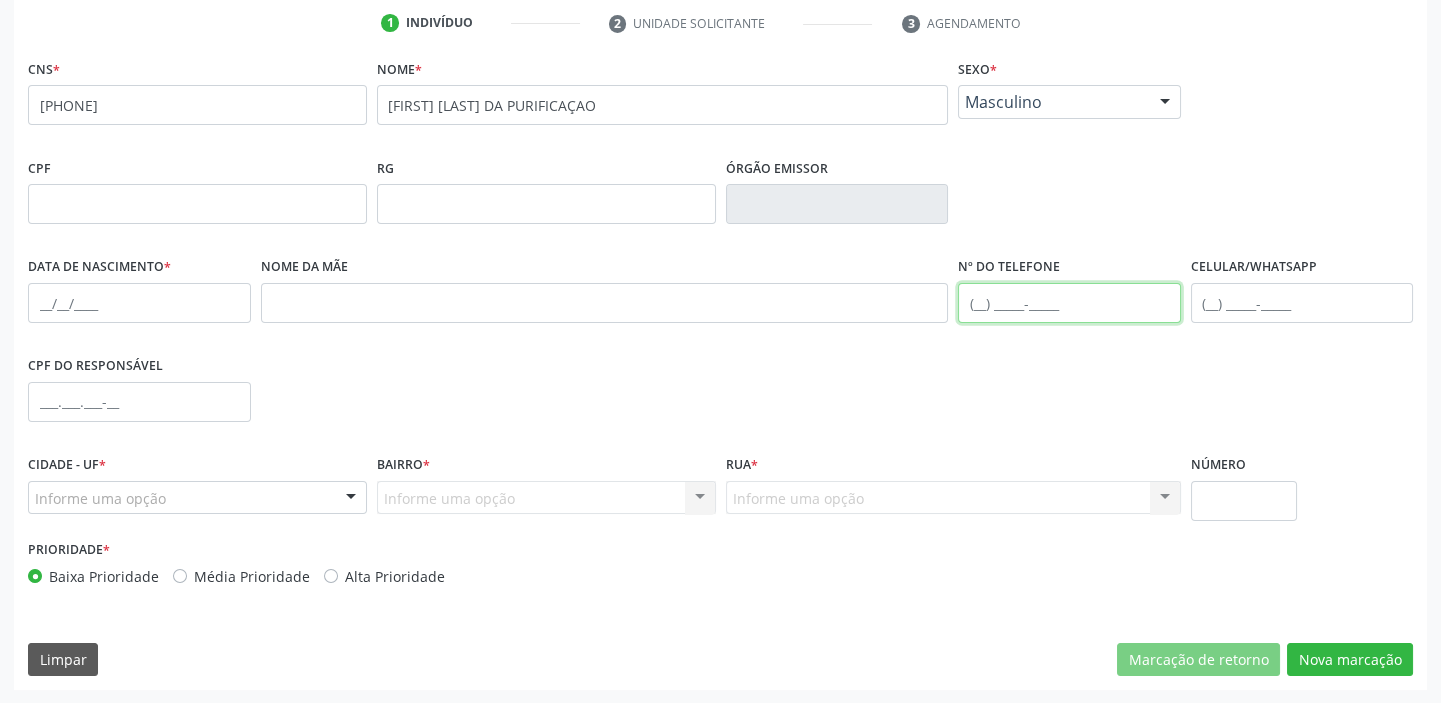 click at bounding box center [1069, 303] 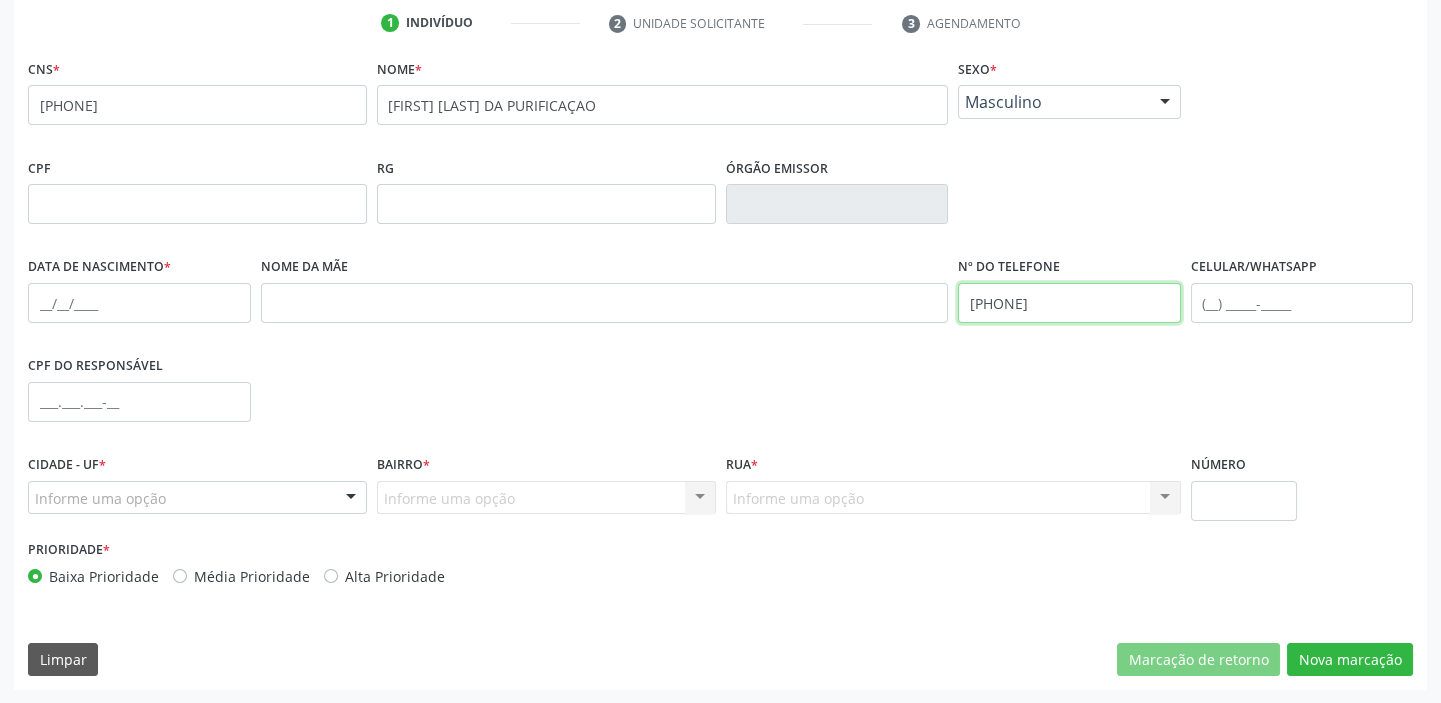 type on "[PHONE]" 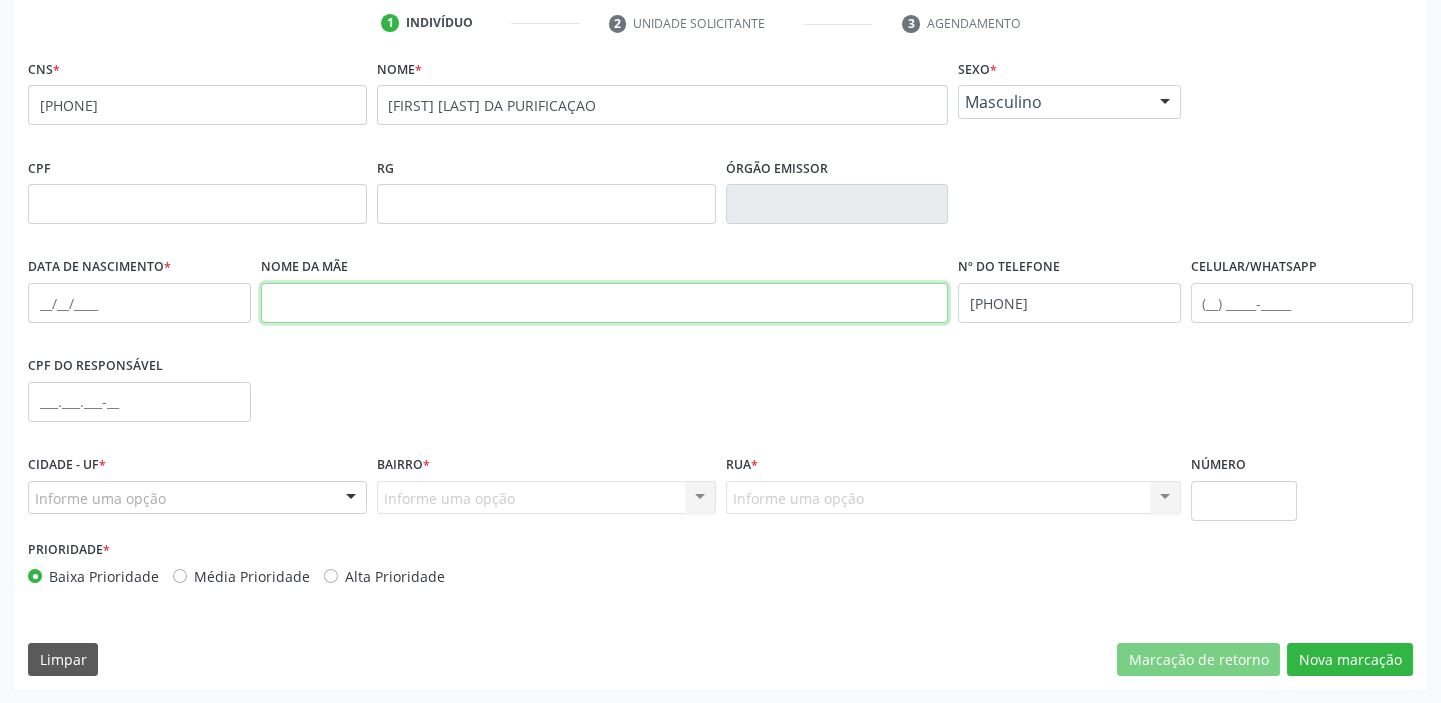 click at bounding box center [605, 303] 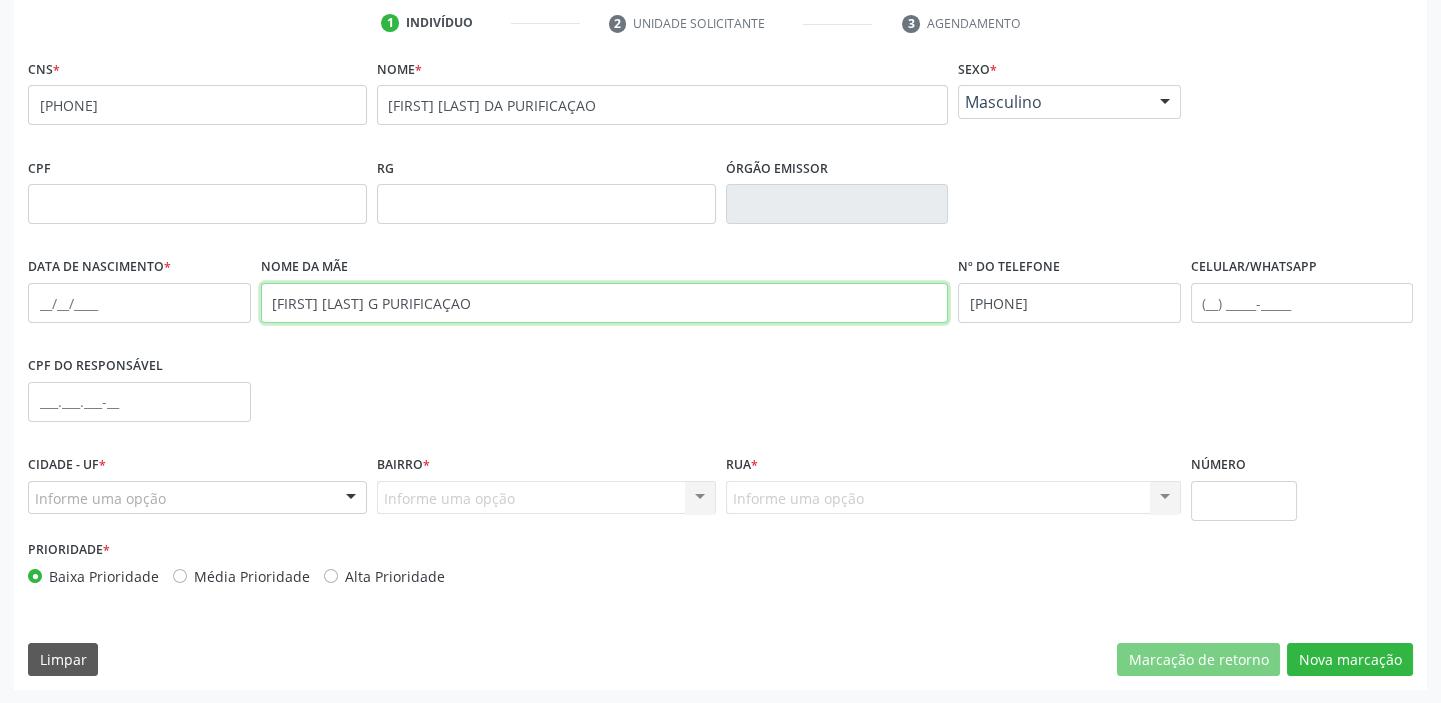 type on "[FIRST] [LAST] G PURIFICAÇAO" 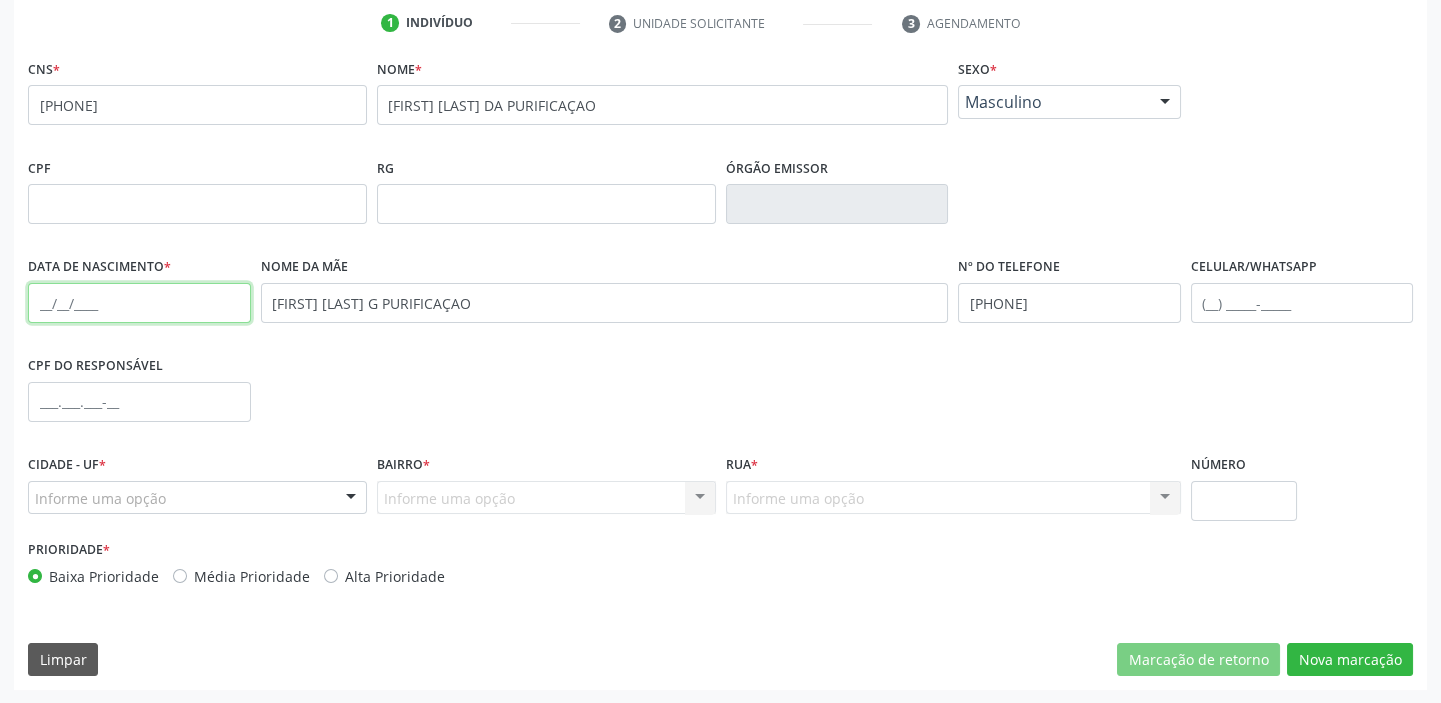 click at bounding box center [139, 303] 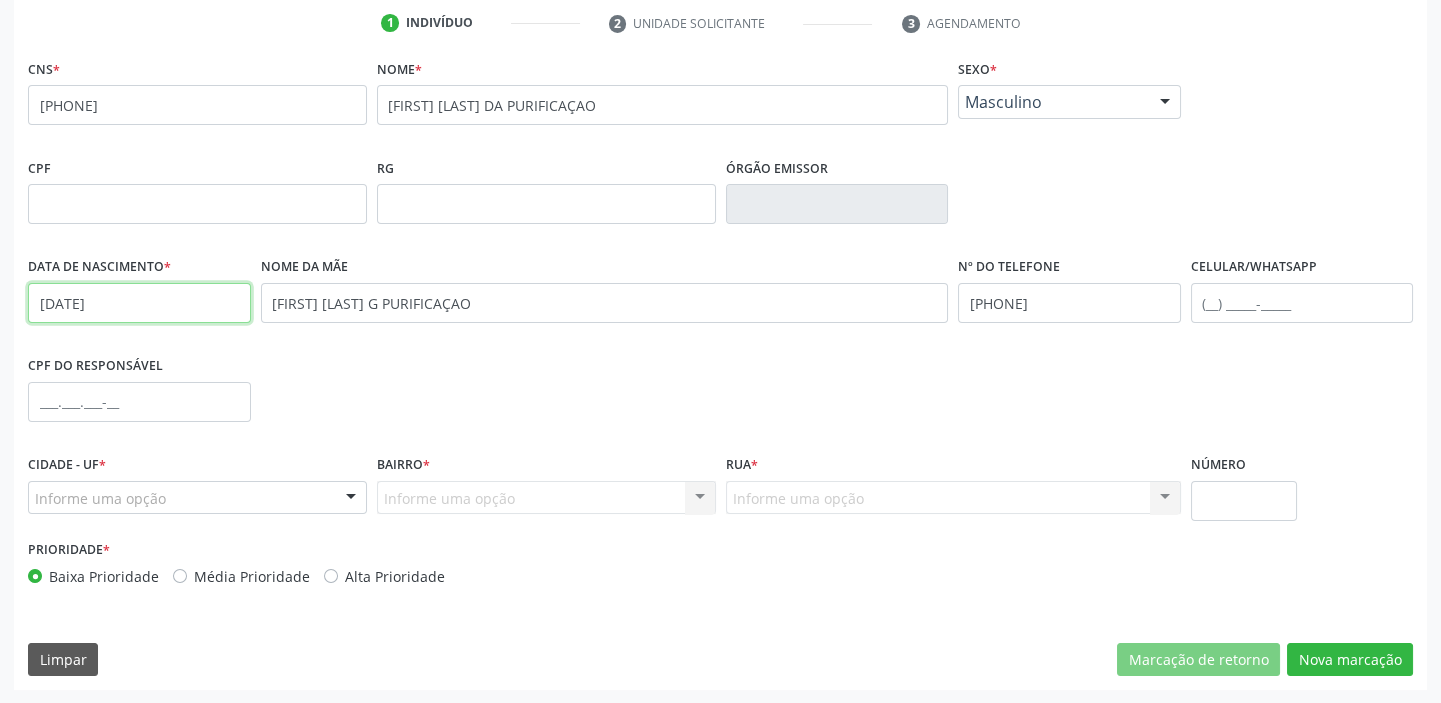 type on "[DATE]" 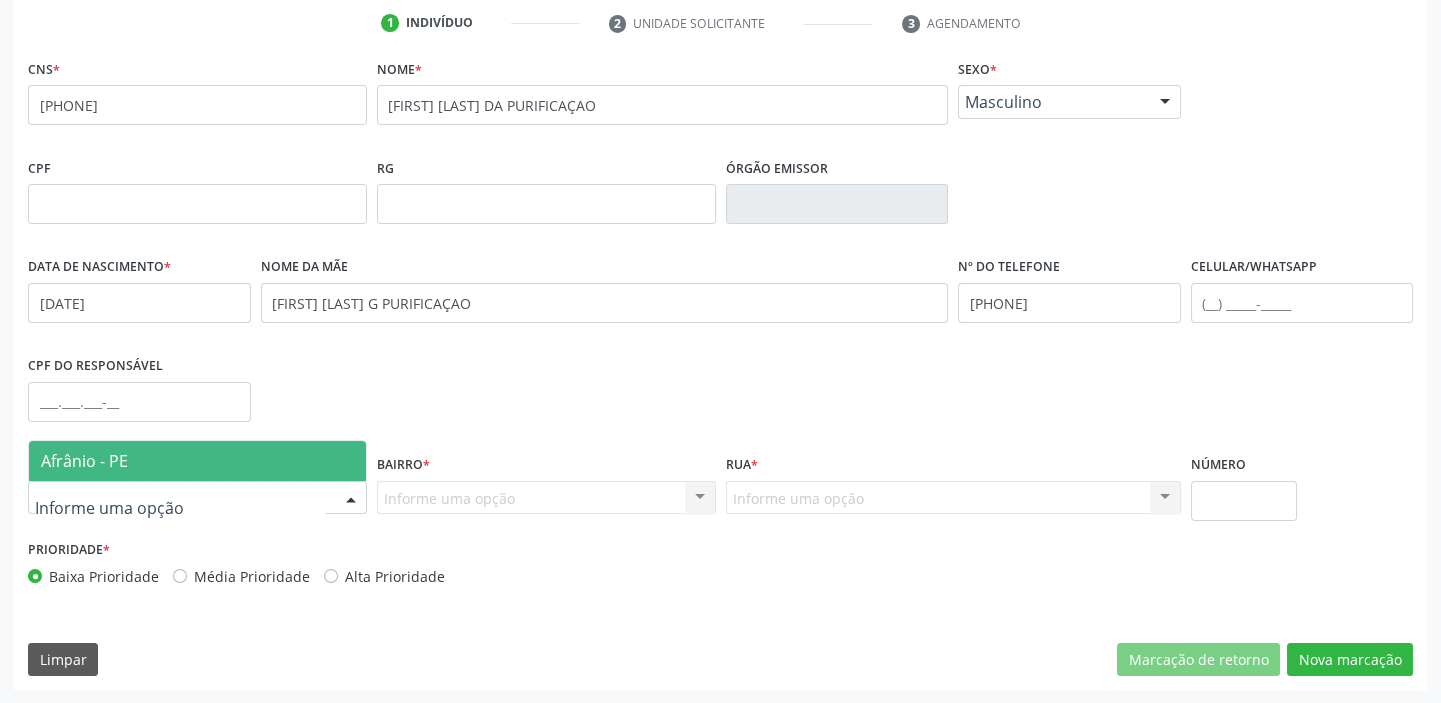 click on "Afrânio - PE" at bounding box center (197, 461) 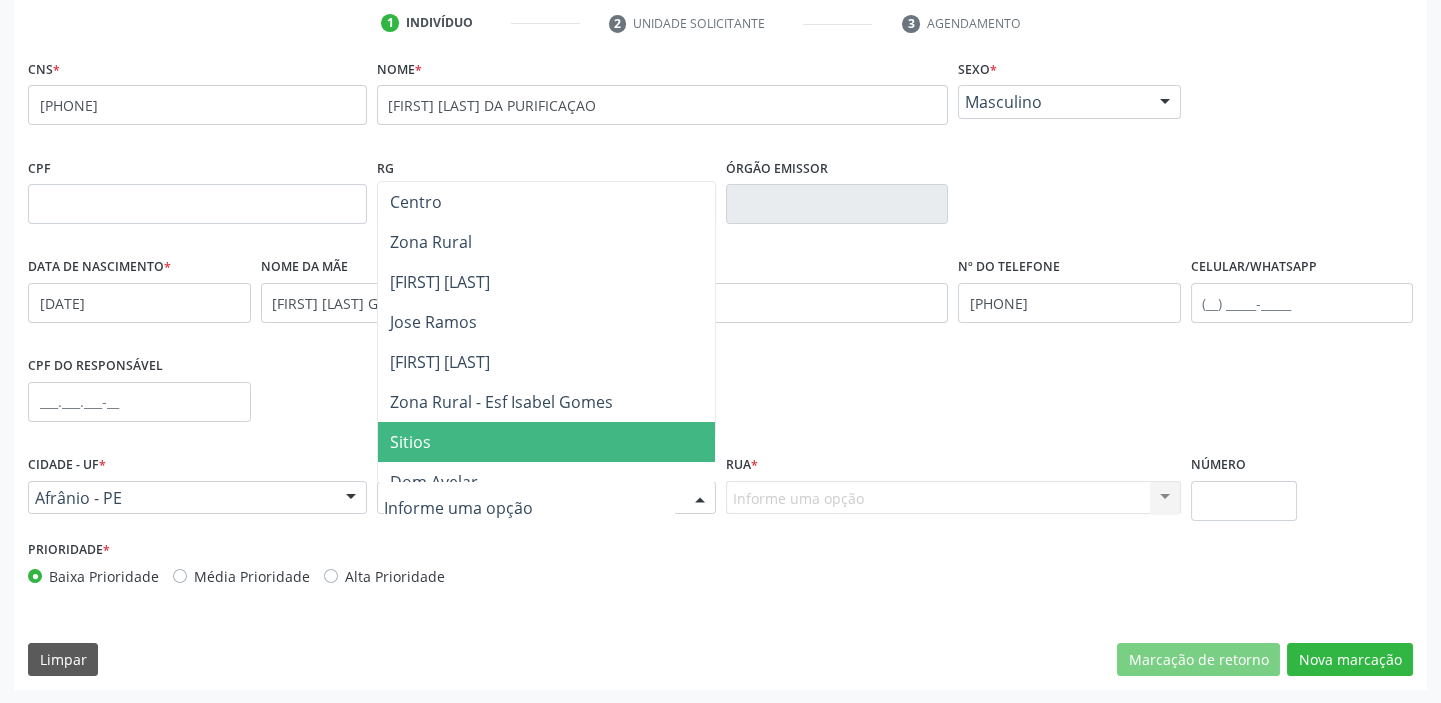 click on "Sitios" at bounding box center (546, 442) 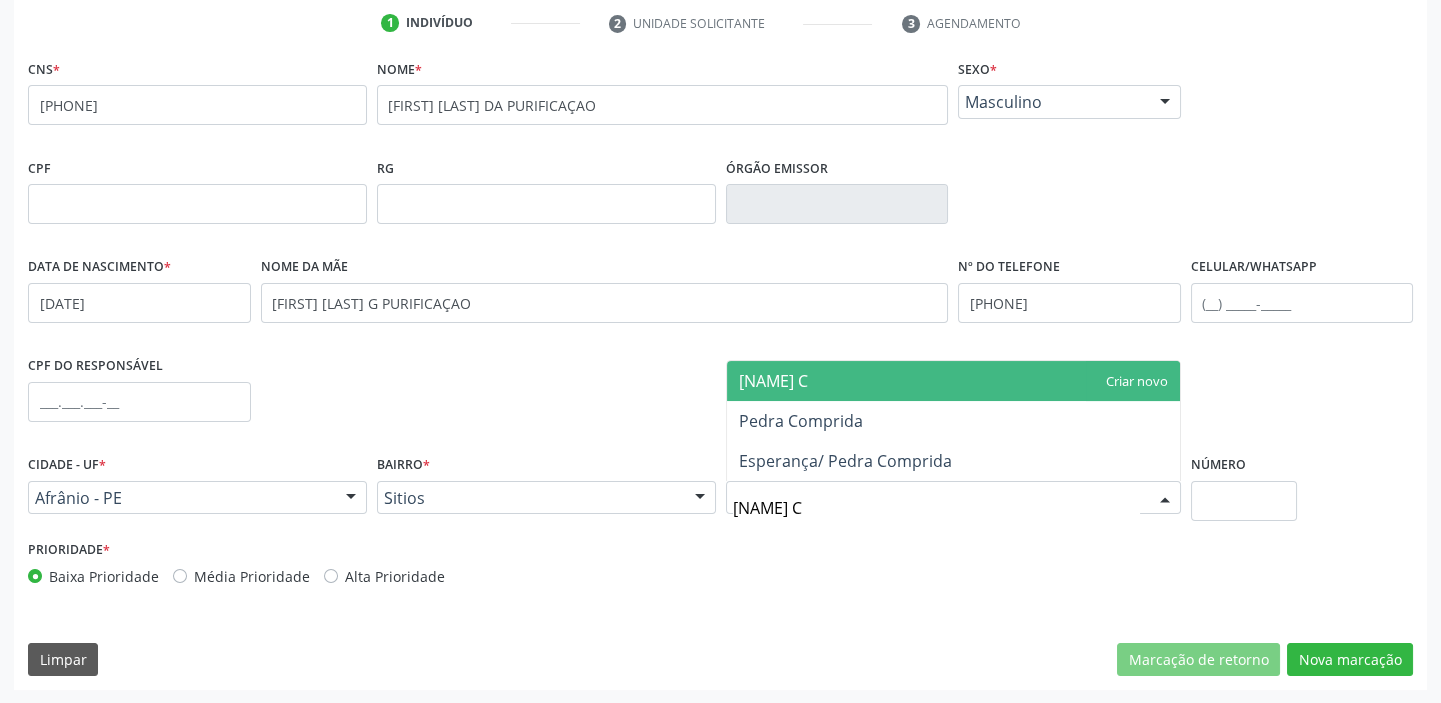 type on "[NAME] C" 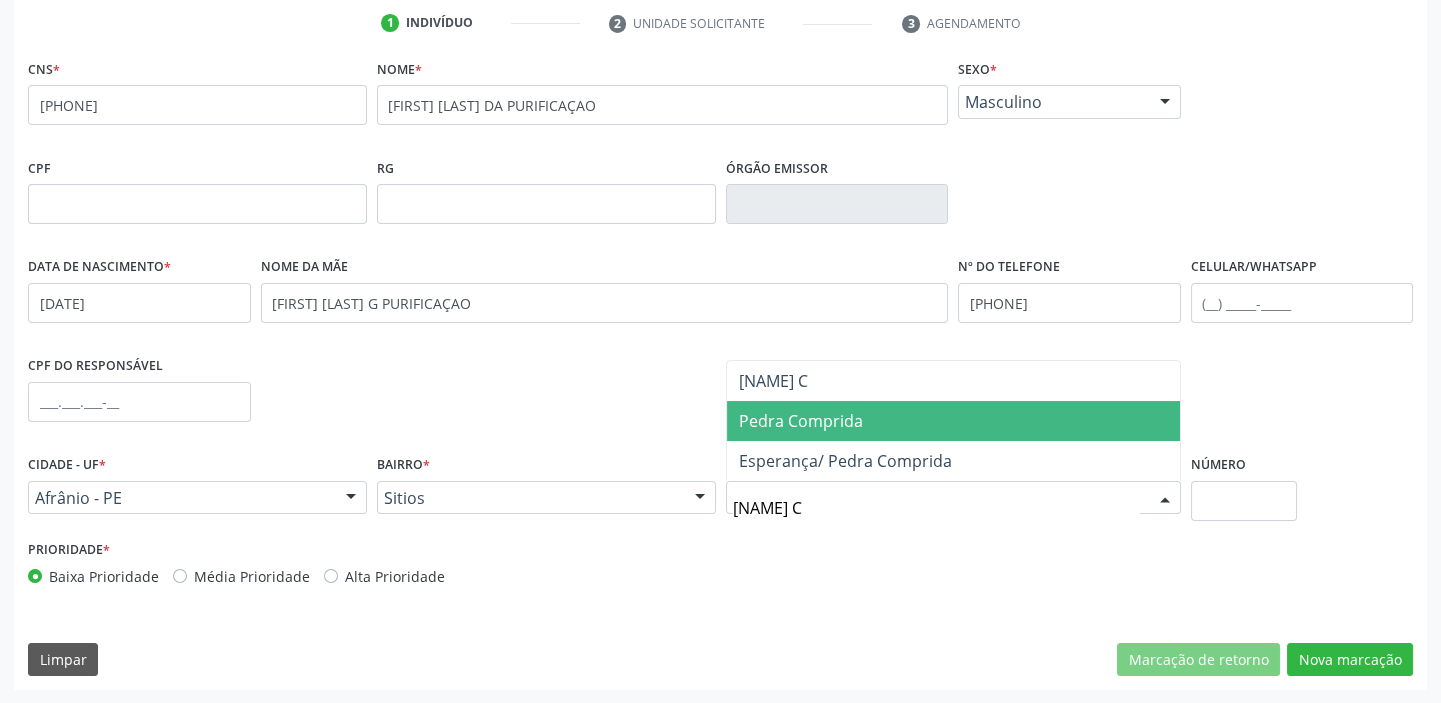 click on "Pedra Comprida" at bounding box center (801, 421) 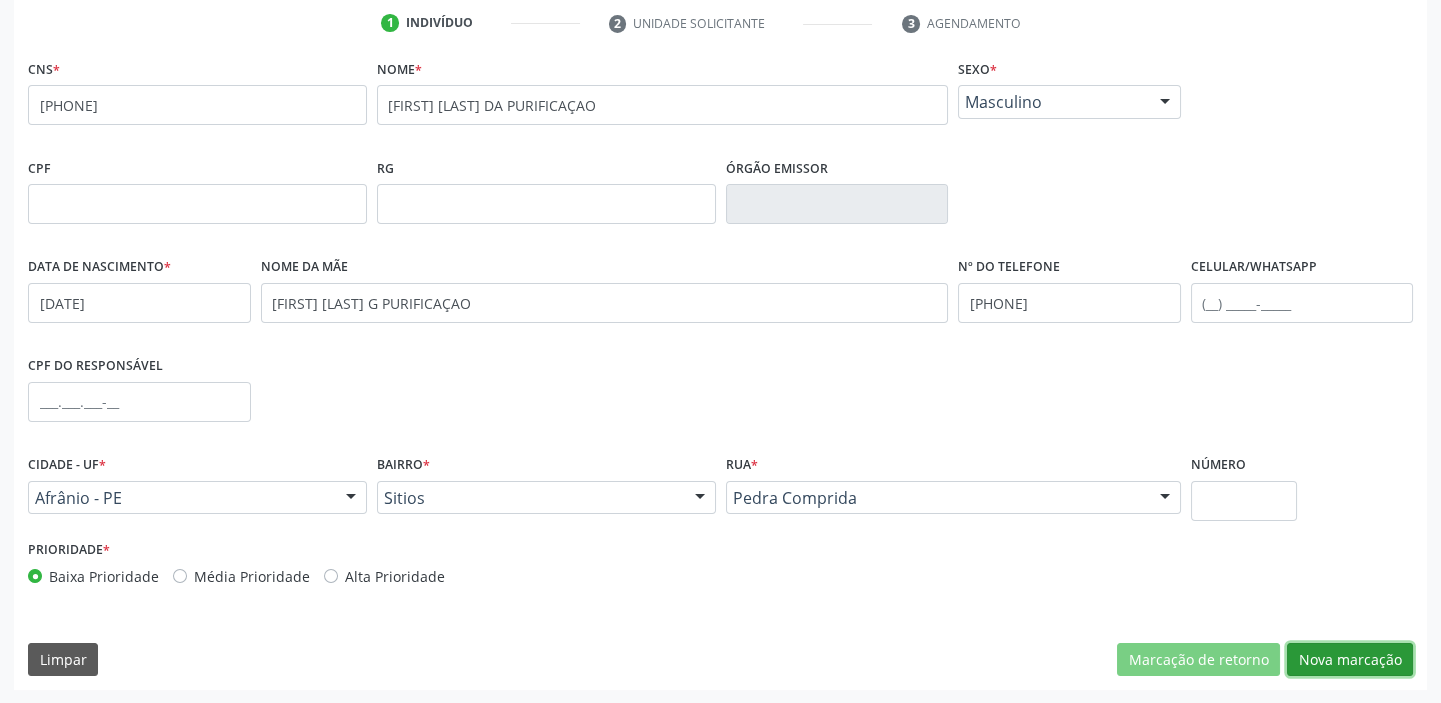 click on "Nova marcação" at bounding box center (1350, 660) 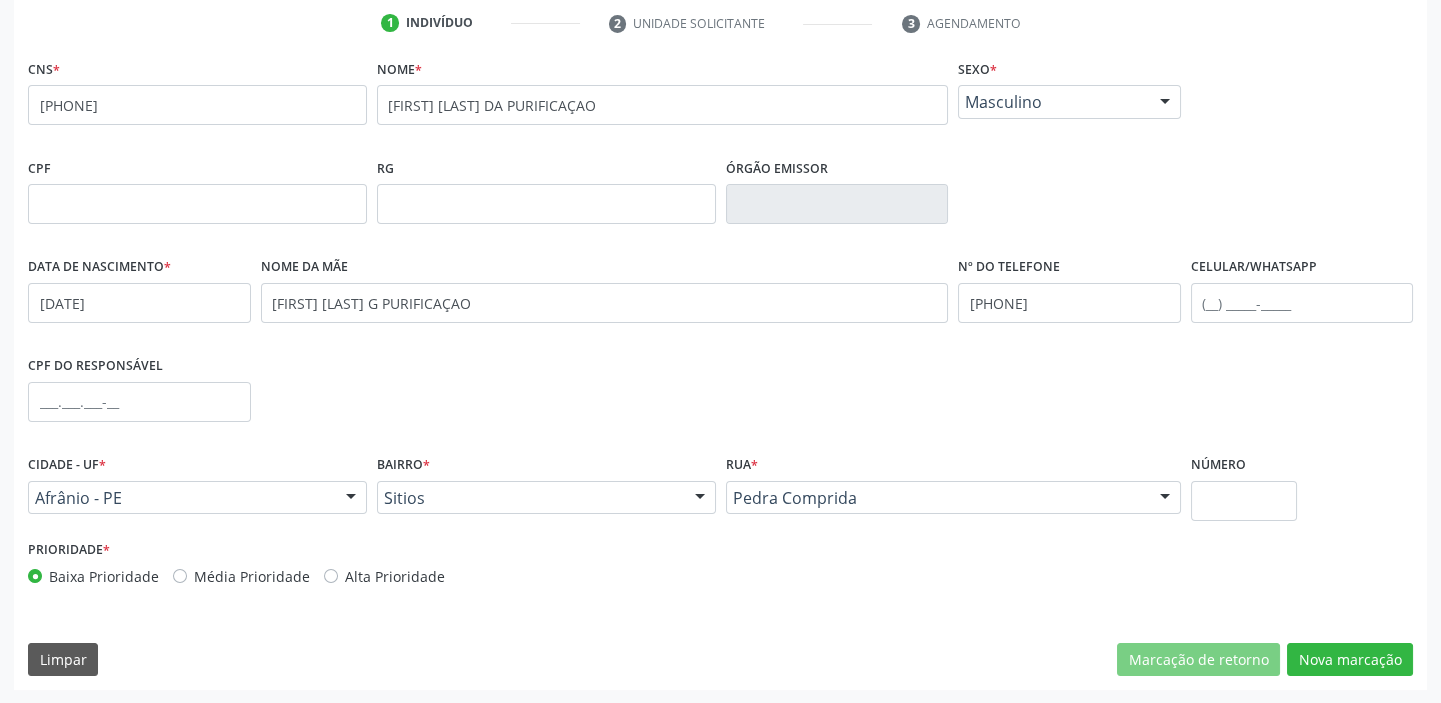 scroll, scrollTop: 201, scrollLeft: 0, axis: vertical 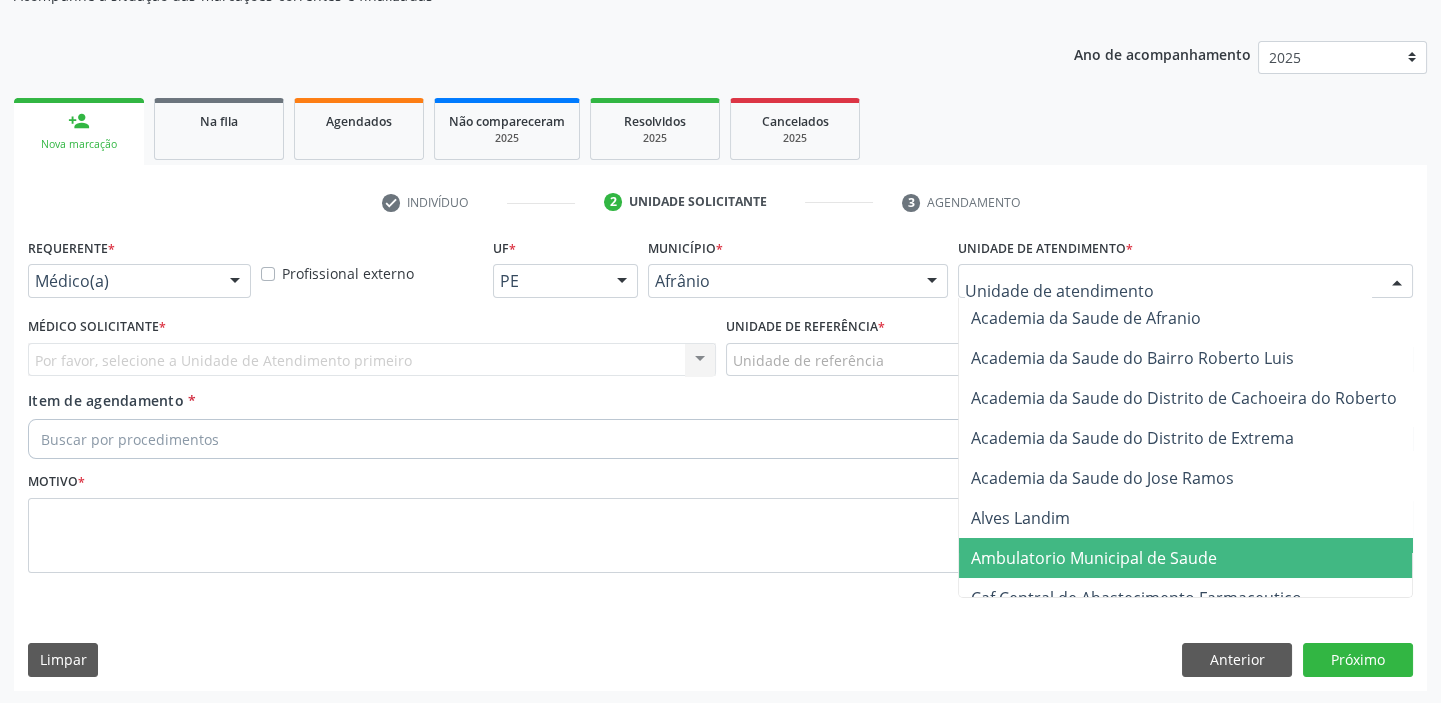 click on "Ambulatorio Municipal de Saude" at bounding box center [1094, 558] 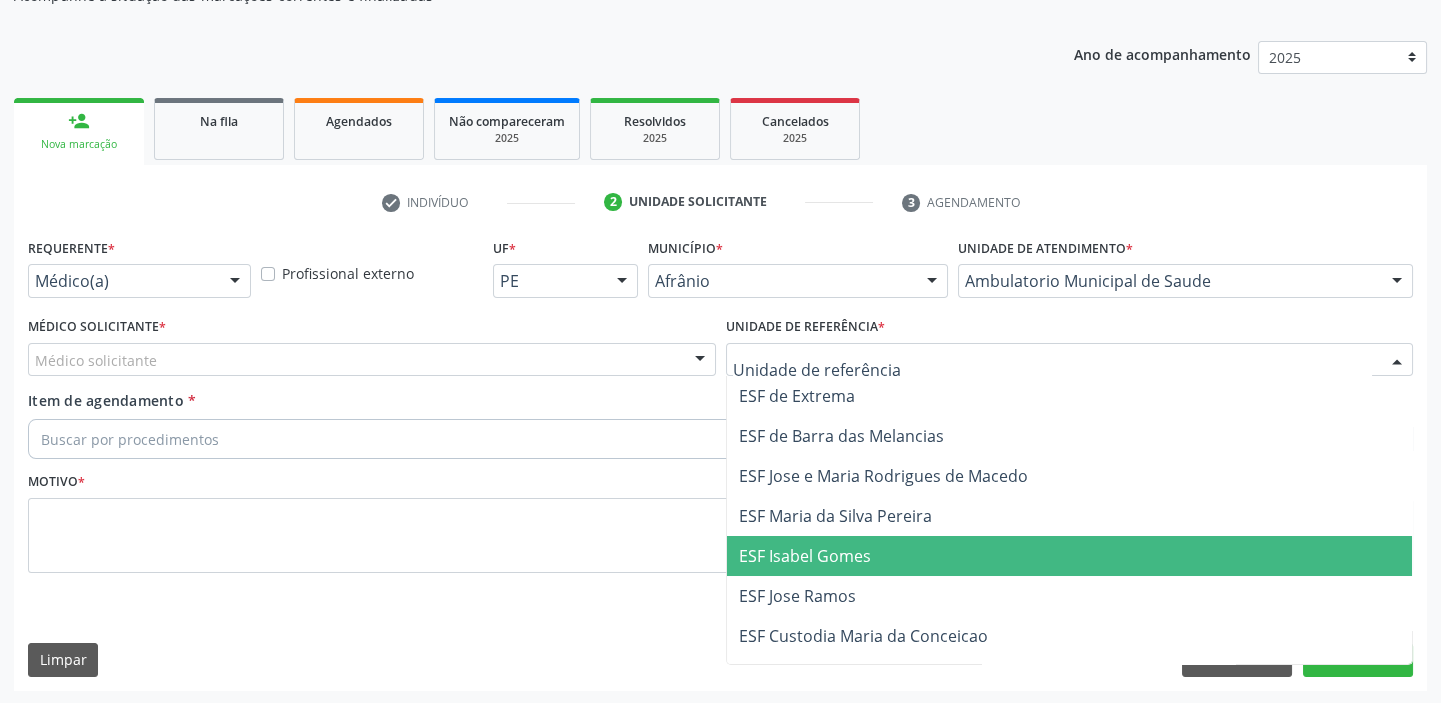 click on "ESF Isabel Gomes" at bounding box center [1070, 556] 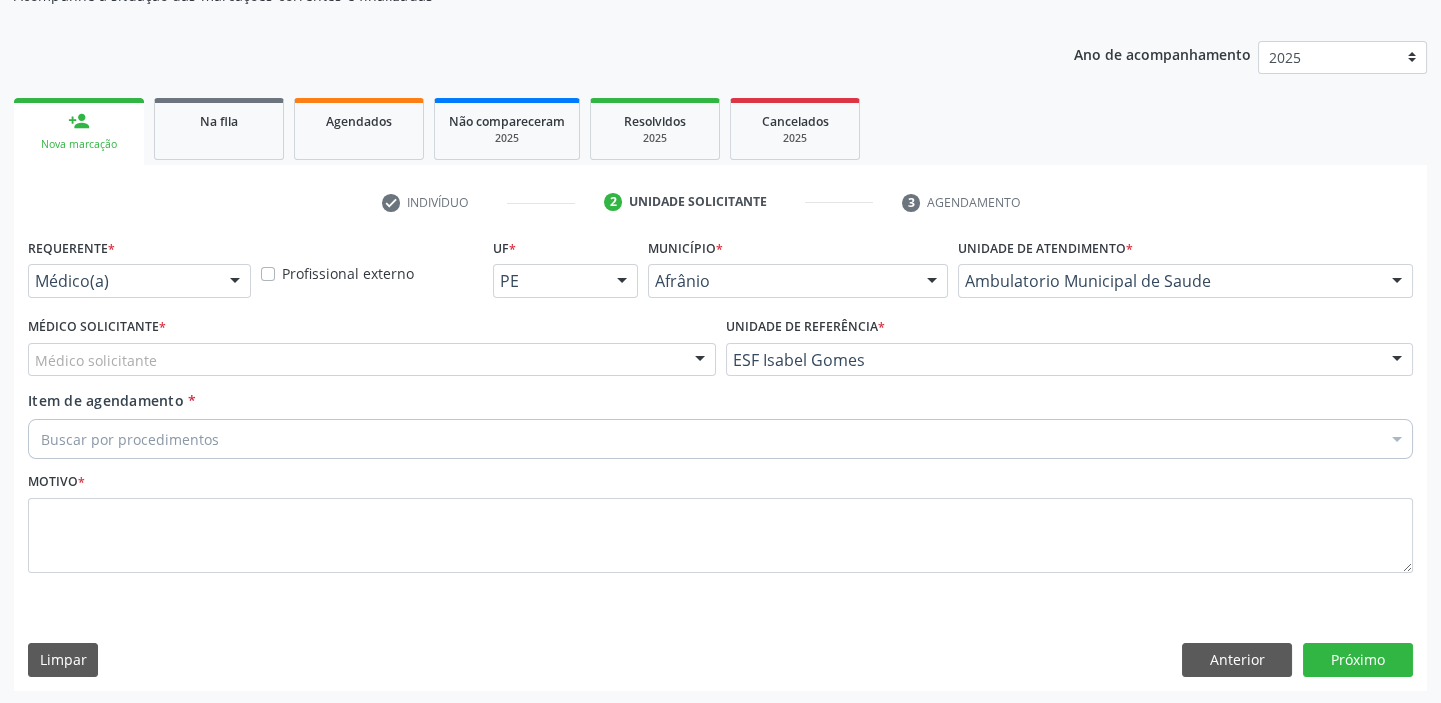 click on "Médico solicitante" at bounding box center (372, 360) 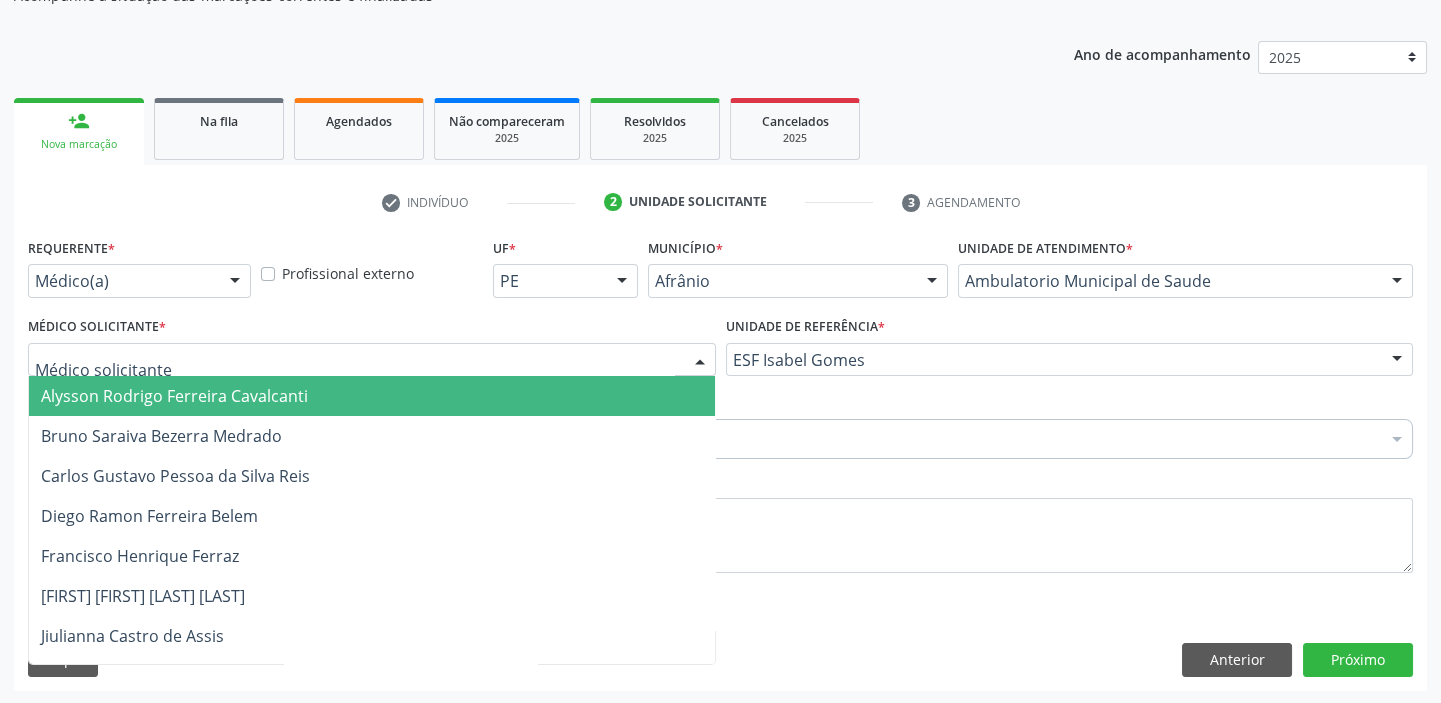 drag, startPoint x: 81, startPoint y: 389, endPoint x: 86, endPoint y: 434, distance: 45.276924 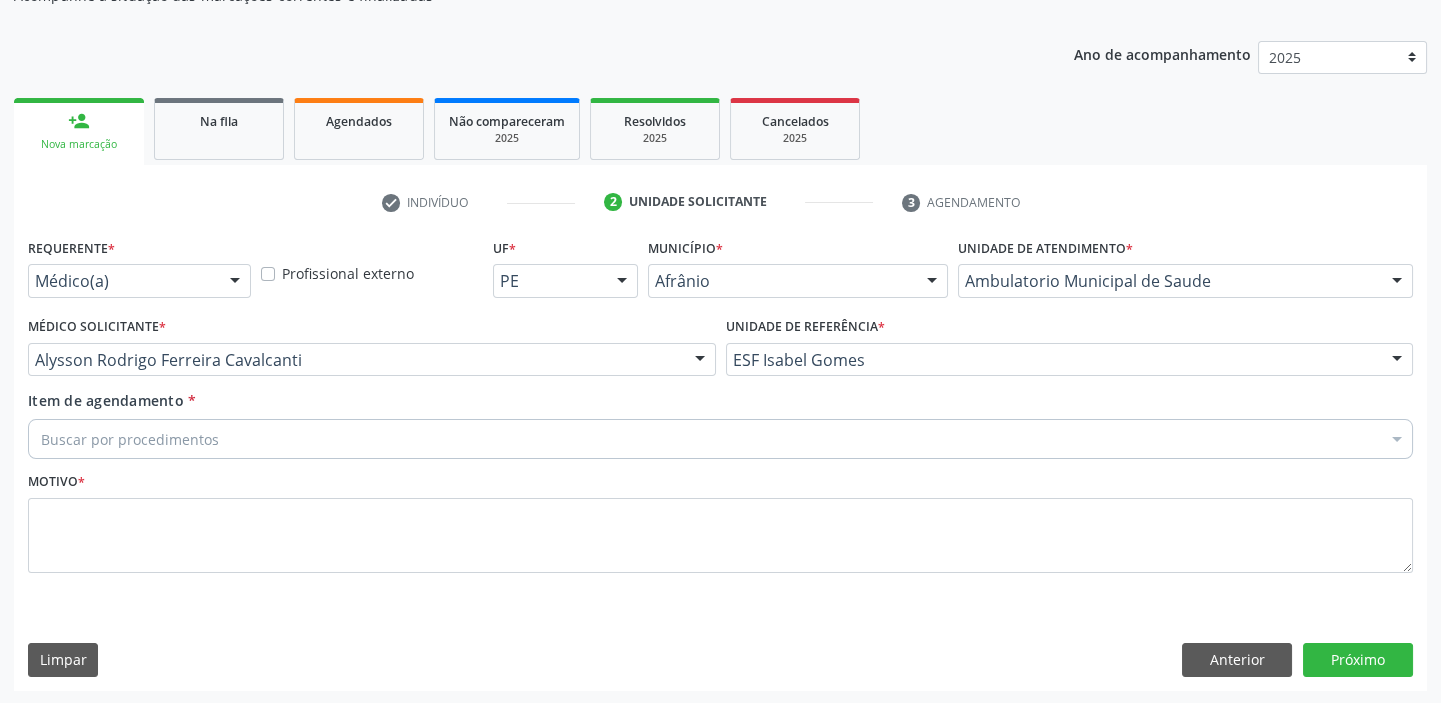 click on "Buscar por procedimentos" at bounding box center [720, 439] 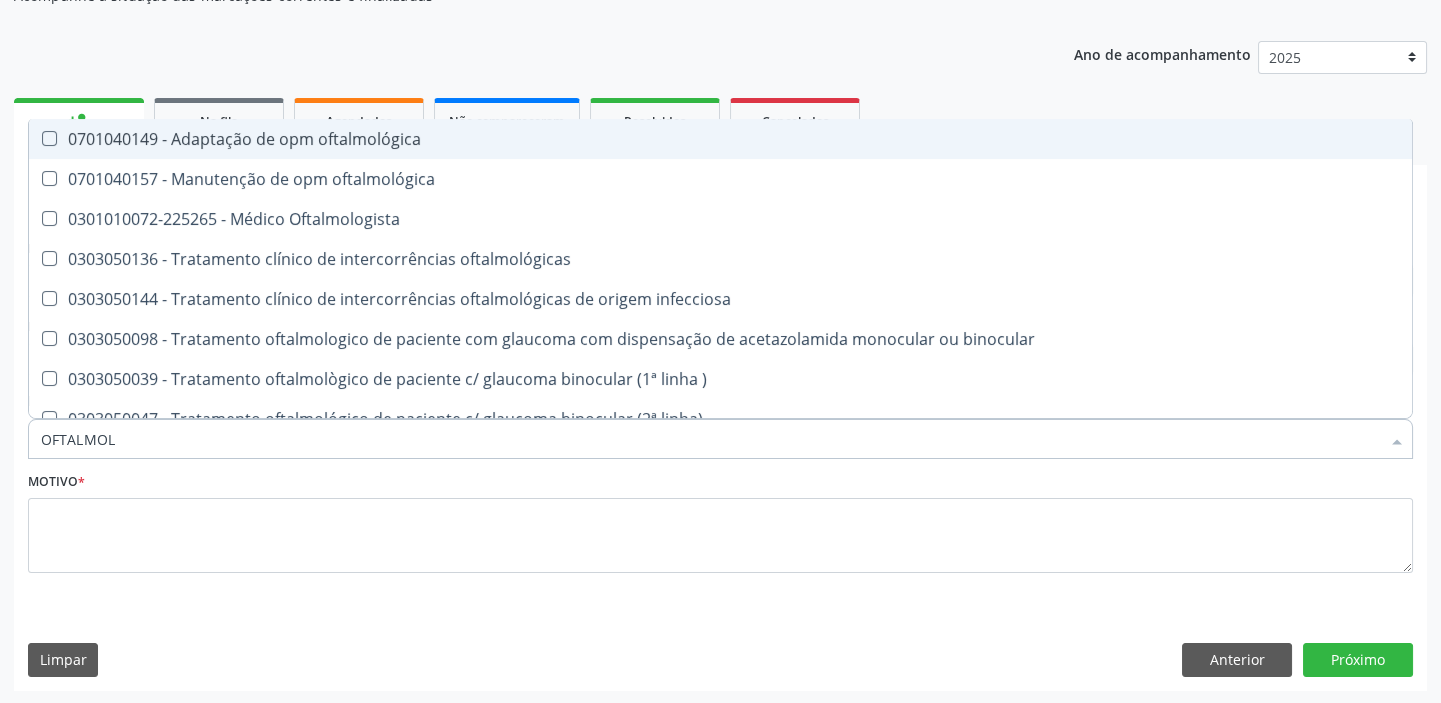 type on "OFTALMOLO" 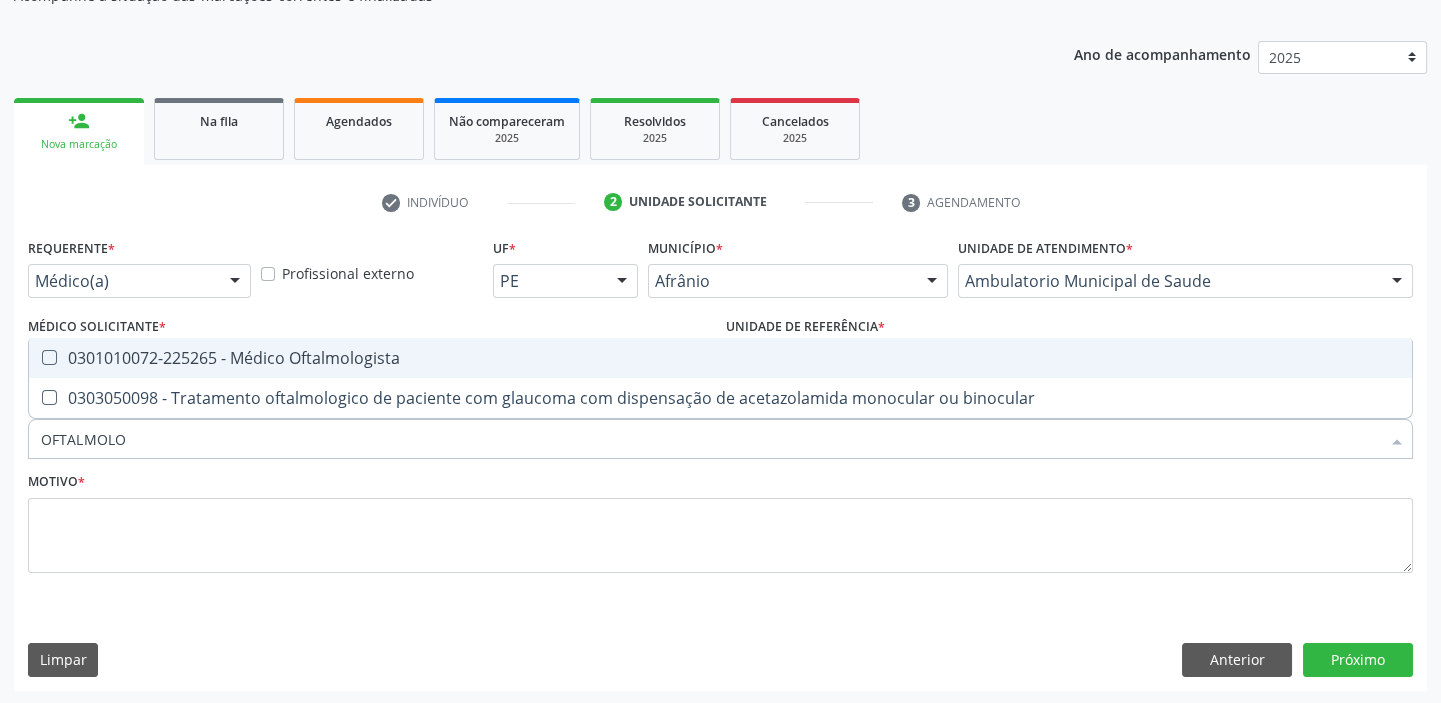 click on "0301010072-225265 - Médico Oftalmologista" at bounding box center (720, 358) 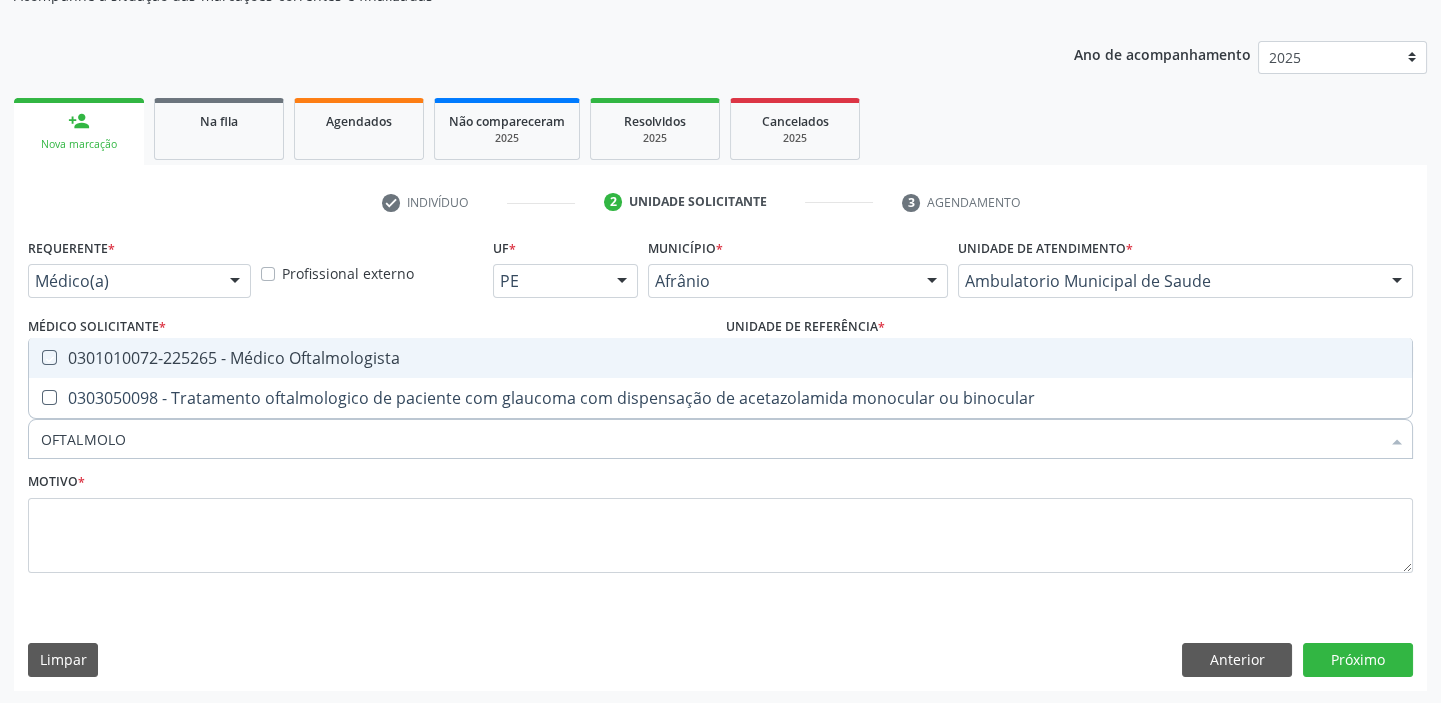 checkbox on "true" 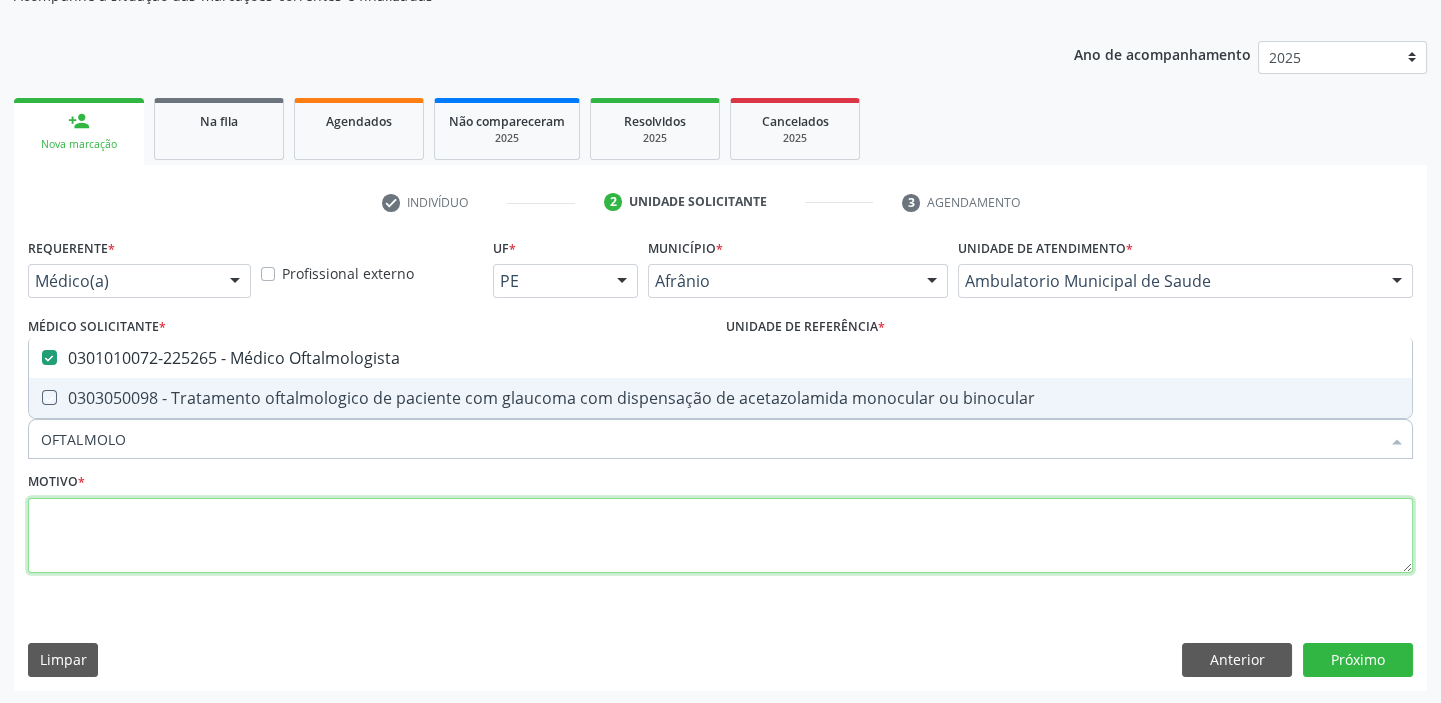 click at bounding box center [720, 536] 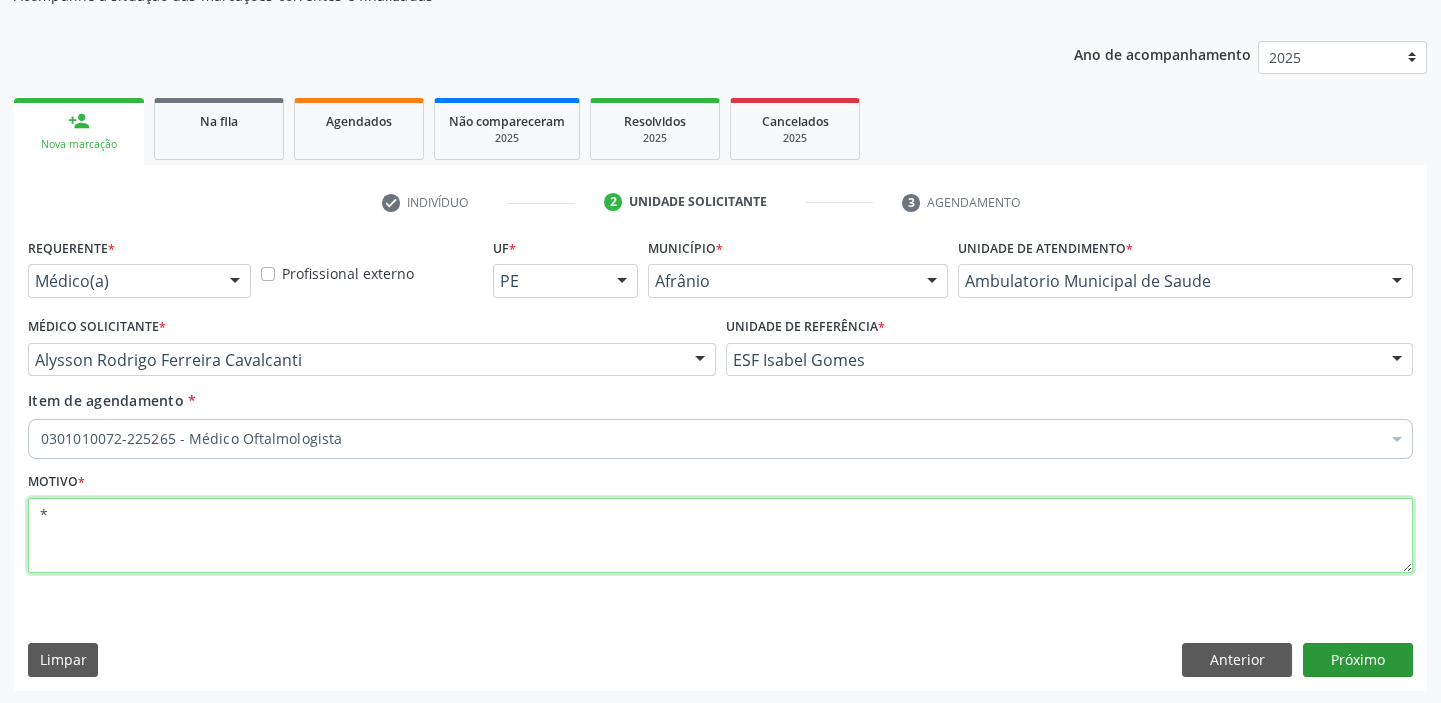 type on "*" 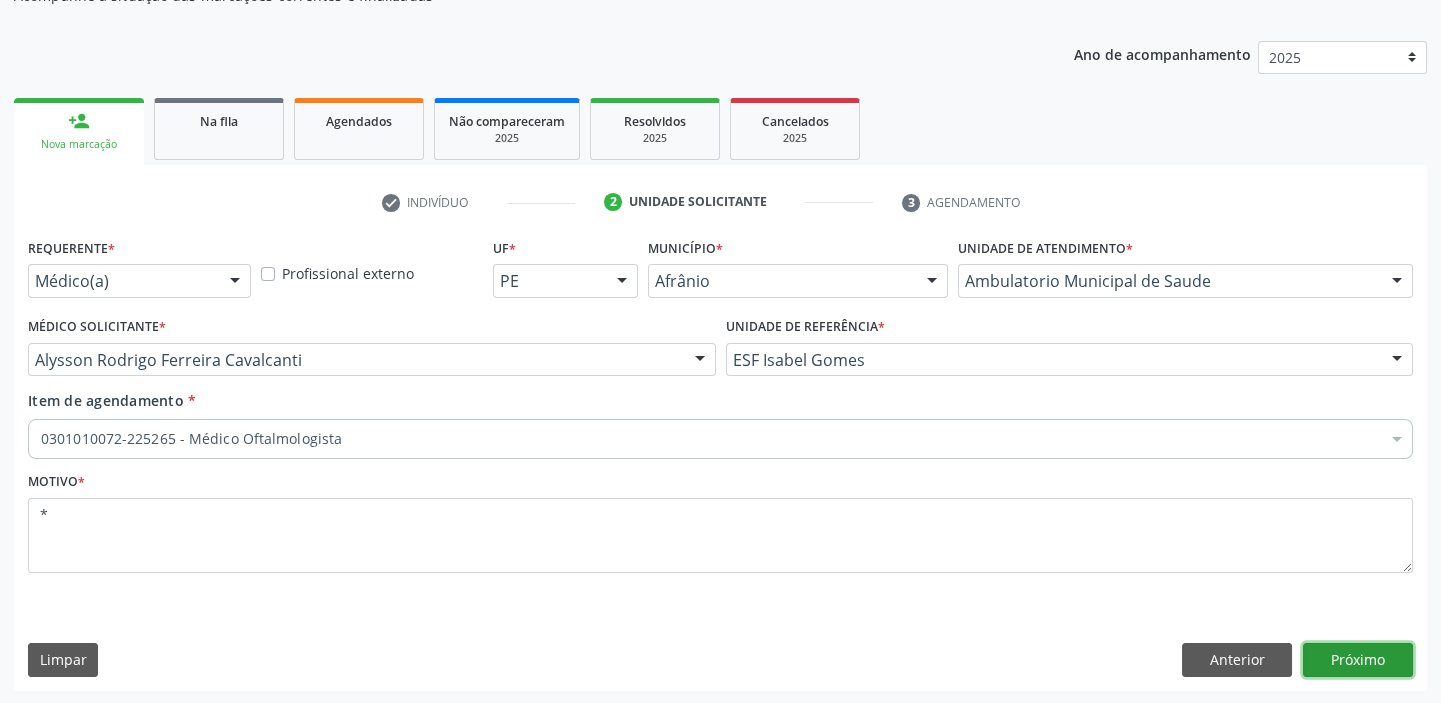 click on "Próximo" at bounding box center [1358, 660] 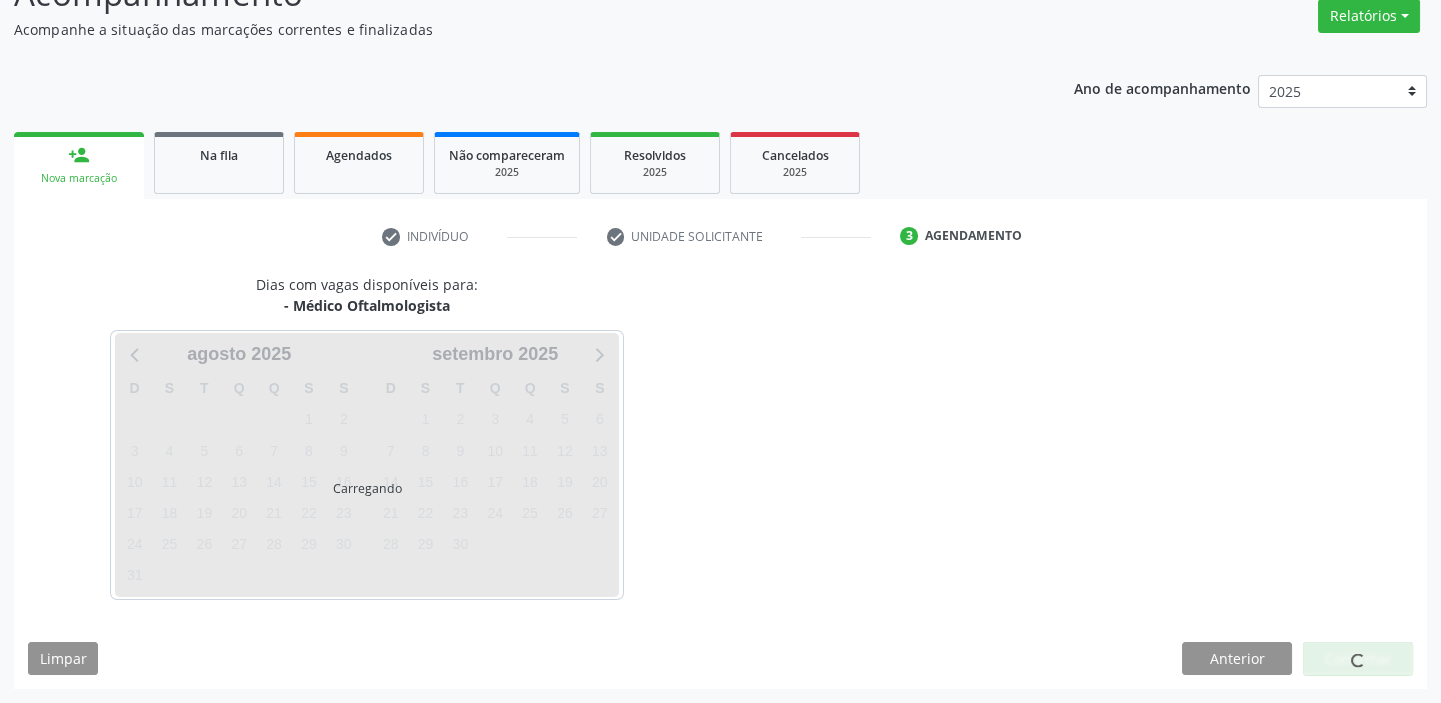 scroll, scrollTop: 166, scrollLeft: 0, axis: vertical 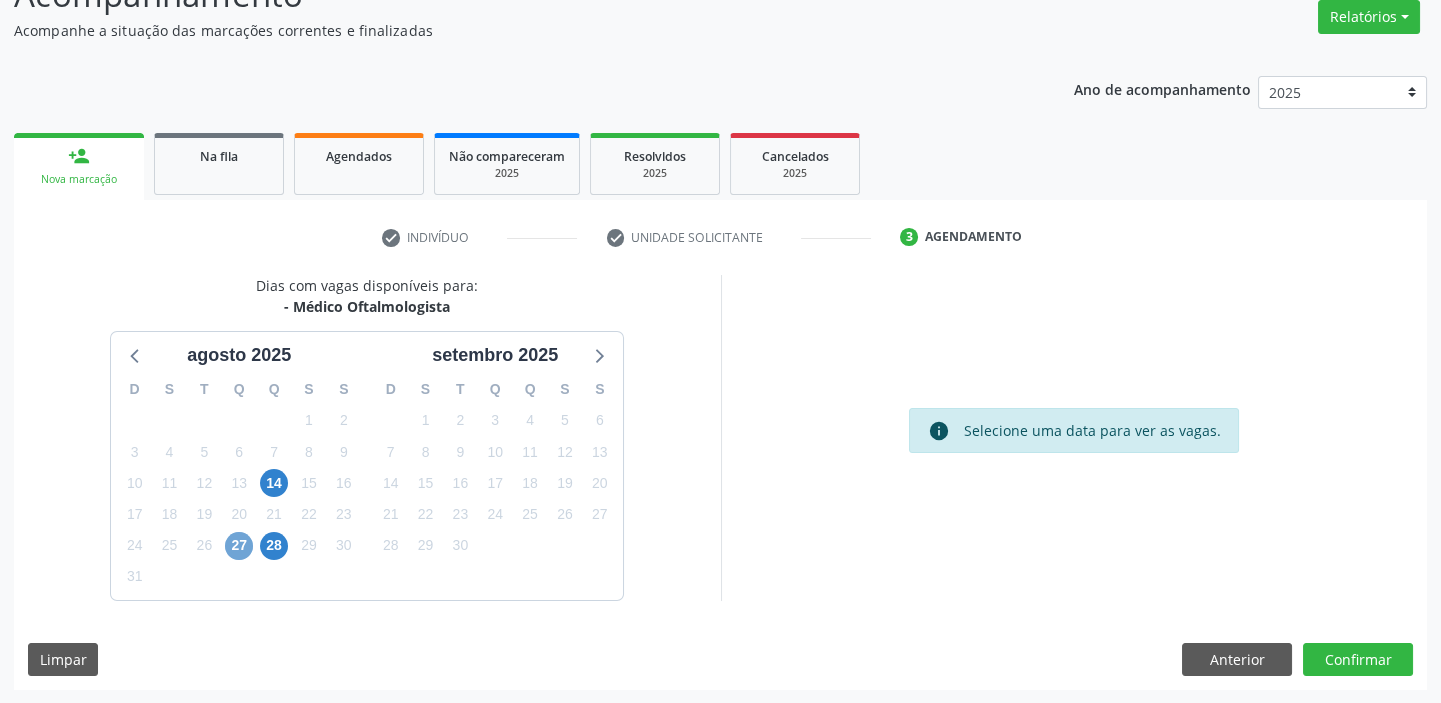 click on "27" at bounding box center (239, 546) 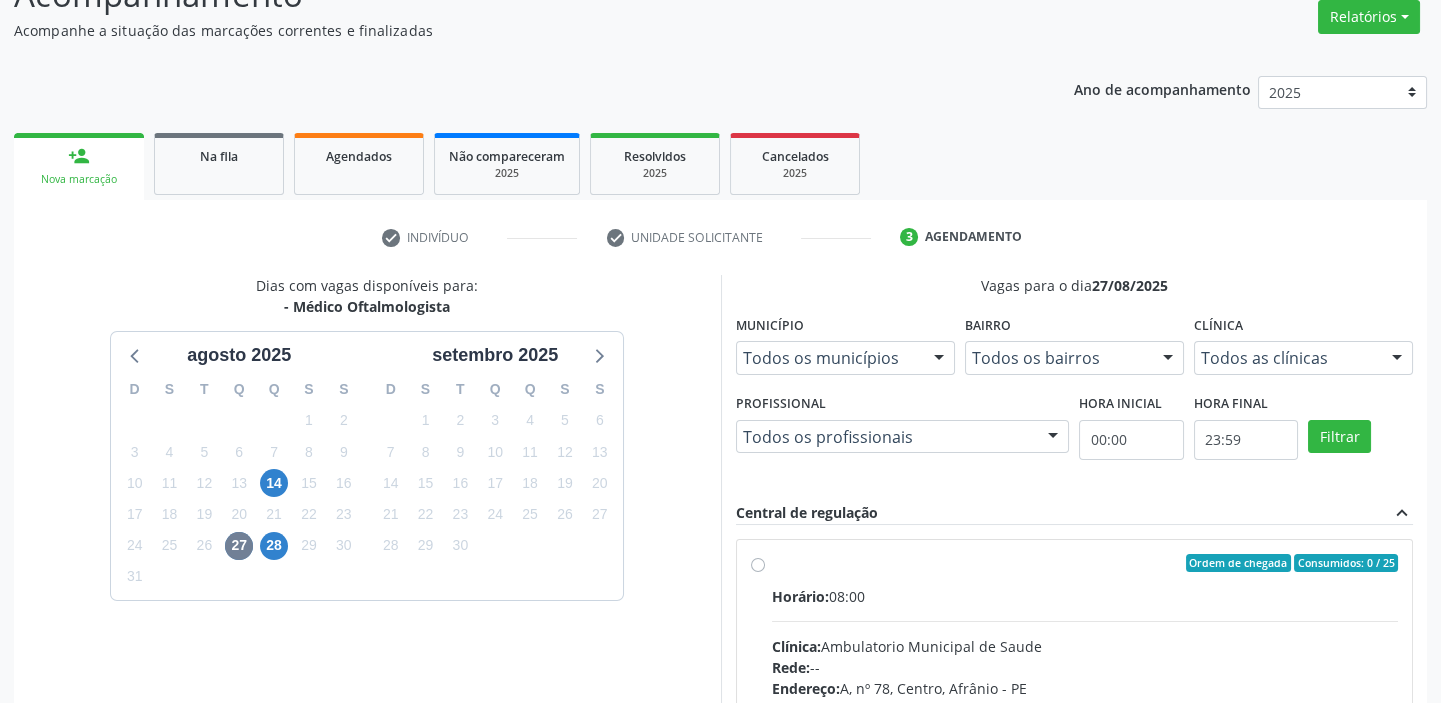 click on "Horário:   08:00
Clínica:  Ambulatorio Municipal de Saude
Rede:
--
Endereço:   A, nº 78, Centro, Afrânio - PE
Telefone:   --
Profissional:
--
Informações adicionais sobre o atendimento
Idade de atendimento:
Sem restrição
Gênero(s) atendido(s):
Sem restrição
Informações adicionais:
--" at bounding box center (1085, 723) 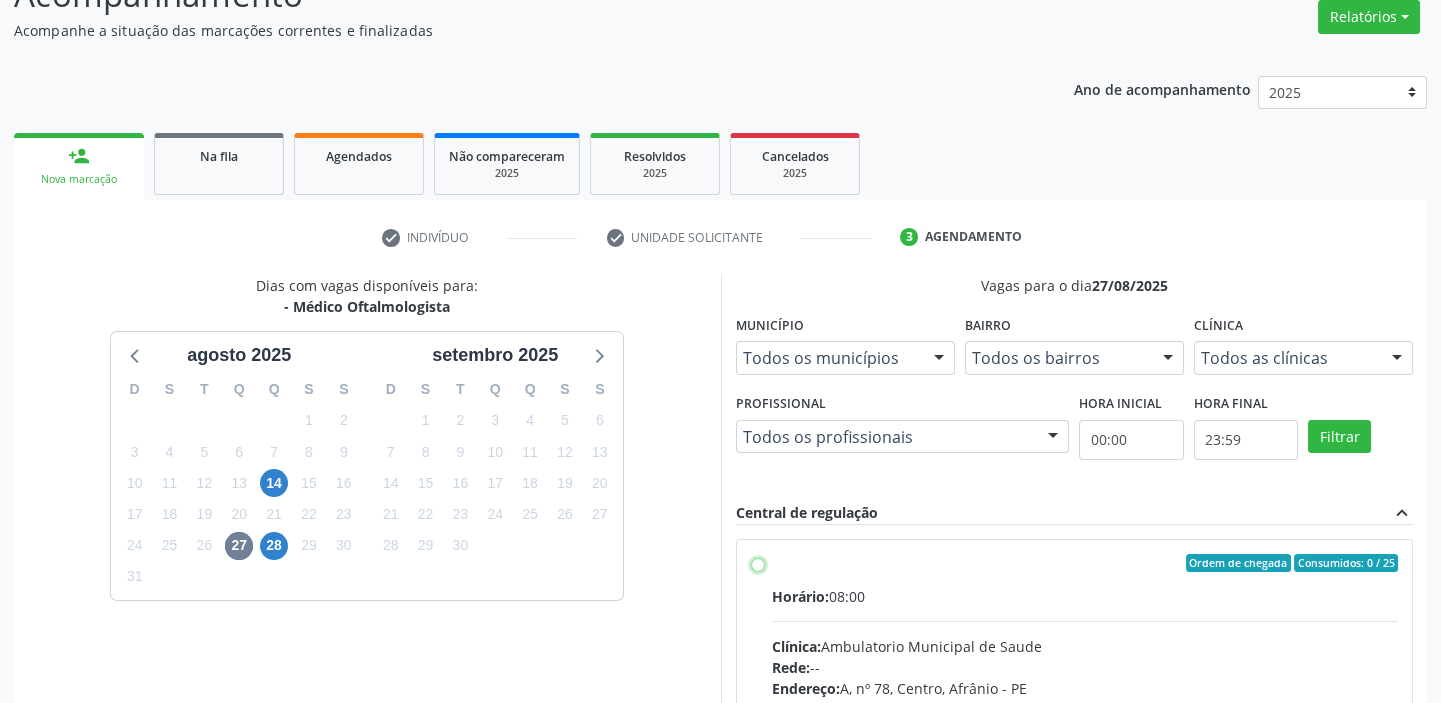 click on "Endereço: A, nº [NUMBER], [NAME], [CITY] - [STATE]" at bounding box center [758, 563] 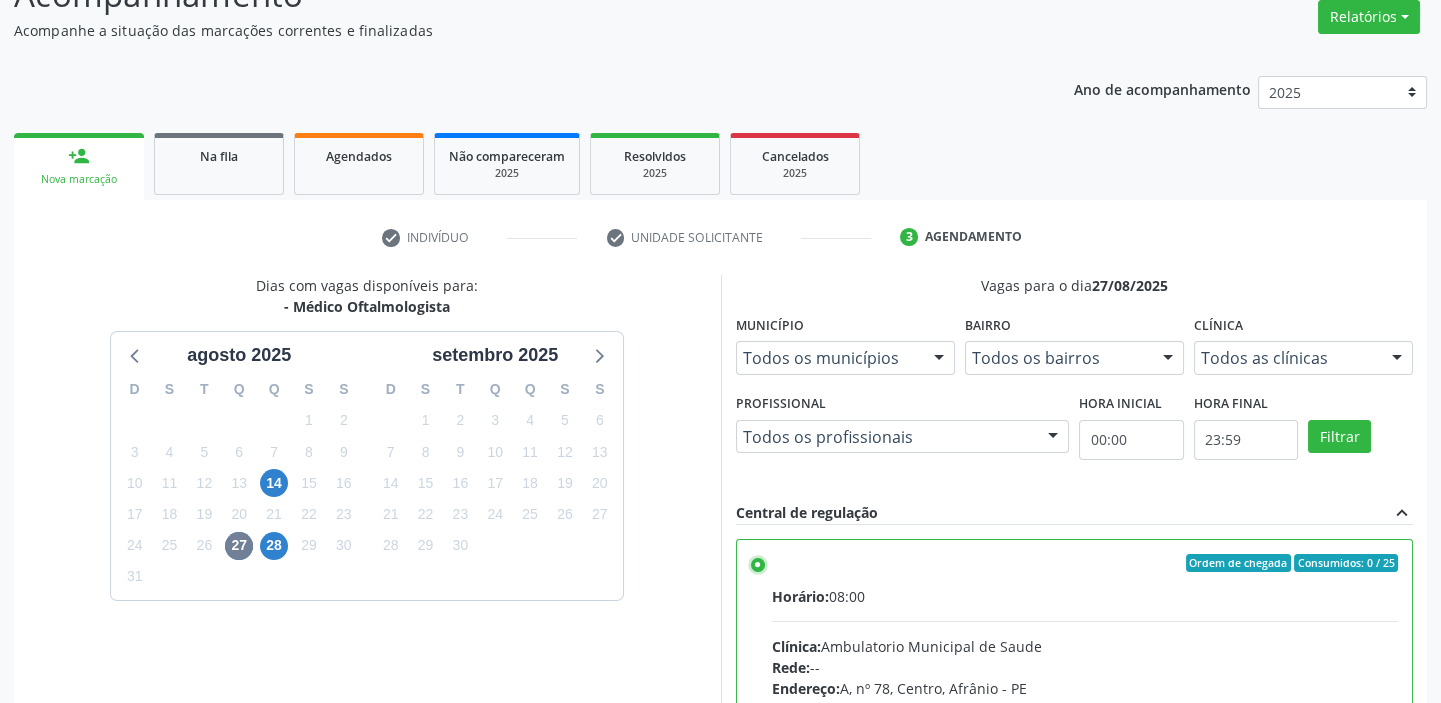 scroll, scrollTop: 99, scrollLeft: 0, axis: vertical 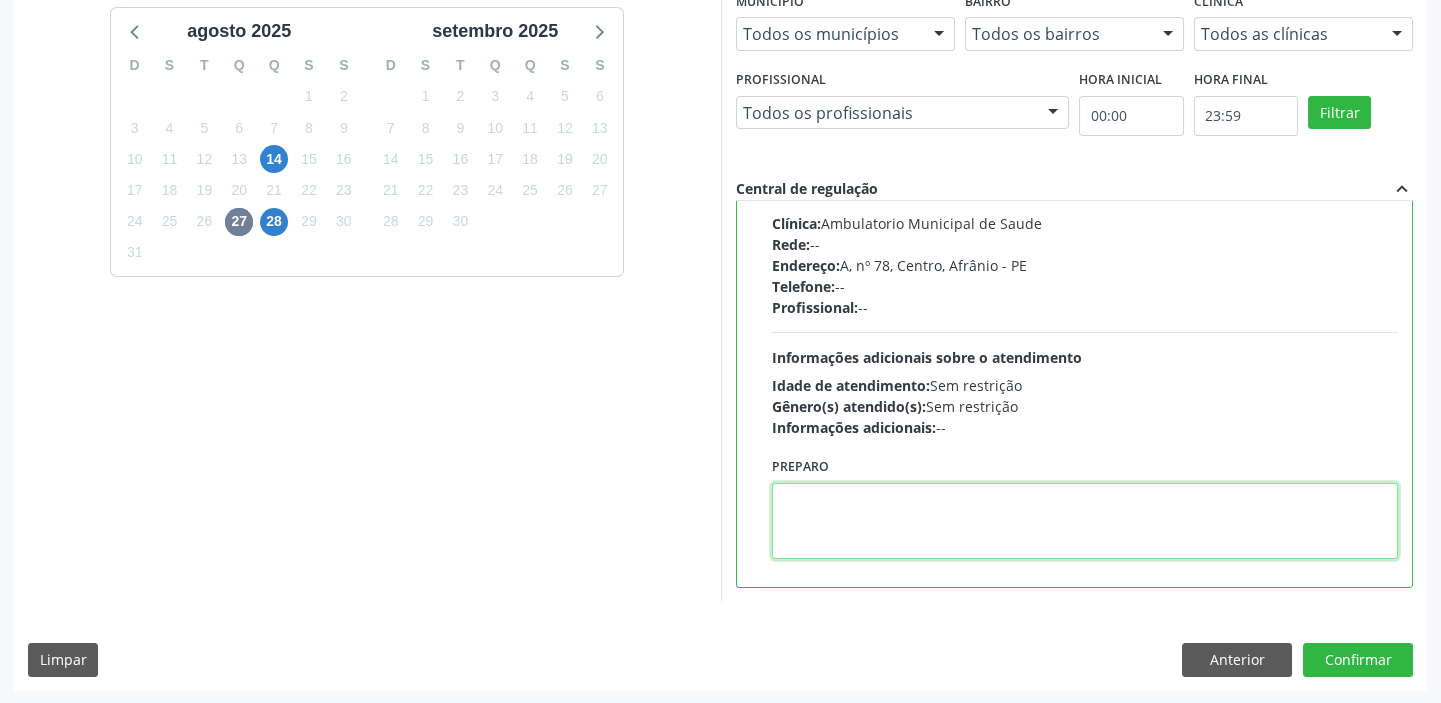click at bounding box center (1085, 521) 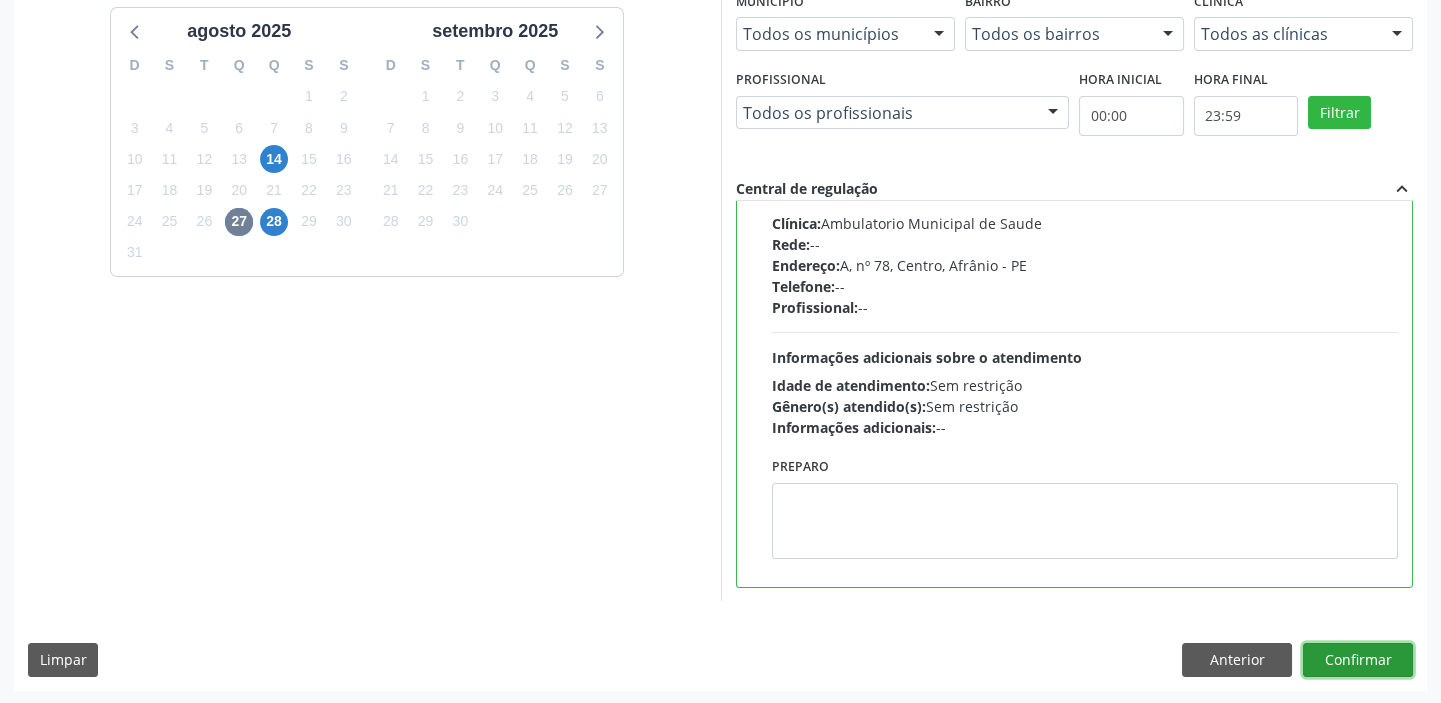 click on "Confirmar" at bounding box center (1358, 660) 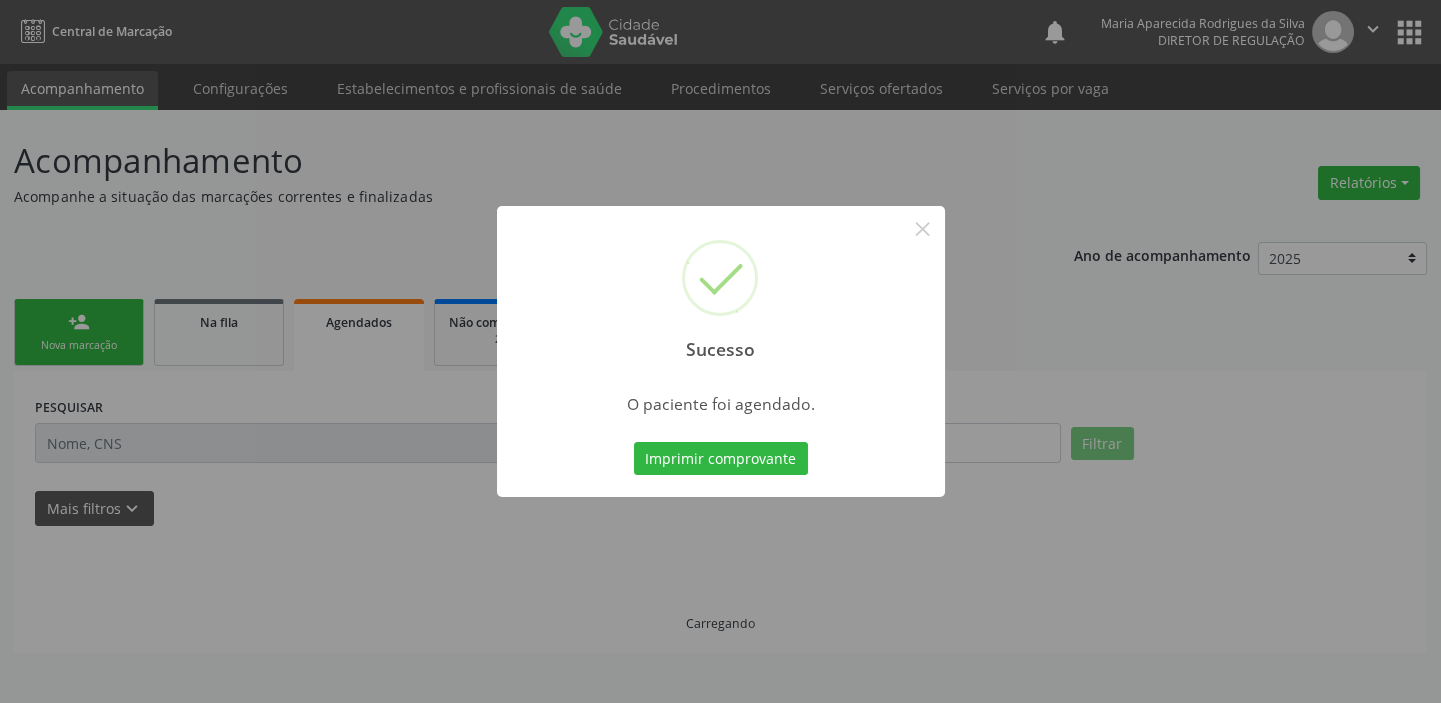 scroll, scrollTop: 0, scrollLeft: 0, axis: both 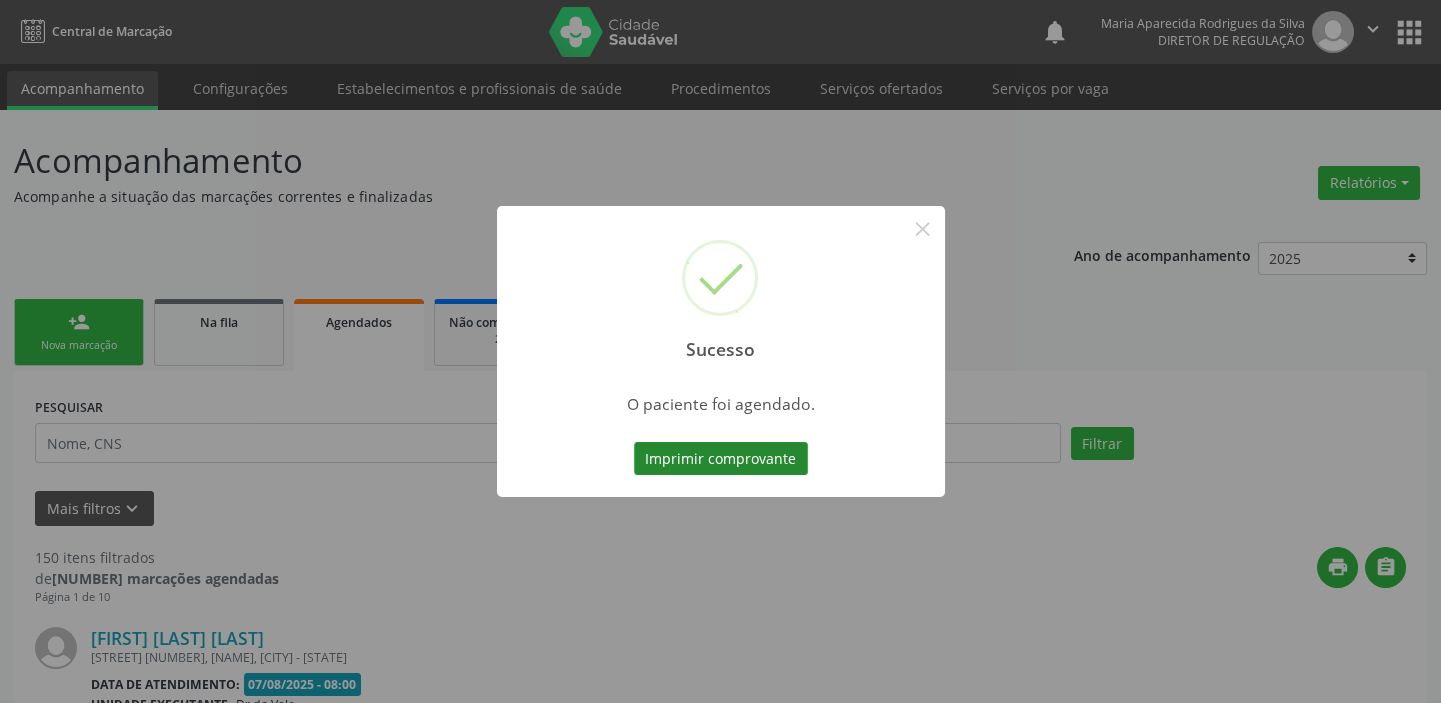 click on "Imprimir comprovante" at bounding box center [721, 459] 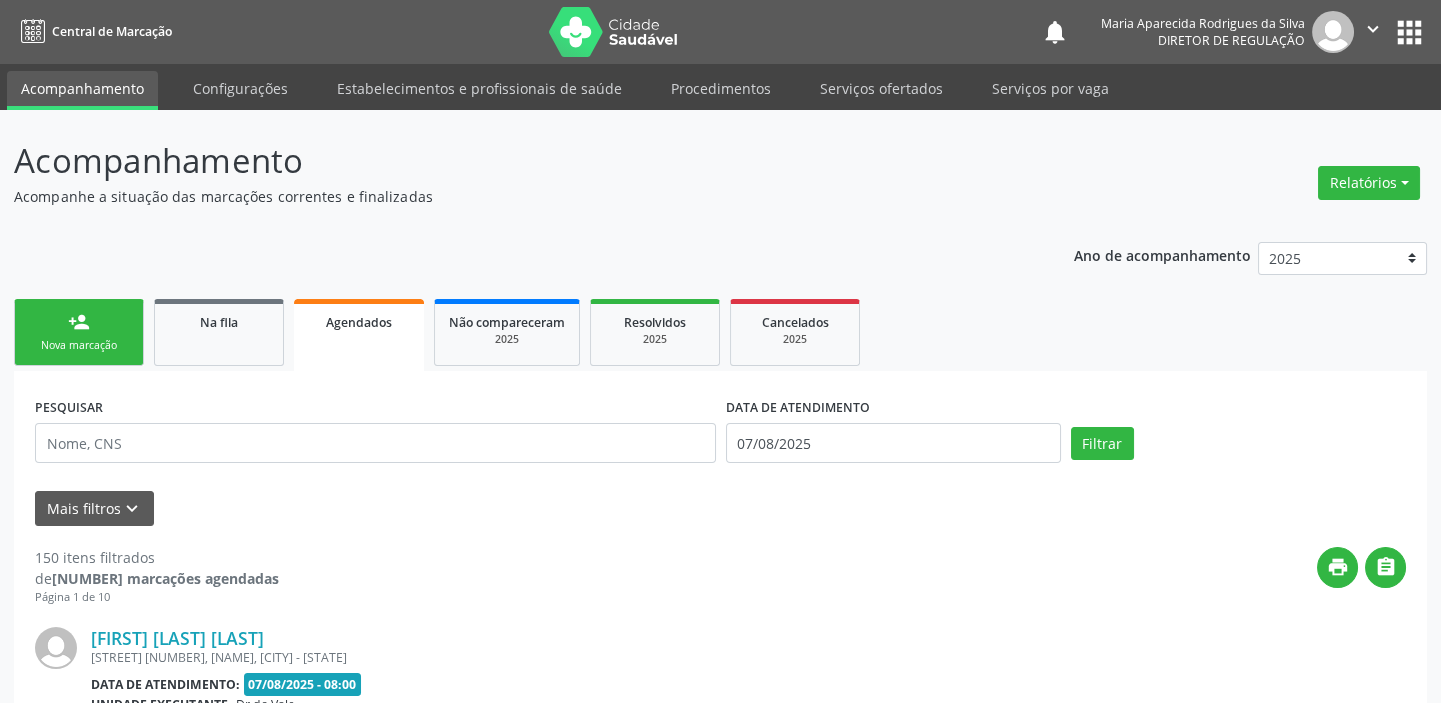 click on "person_add
Nova marcação" at bounding box center [79, 332] 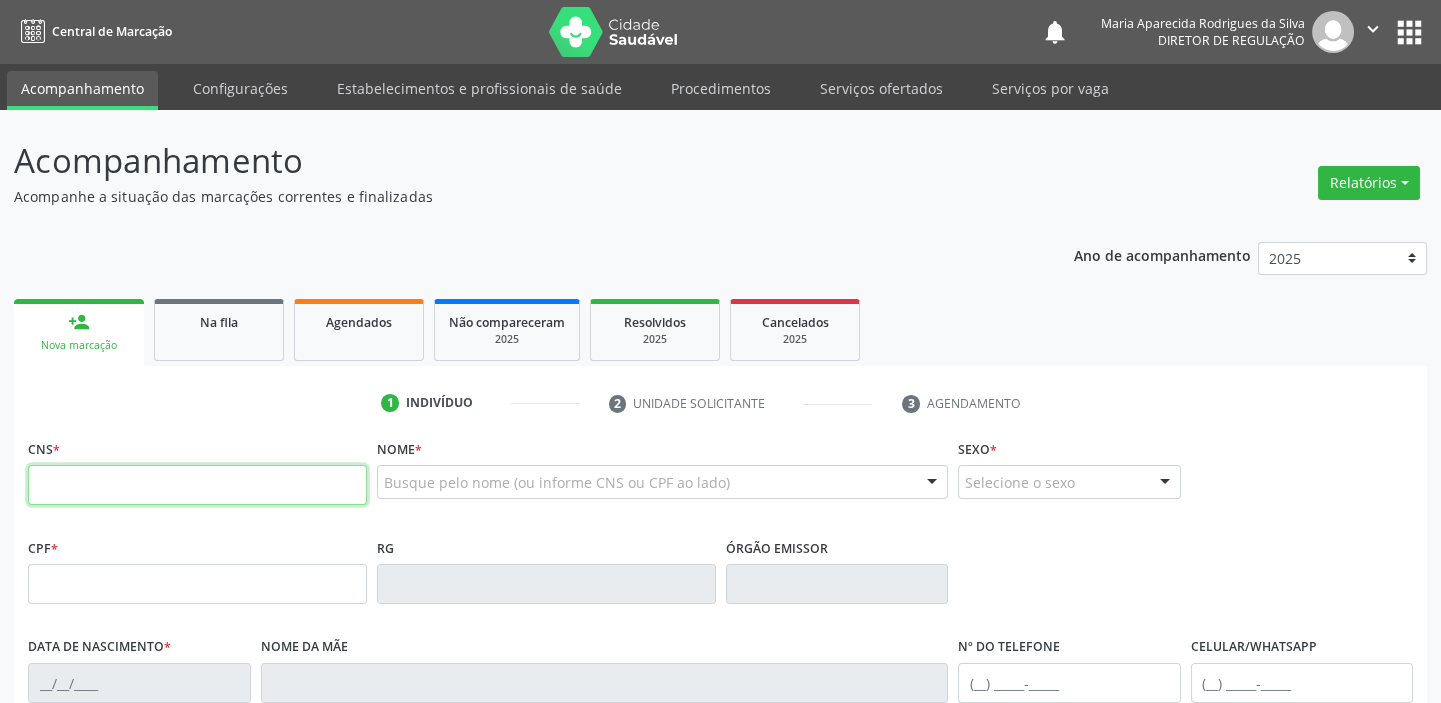 click at bounding box center (197, 485) 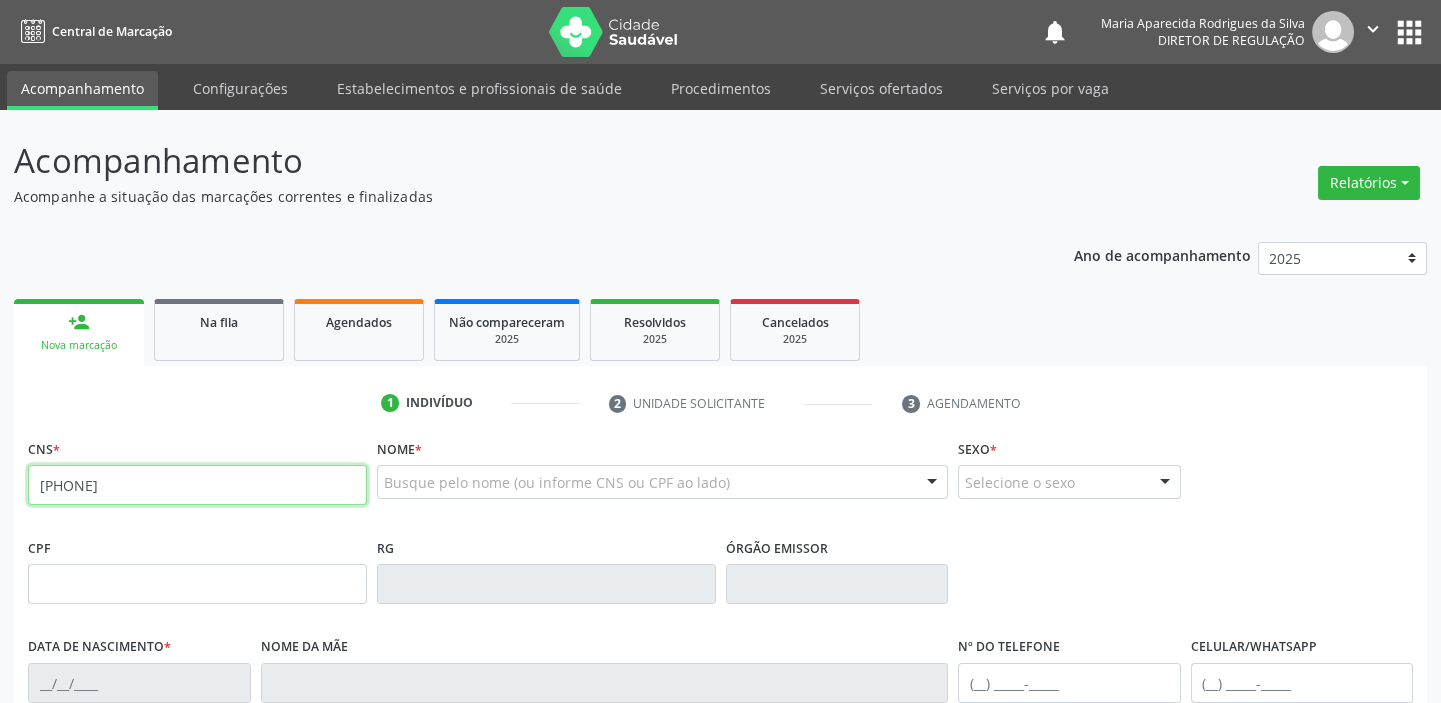 type on "[PHONE]" 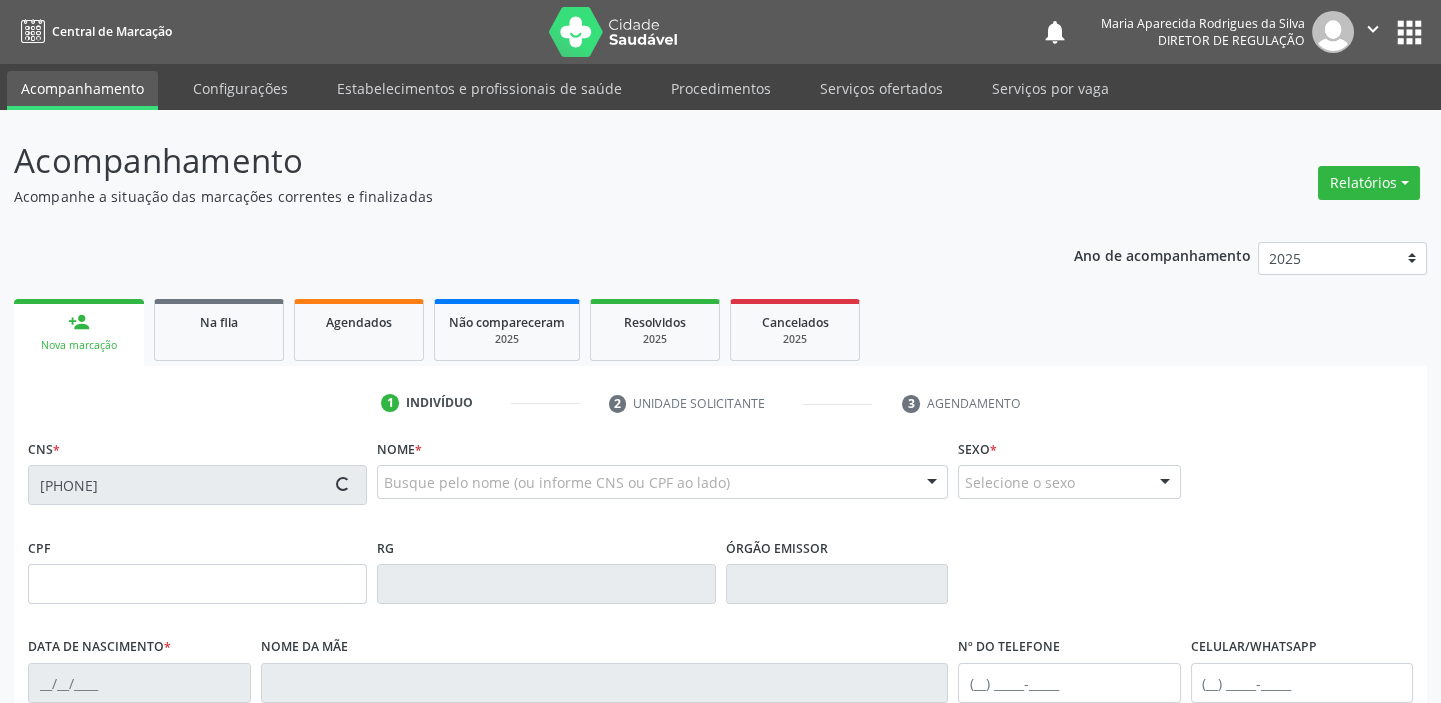 type on "[CPF]" 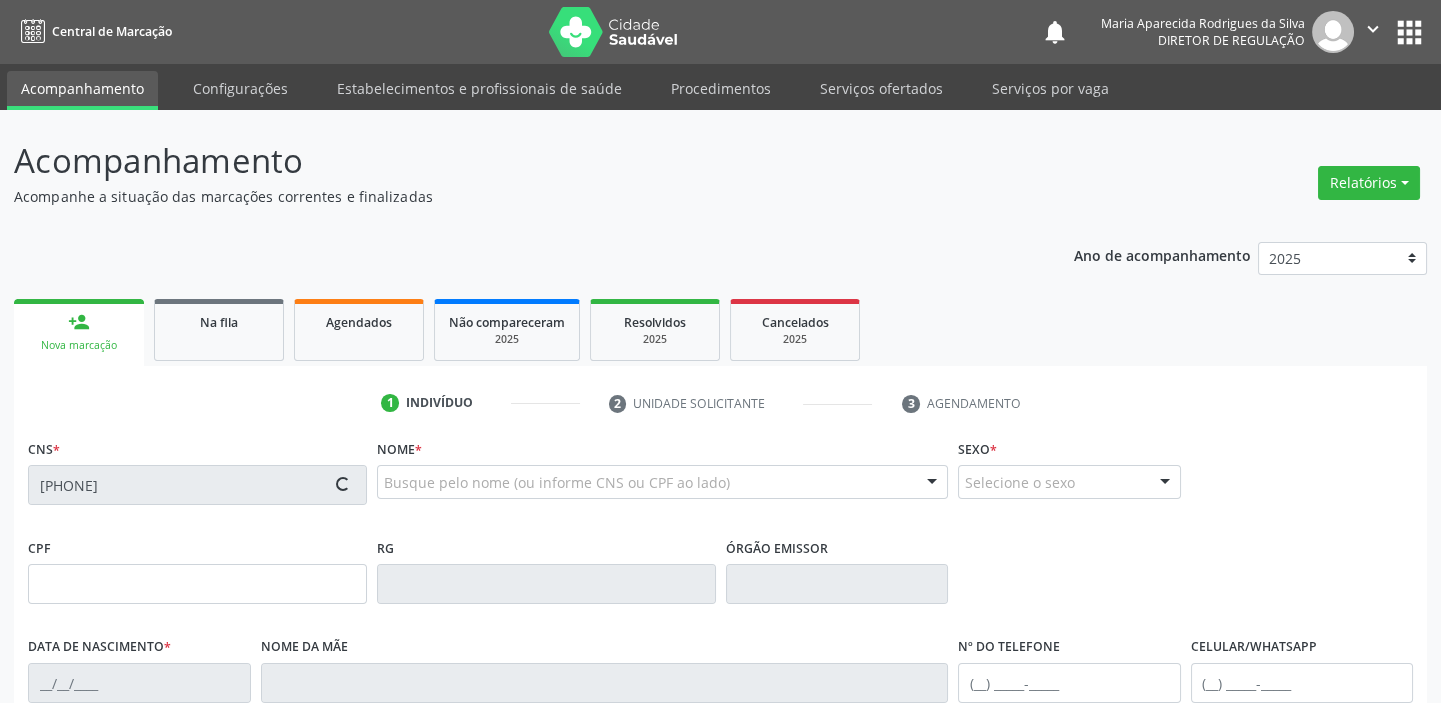 type on "[DATE]" 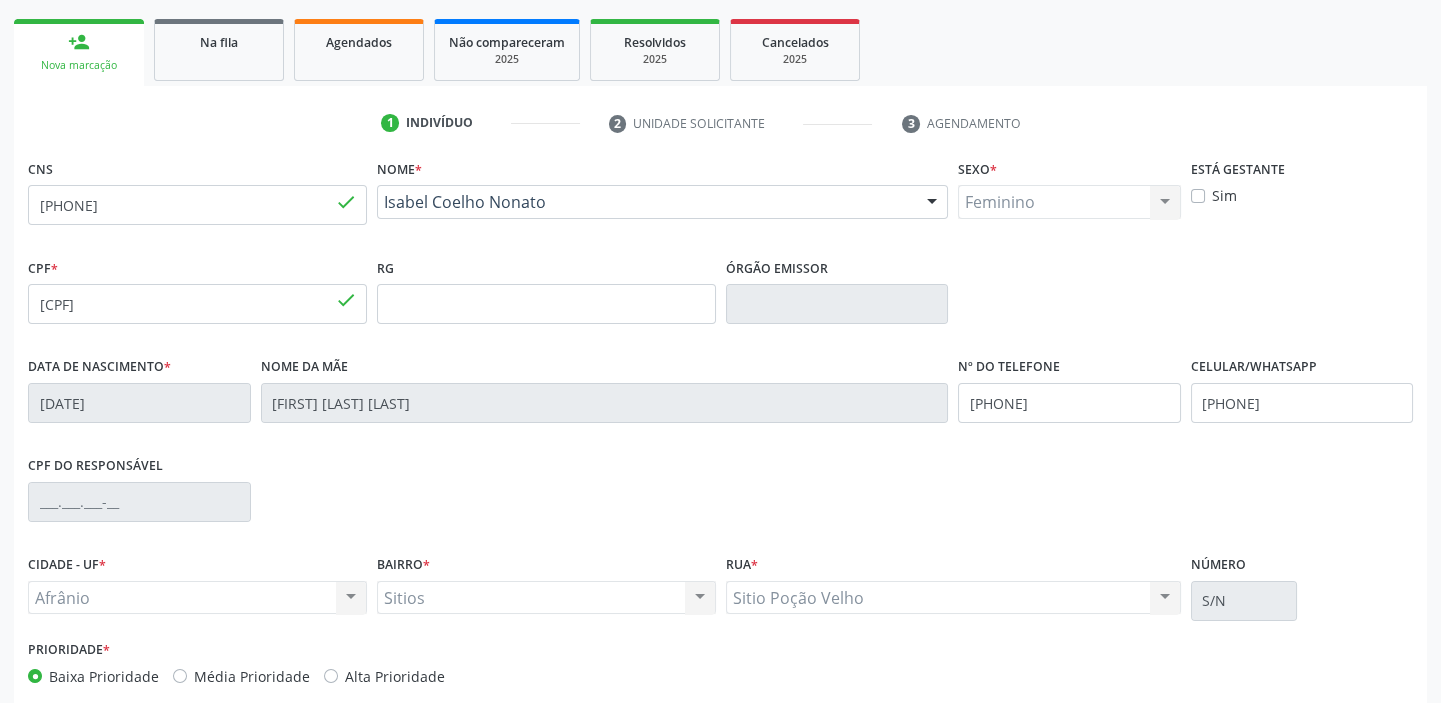 scroll, scrollTop: 380, scrollLeft: 0, axis: vertical 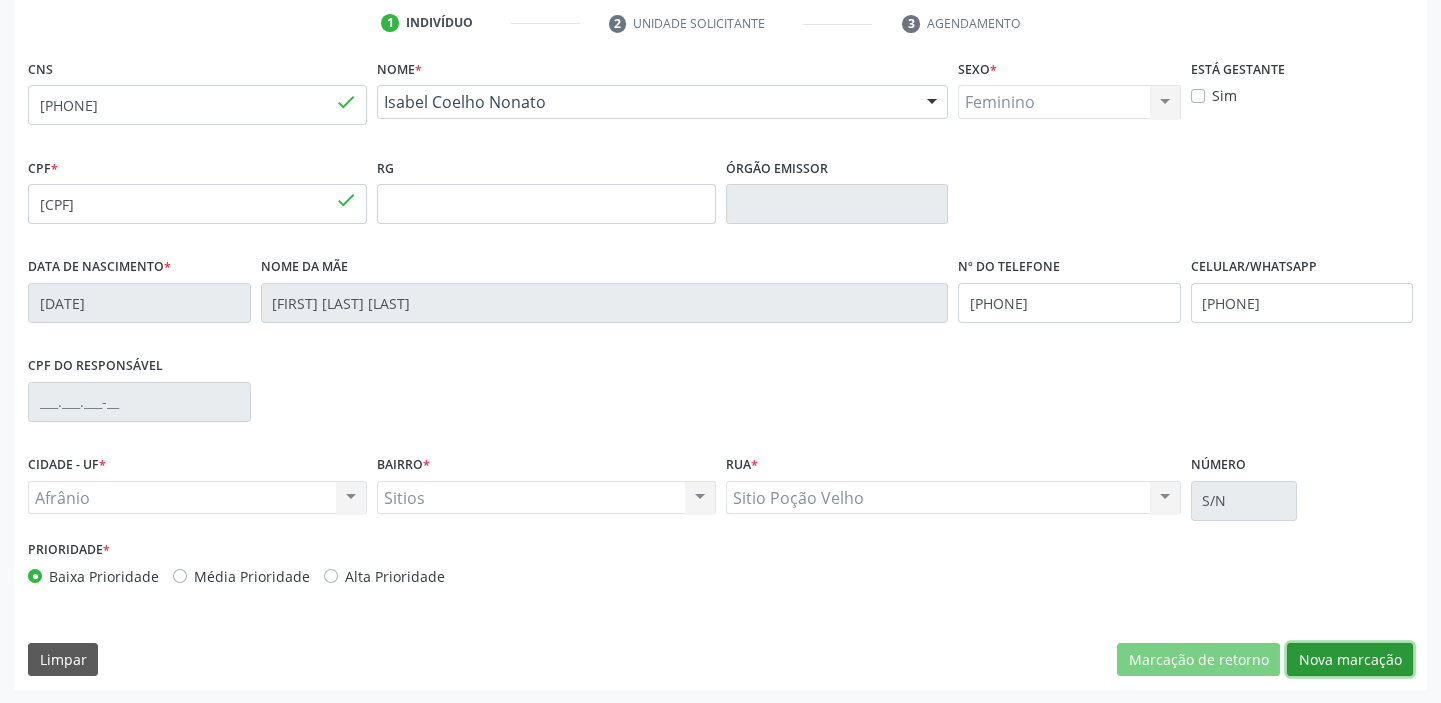 click on "Nova marcação" at bounding box center (1350, 660) 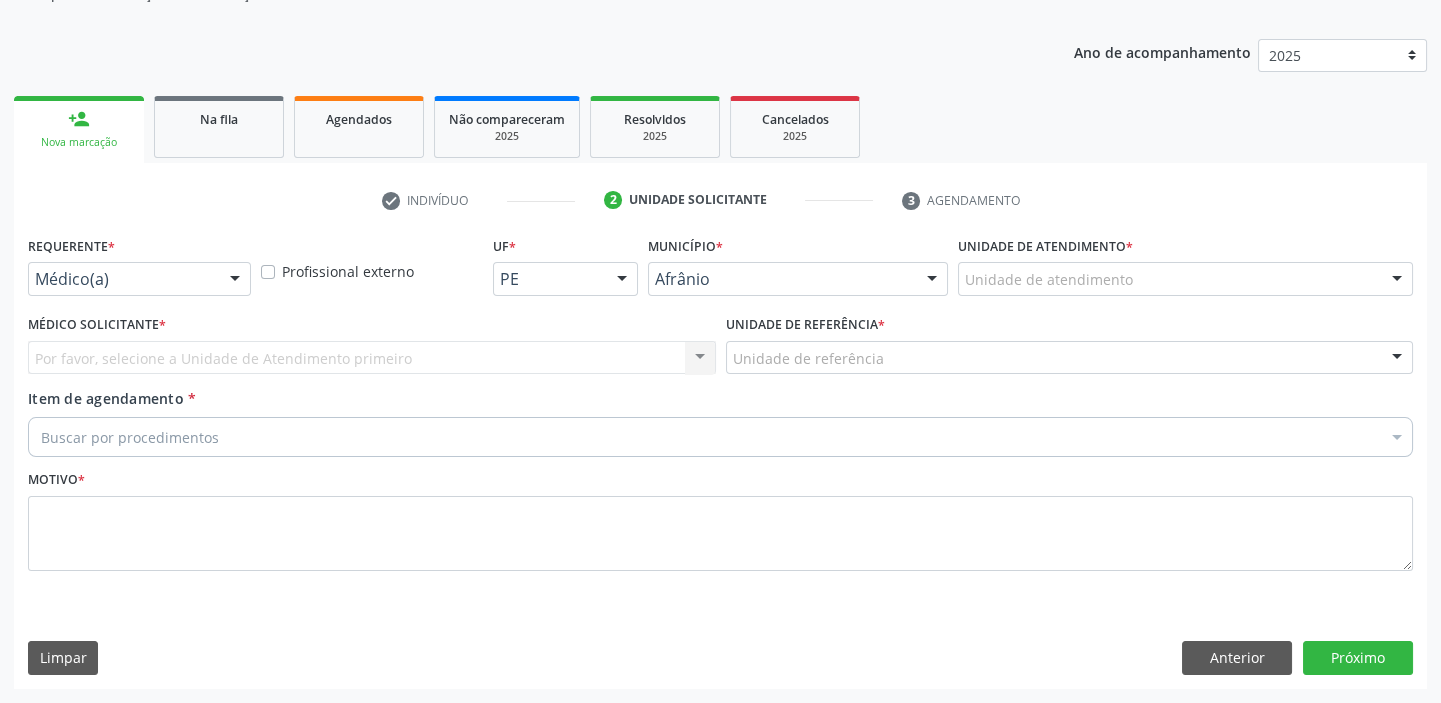 scroll, scrollTop: 201, scrollLeft: 0, axis: vertical 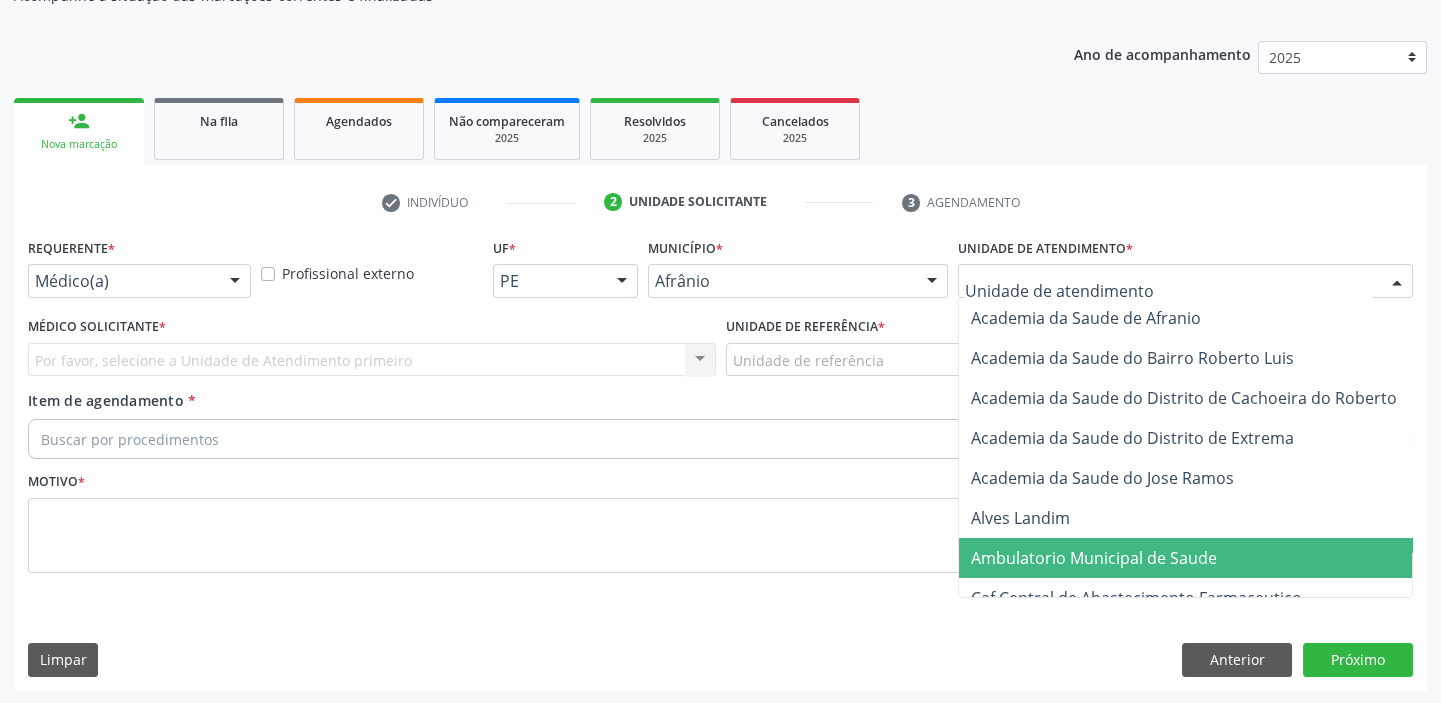 click on "Ambulatorio Municipal de Saude" at bounding box center (1094, 558) 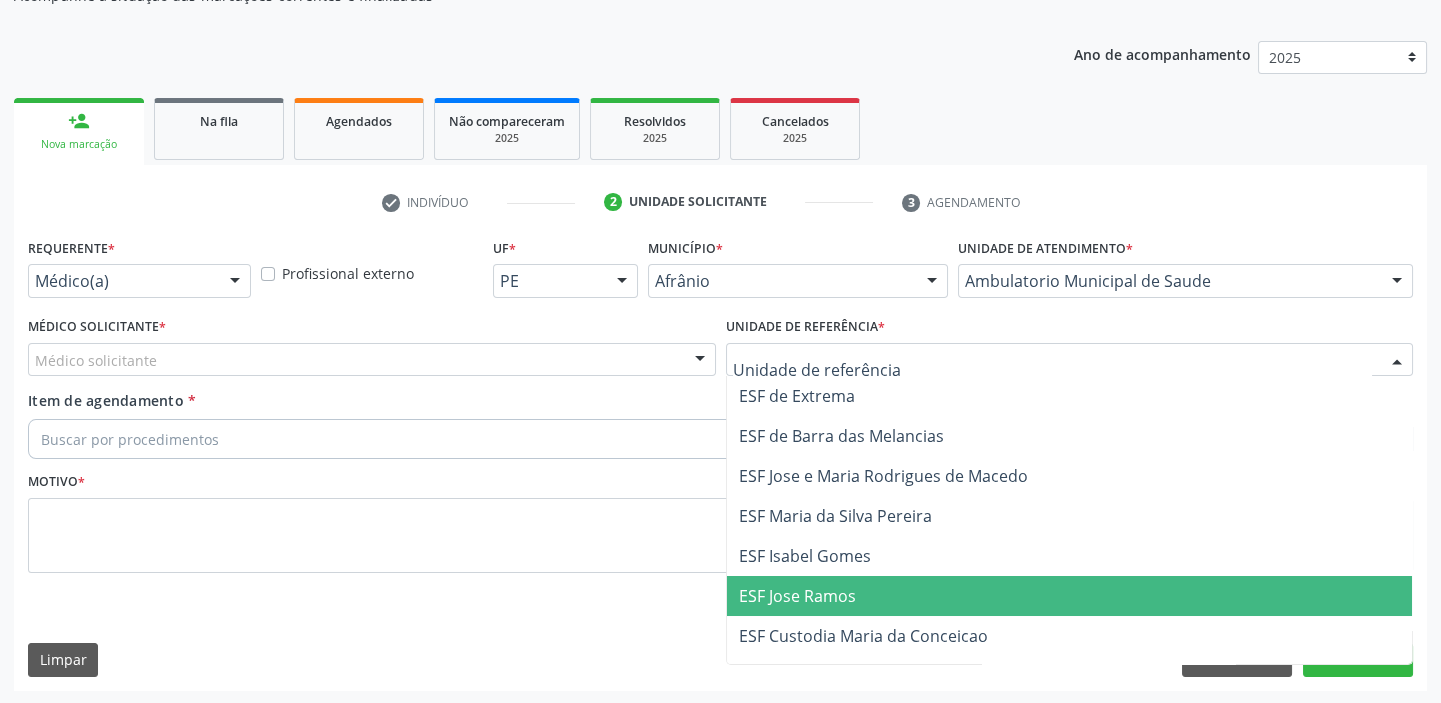 click on "ESF Jose Ramos" at bounding box center [1070, 596] 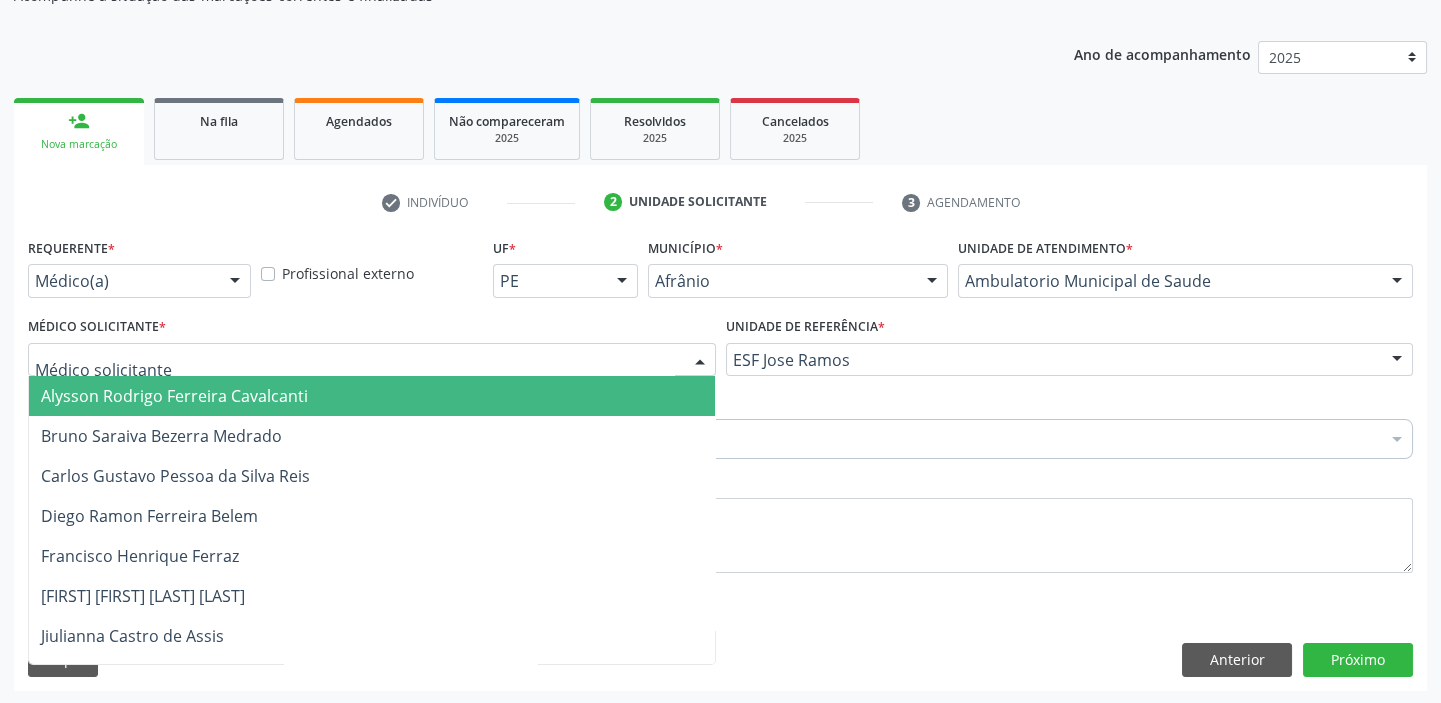click at bounding box center (372, 360) 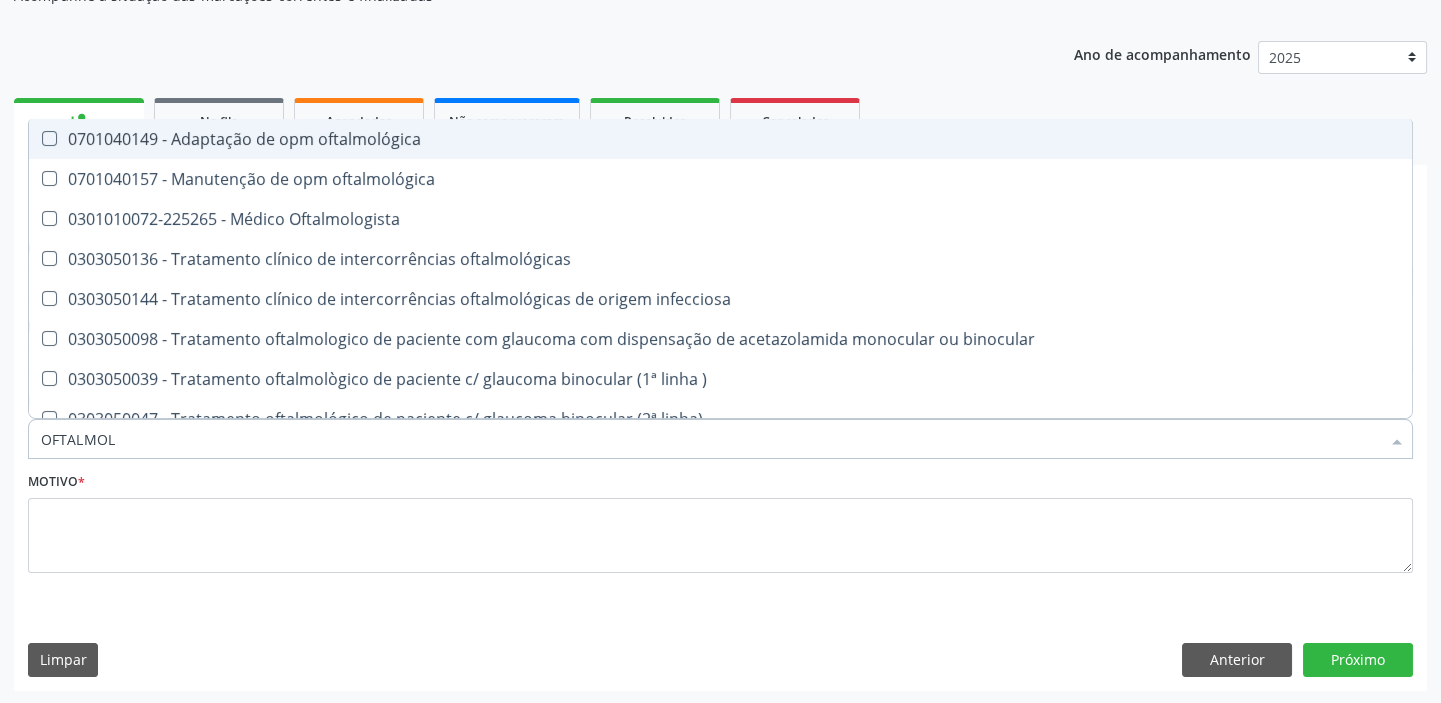 type on "OFTALMOLO" 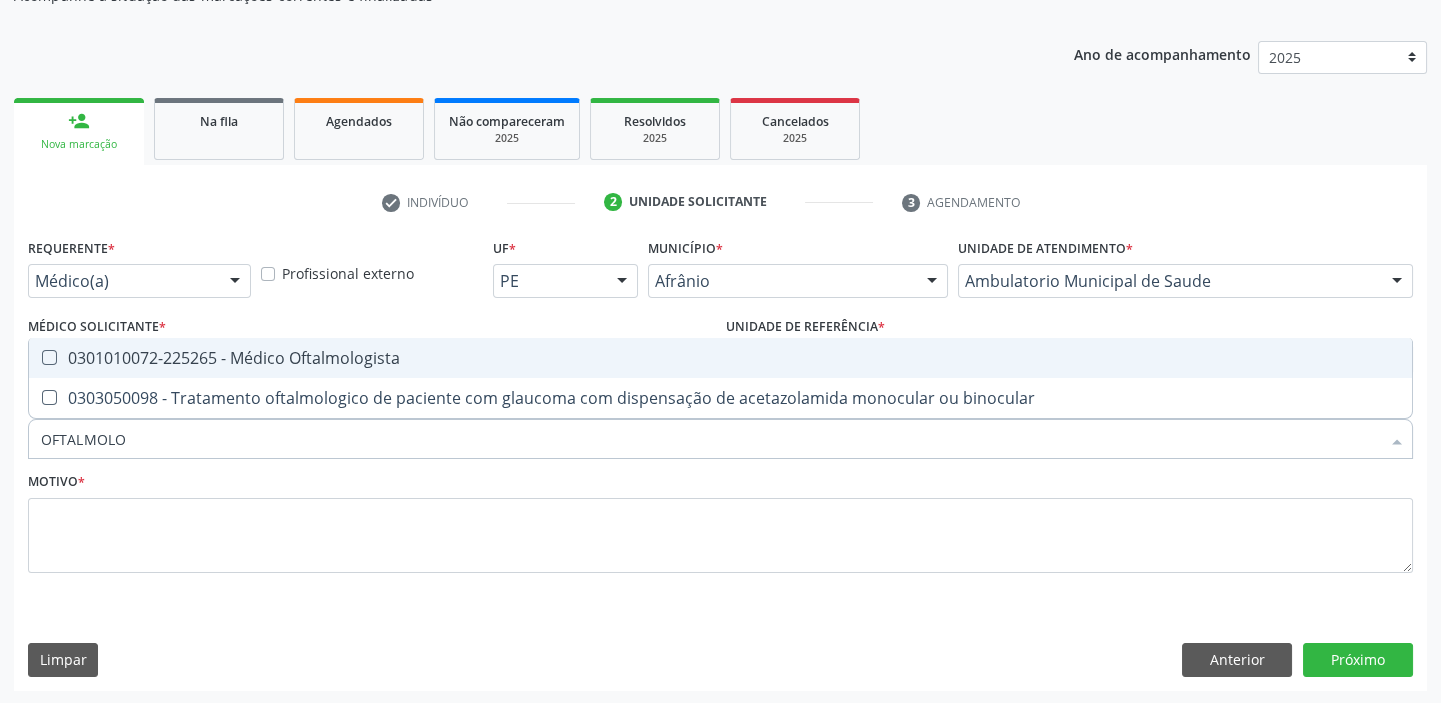 click on "0301010072-225265 - Médico Oftalmologista" at bounding box center [720, 358] 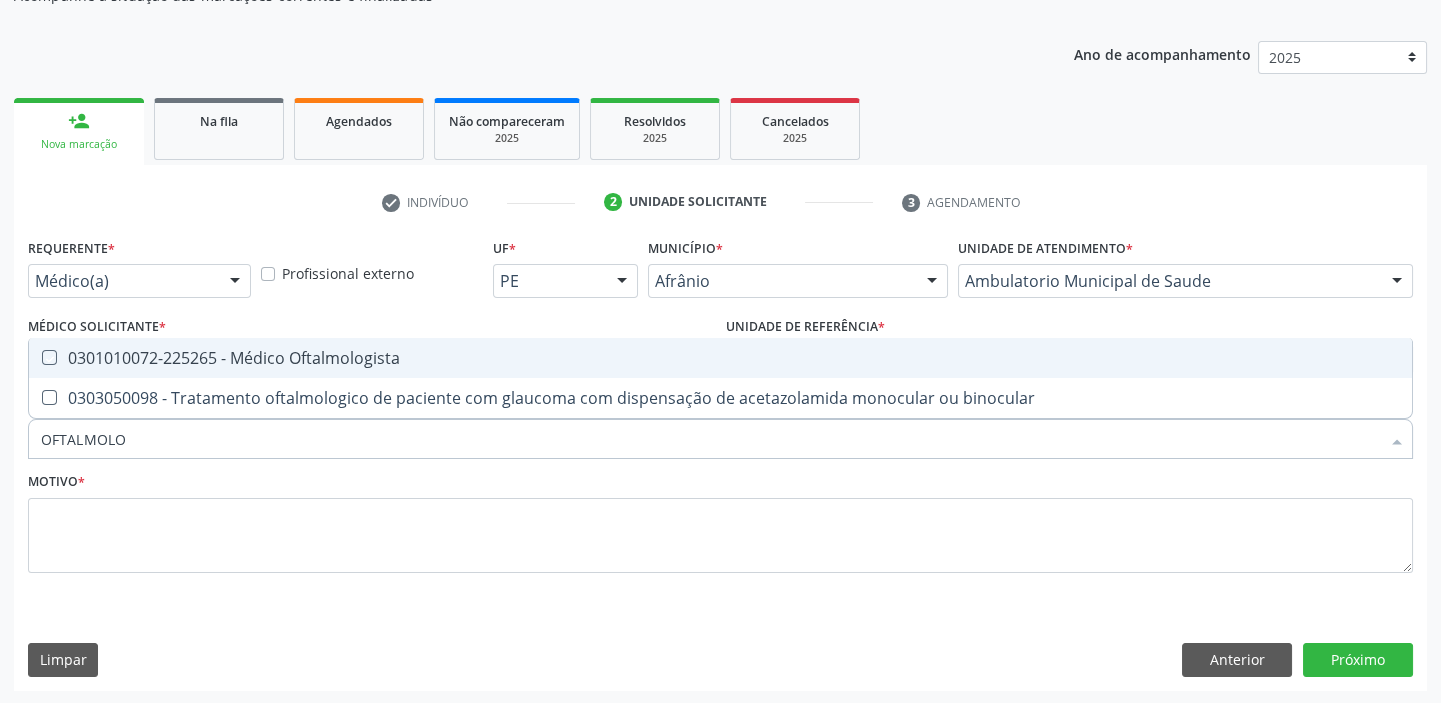 checkbox on "true" 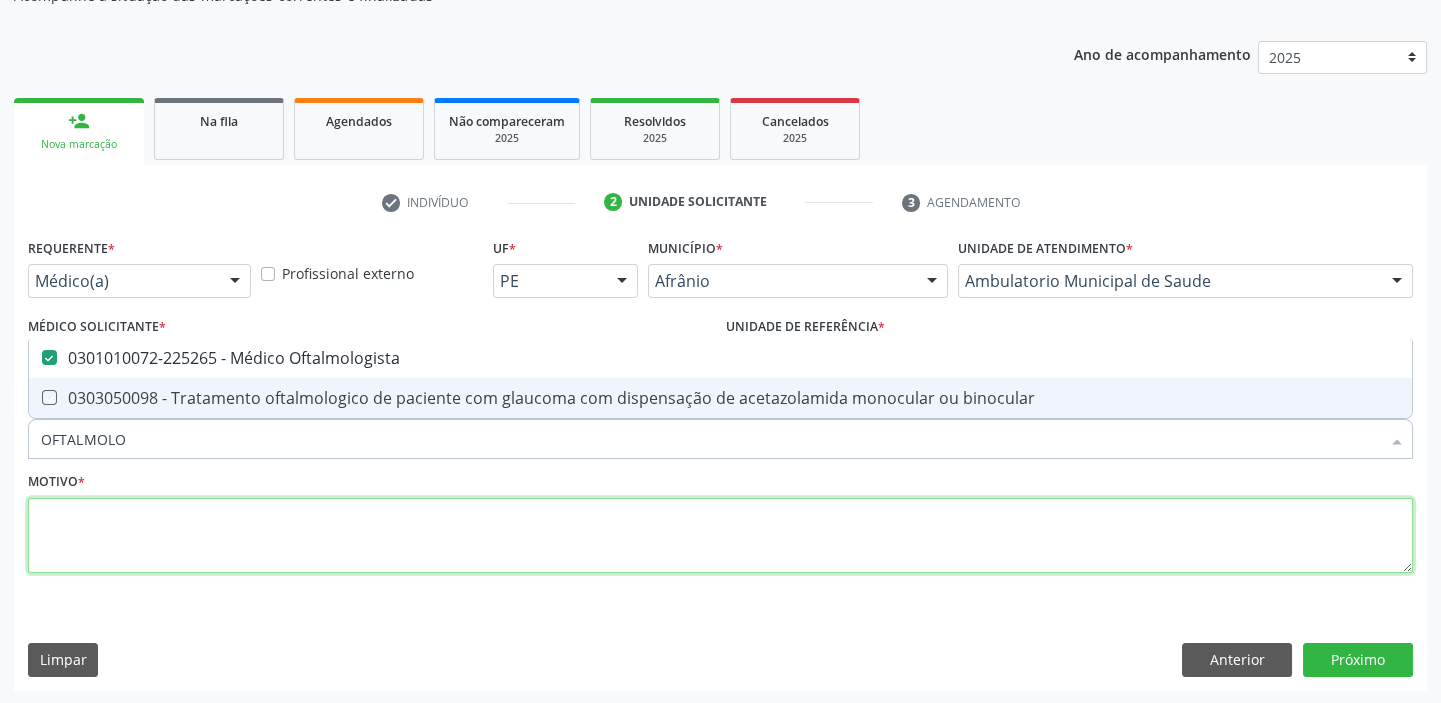 click at bounding box center (720, 536) 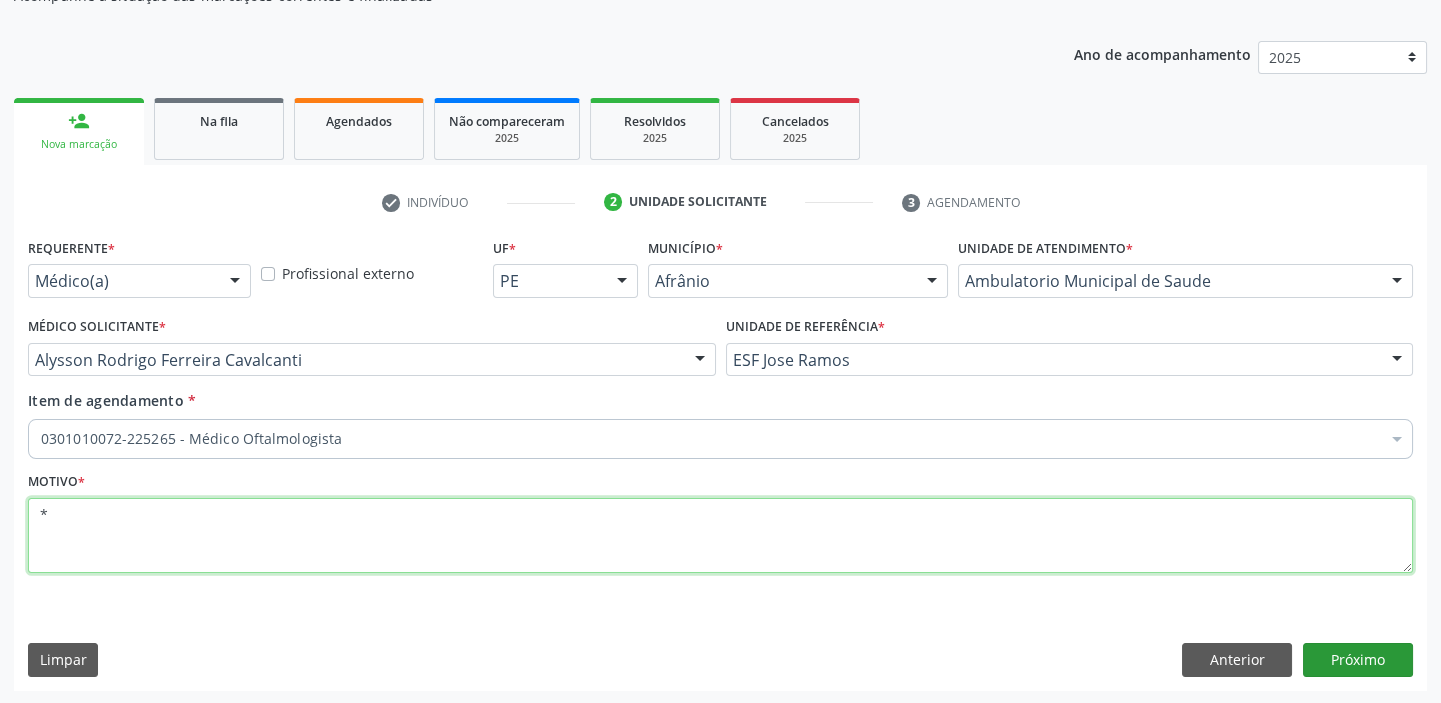 type on "*" 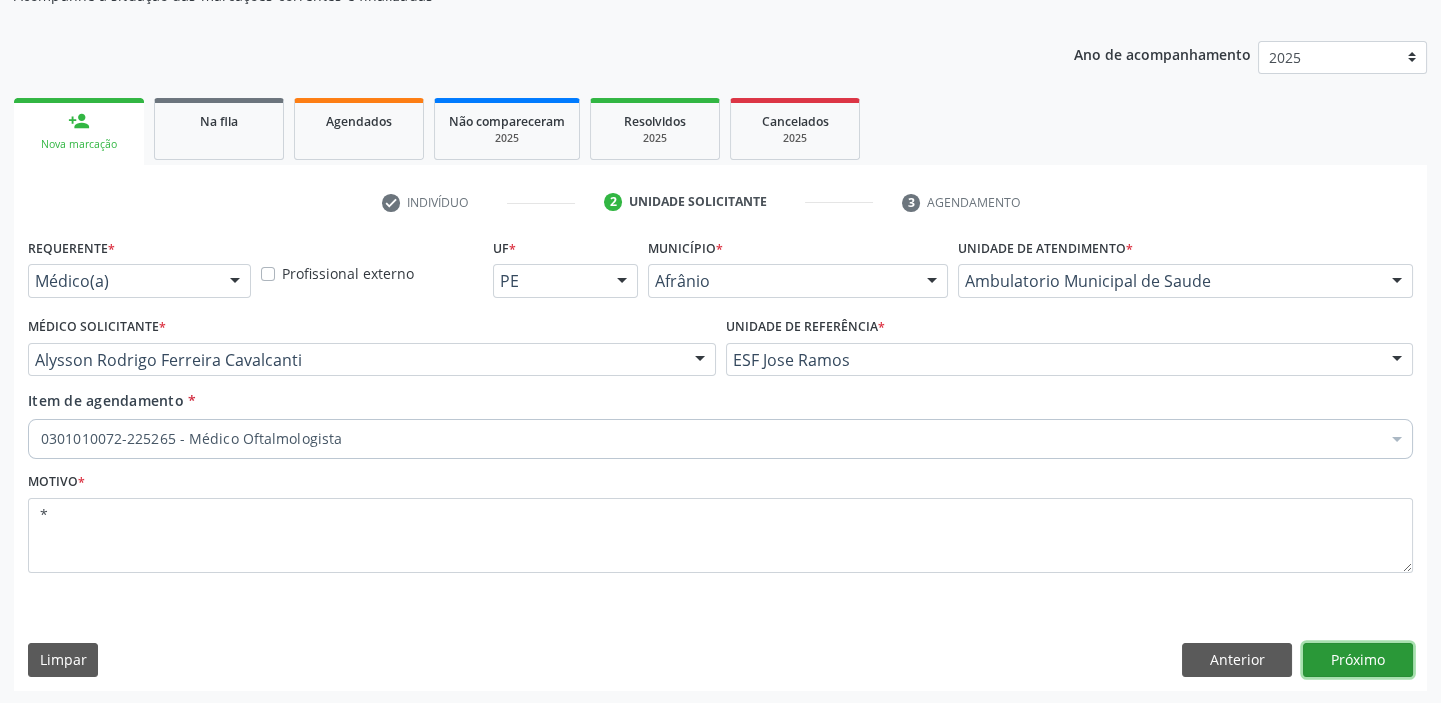 click on "Próximo" at bounding box center [1358, 660] 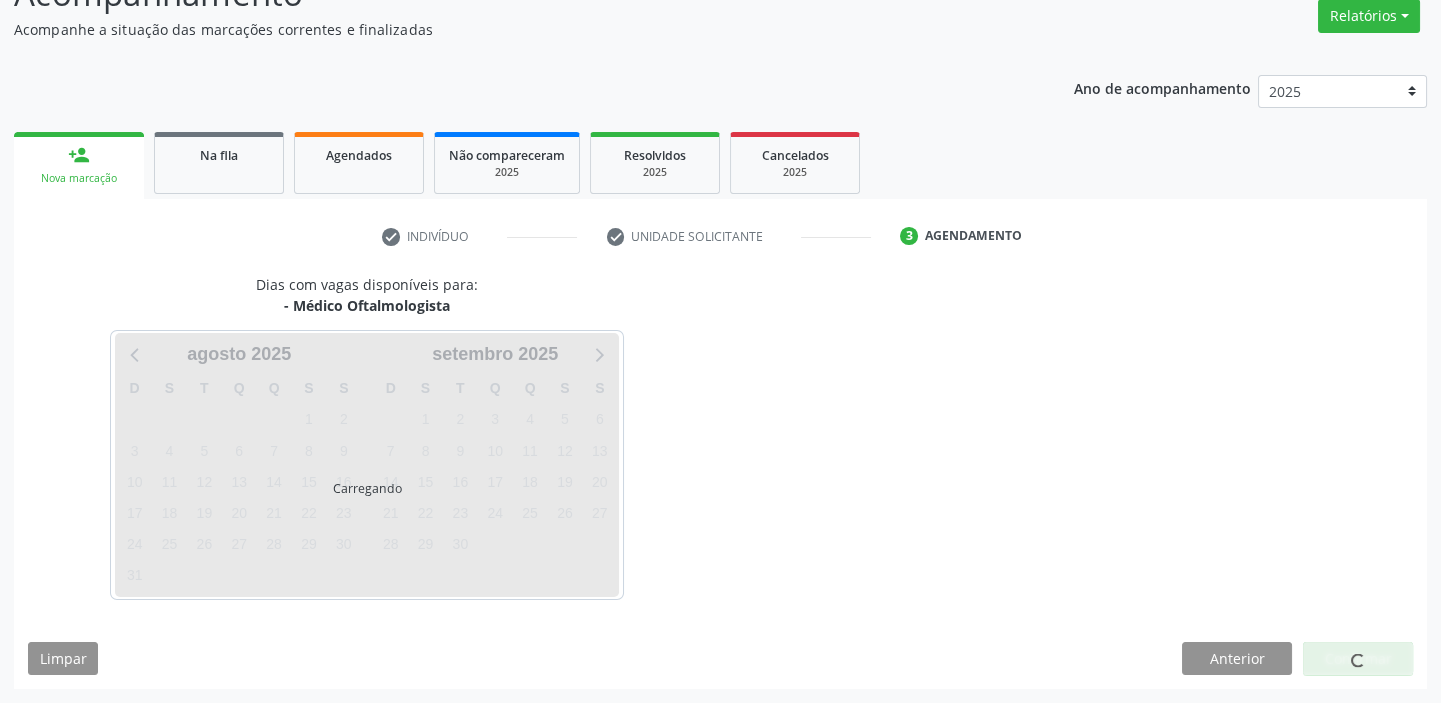 scroll, scrollTop: 166, scrollLeft: 0, axis: vertical 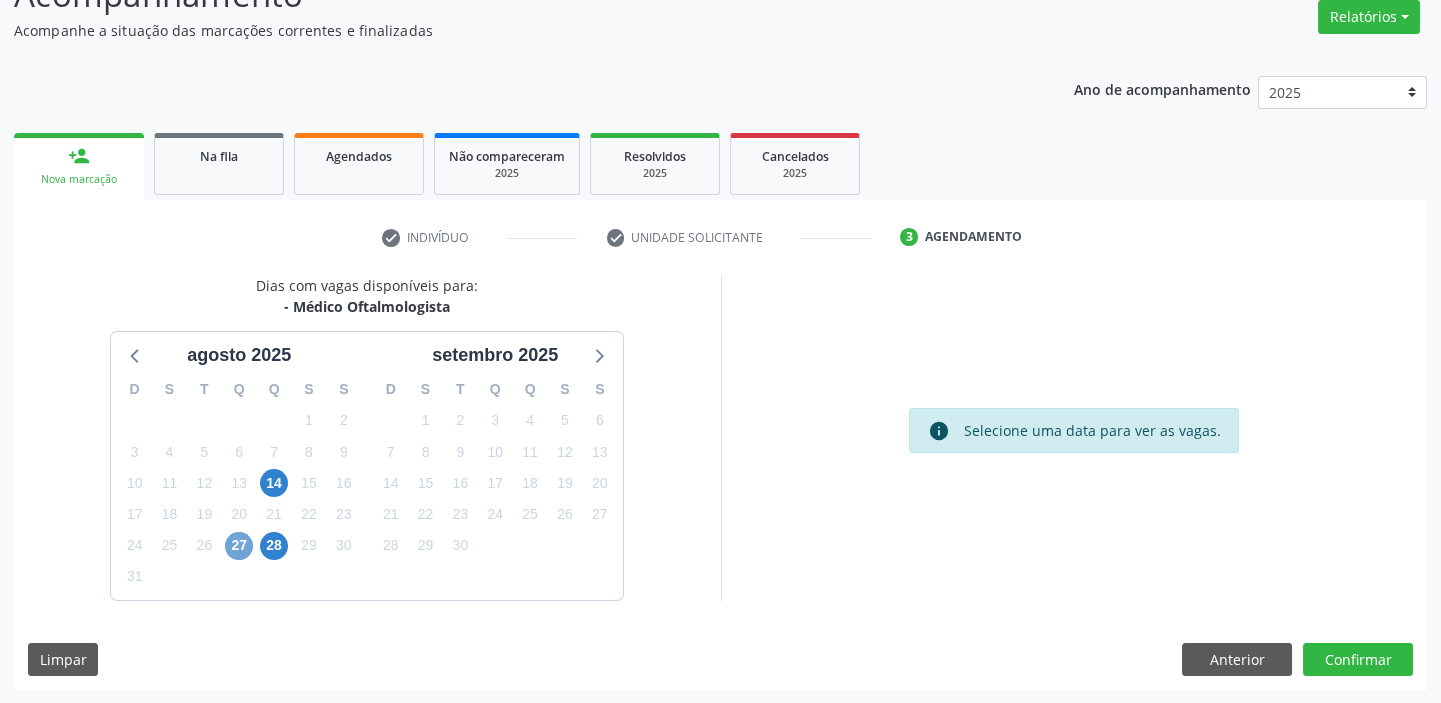 click on "27" at bounding box center (239, 546) 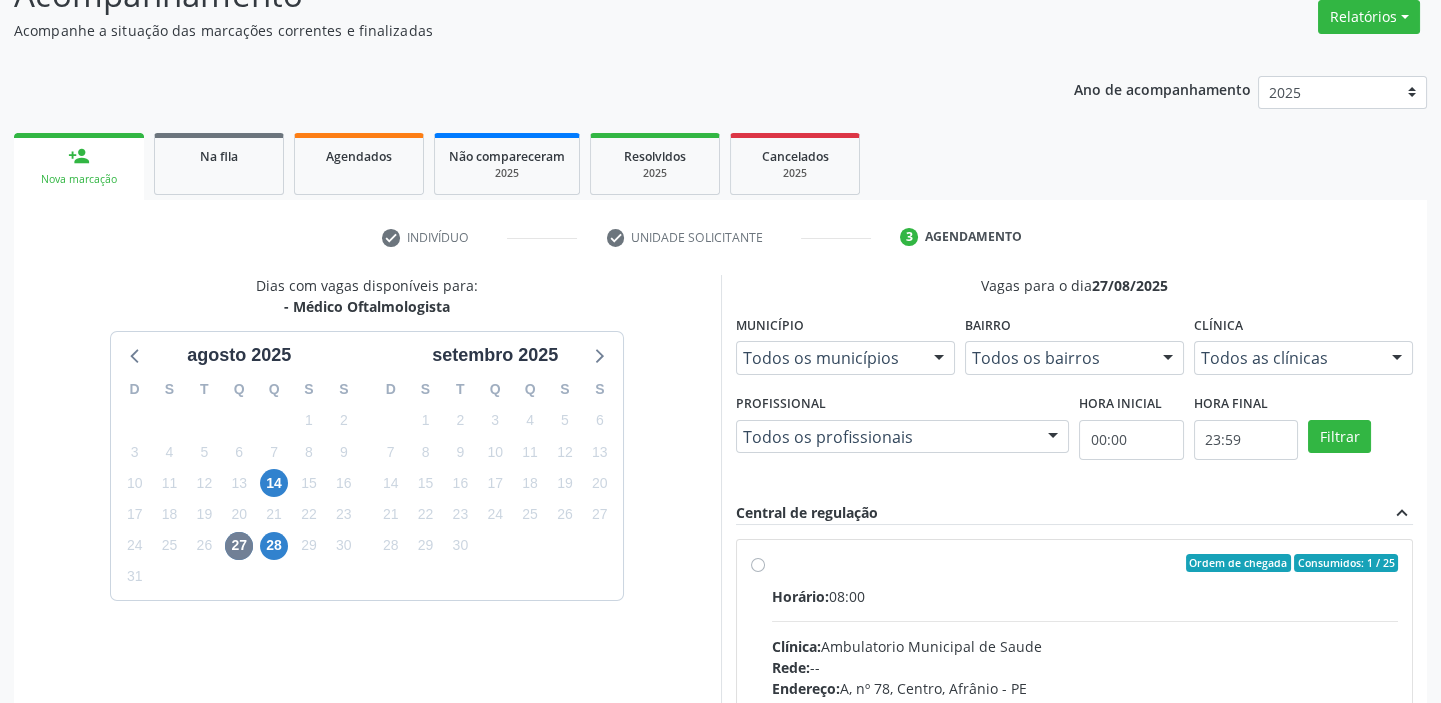 click on "Consumidos: [NUMBER] / [NUMBER]" at bounding box center (1085, 563) 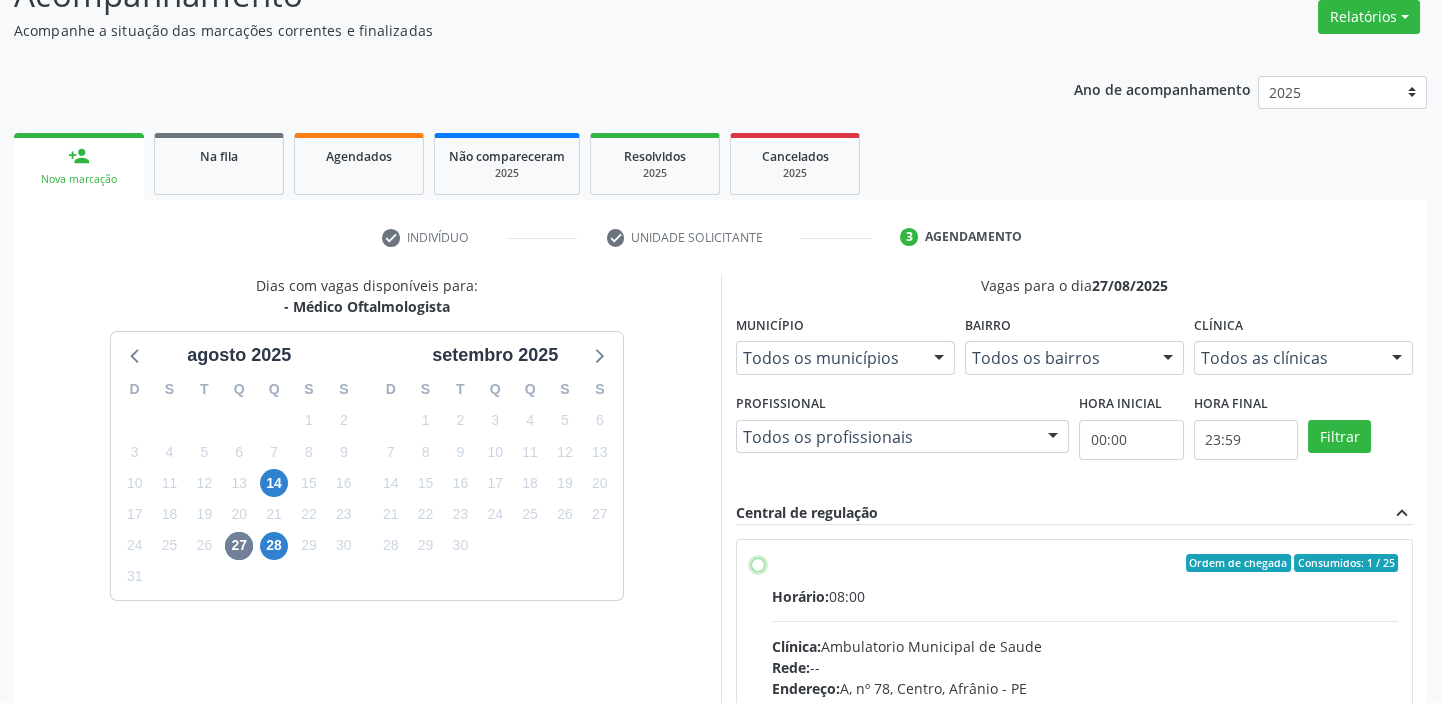 click on "Endereço: A, nº [NUMBER], [NAME], [CITY] - [STATE]" at bounding box center (758, 563) 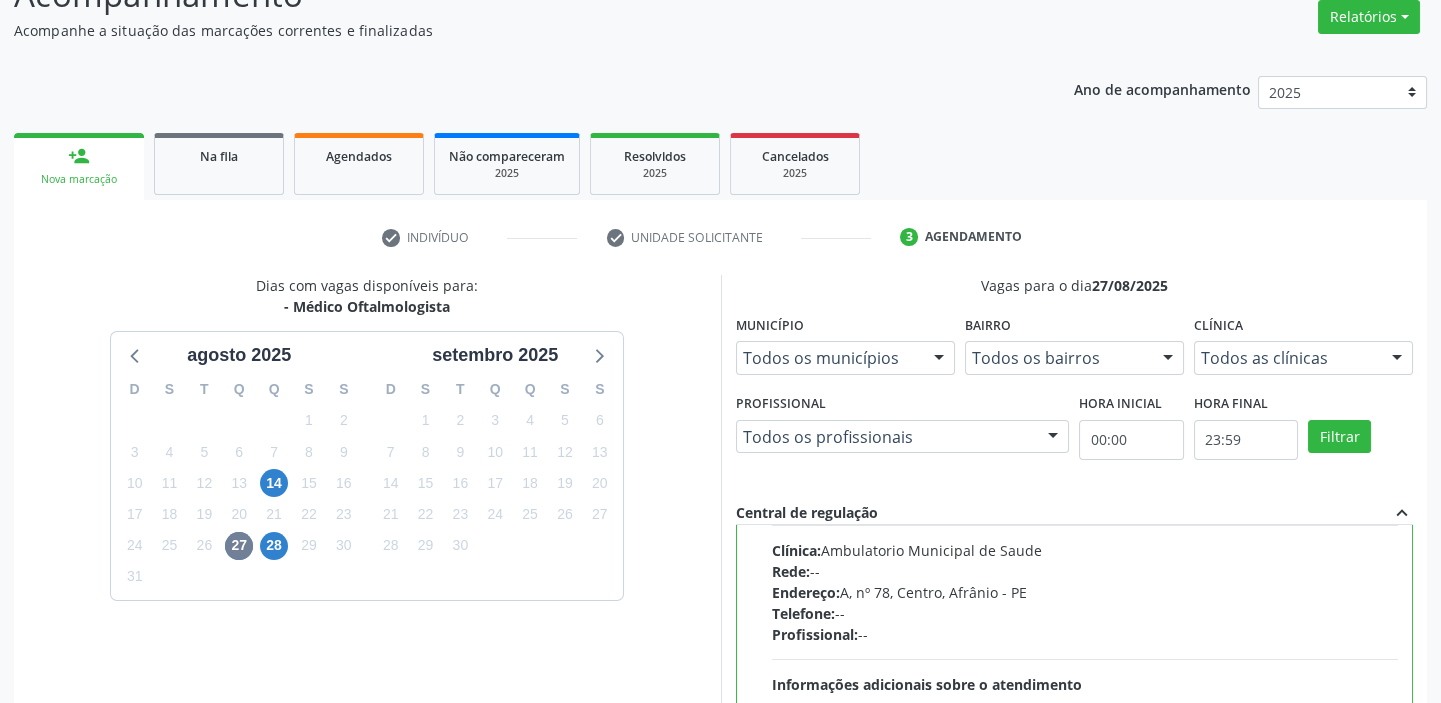 scroll, scrollTop: 99, scrollLeft: 0, axis: vertical 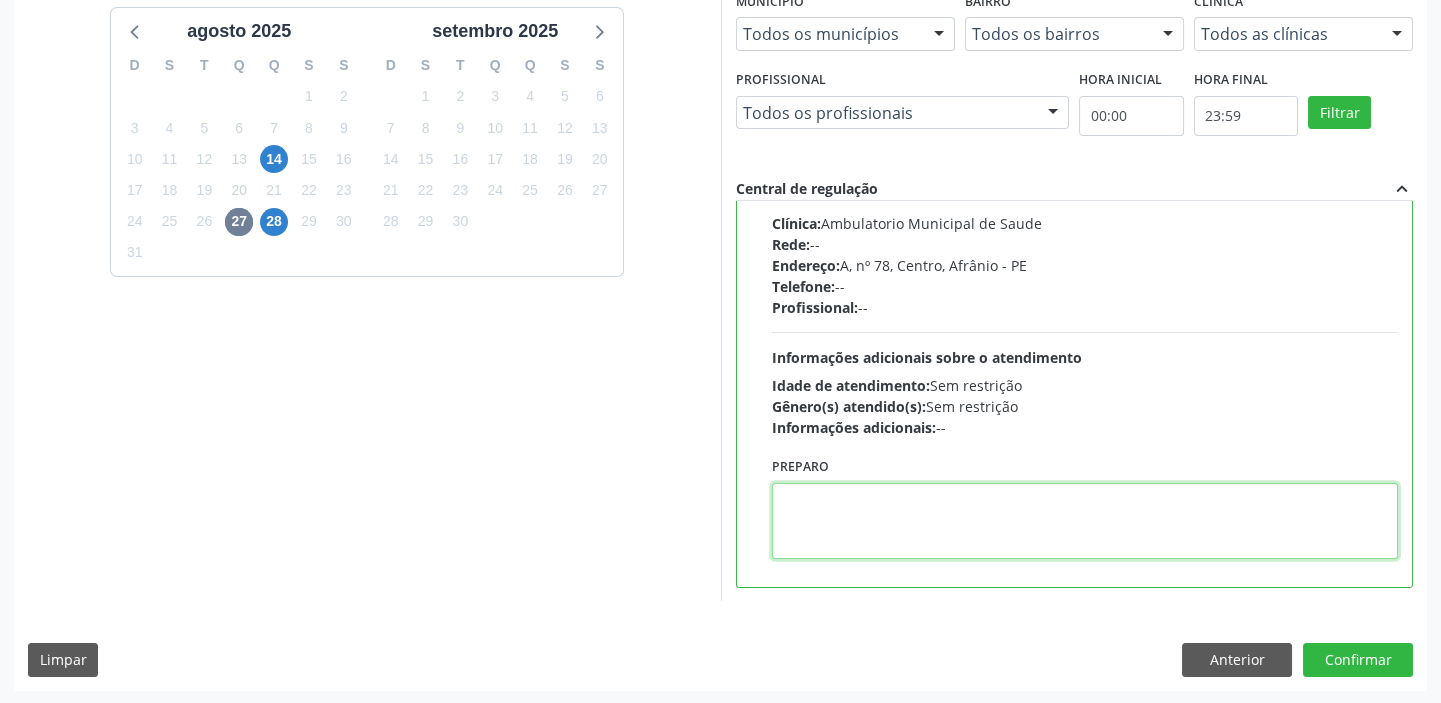 click at bounding box center (1085, 521) 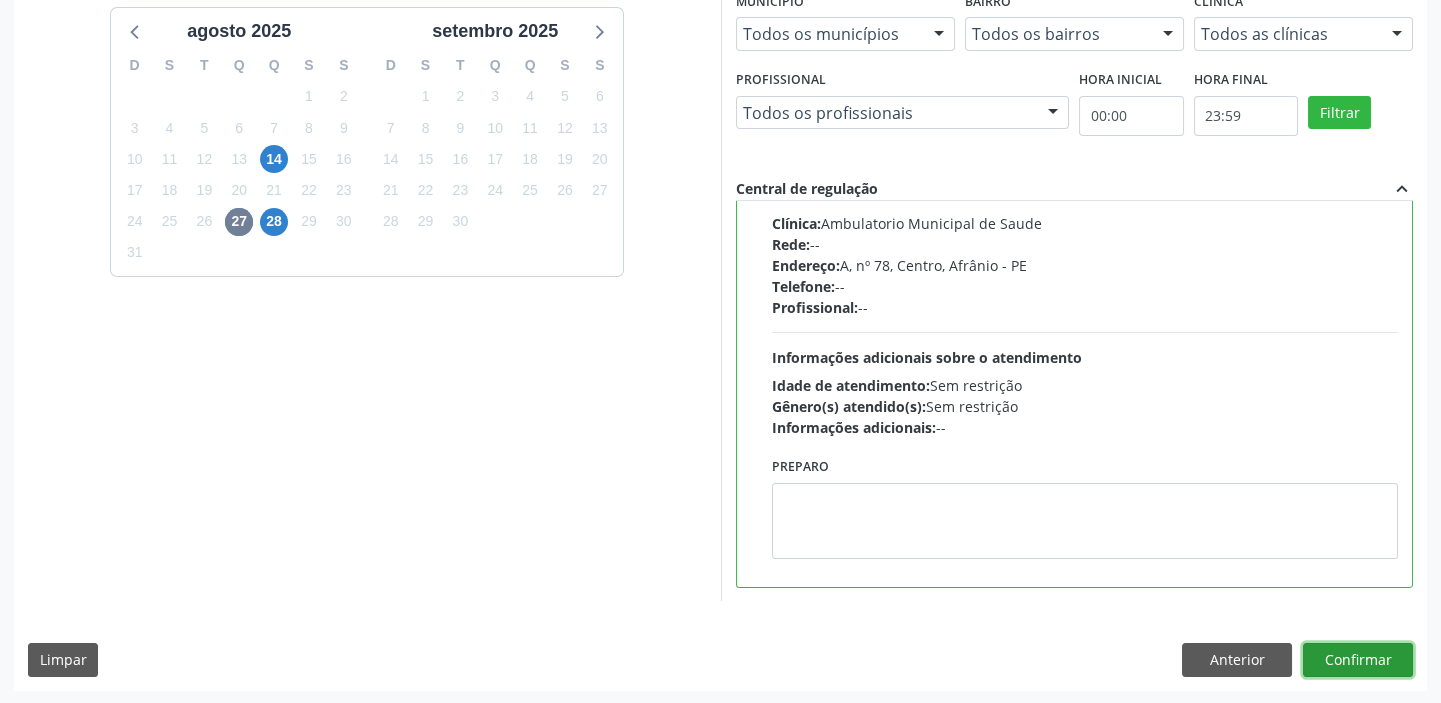 click on "Confirmar" at bounding box center (1358, 660) 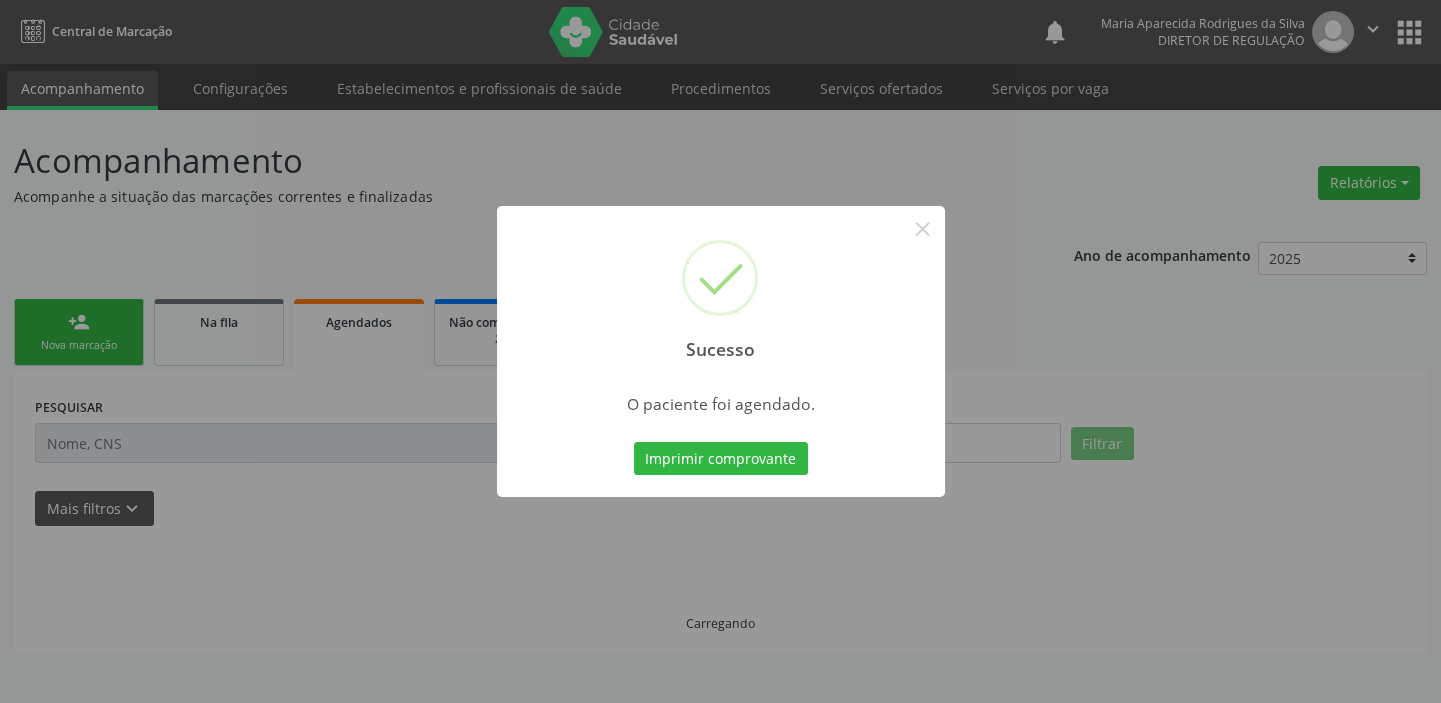 scroll, scrollTop: 0, scrollLeft: 0, axis: both 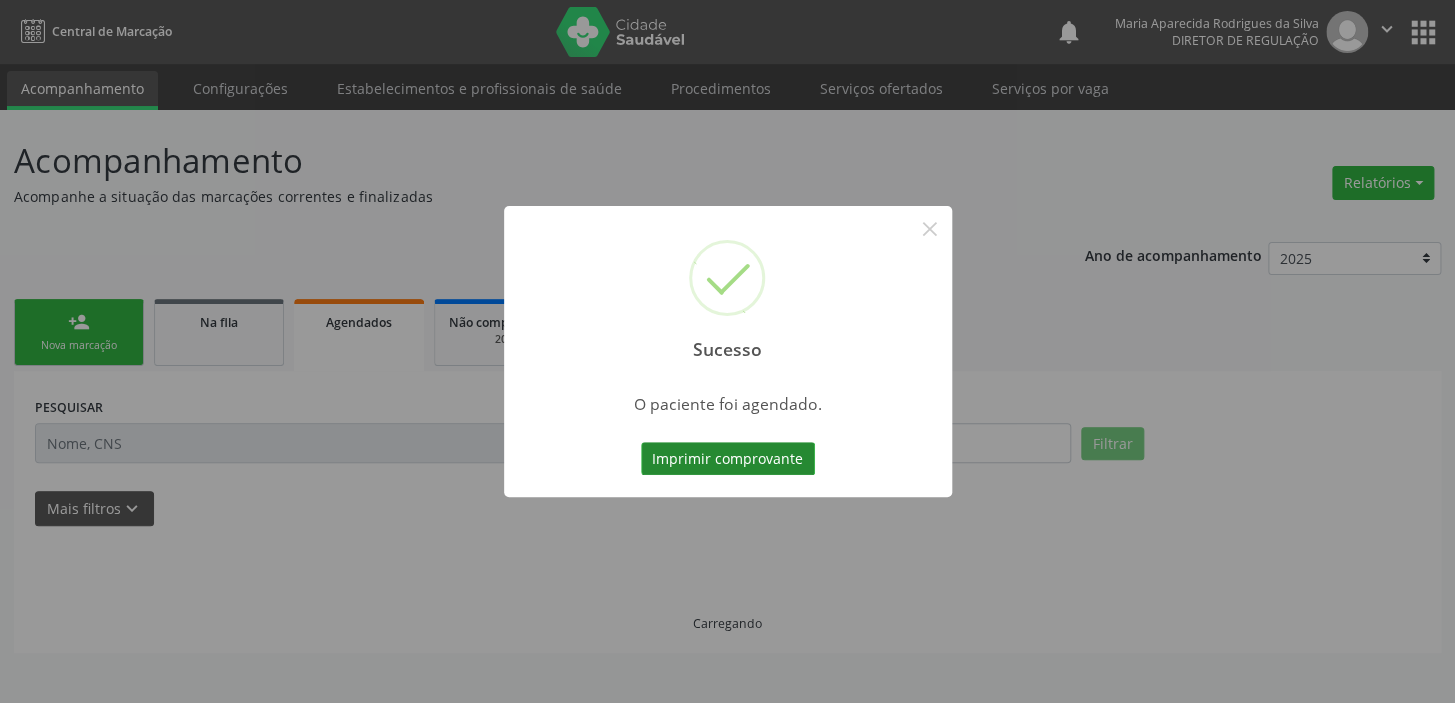 click on "Imprimir comprovante" at bounding box center (728, 459) 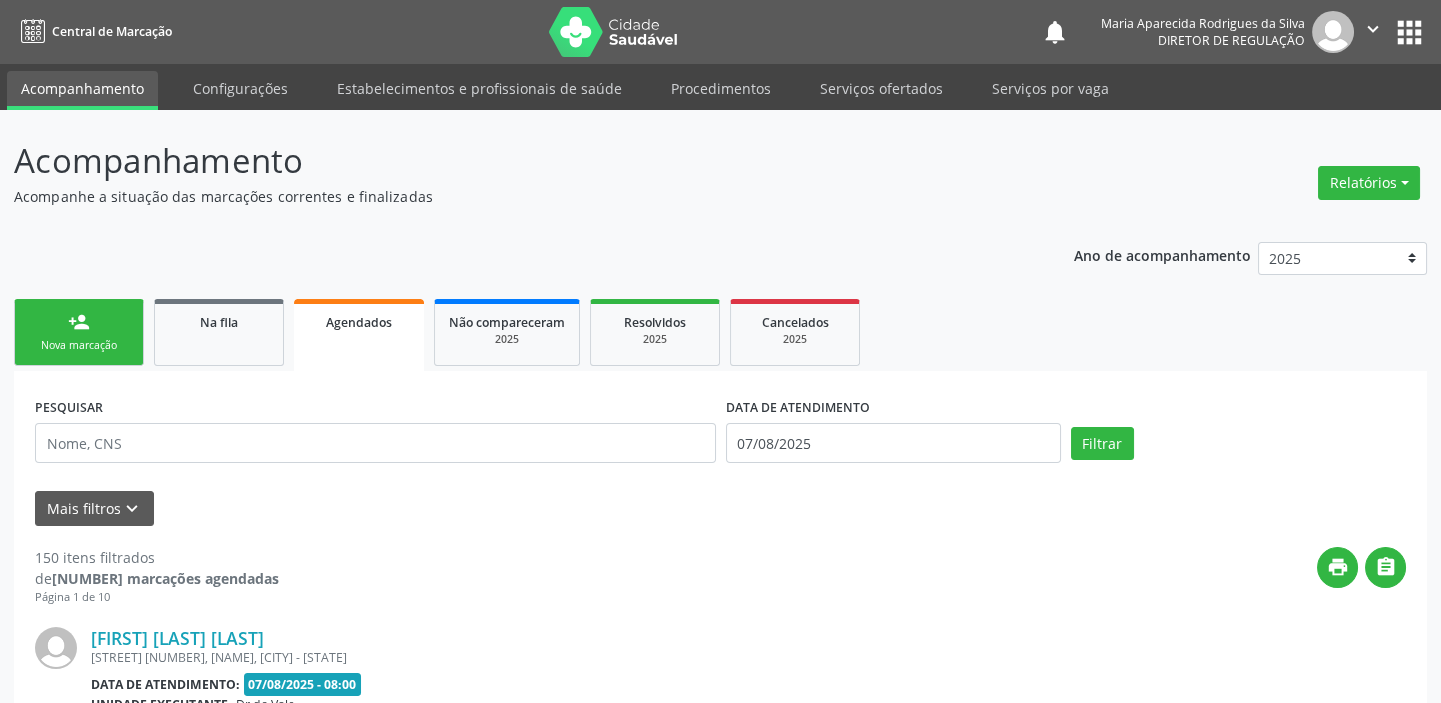click on "Nova marcação" at bounding box center [79, 345] 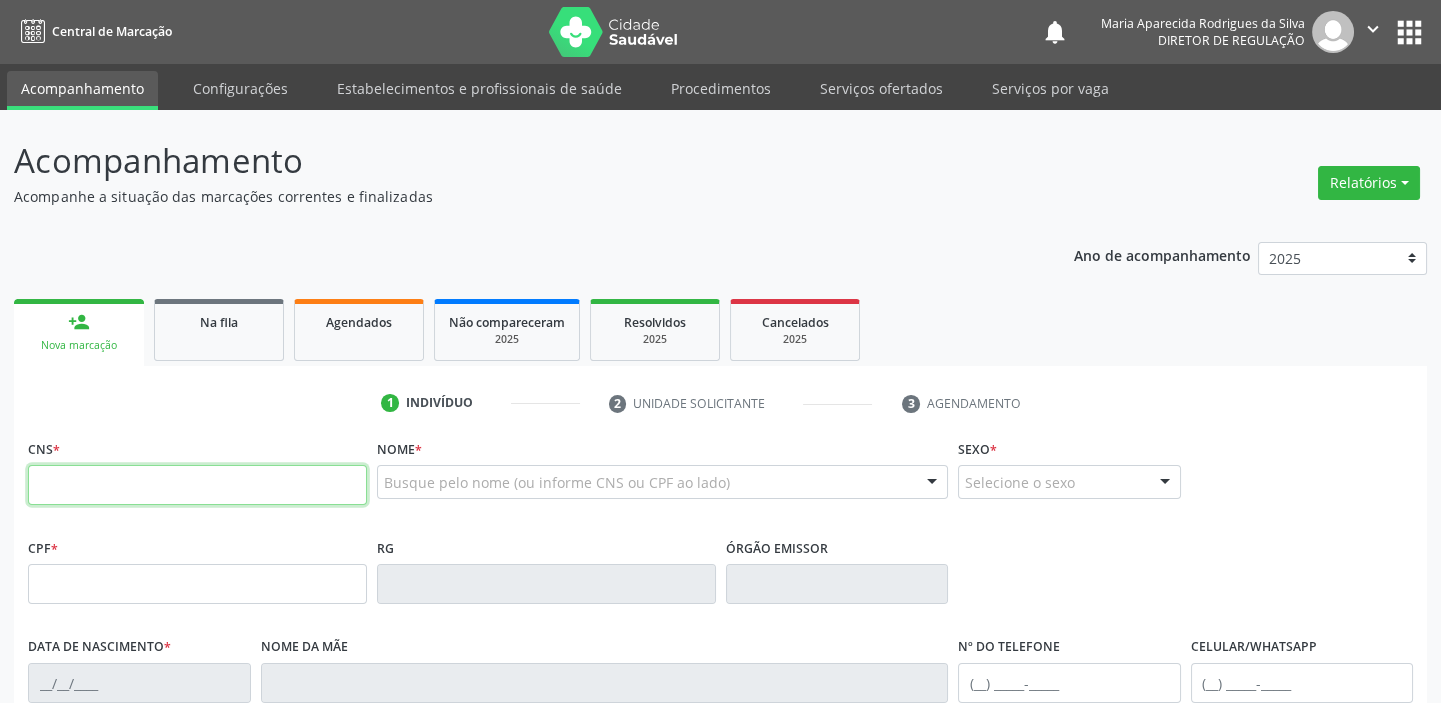 click at bounding box center (197, 485) 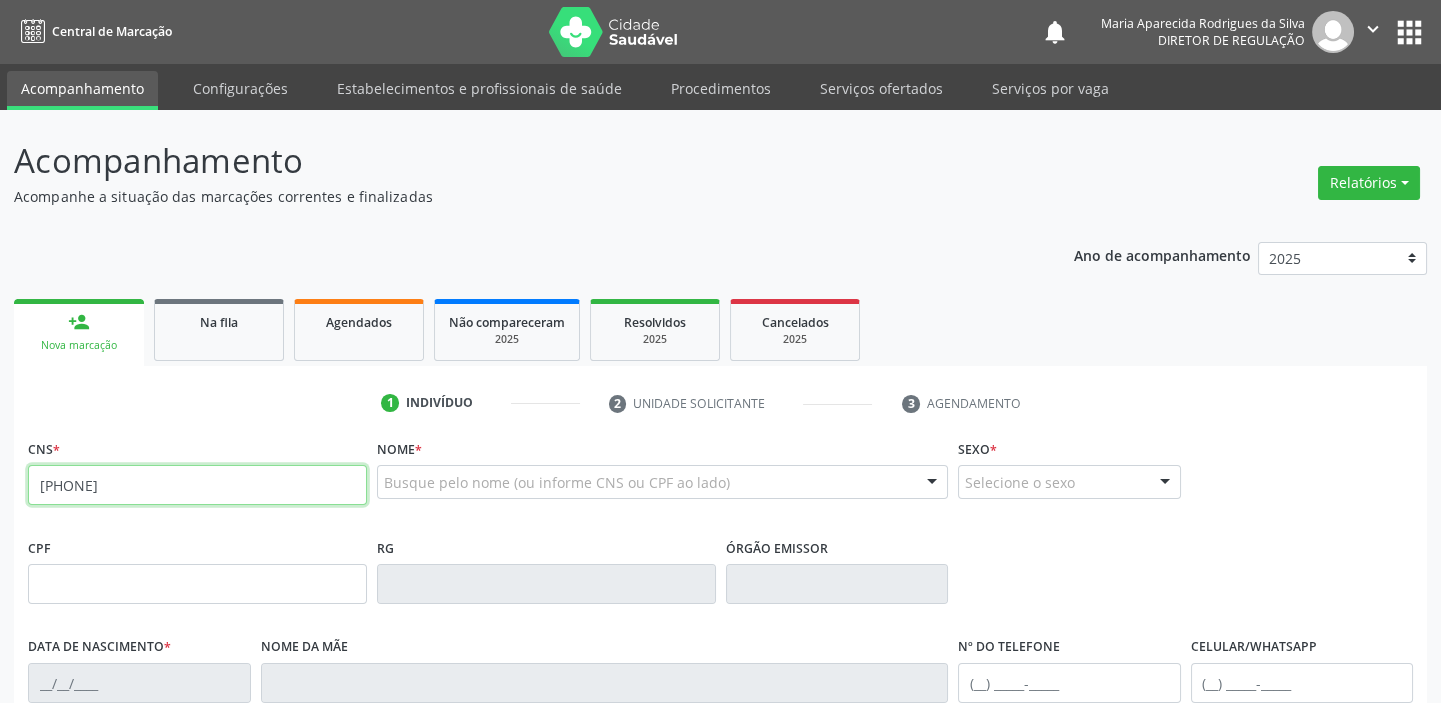 type on "[PHONE]" 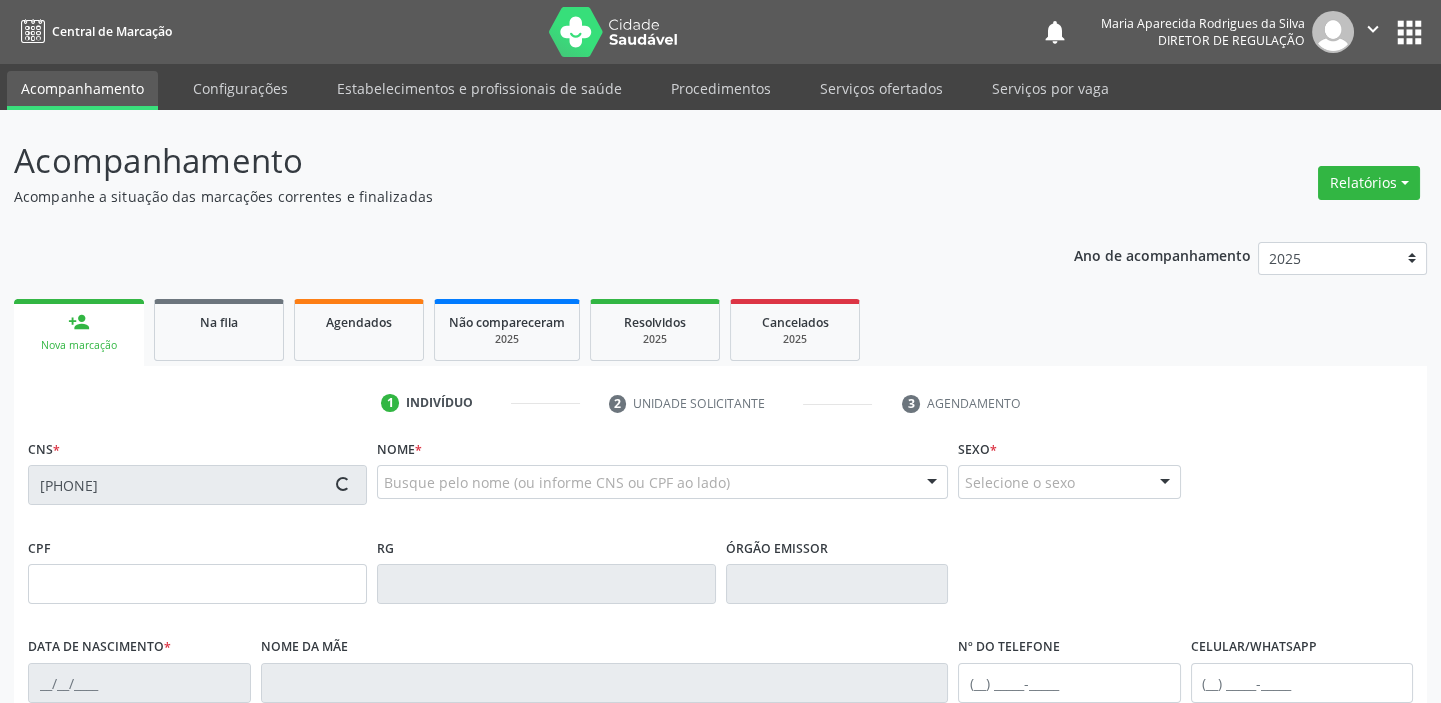 type on "[CPF]" 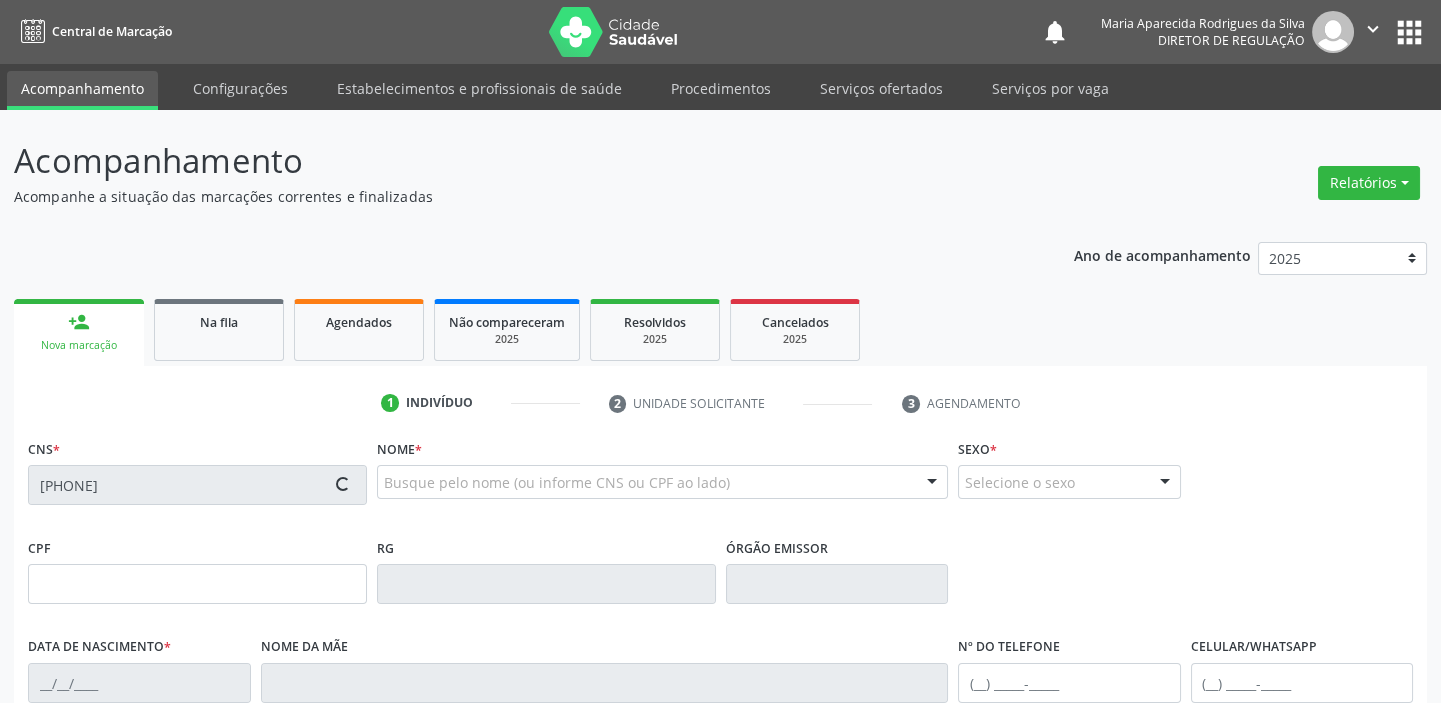 type on "[DATE]" 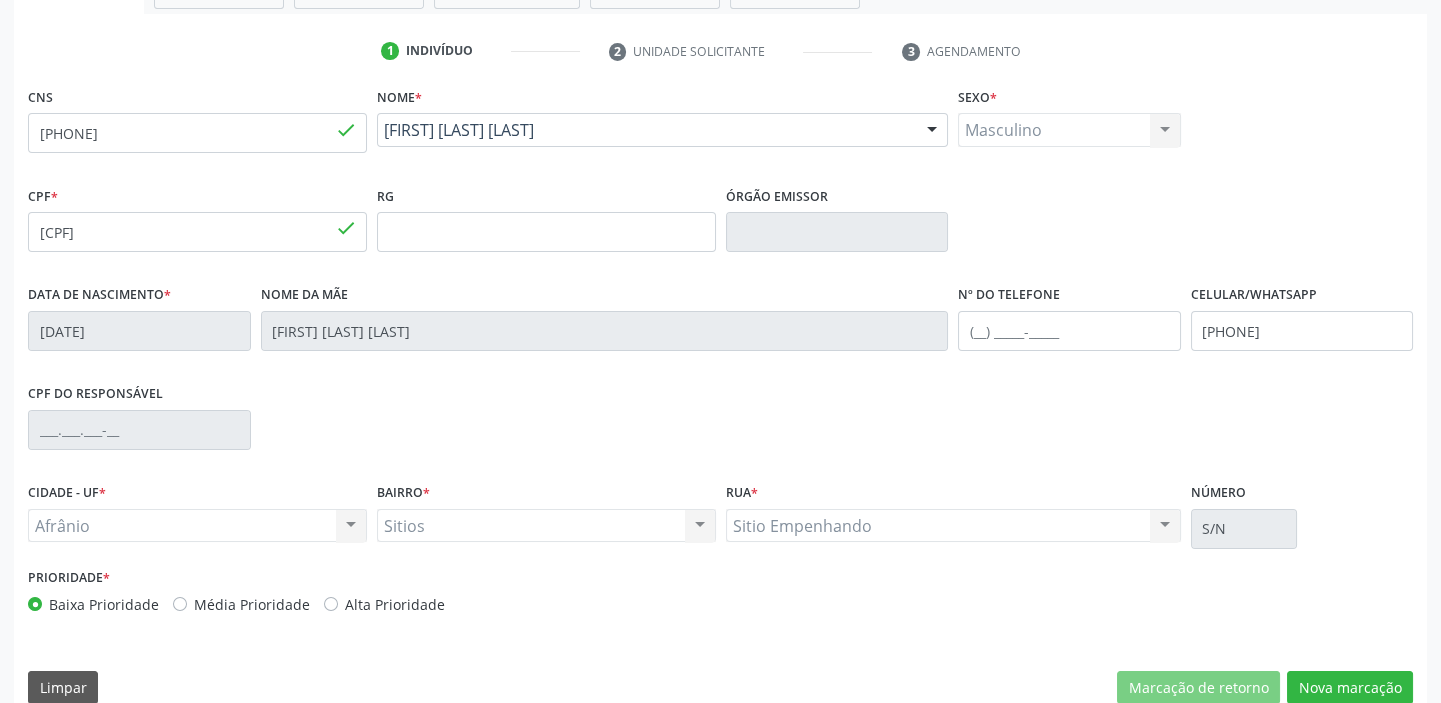 scroll, scrollTop: 380, scrollLeft: 0, axis: vertical 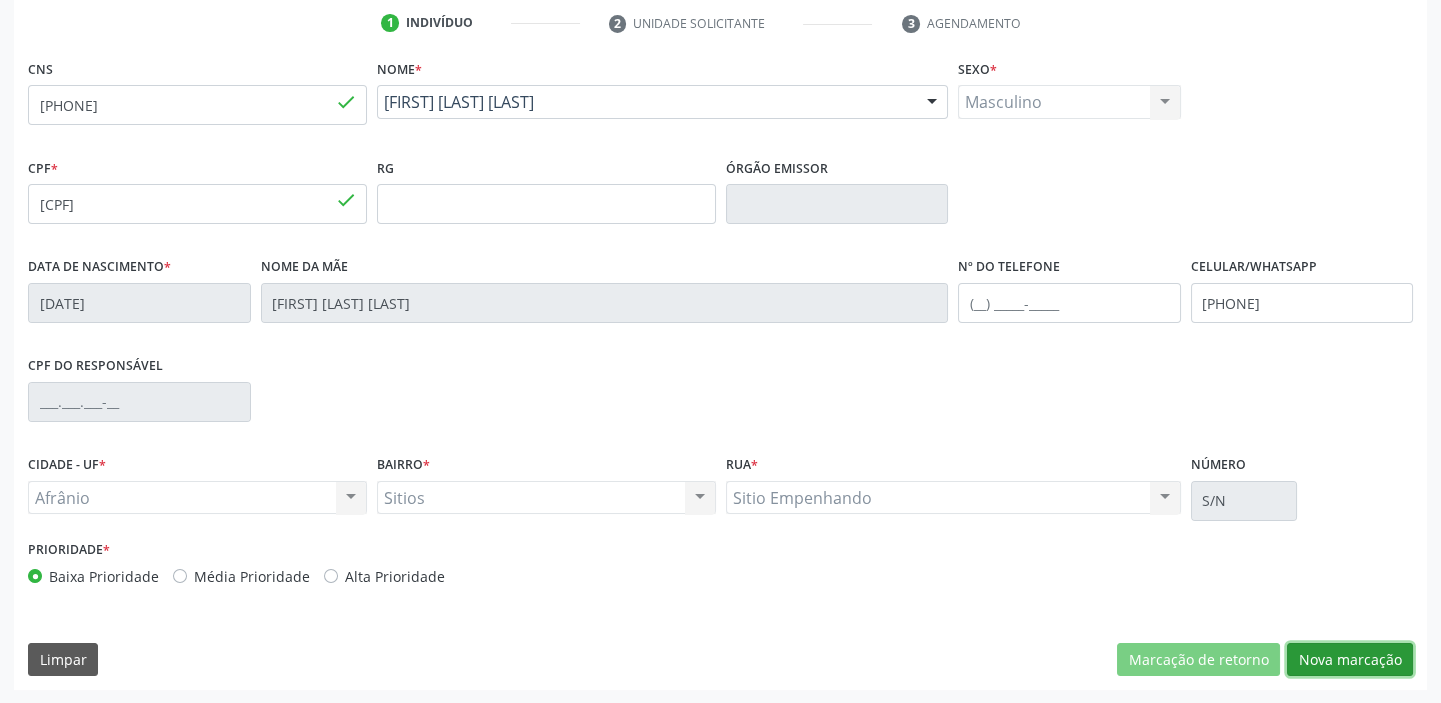 click on "Nova marcação" at bounding box center (1350, 660) 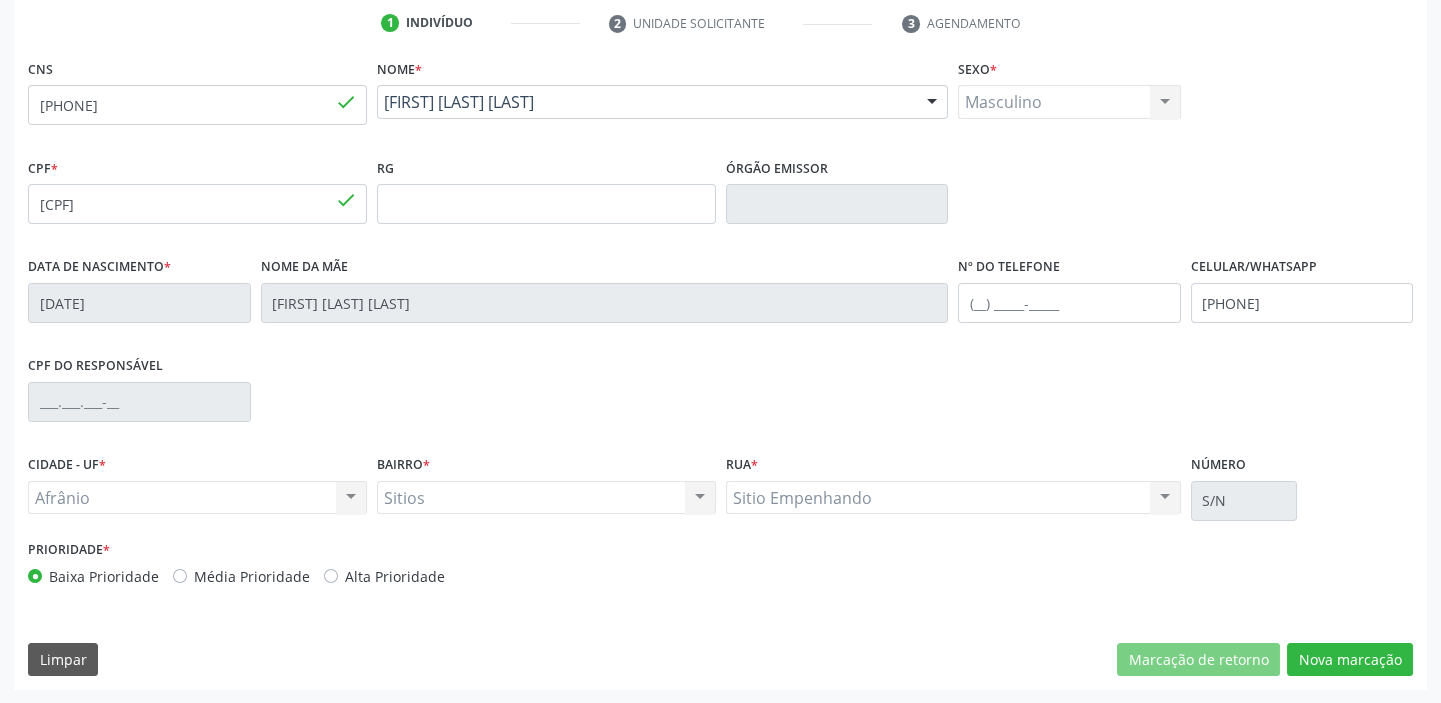 scroll, scrollTop: 201, scrollLeft: 0, axis: vertical 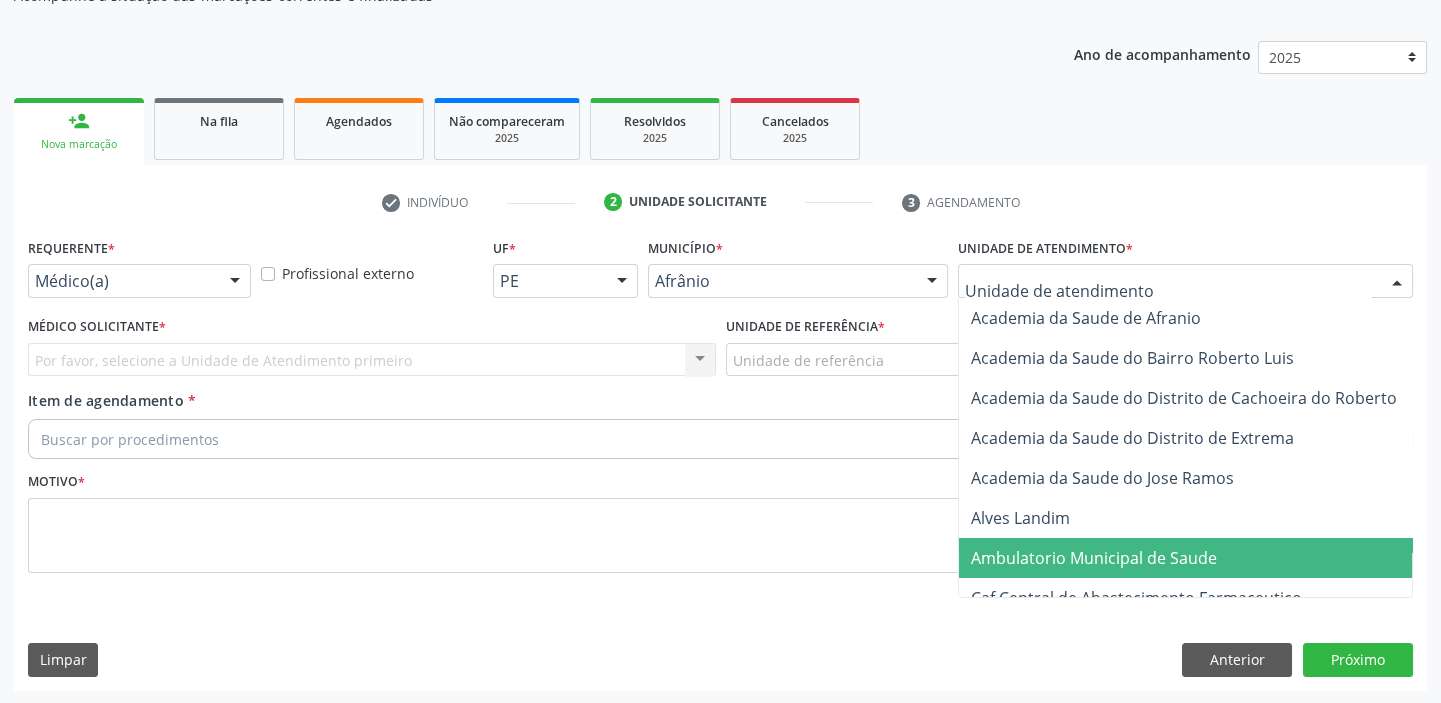 click on "Ambulatorio Municipal de Saude" at bounding box center (1094, 558) 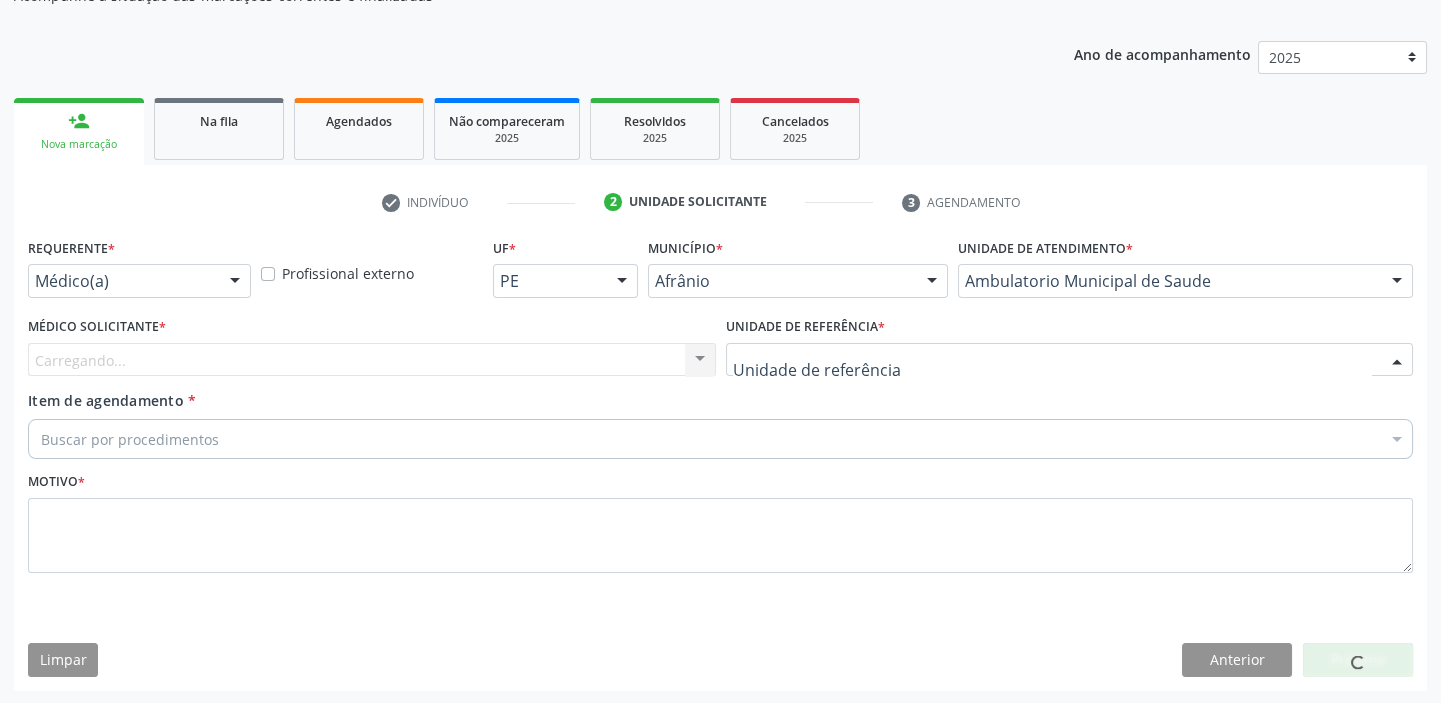 drag, startPoint x: 754, startPoint y: 370, endPoint x: 786, endPoint y: 493, distance: 127.09445 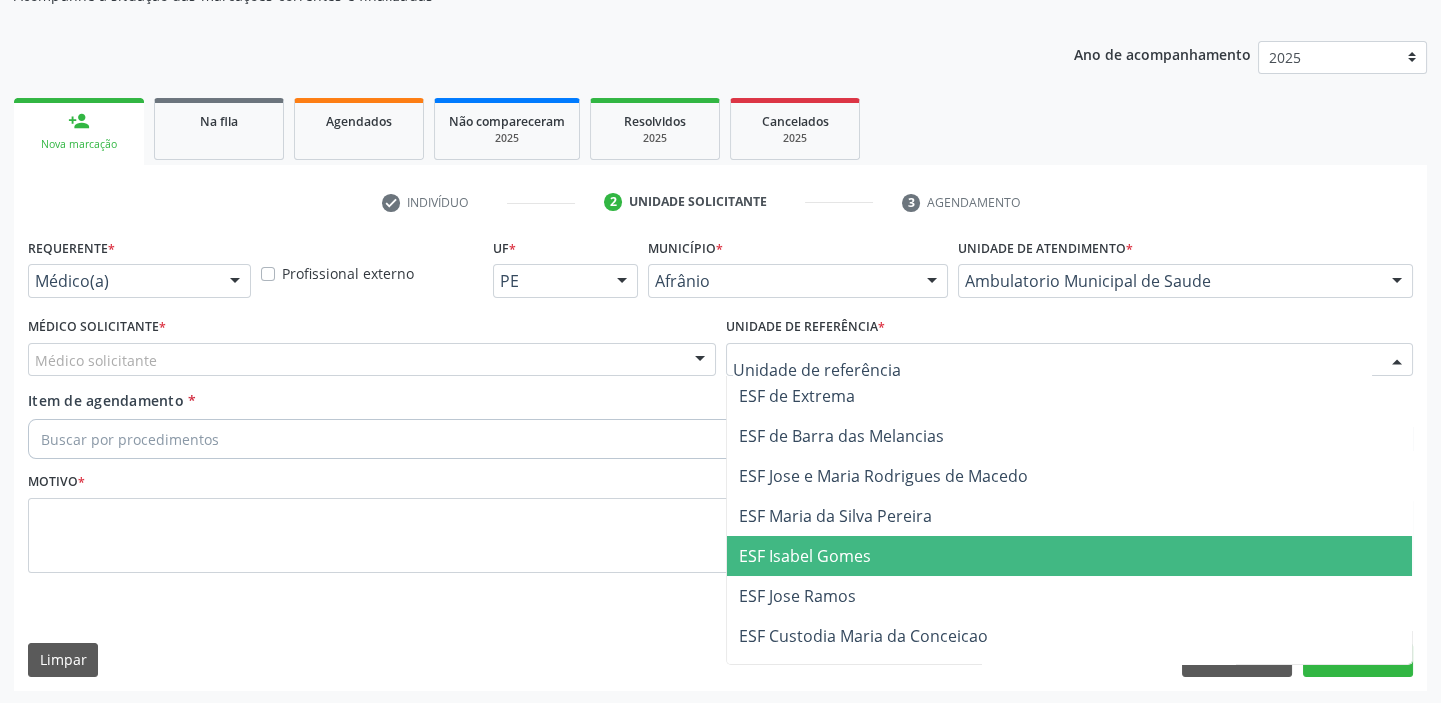drag, startPoint x: 808, startPoint y: 574, endPoint x: 774, endPoint y: 570, distance: 34.234486 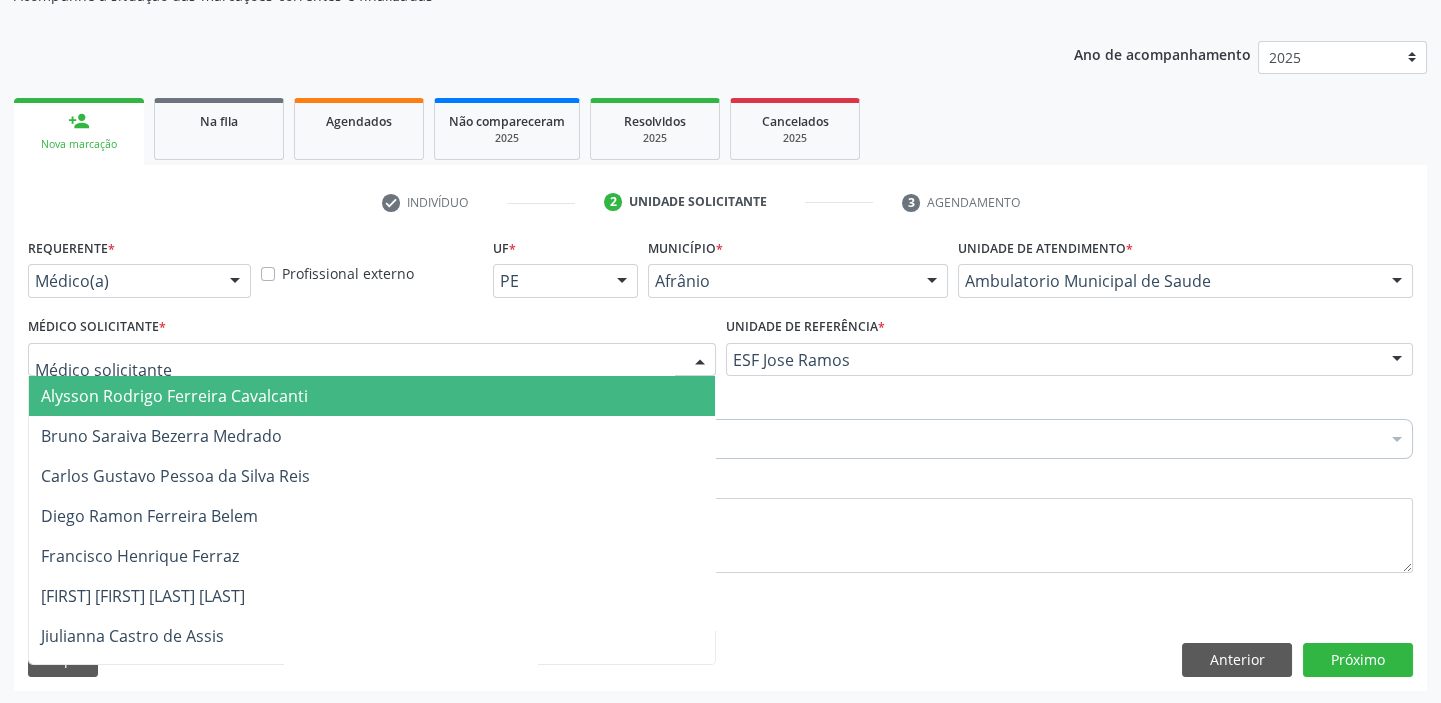 drag, startPoint x: 177, startPoint y: 362, endPoint x: 178, endPoint y: 402, distance: 40.012497 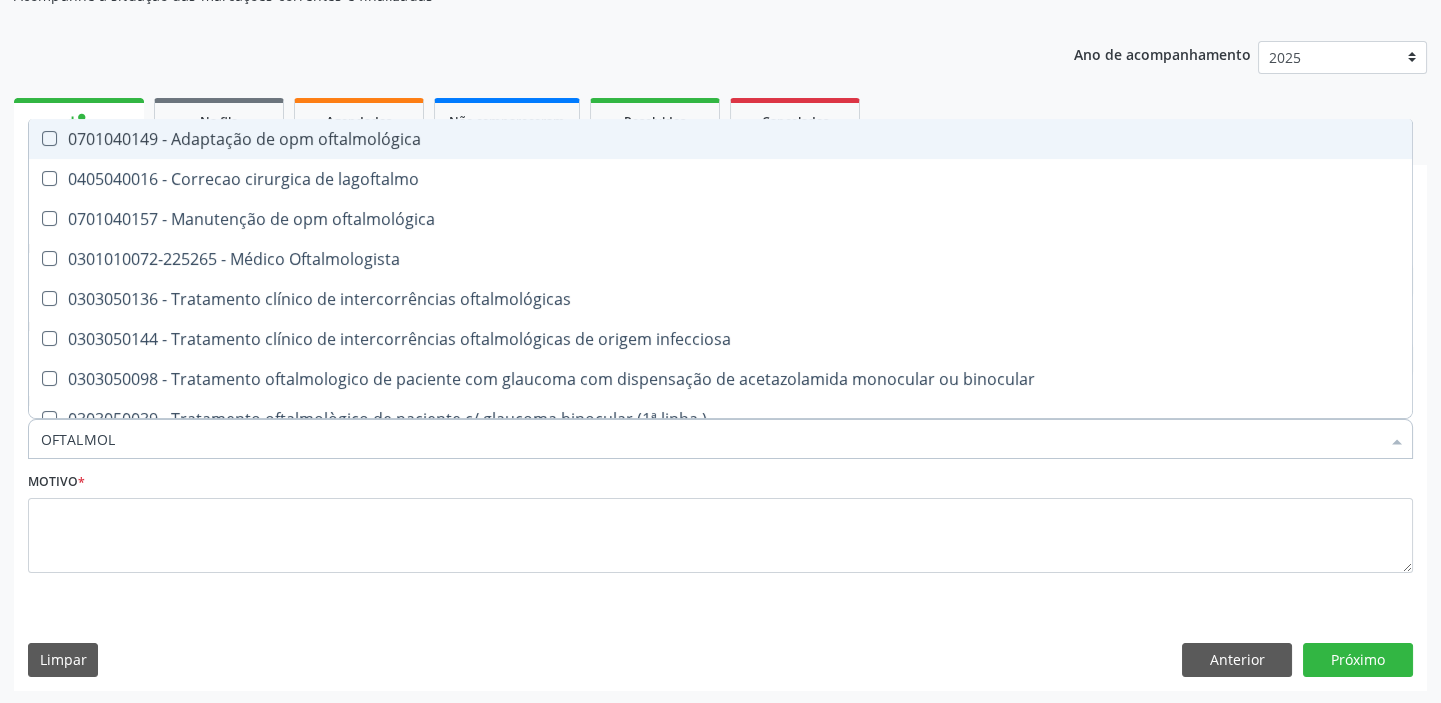 type on "OFTALMOLO" 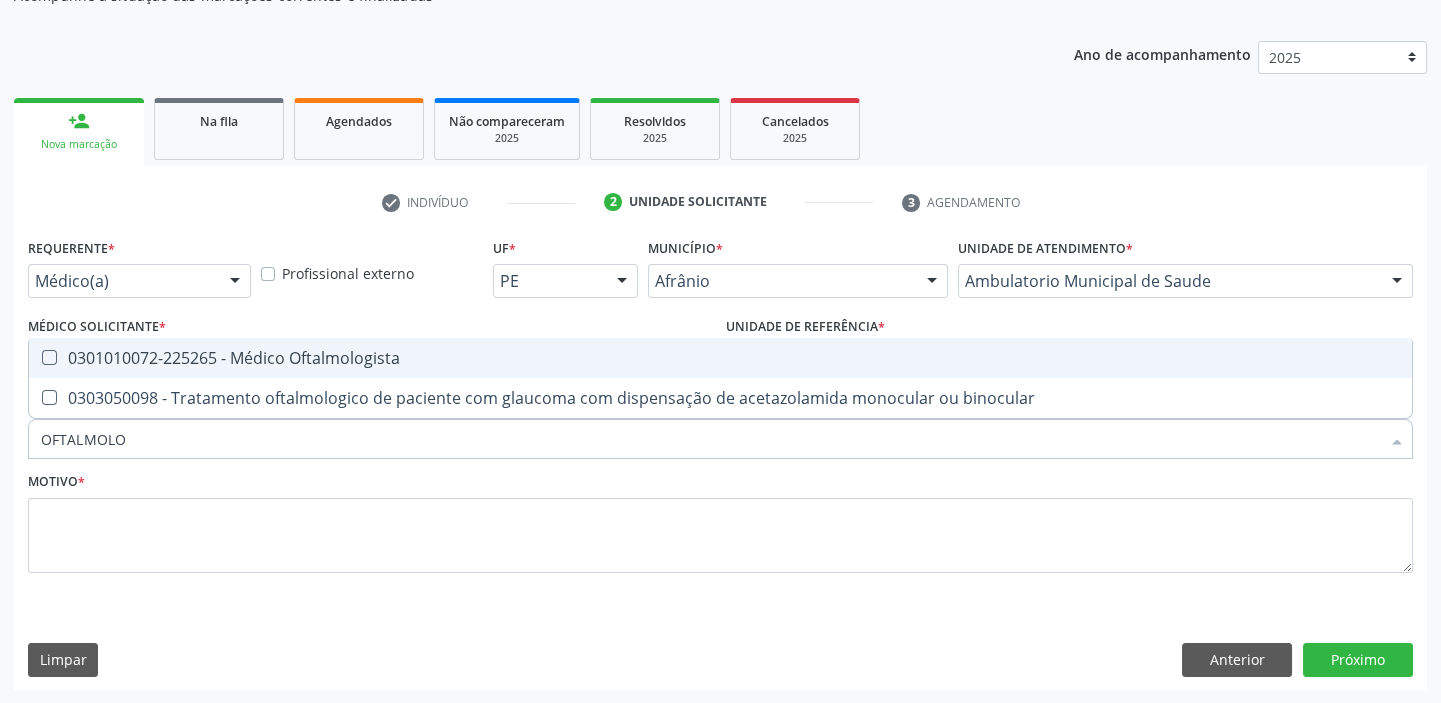 click on "0301010072-225265 - Médico Oftalmologista" at bounding box center [720, 358] 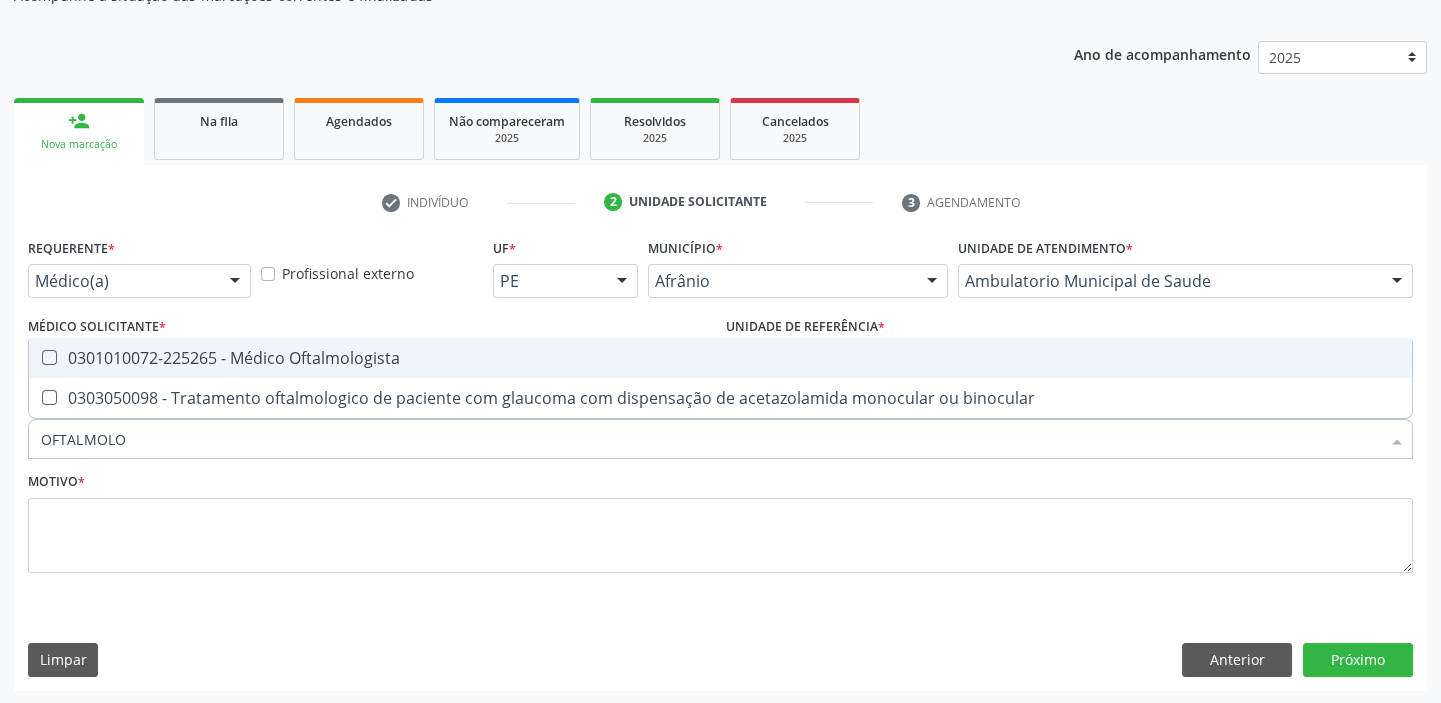checkbox on "true" 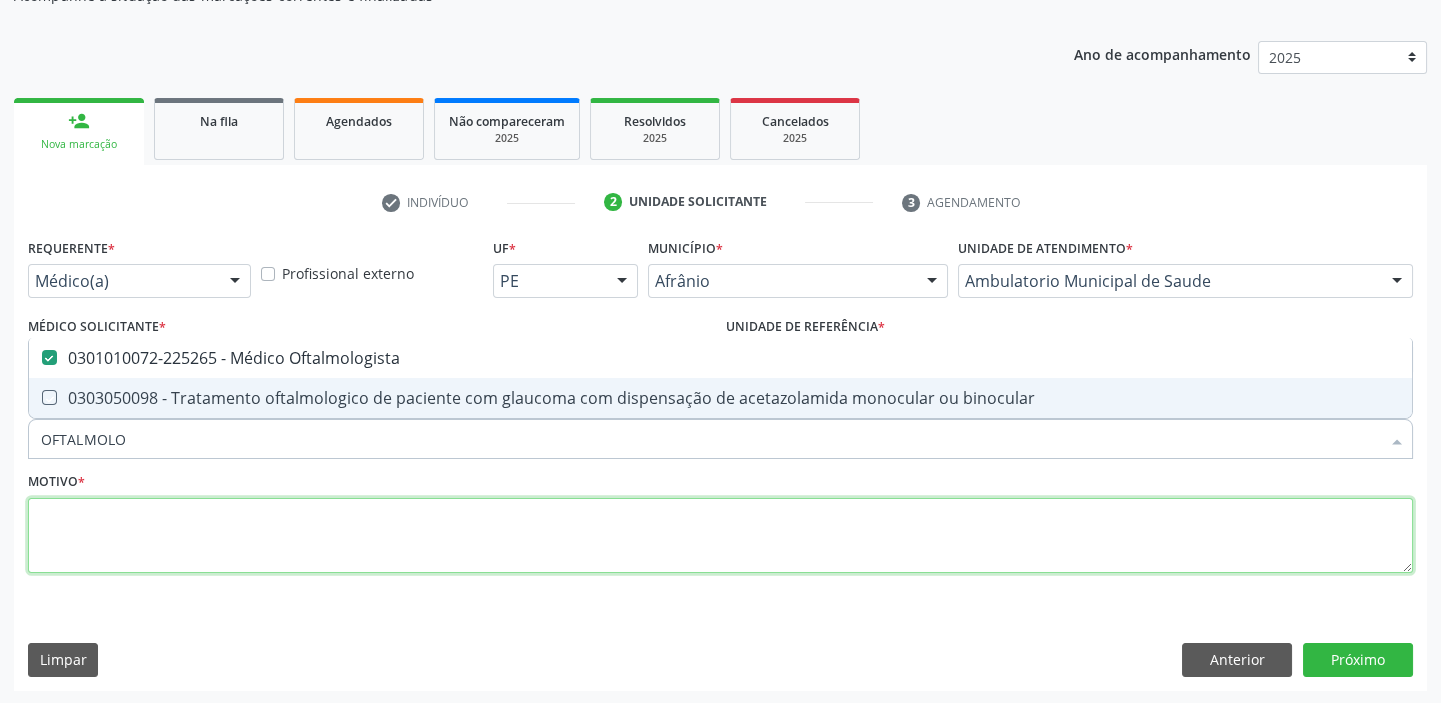 click at bounding box center [720, 536] 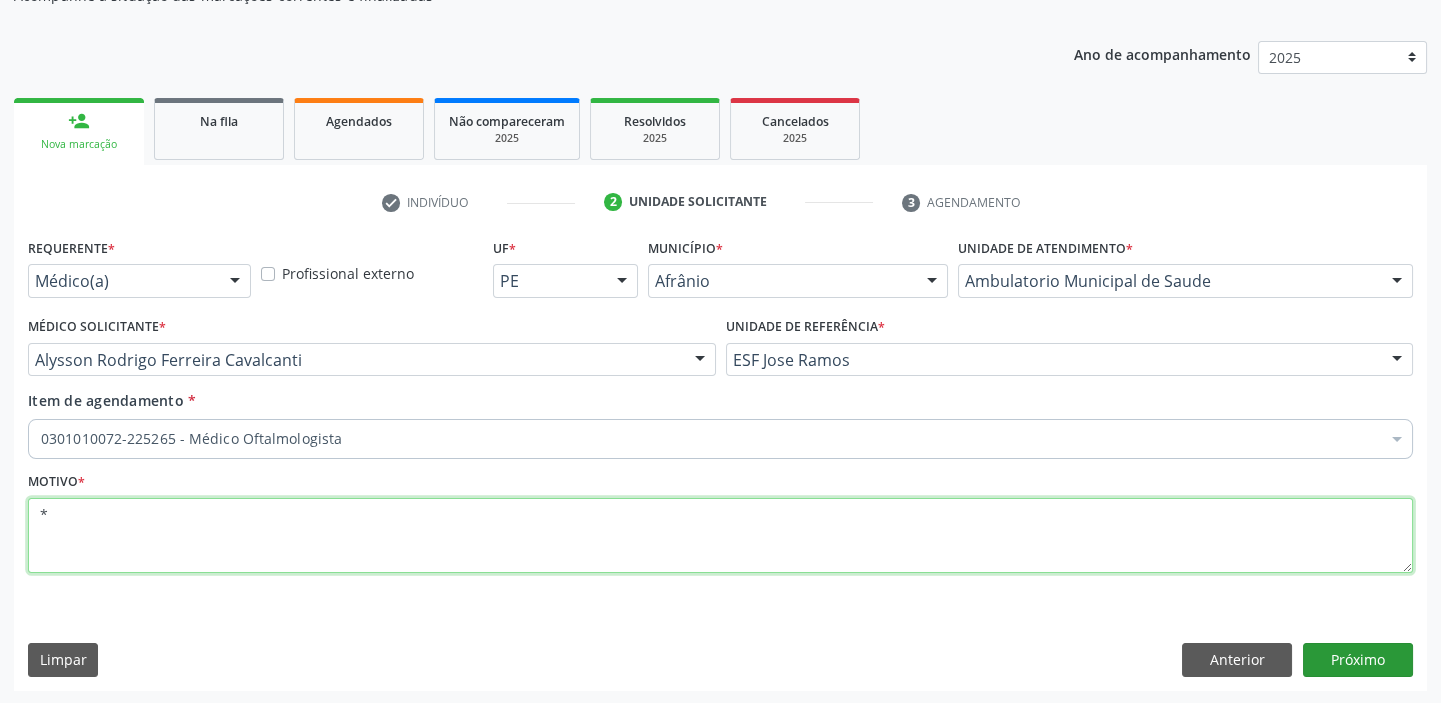 type on "*" 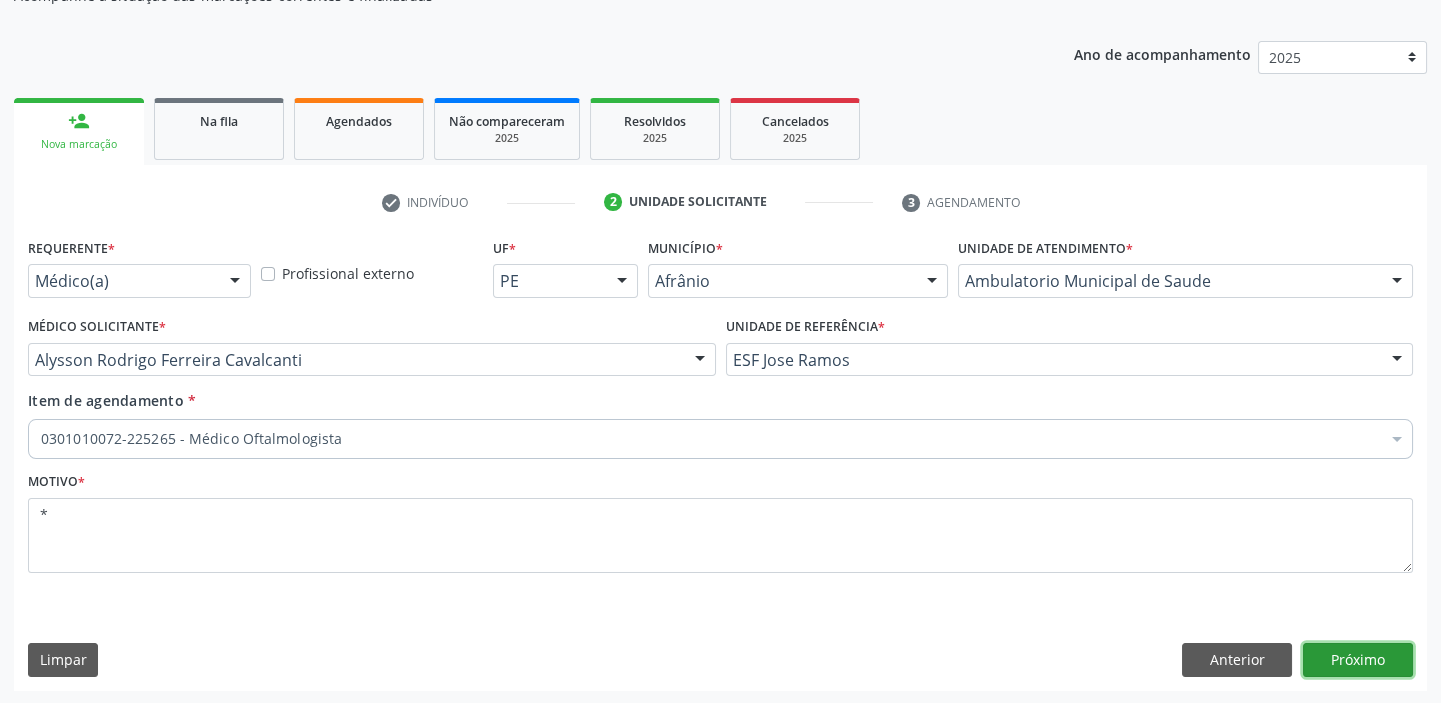 click on "Próximo" at bounding box center [1358, 660] 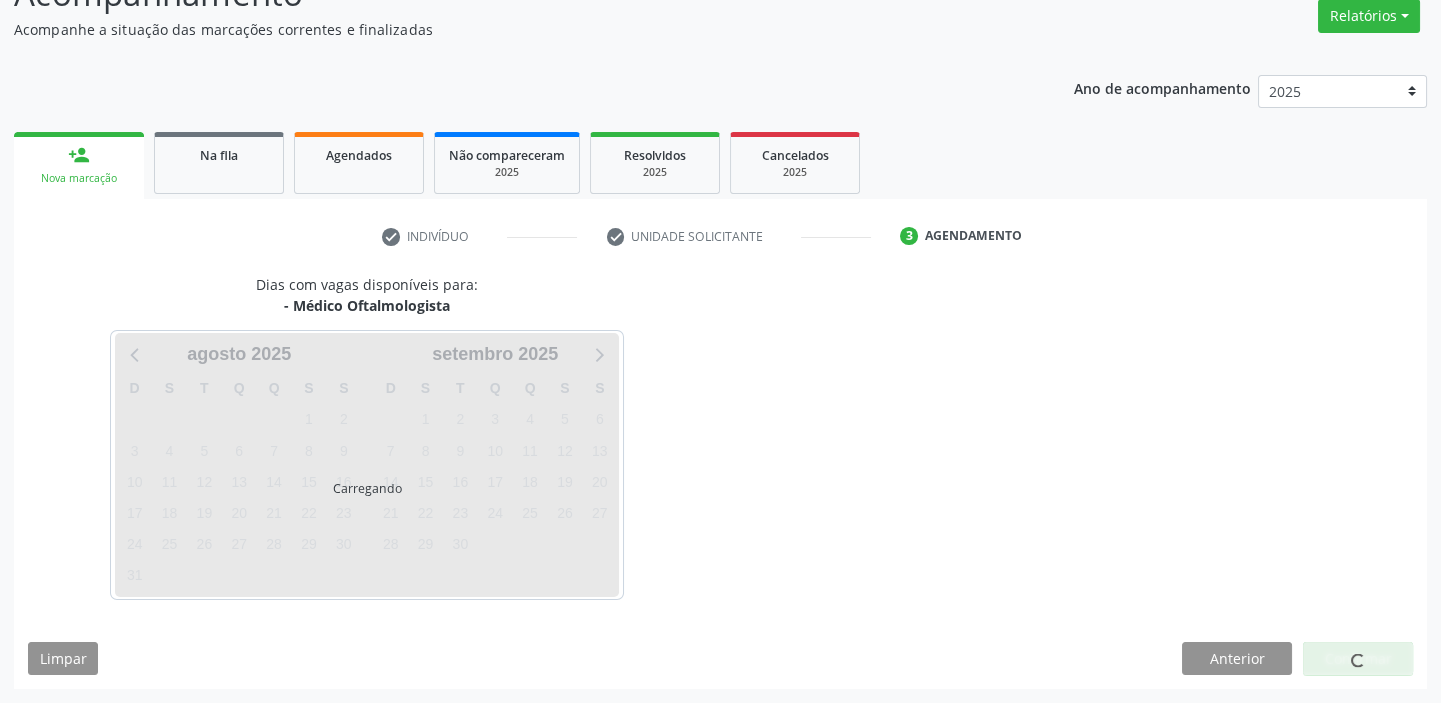 scroll, scrollTop: 166, scrollLeft: 0, axis: vertical 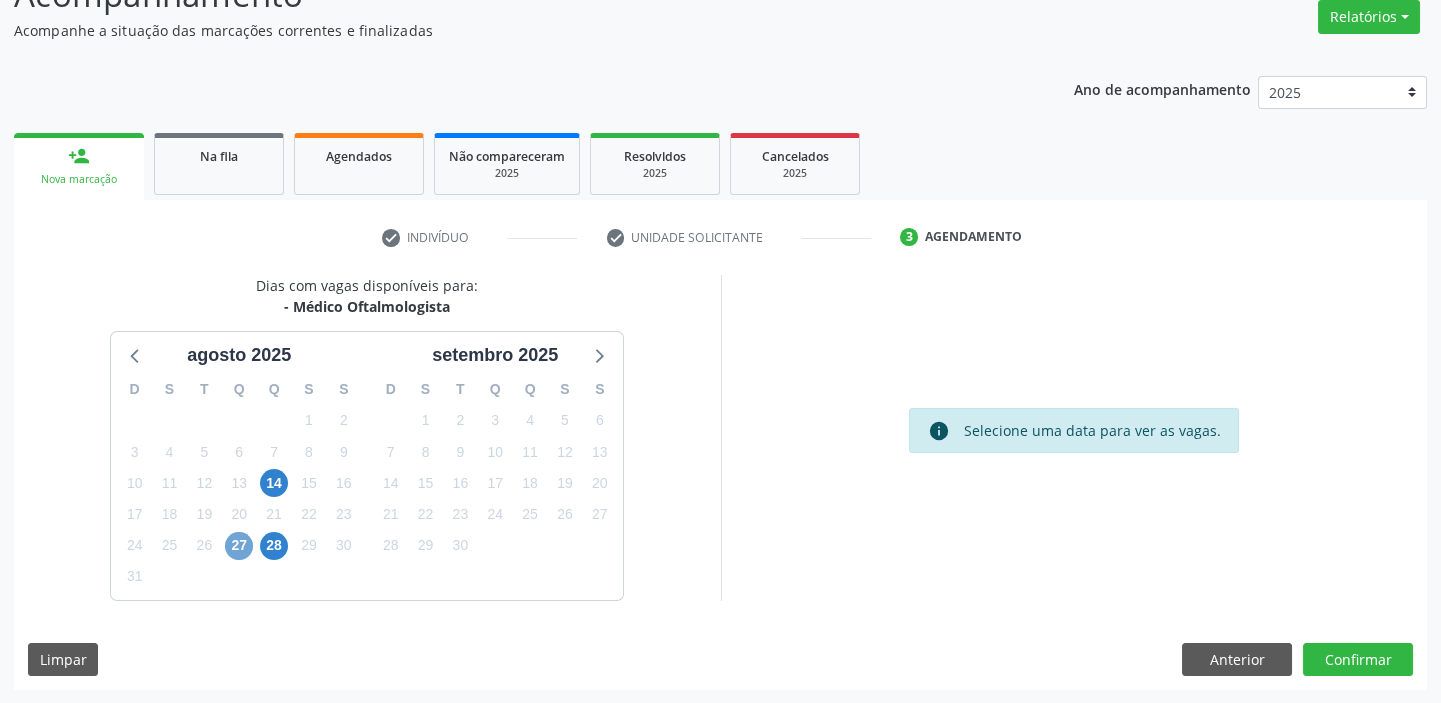 click on "27" at bounding box center (239, 546) 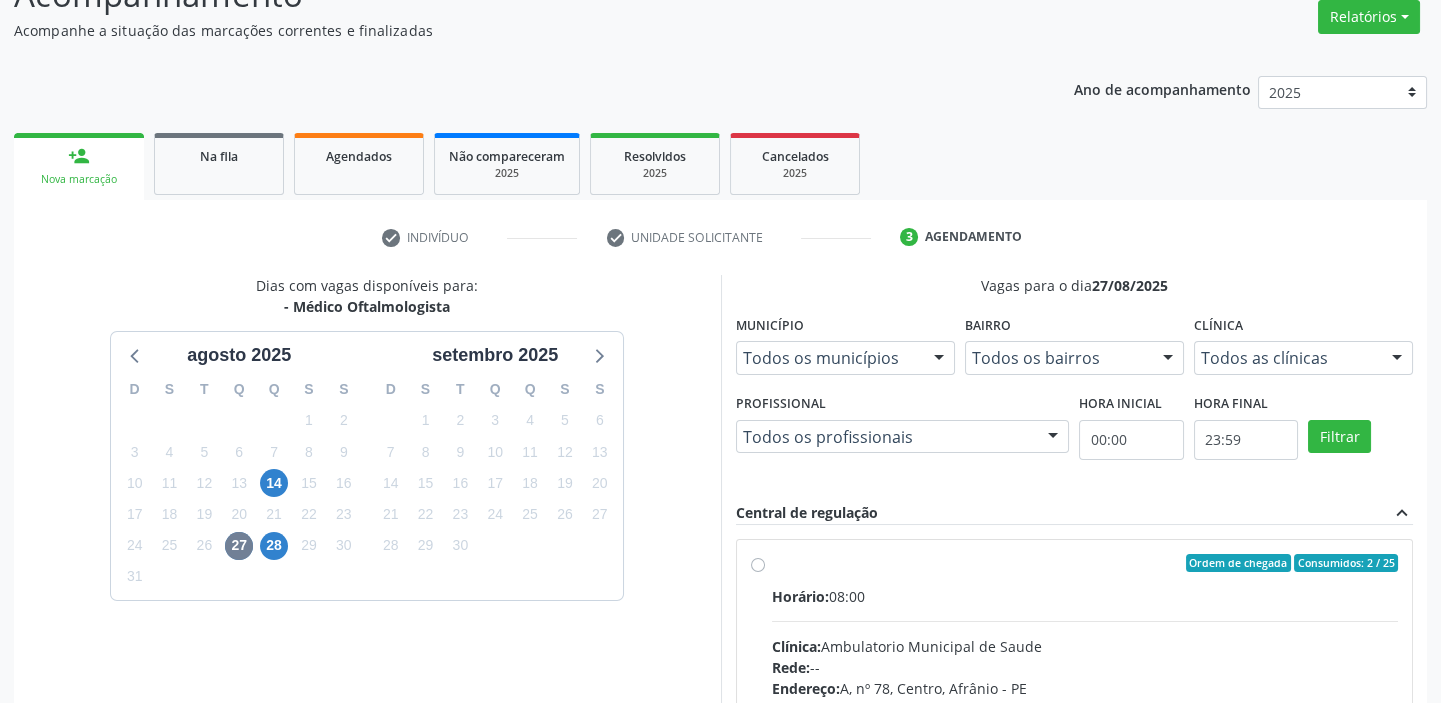 click on "Horário:   08:00" at bounding box center [1085, 596] 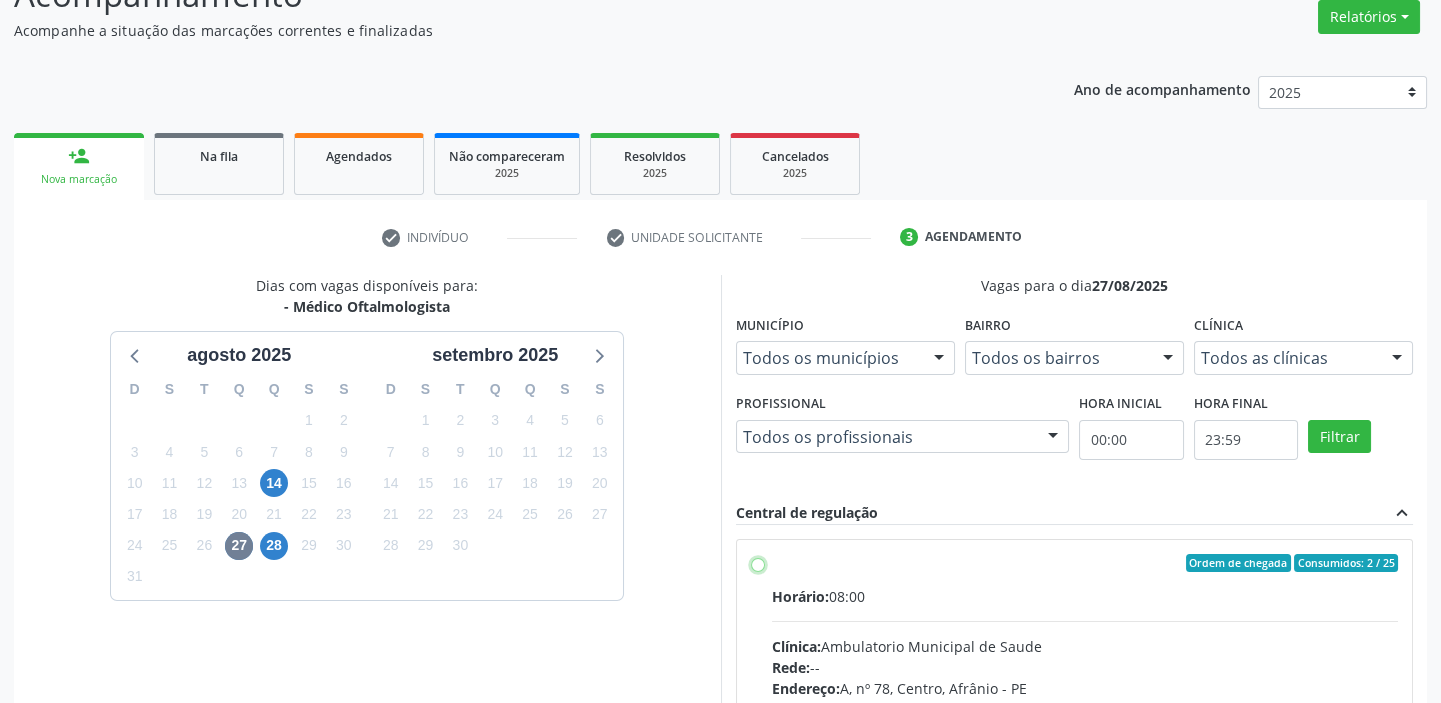 radio on "true" 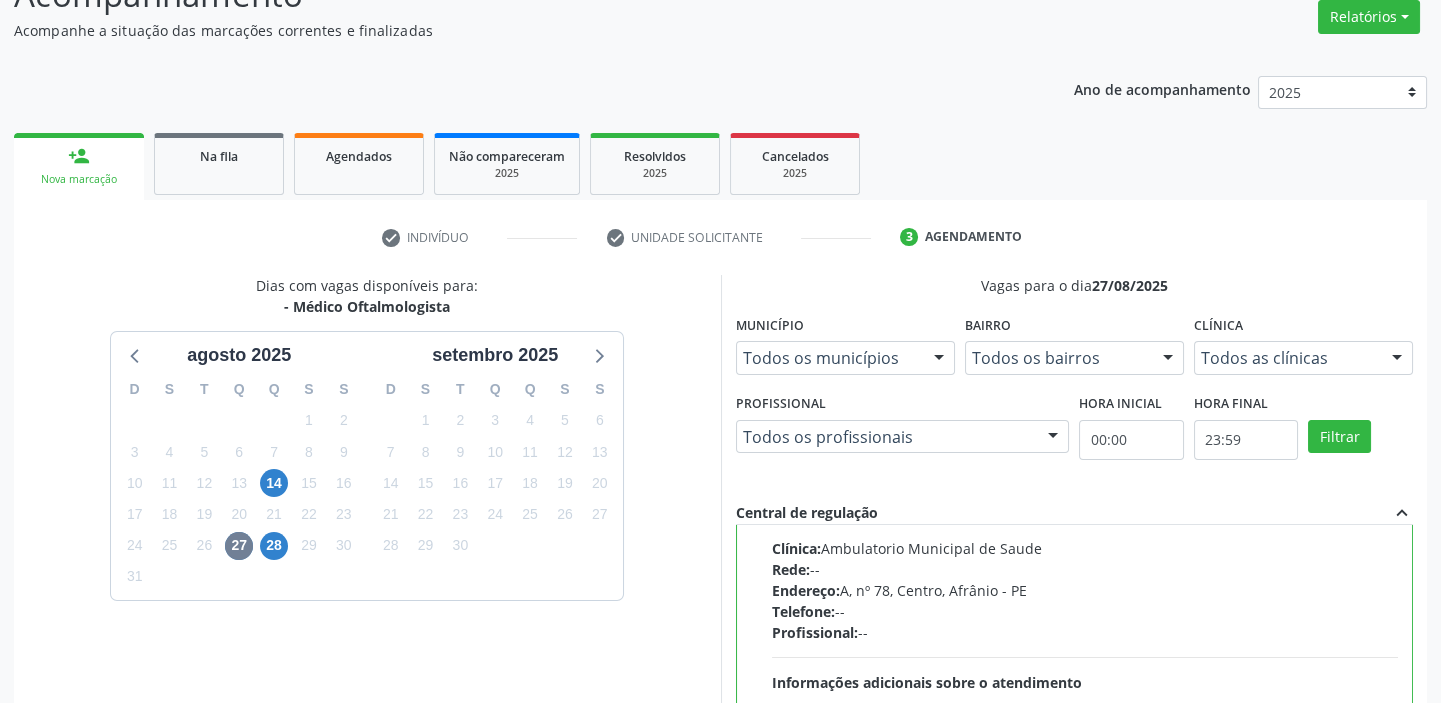 scroll, scrollTop: 99, scrollLeft: 0, axis: vertical 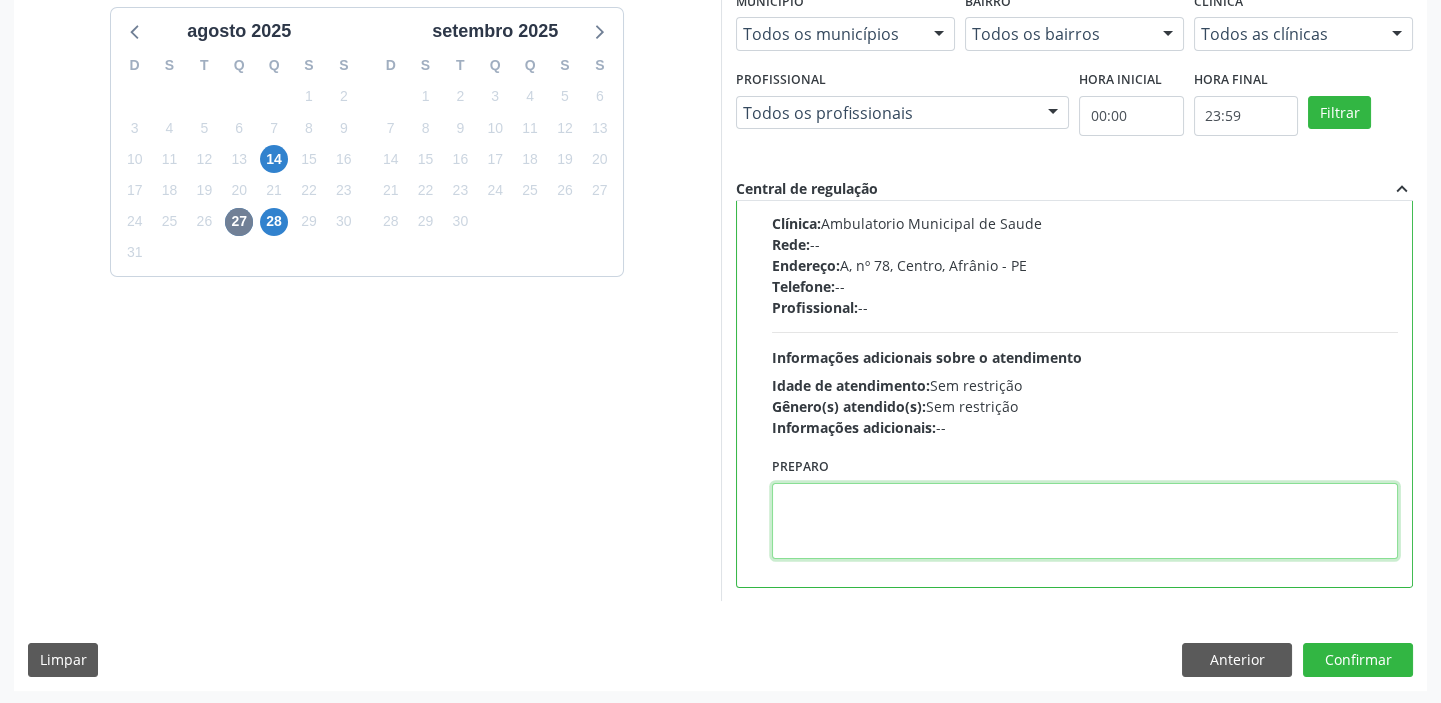 click at bounding box center [1085, 521] 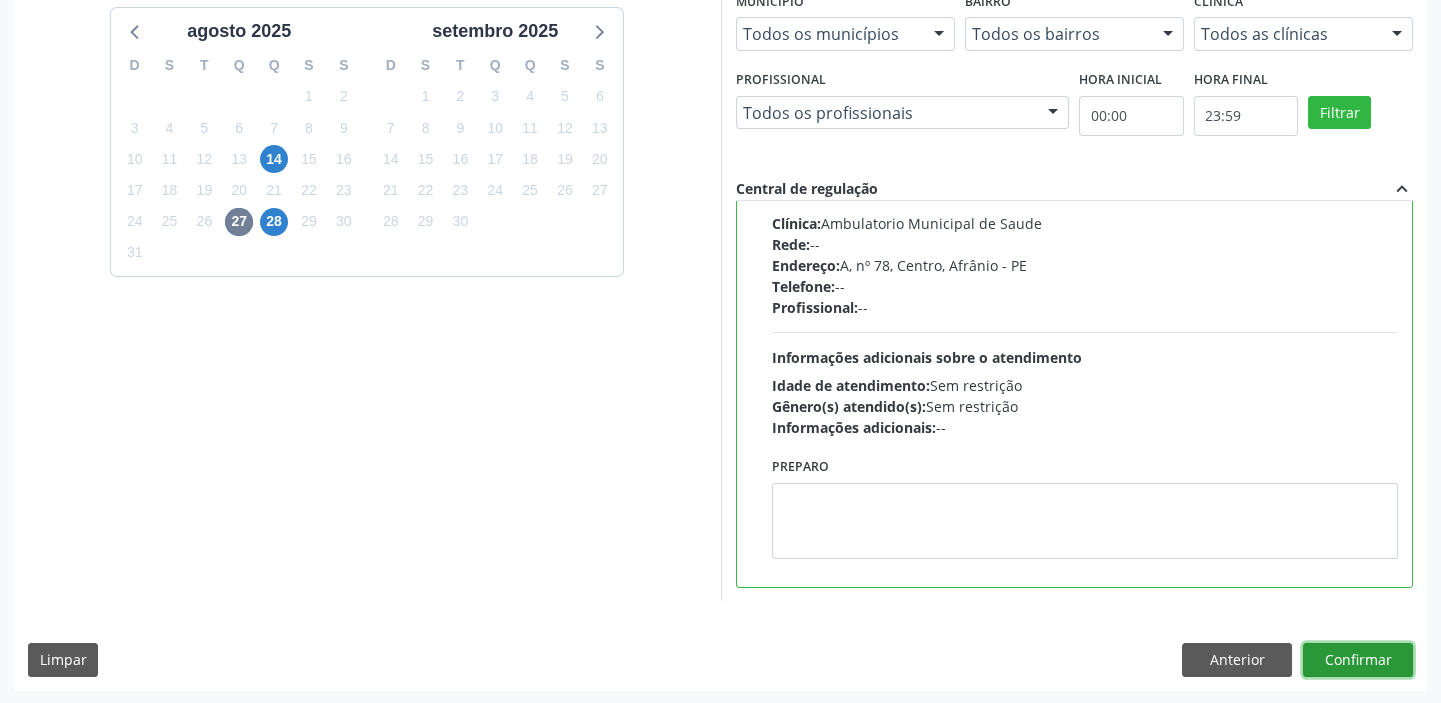 click on "Confirmar" at bounding box center (1358, 660) 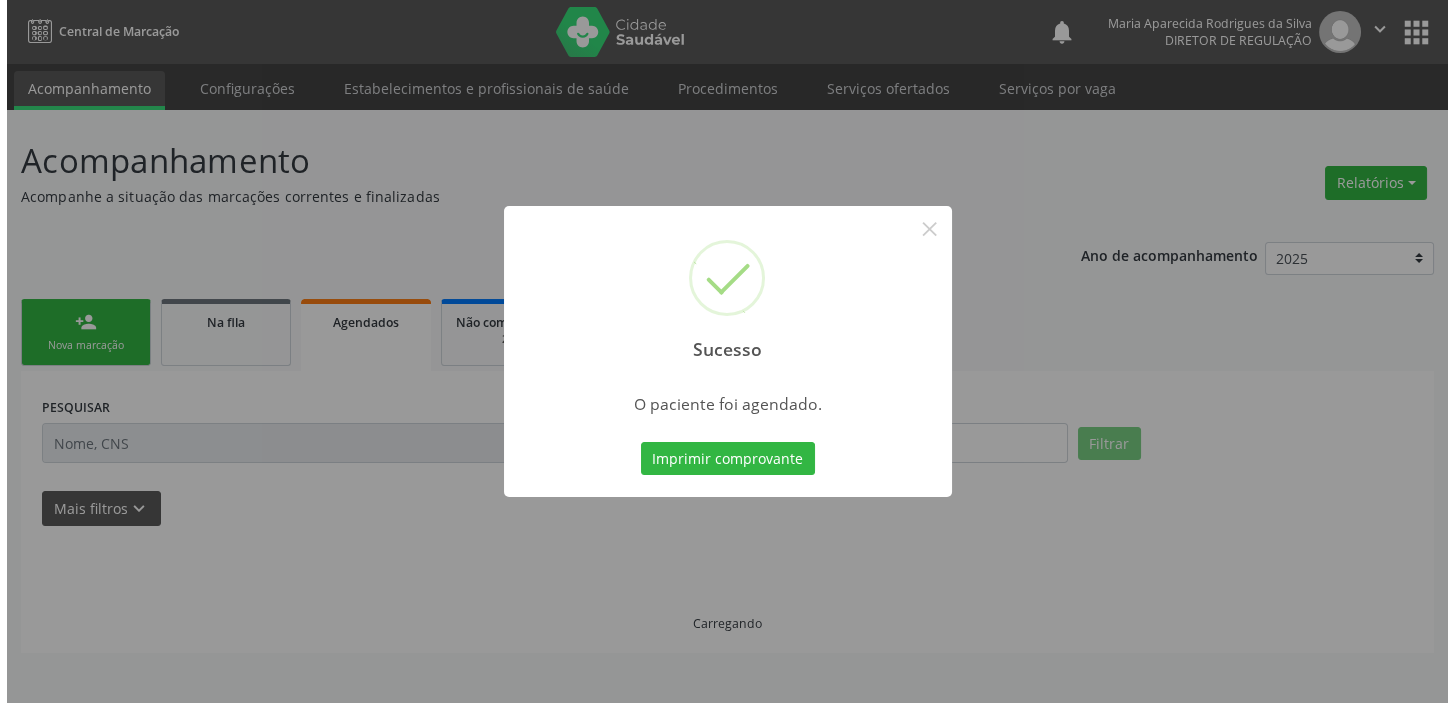 scroll, scrollTop: 0, scrollLeft: 0, axis: both 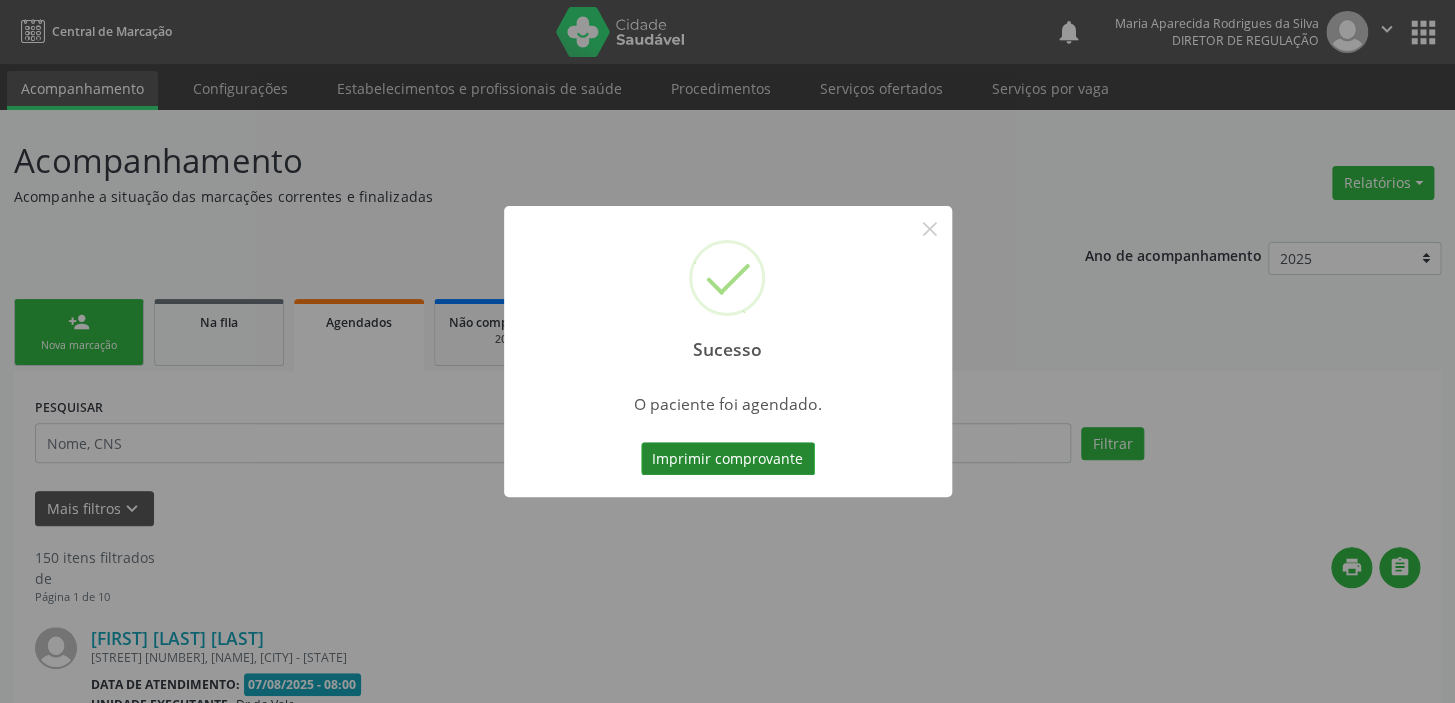 click on "Imprimir comprovante" at bounding box center (728, 459) 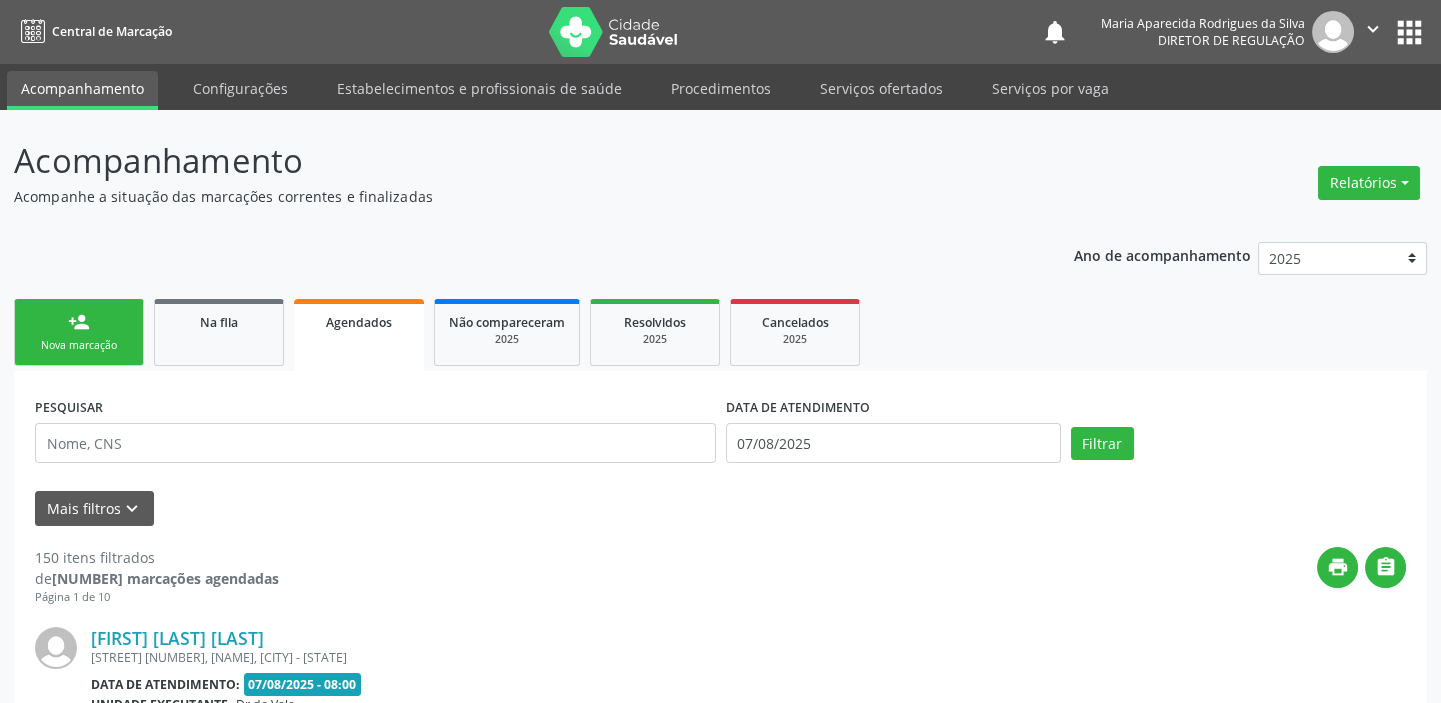 click on "person_add
Nova marcação" at bounding box center (79, 332) 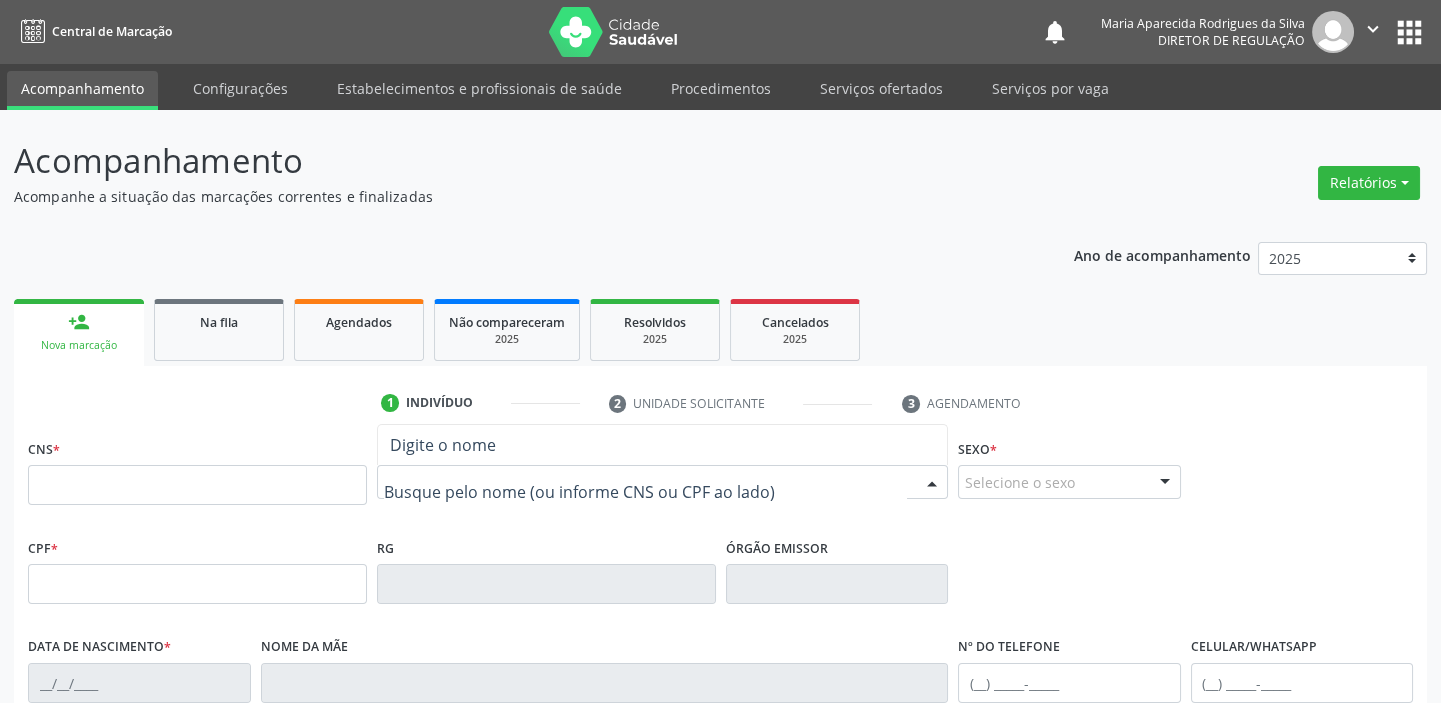 click at bounding box center [662, 482] 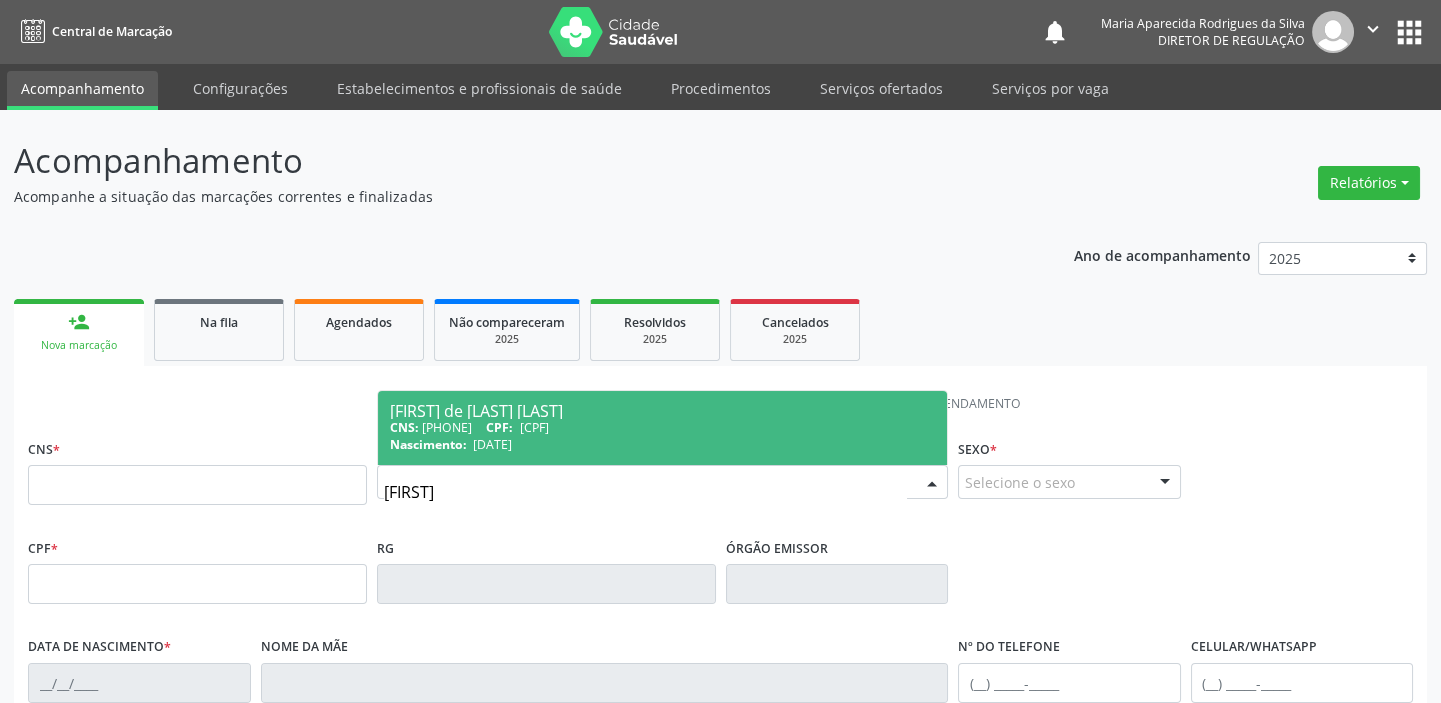 type on "[FIRST]" 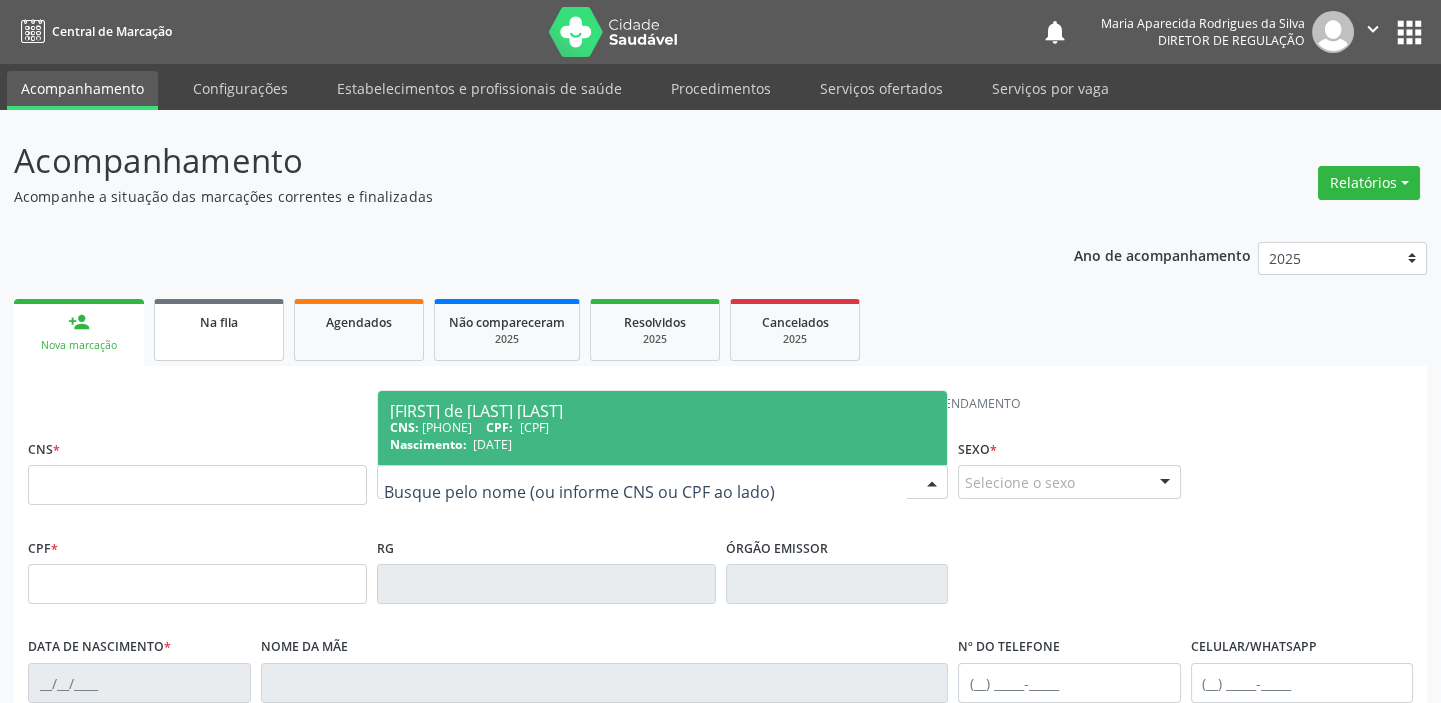 click on "Na fila" at bounding box center (219, 322) 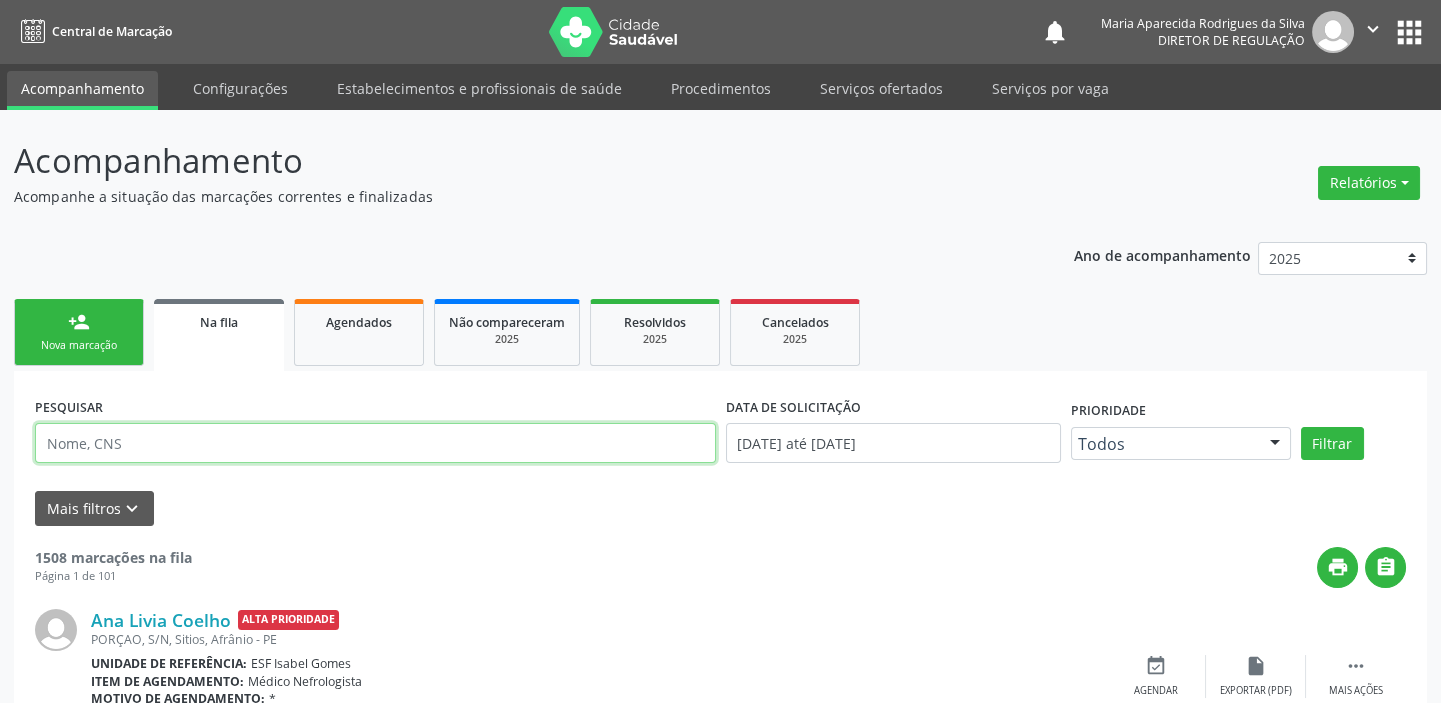 click at bounding box center [375, 443] 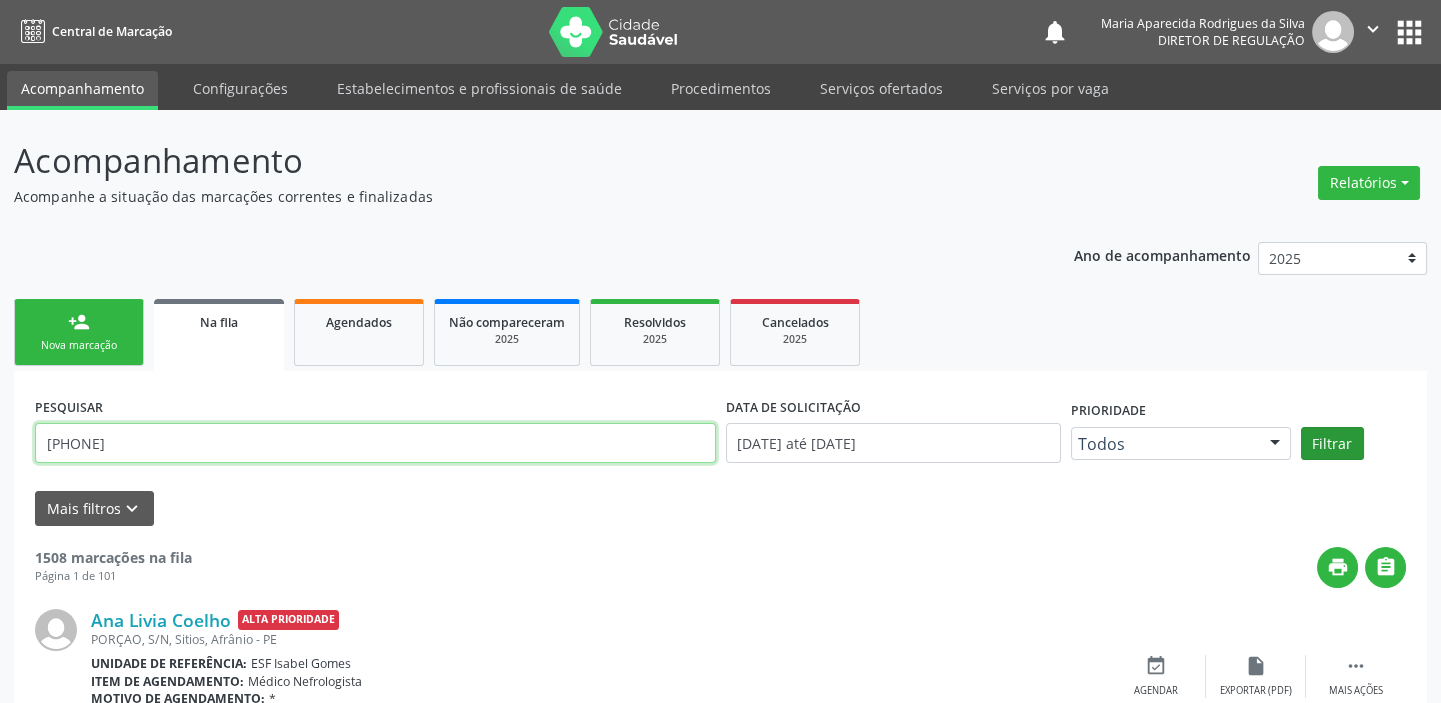 type on "[PHONE]" 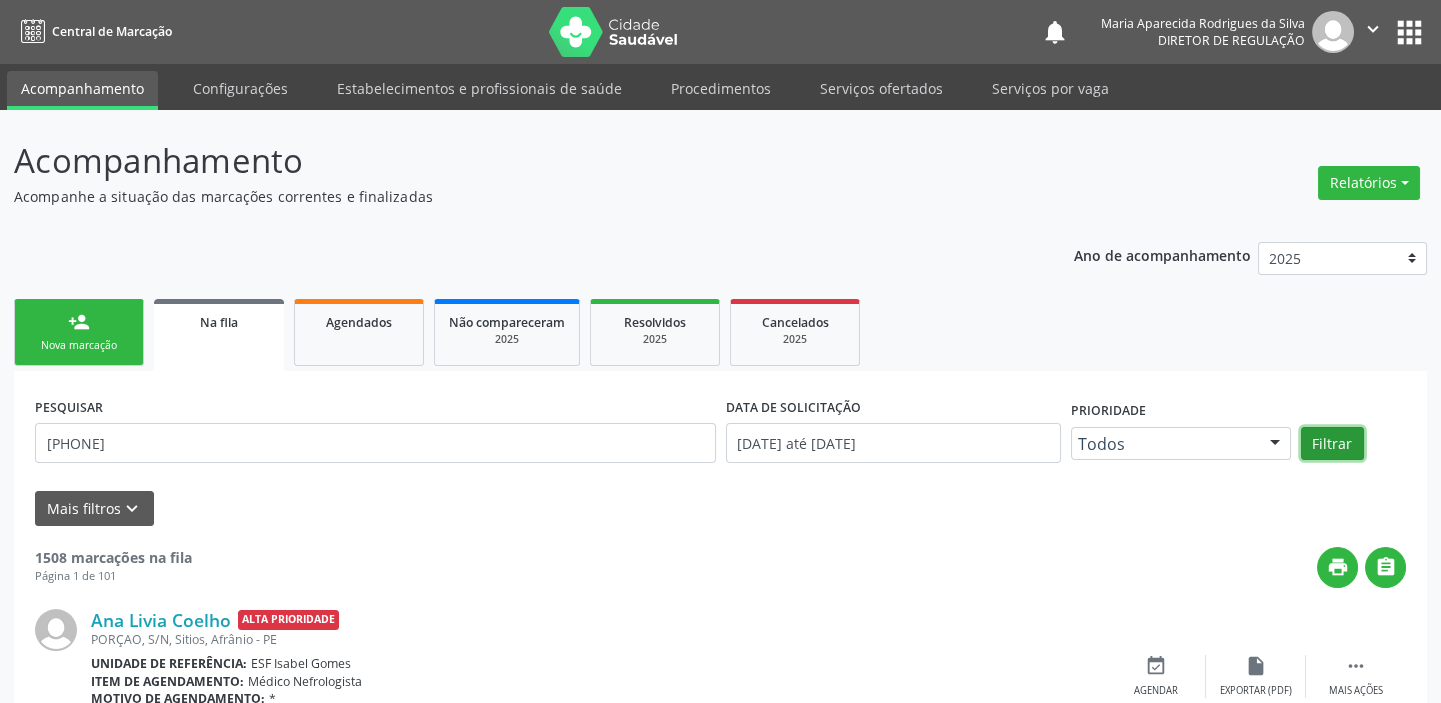 click on "Filtrar" at bounding box center (1332, 444) 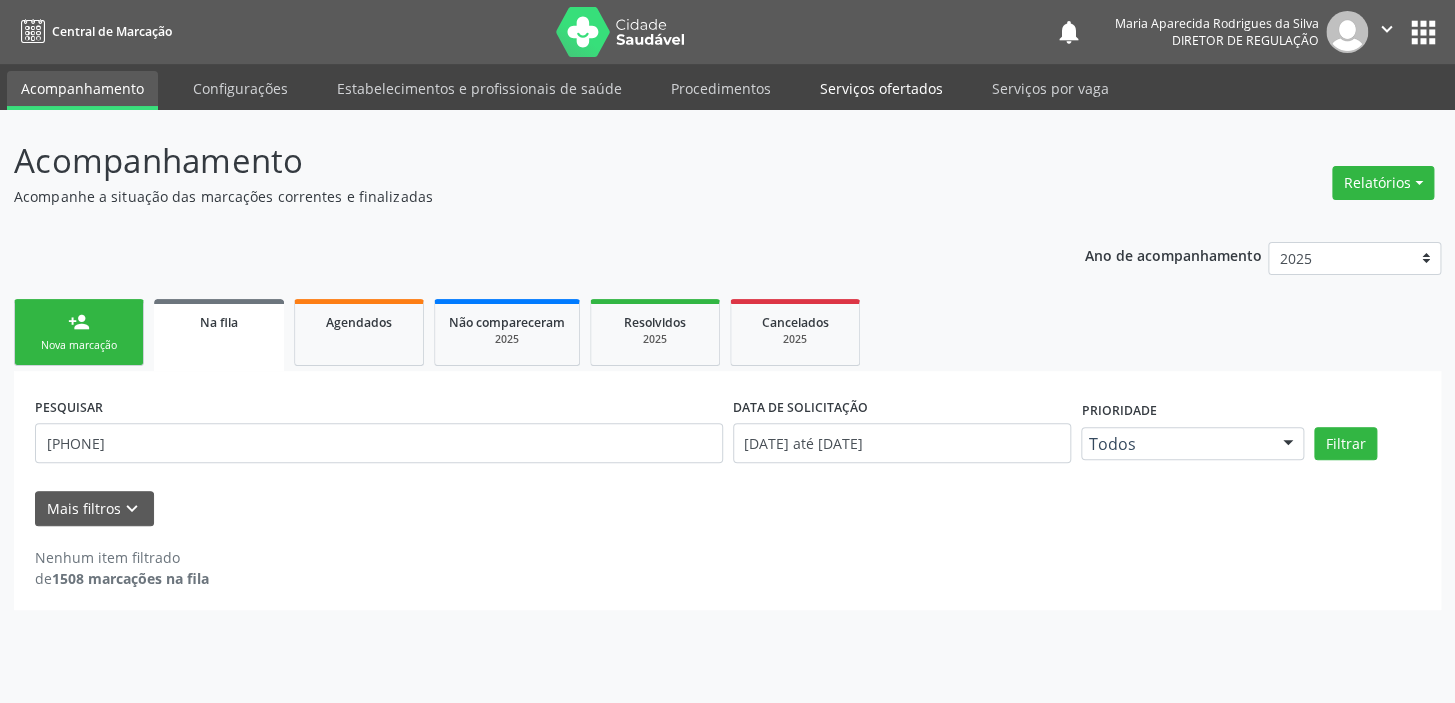 click on "Serviços ofertados" at bounding box center [881, 88] 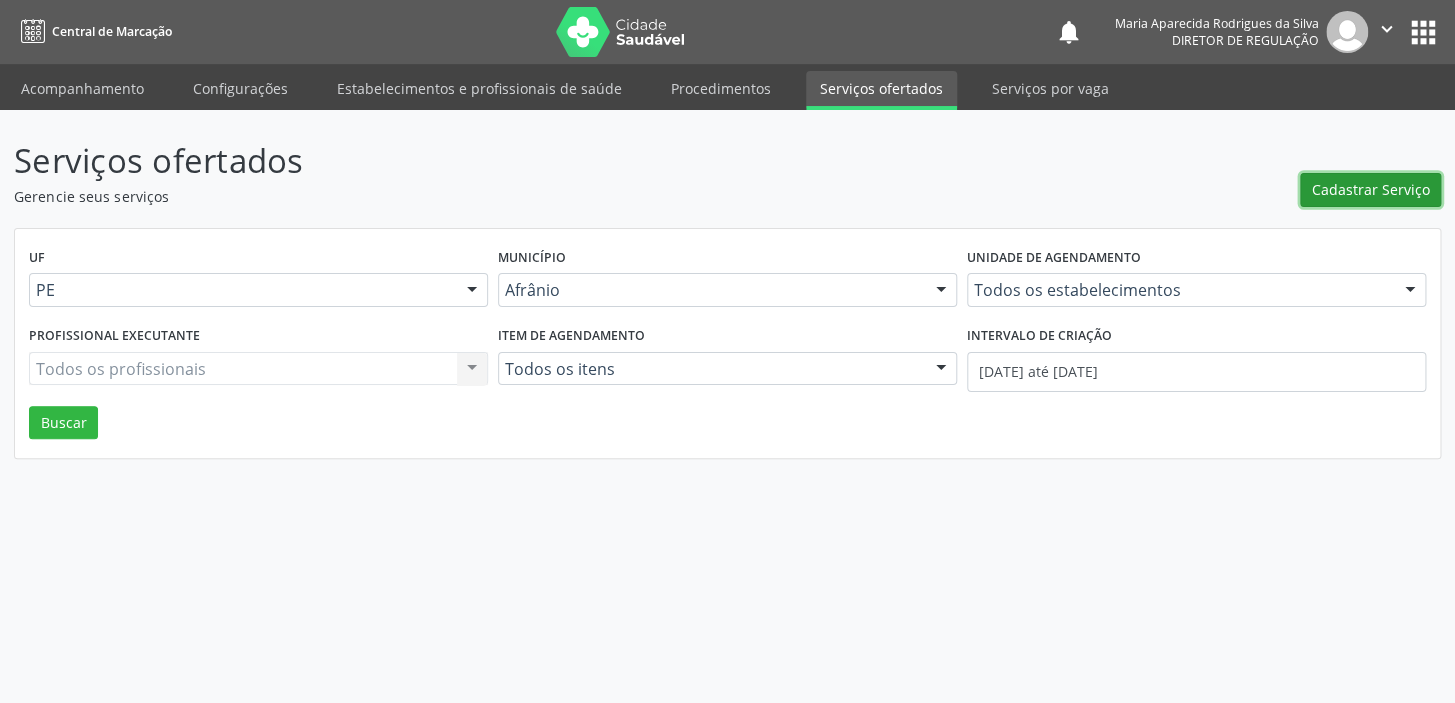 click on "Cadastrar Serviço" at bounding box center [1371, 189] 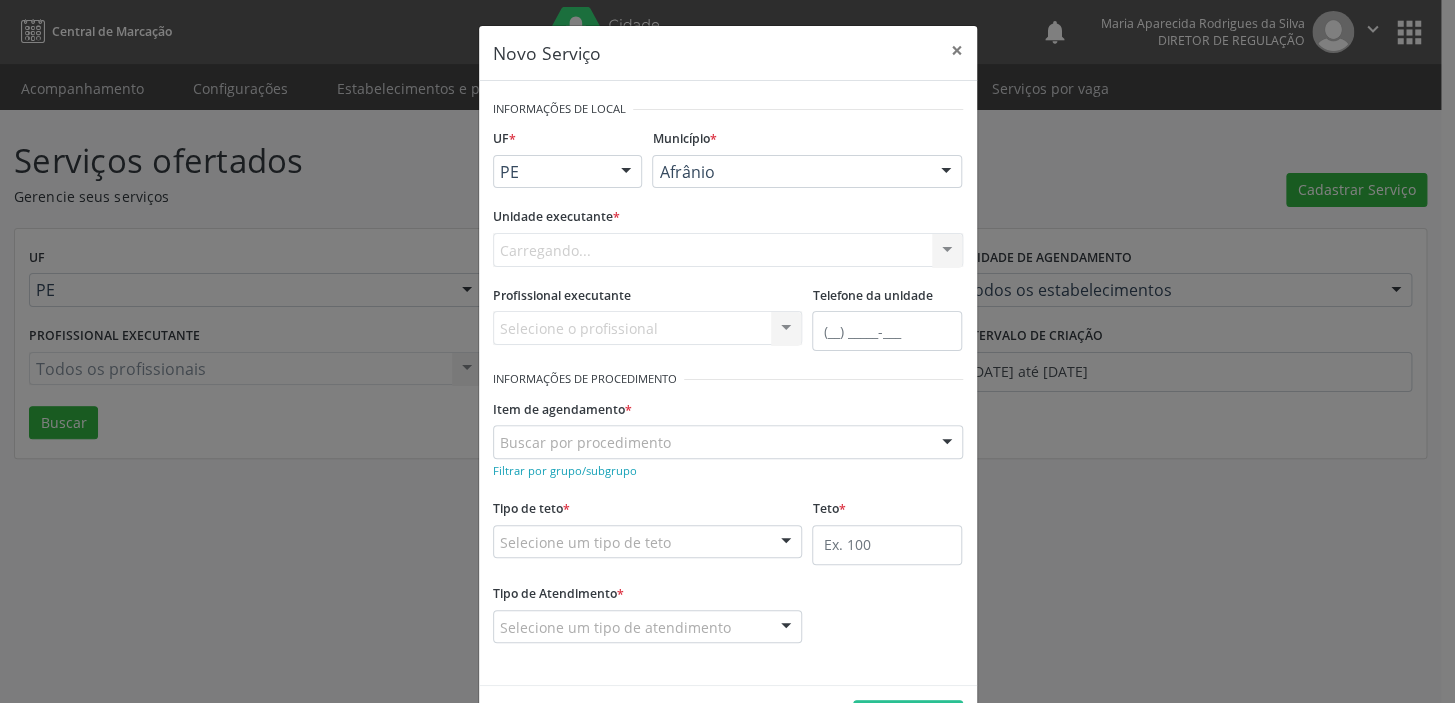 scroll, scrollTop: 0, scrollLeft: 0, axis: both 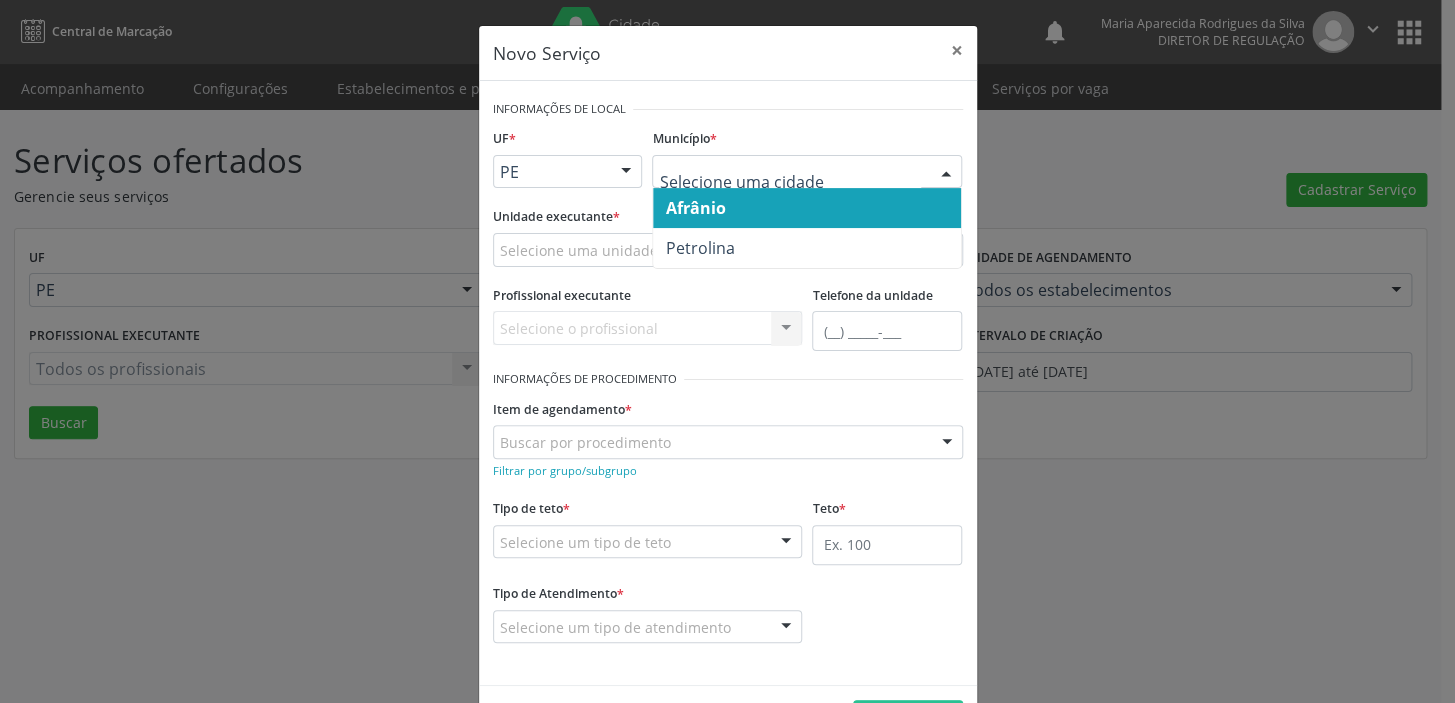 click on "Afrânio" at bounding box center [695, 208] 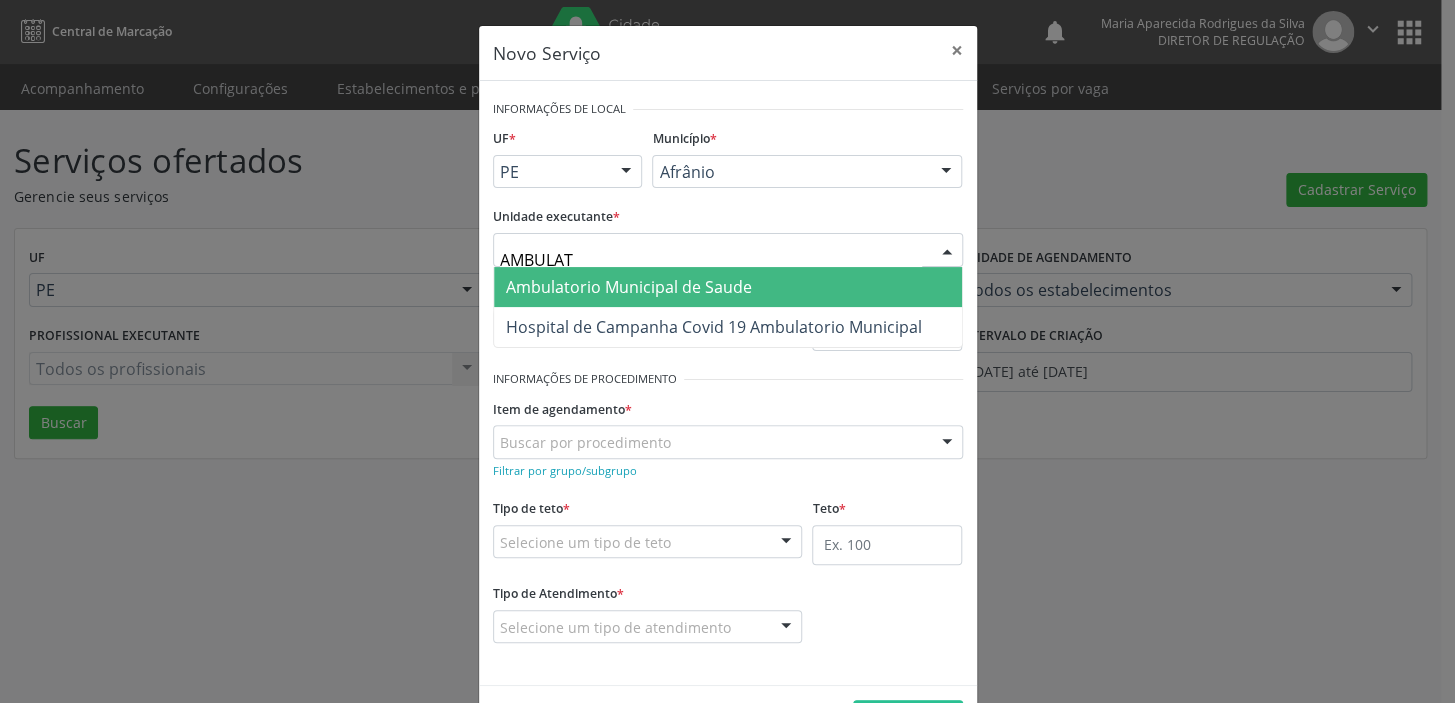 type on "AMBULATO" 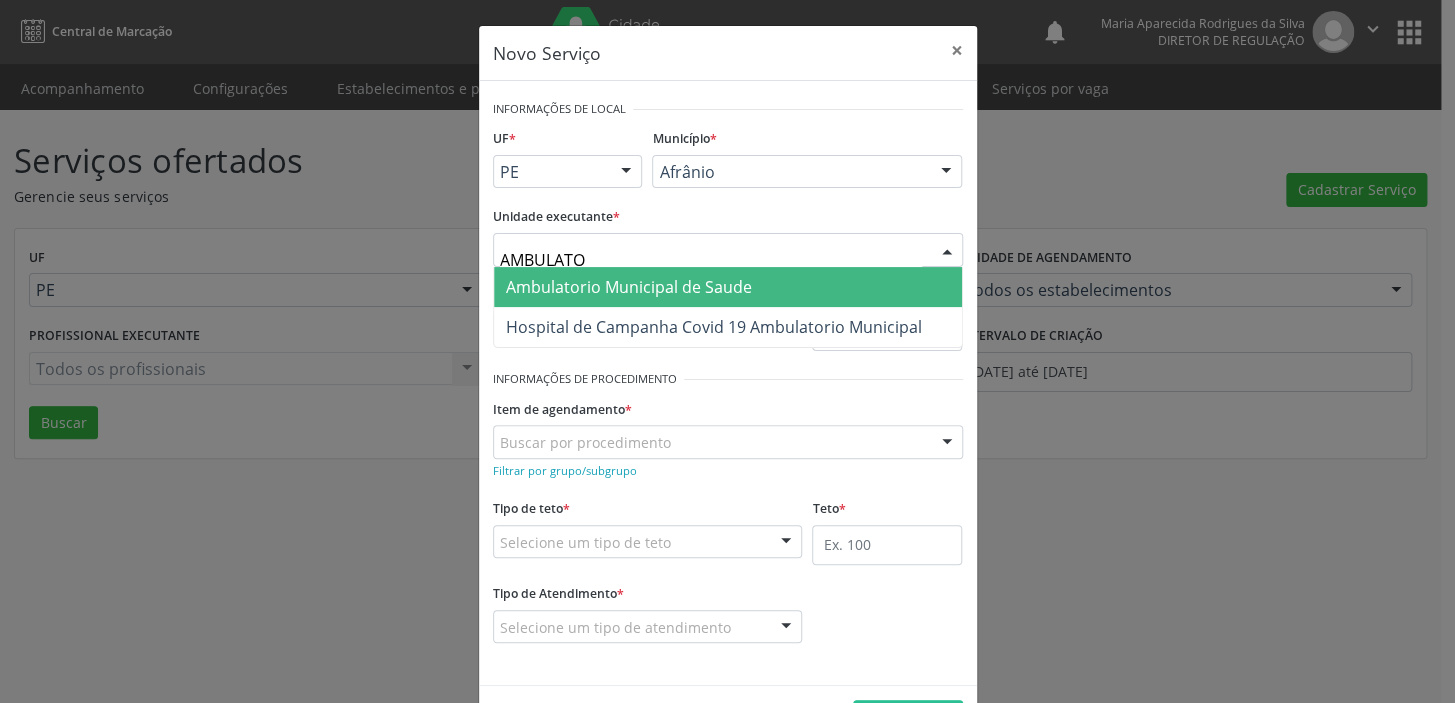 click on "Ambulatorio Municipal de Saude" at bounding box center [629, 287] 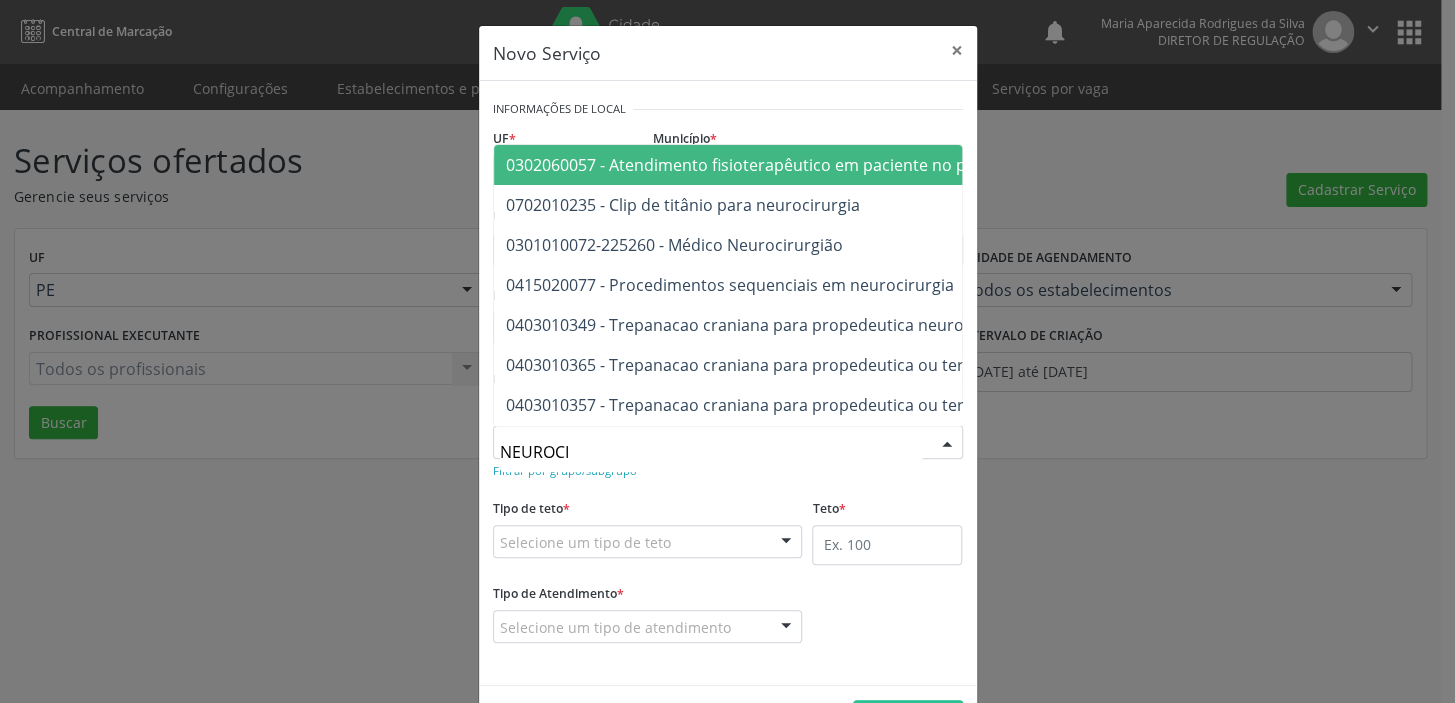 type on "NEUROCIR" 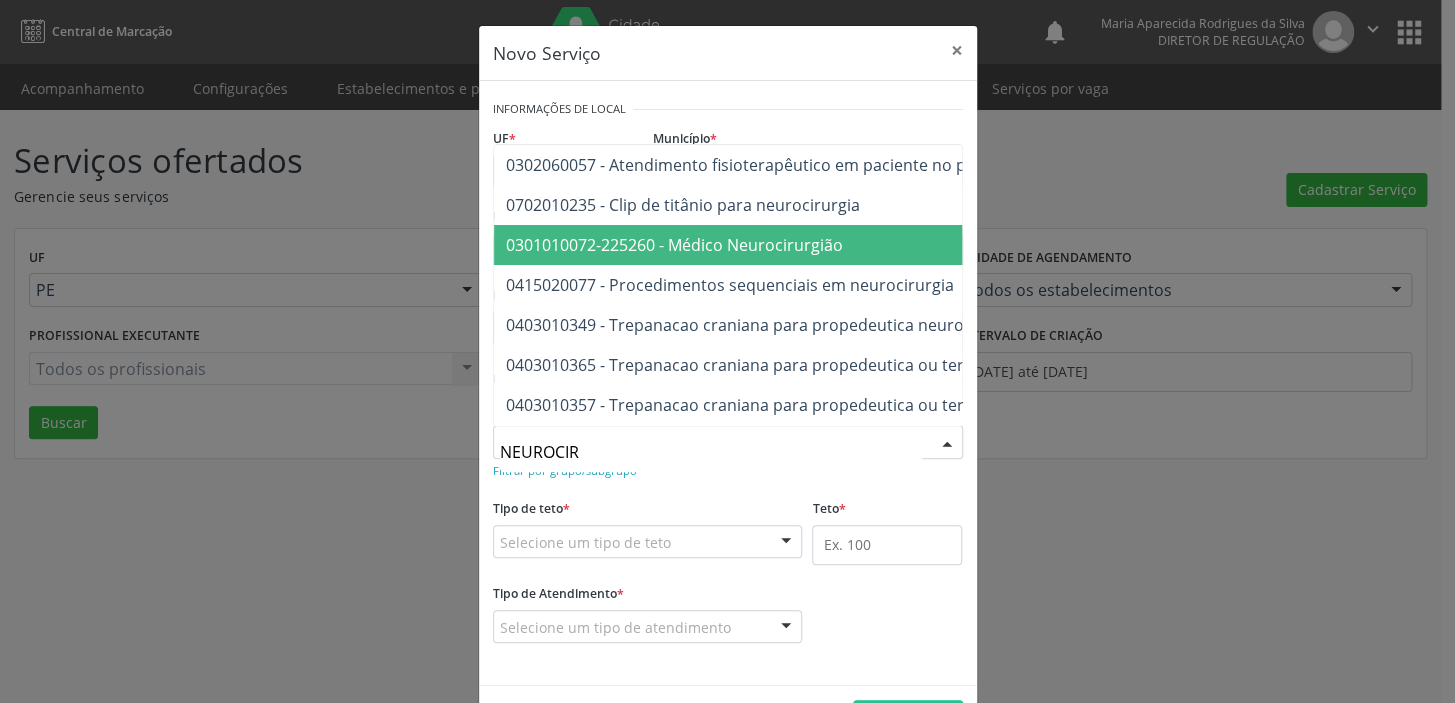 click on "0301010072-225260 - Médico Neurocirurgião" at bounding box center [674, 245] 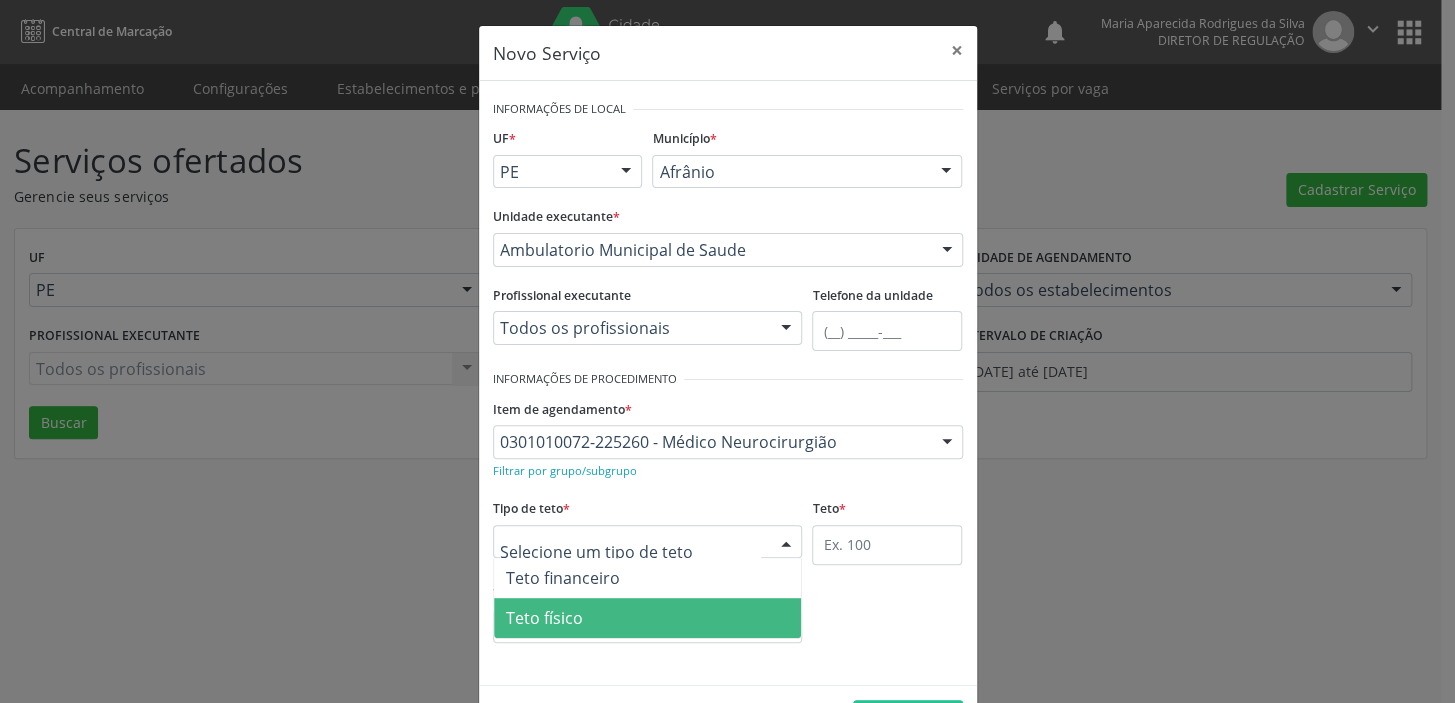 click on "Teto físico" at bounding box center [544, 618] 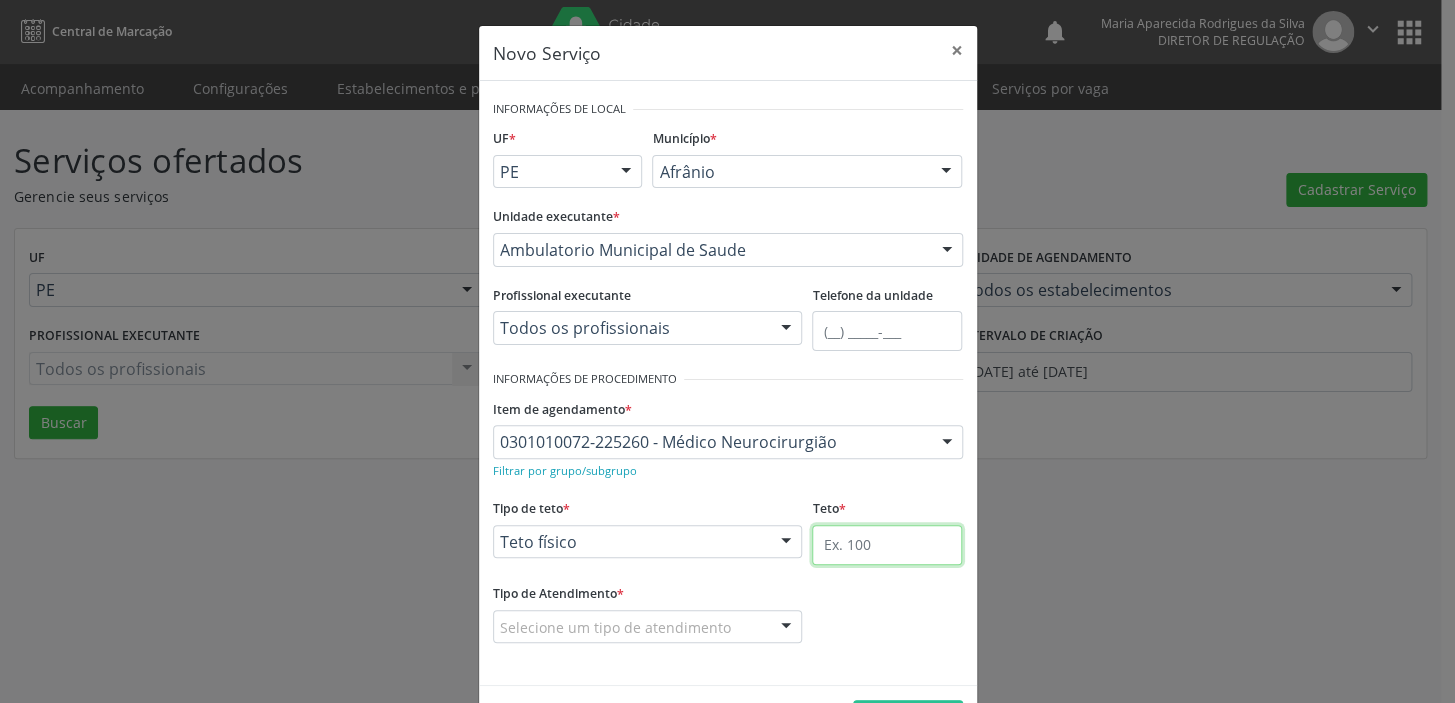 click at bounding box center [887, 545] 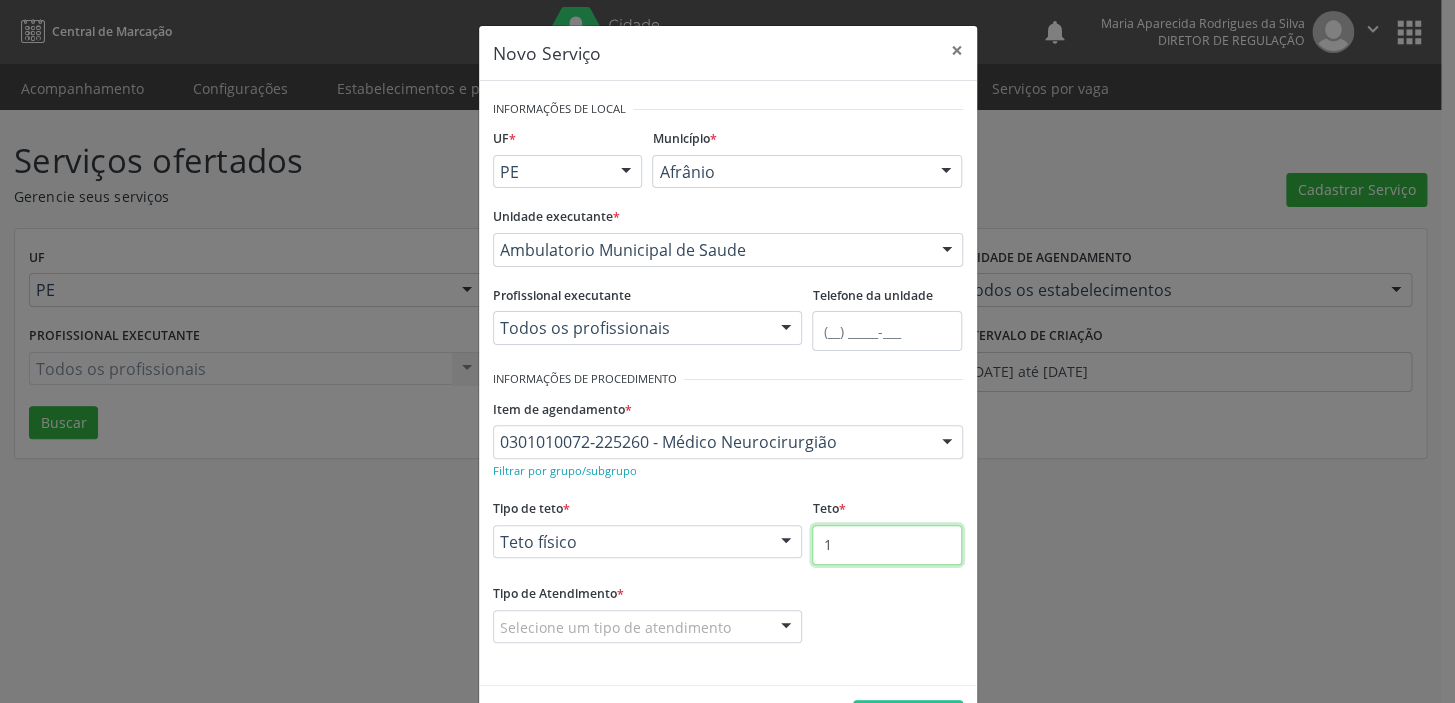 type on "1" 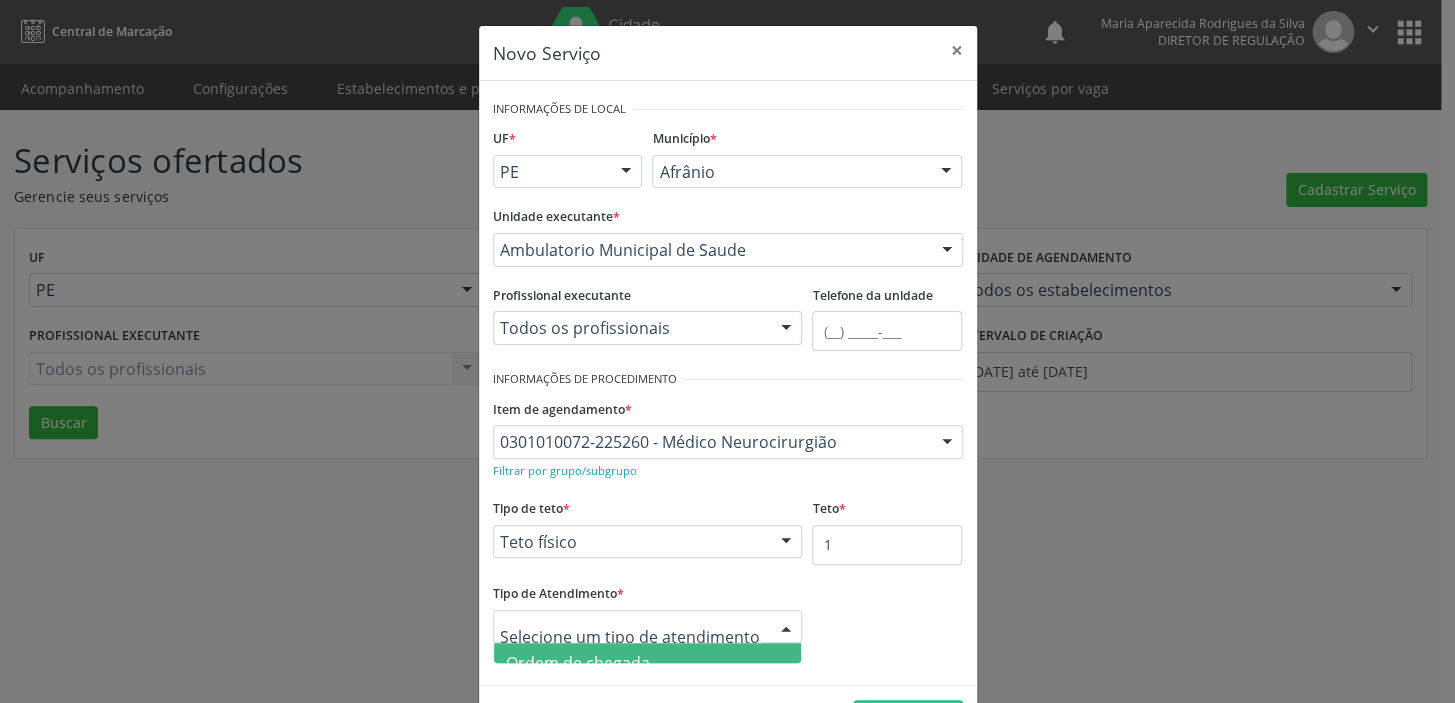 click on "Ordem de chegada" at bounding box center [578, 663] 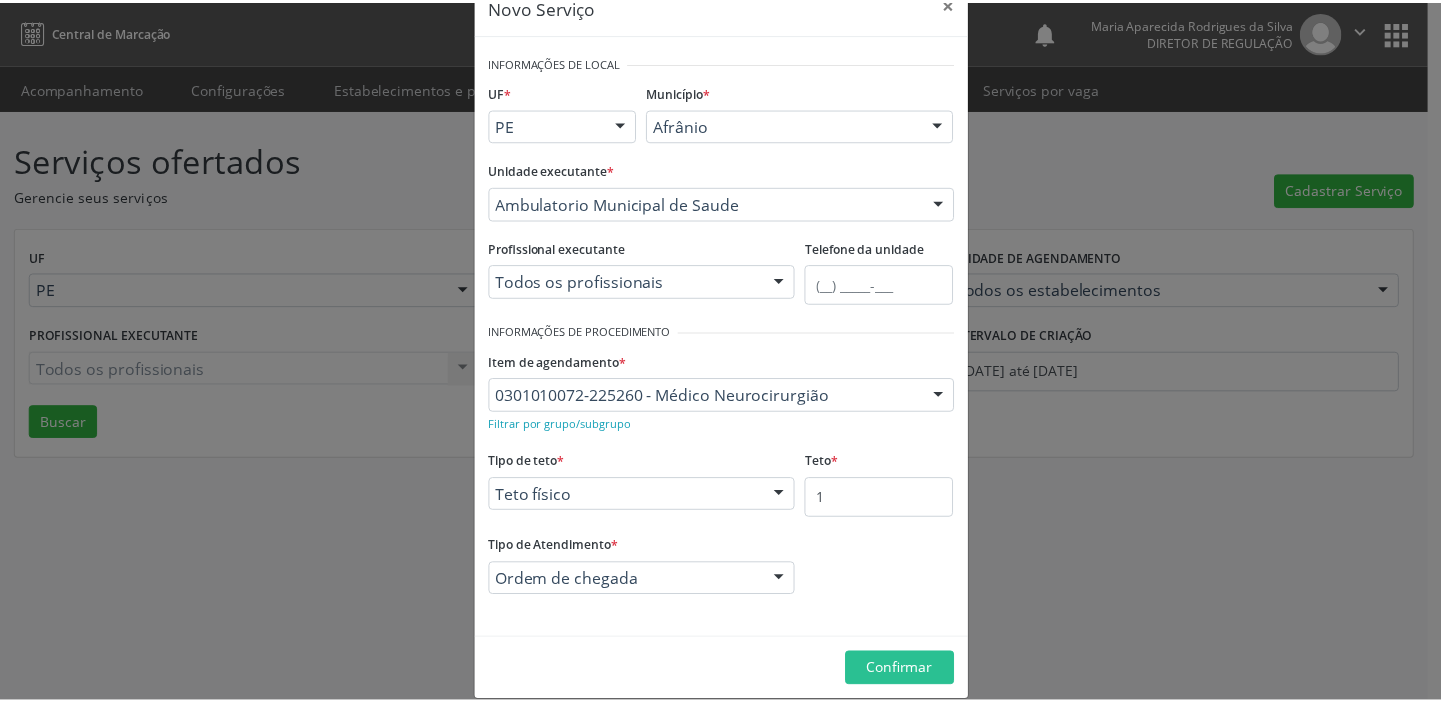 scroll, scrollTop: 69, scrollLeft: 0, axis: vertical 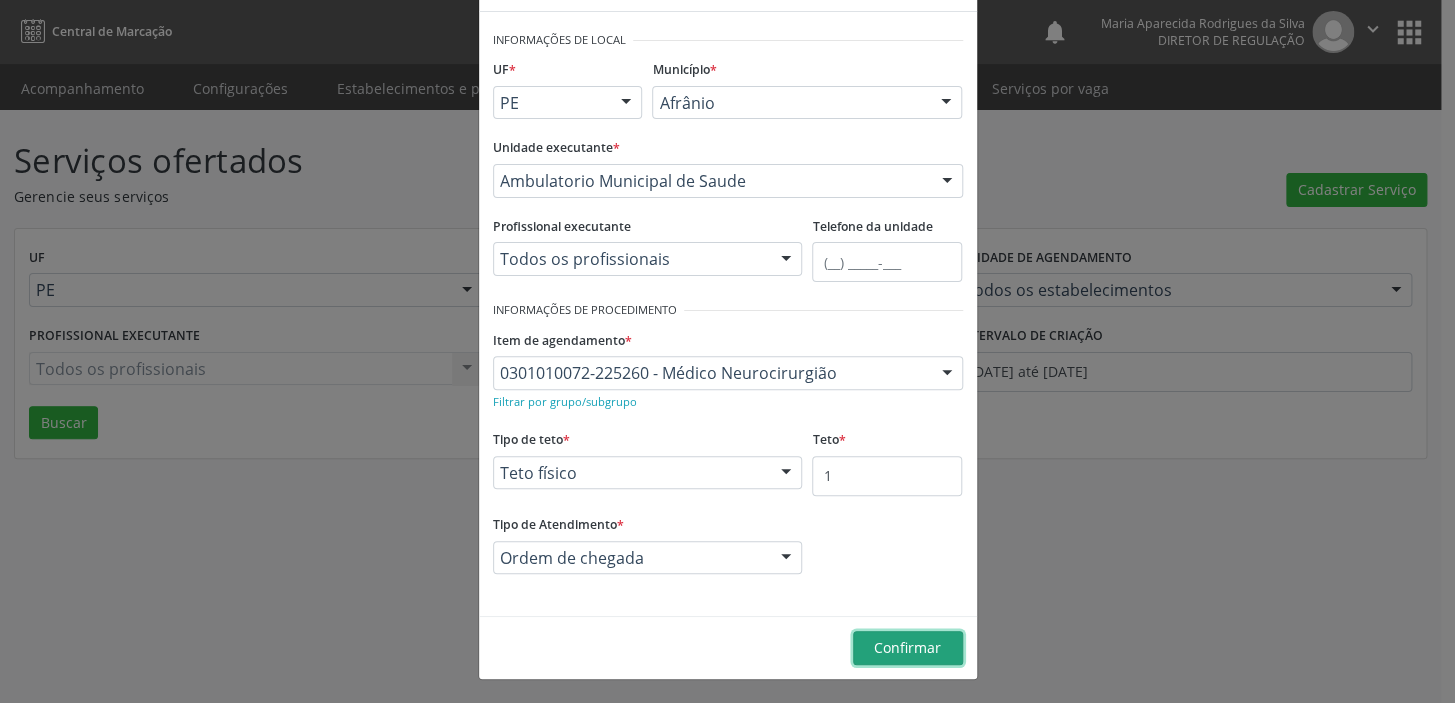 click on "Confirmar" at bounding box center (907, 647) 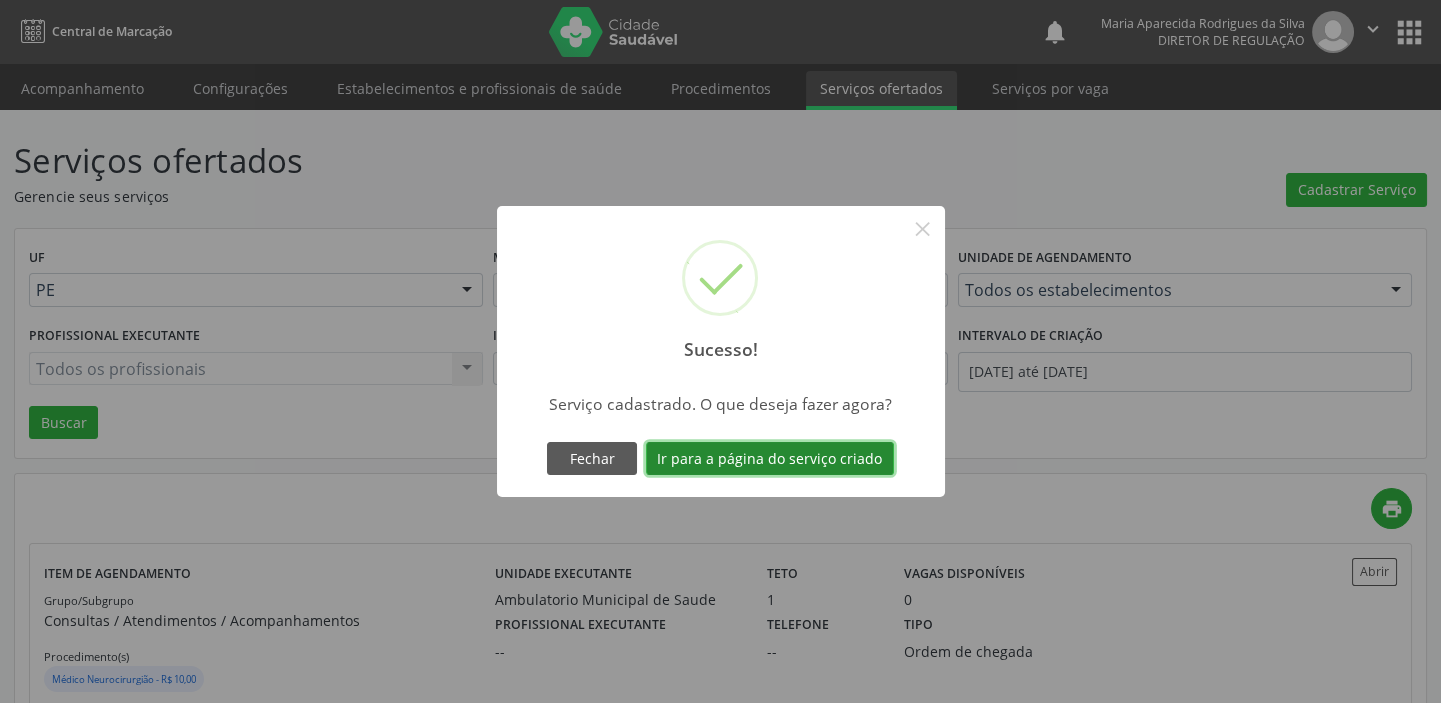 click on "Ir para a página do serviço criado" at bounding box center (770, 459) 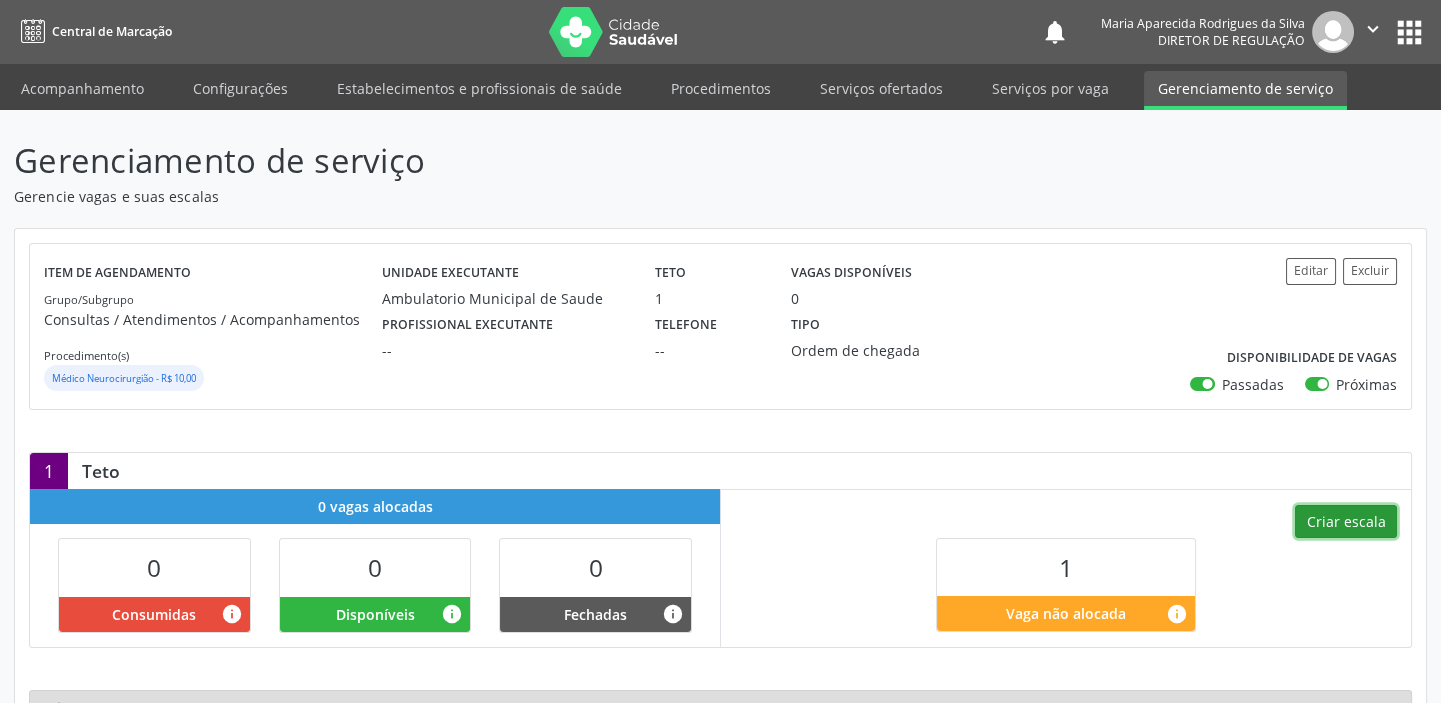 click on "Criar escala" at bounding box center (1346, 522) 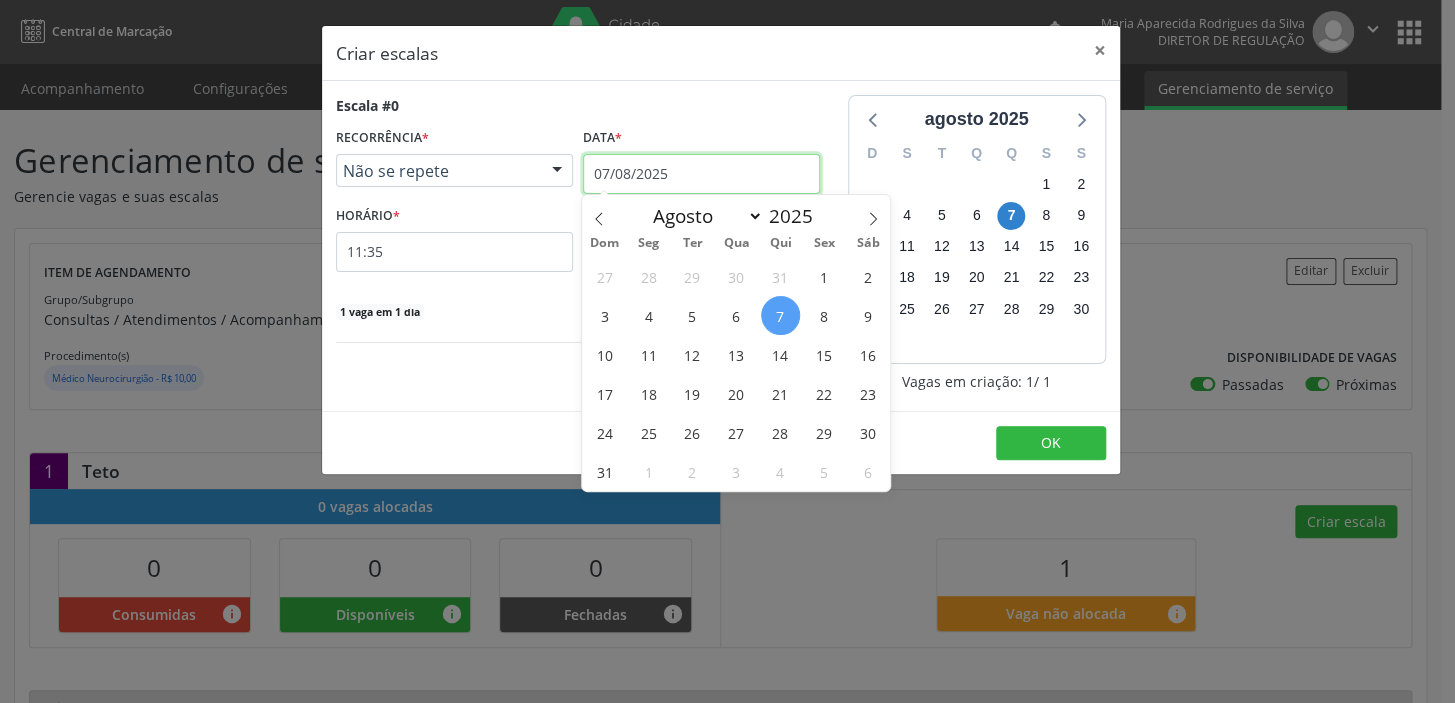click on "07/08/2025" at bounding box center (701, 174) 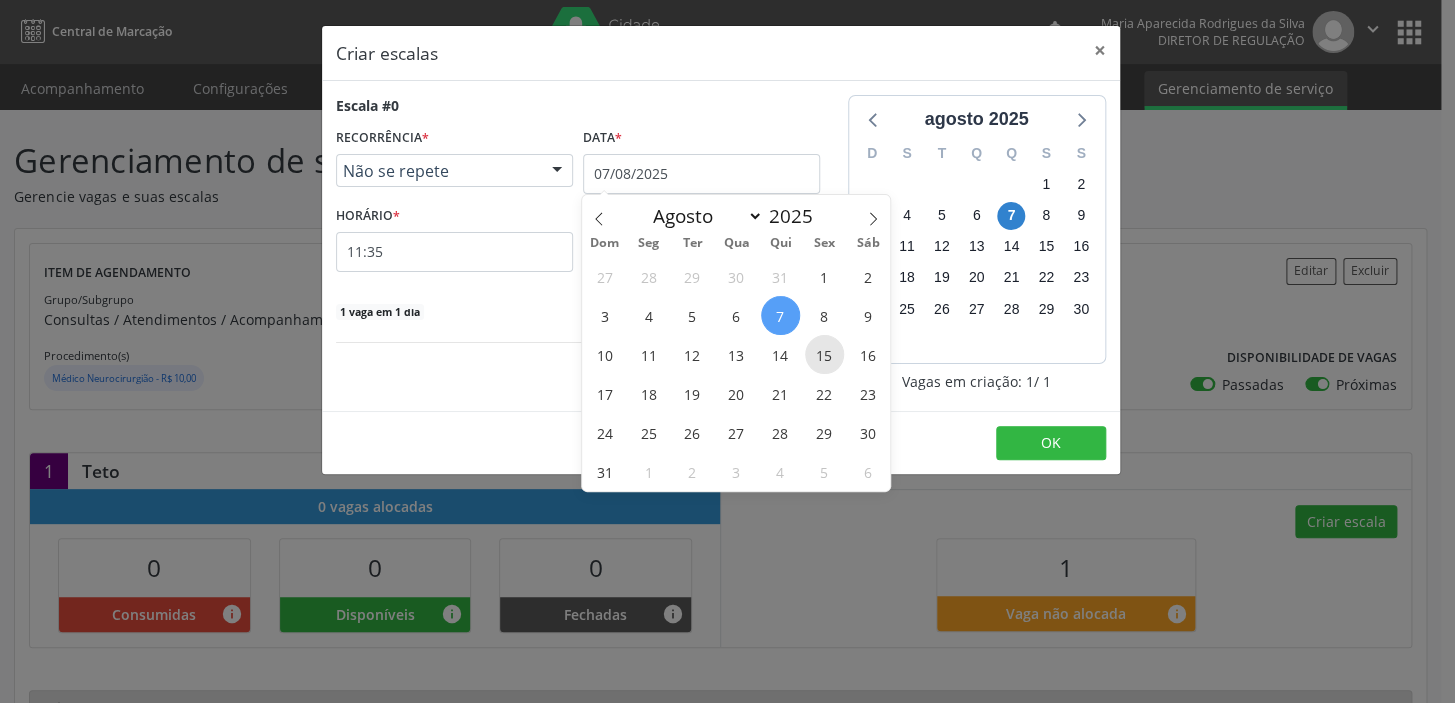 click on "15" at bounding box center [824, 354] 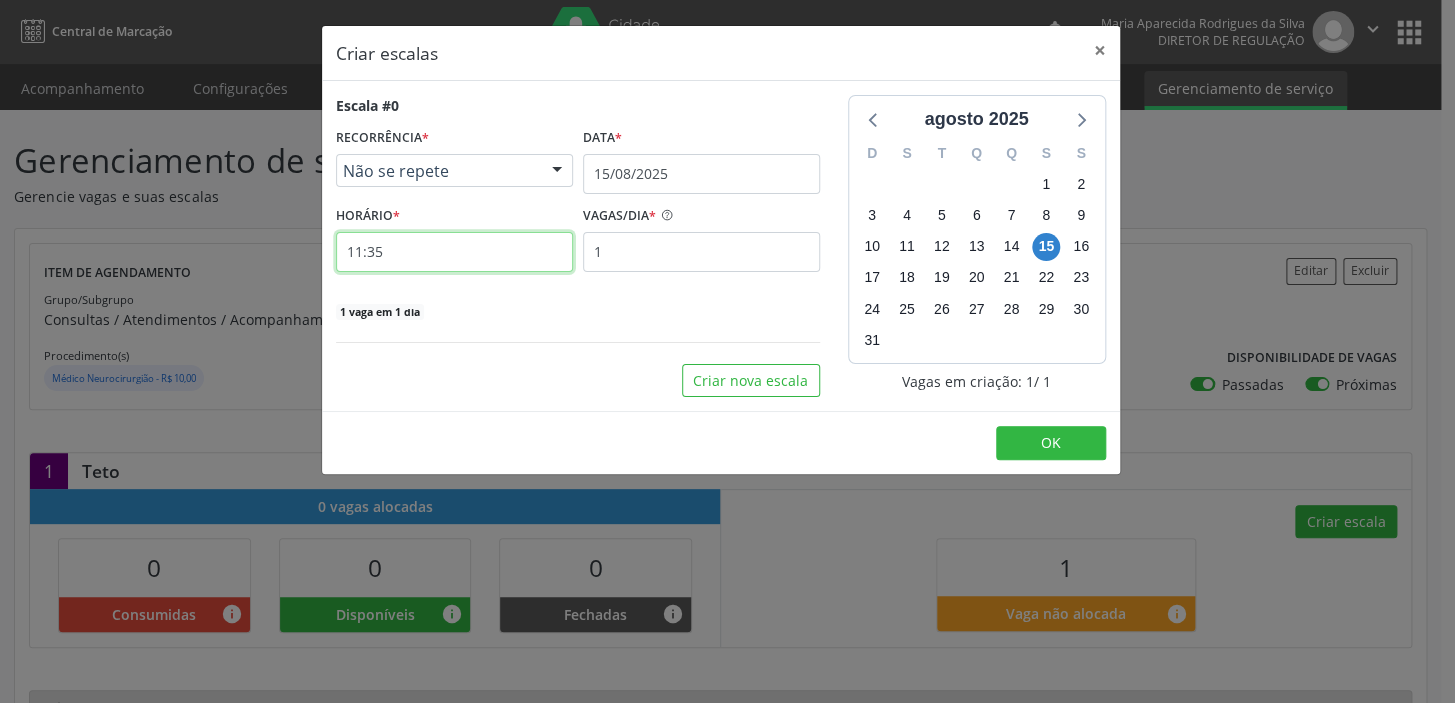click on "11:35" at bounding box center (454, 252) 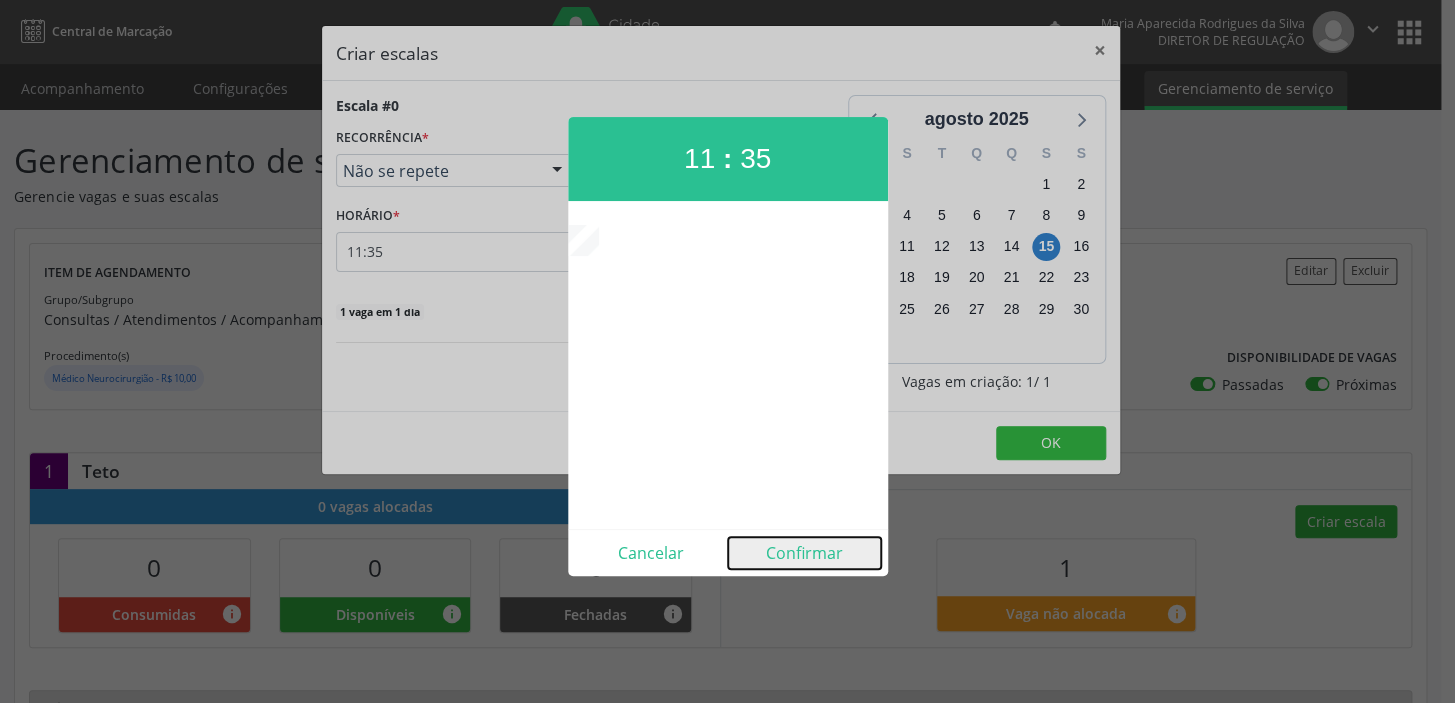 click on "Confirmar" at bounding box center [804, 553] 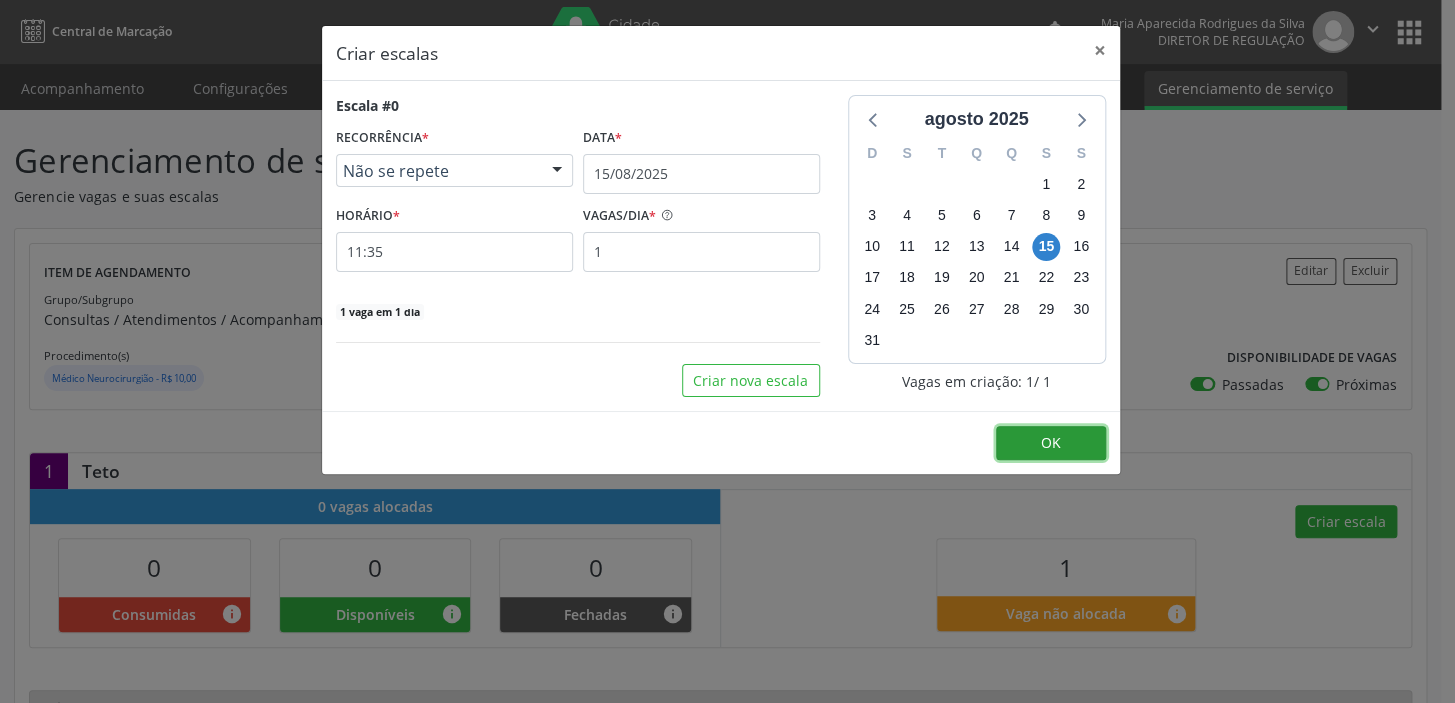 click on "OK" at bounding box center (1051, 443) 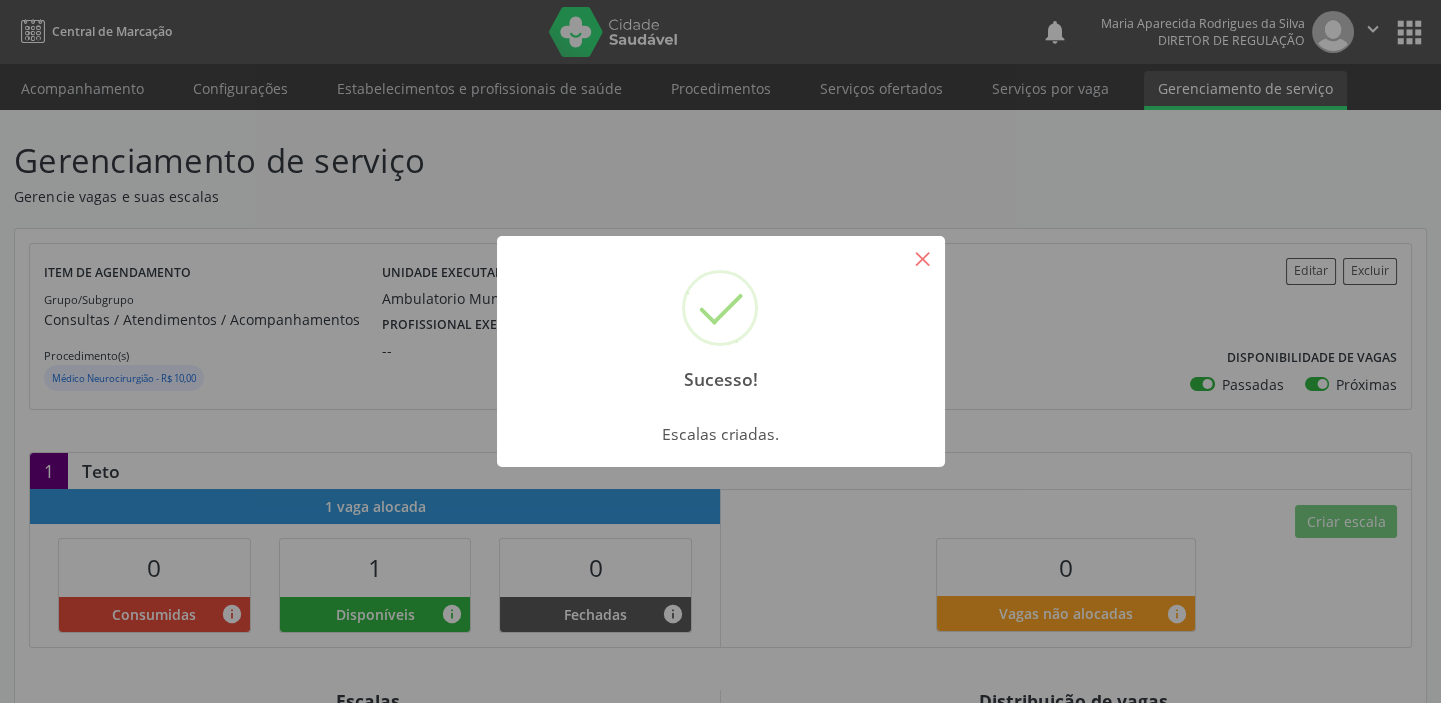 drag, startPoint x: 918, startPoint y: 259, endPoint x: 890, endPoint y: 252, distance: 28.86174 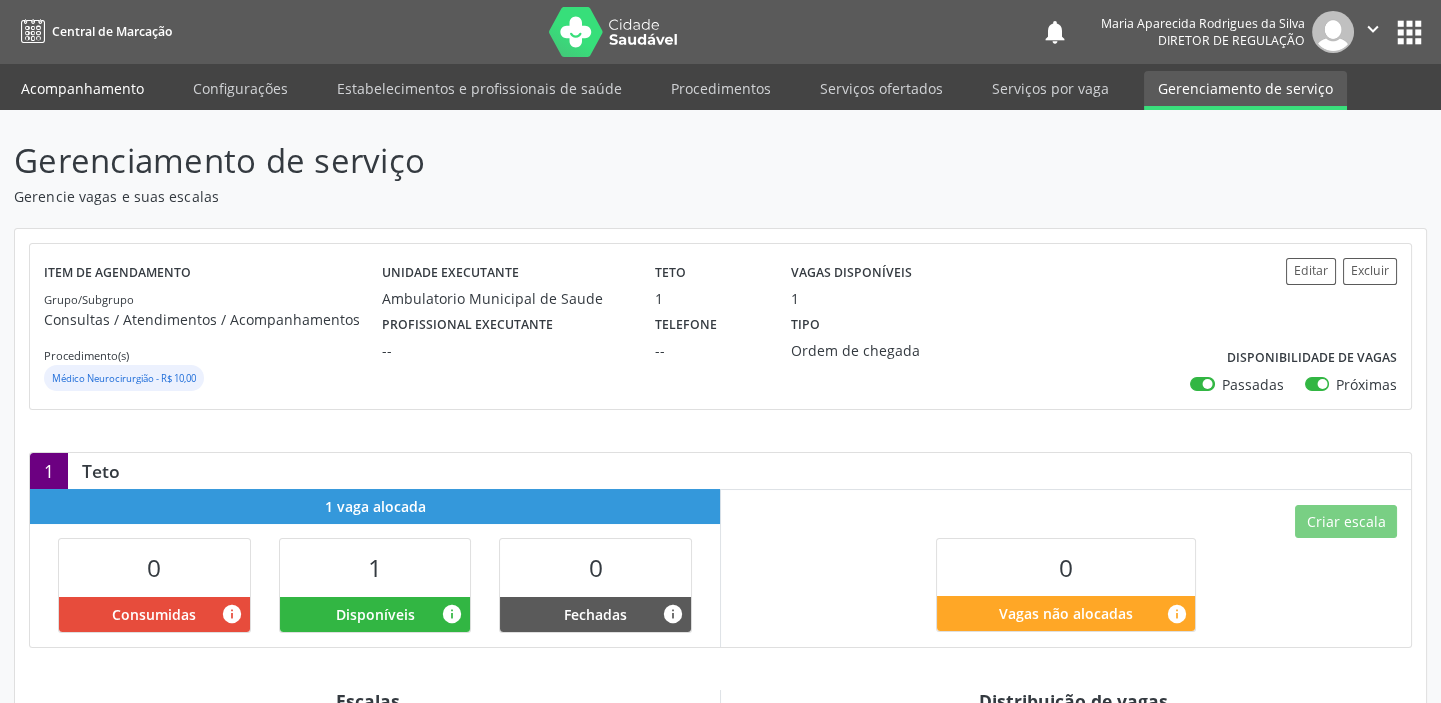 click on "Acompanhamento" at bounding box center [82, 88] 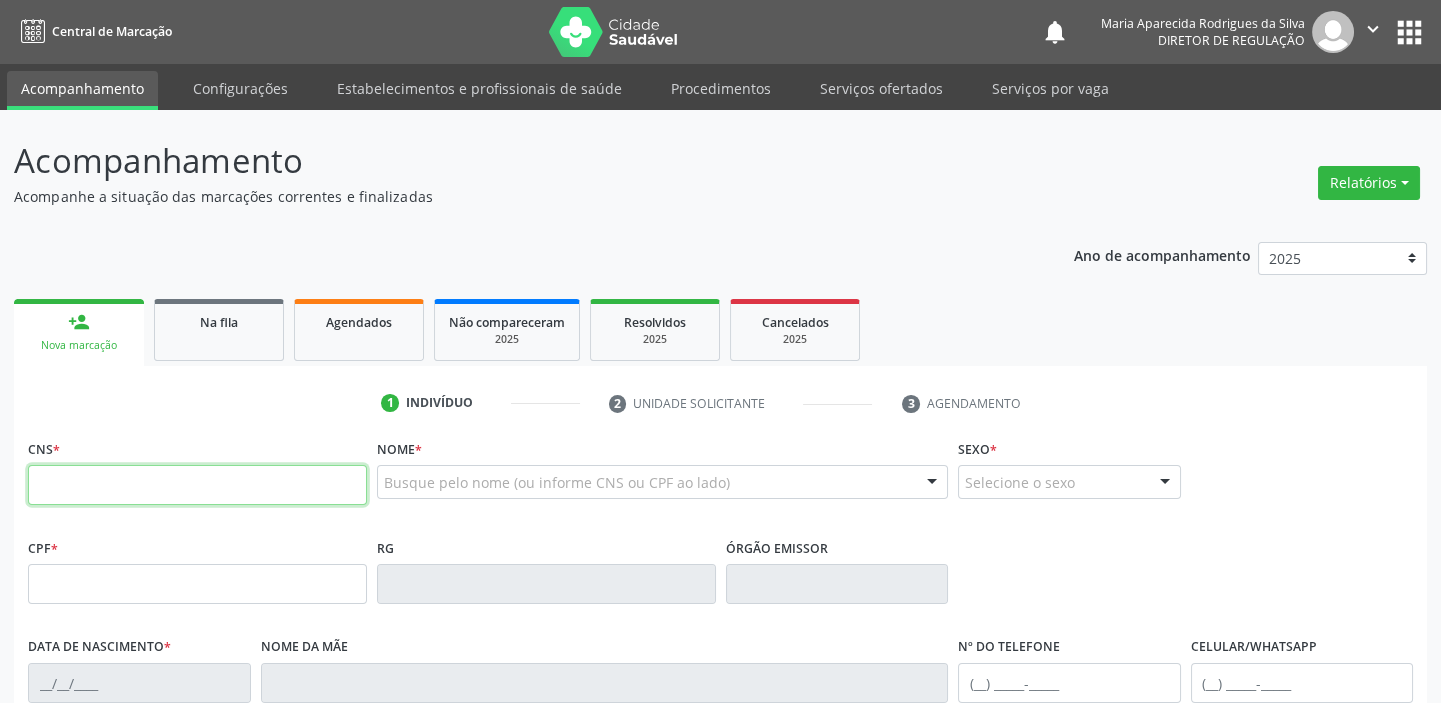 click at bounding box center [197, 485] 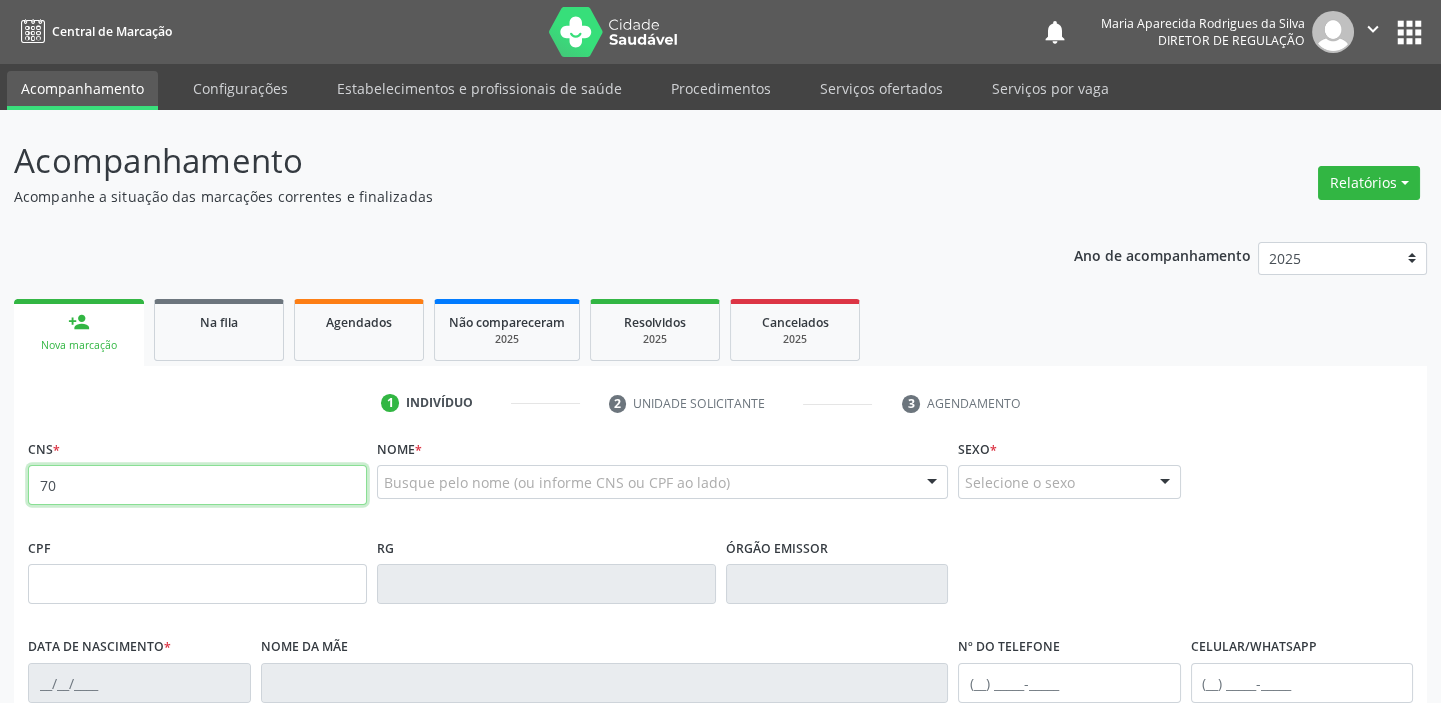 type on "7" 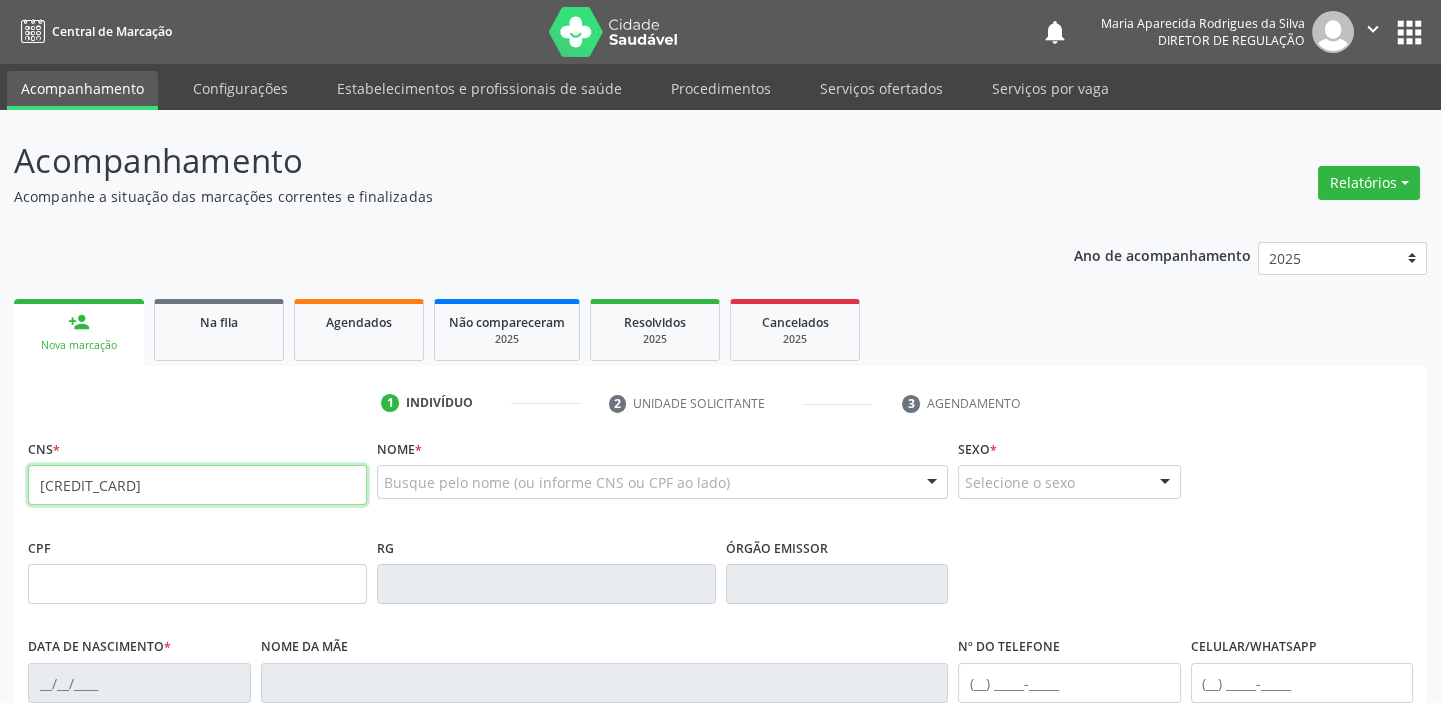 type on "[CREDIT_CARD]" 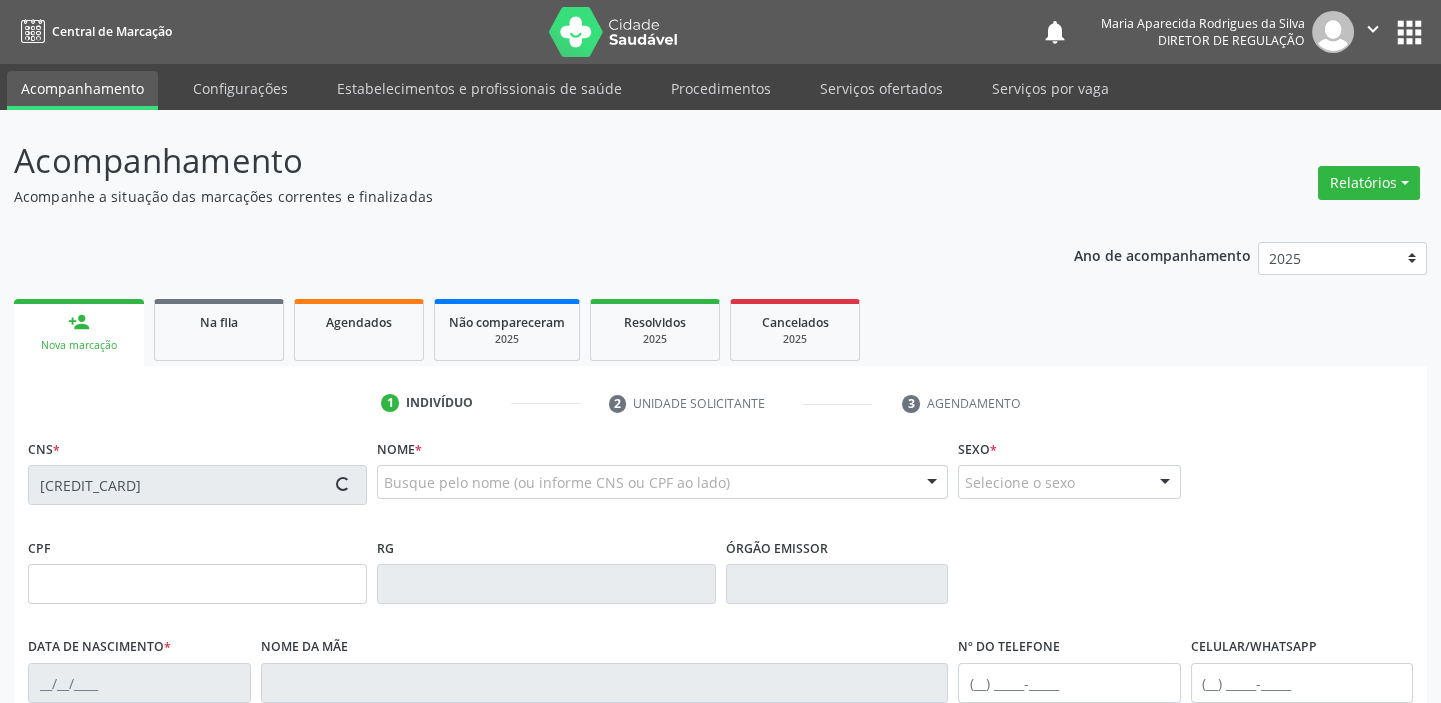 type on "[CPF]" 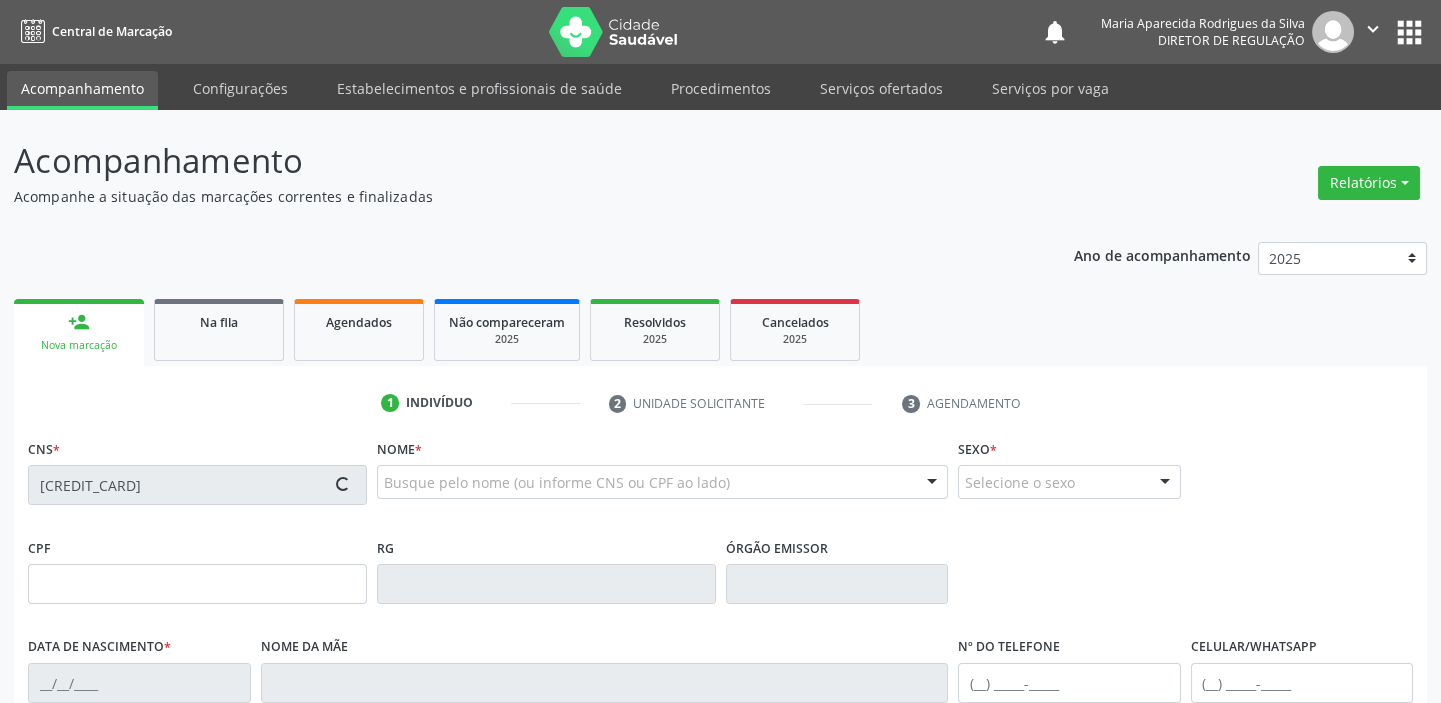 type on "[DATE]" 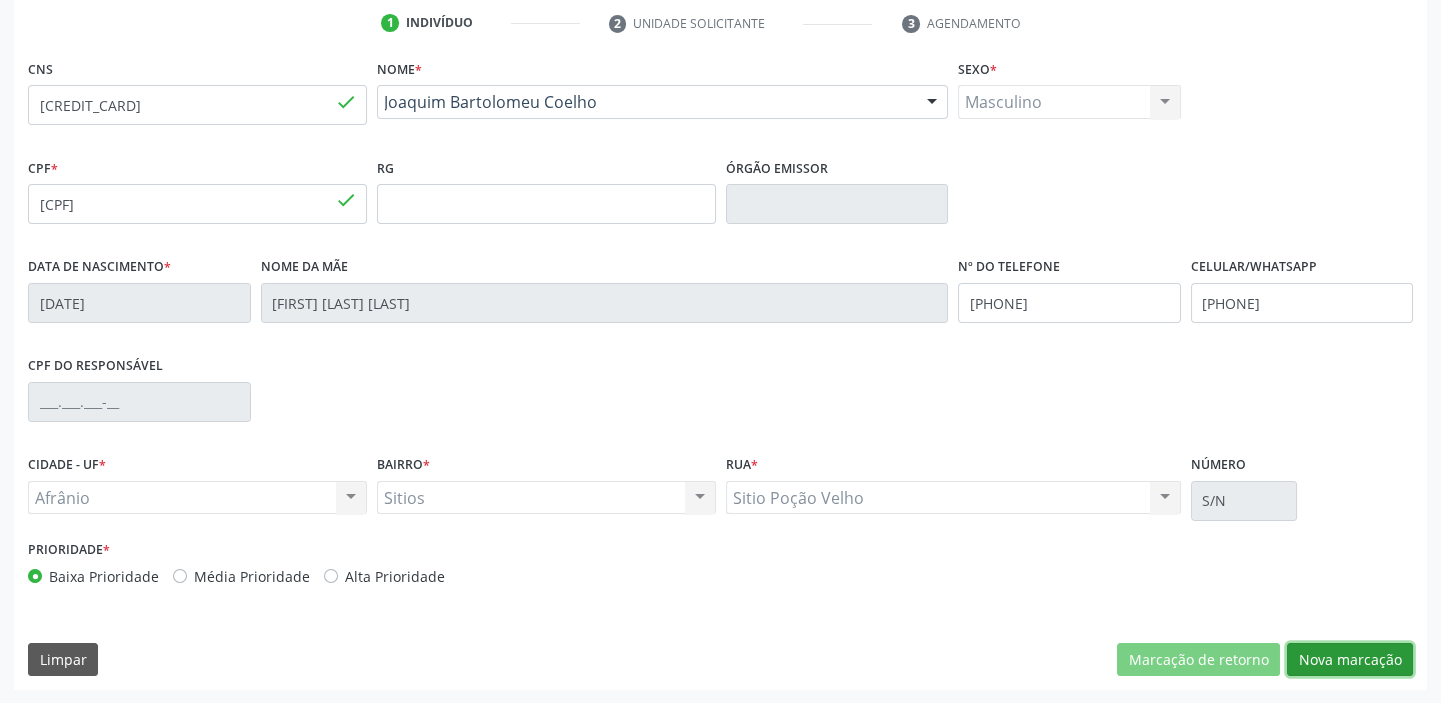 click on "Nova marcação" at bounding box center [1350, 660] 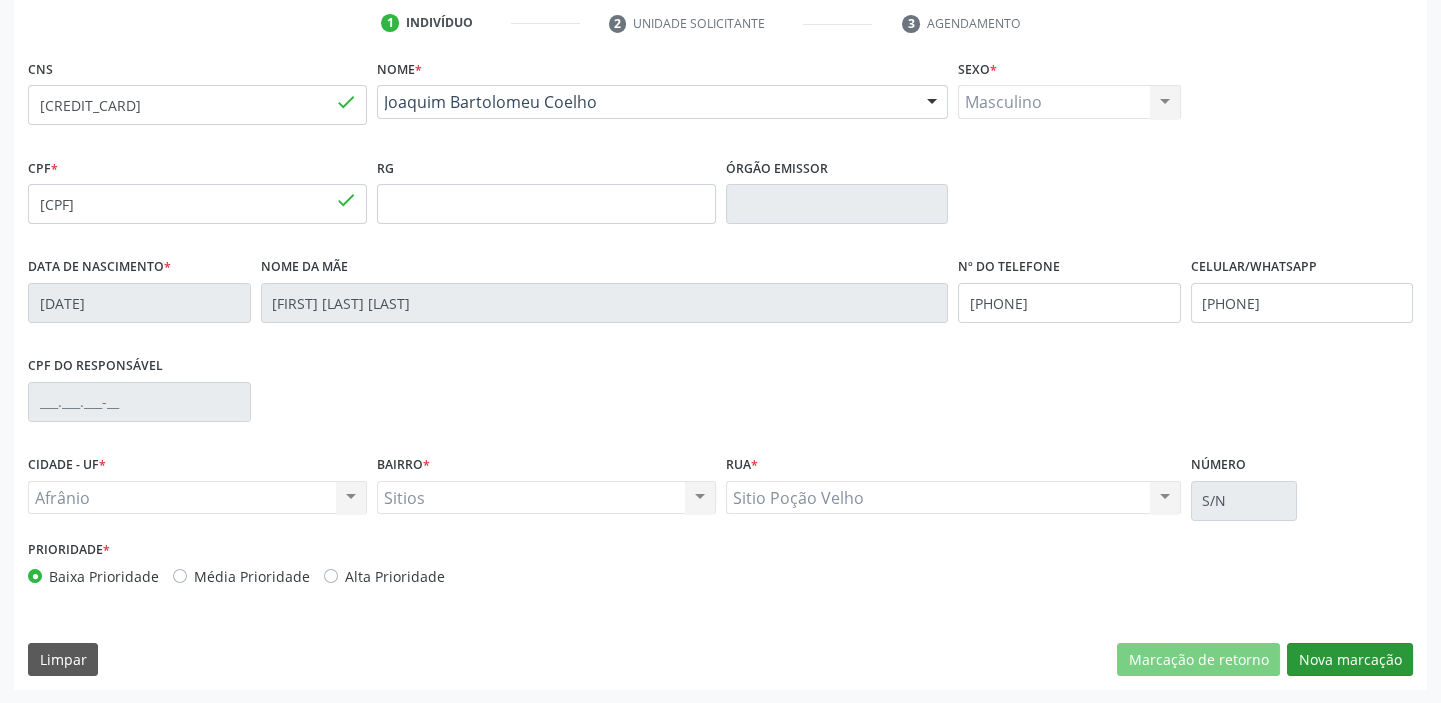 scroll, scrollTop: 201, scrollLeft: 0, axis: vertical 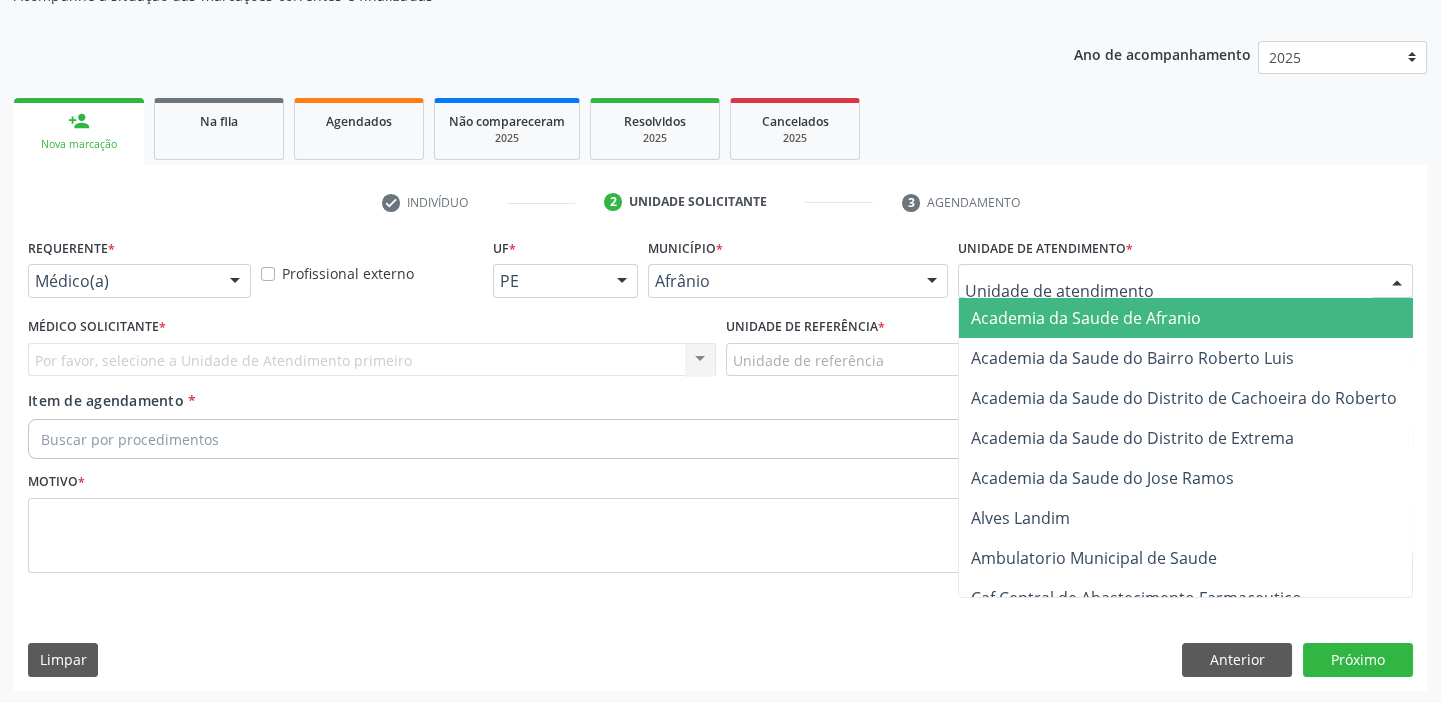 click at bounding box center [1185, 281] 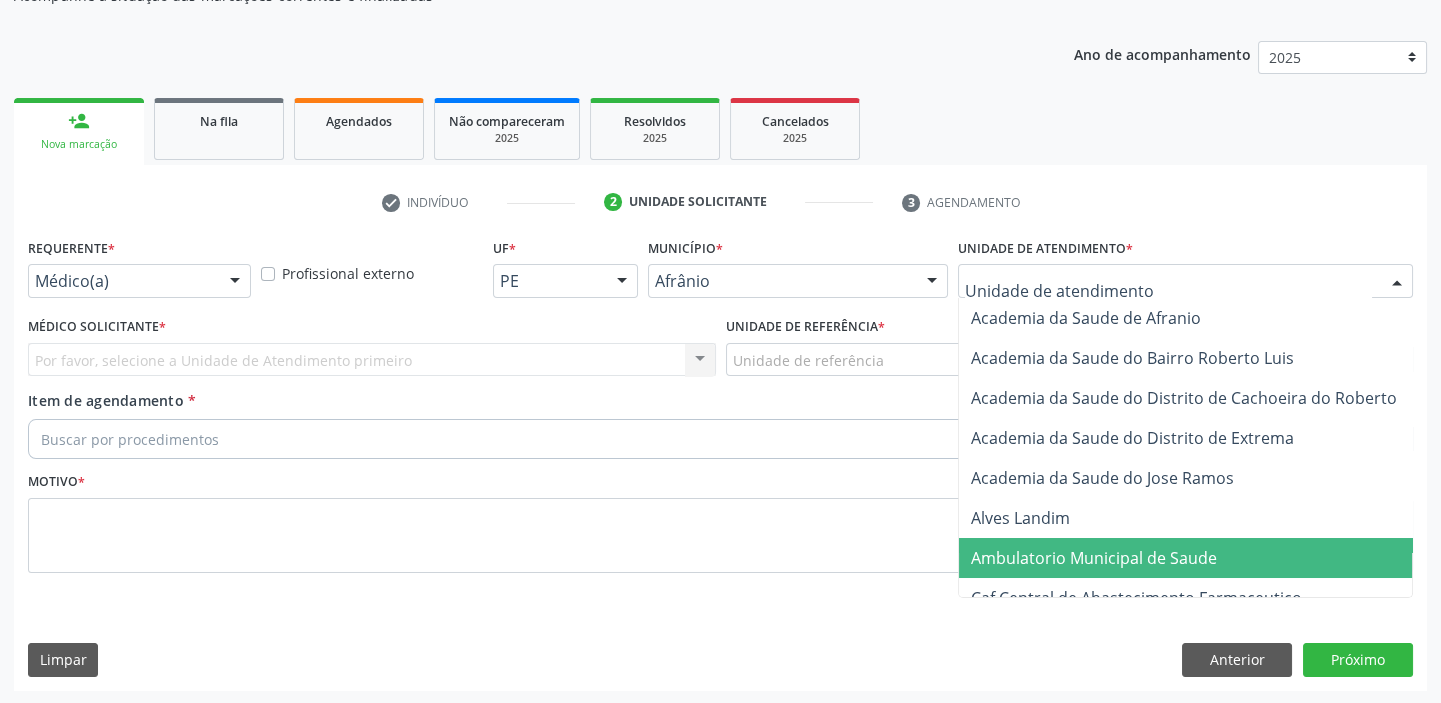 click on "Ambulatorio Municipal de Saude" at bounding box center [1094, 558] 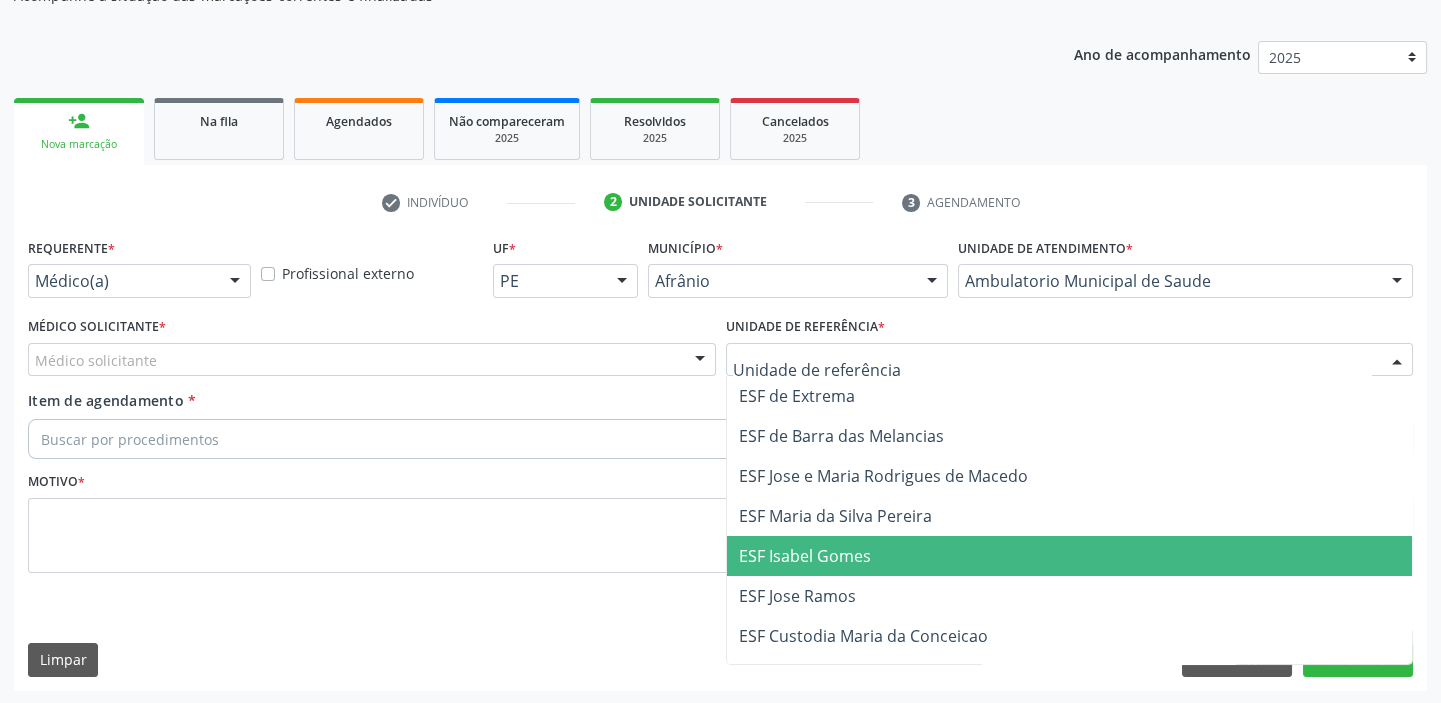 click on "ESF Isabel Gomes" at bounding box center [805, 556] 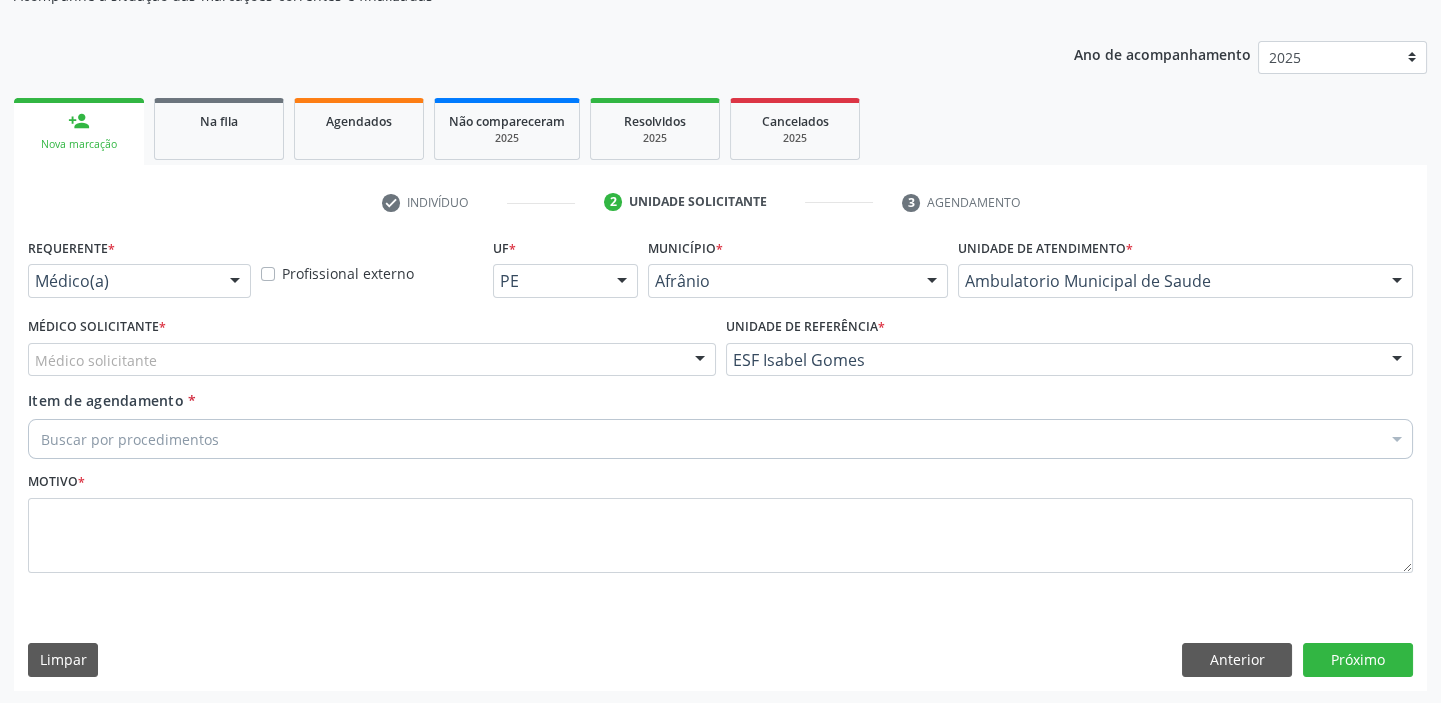 click on "Médico solicitante" at bounding box center [372, 360] 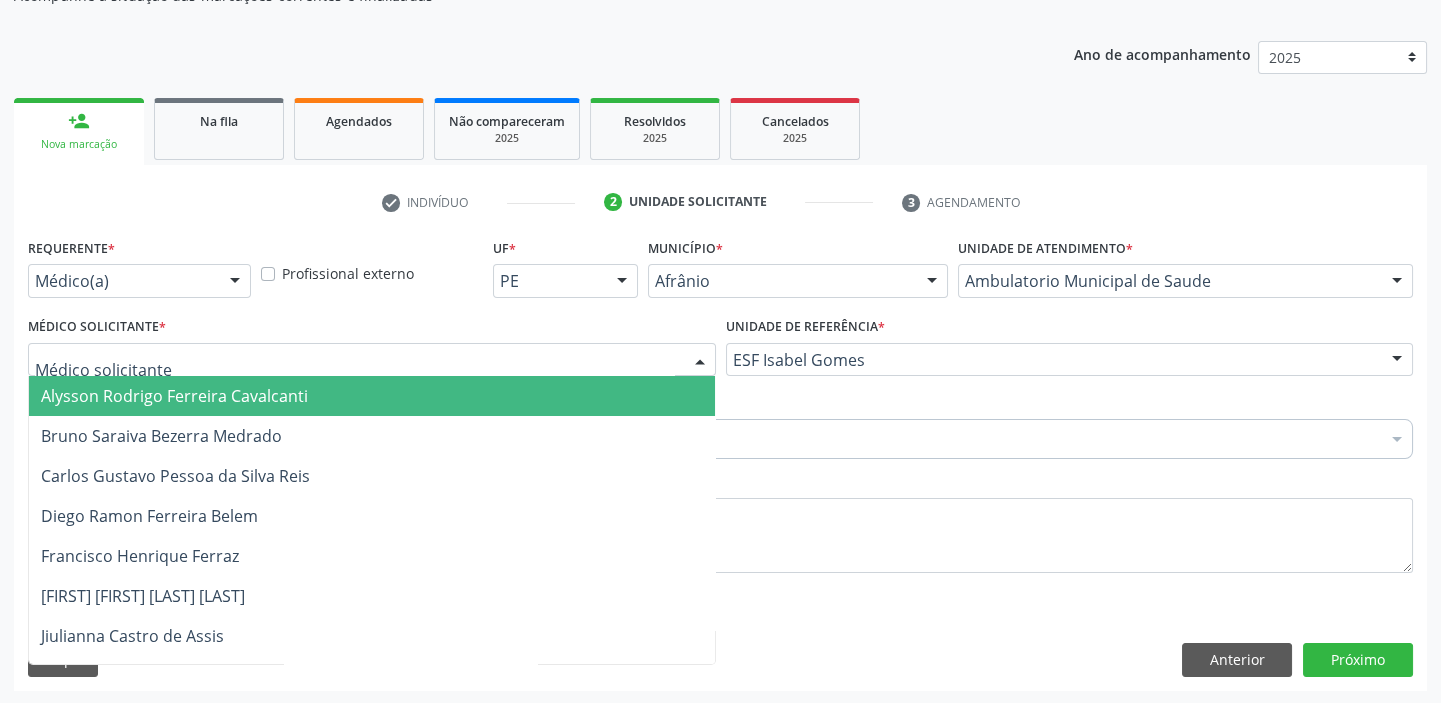 click on "Alysson Rodrigo Ferreira Cavalcanti" at bounding box center [174, 396] 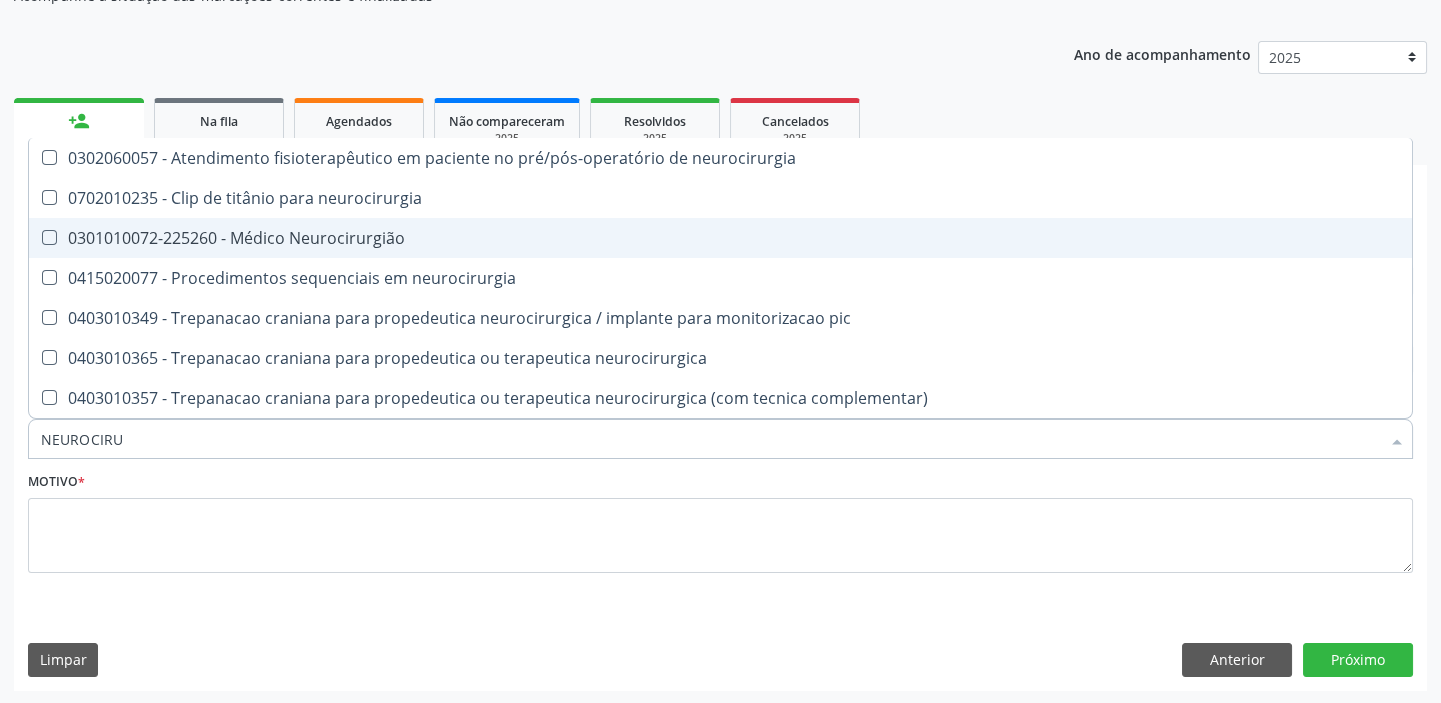 type on "NEUROCIR" 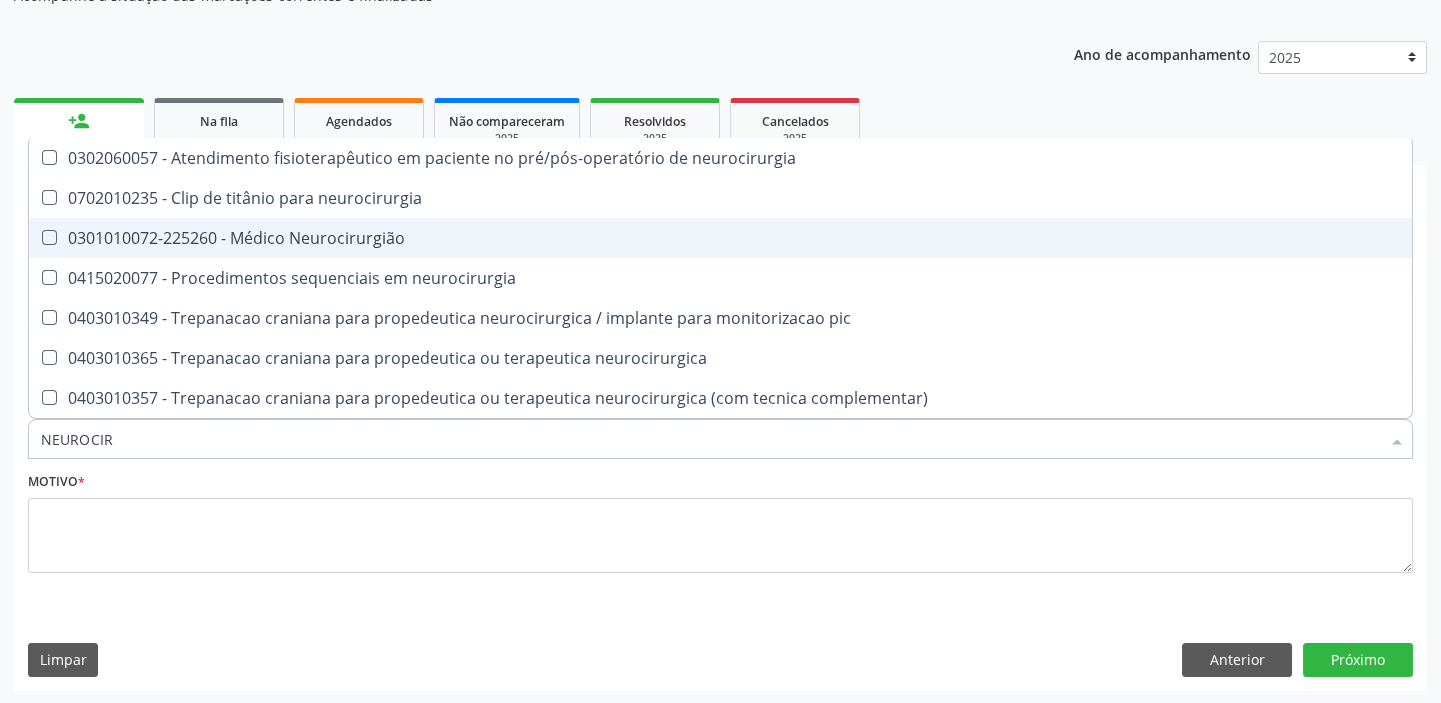 click on "0301010072-225260 - Médico Neurocirurgião" at bounding box center [720, 238] 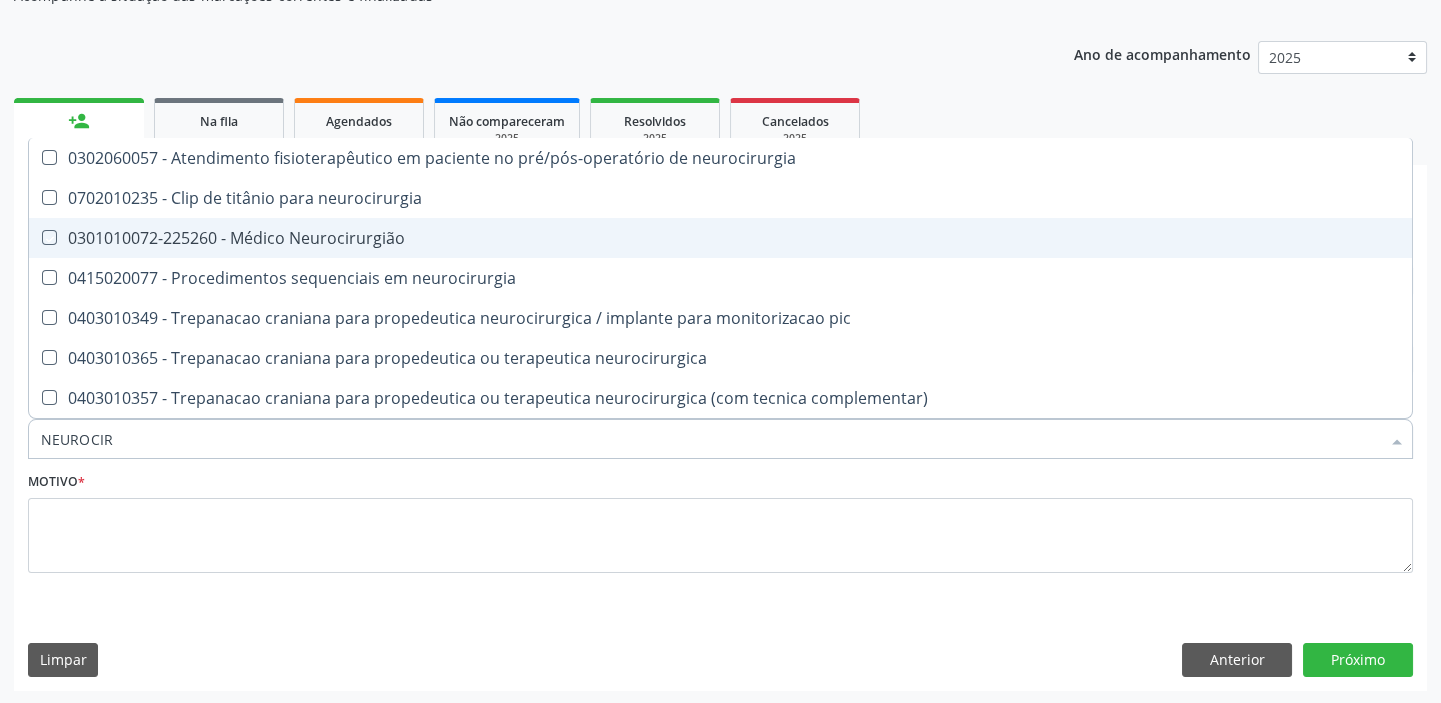 checkbox on "true" 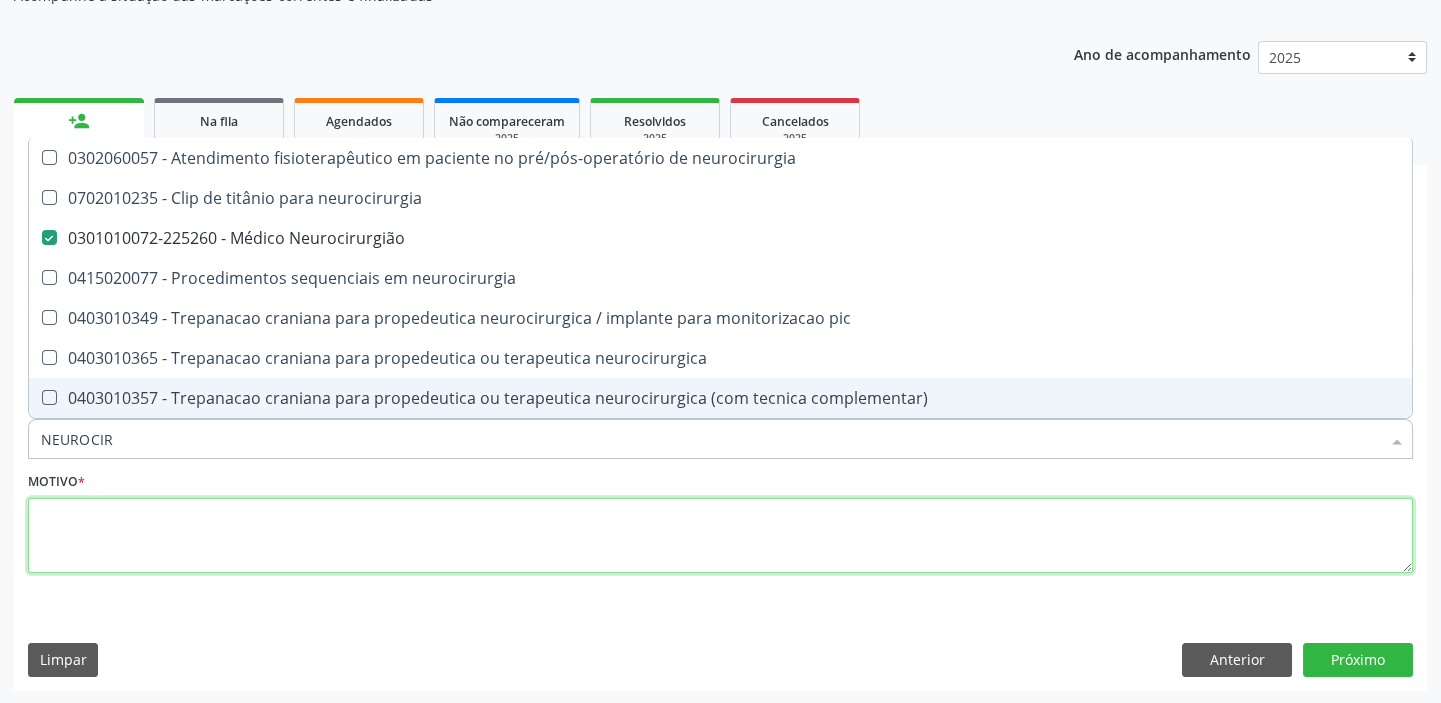 click at bounding box center [720, 536] 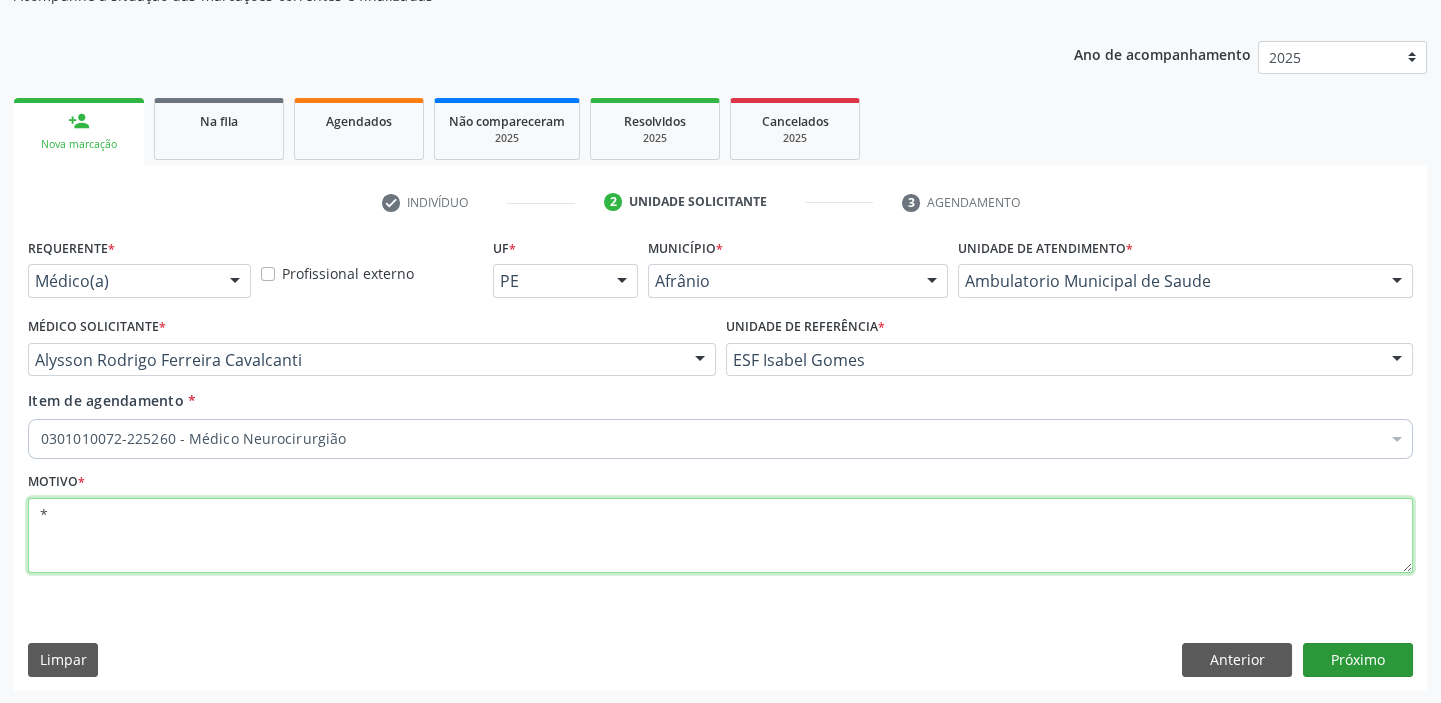 type on "*" 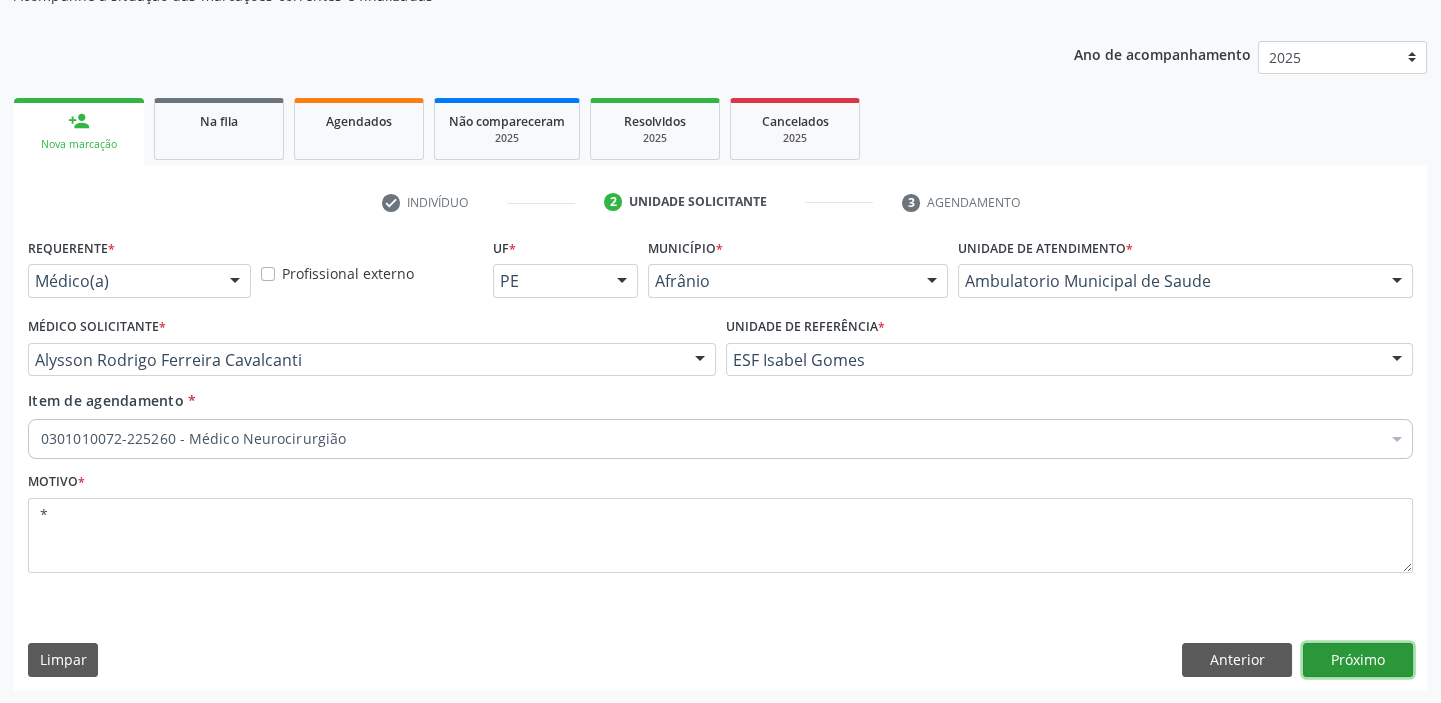 click on "Próximo" at bounding box center [1358, 660] 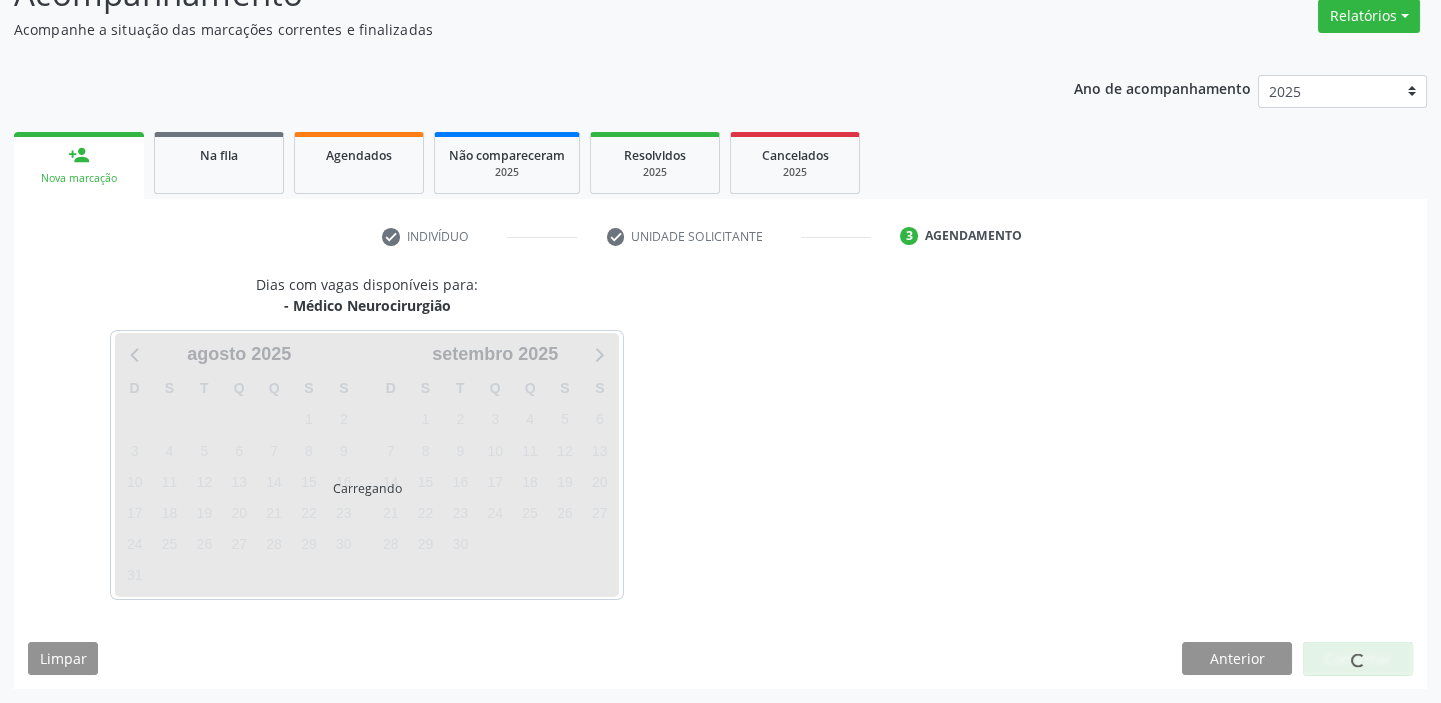 scroll, scrollTop: 166, scrollLeft: 0, axis: vertical 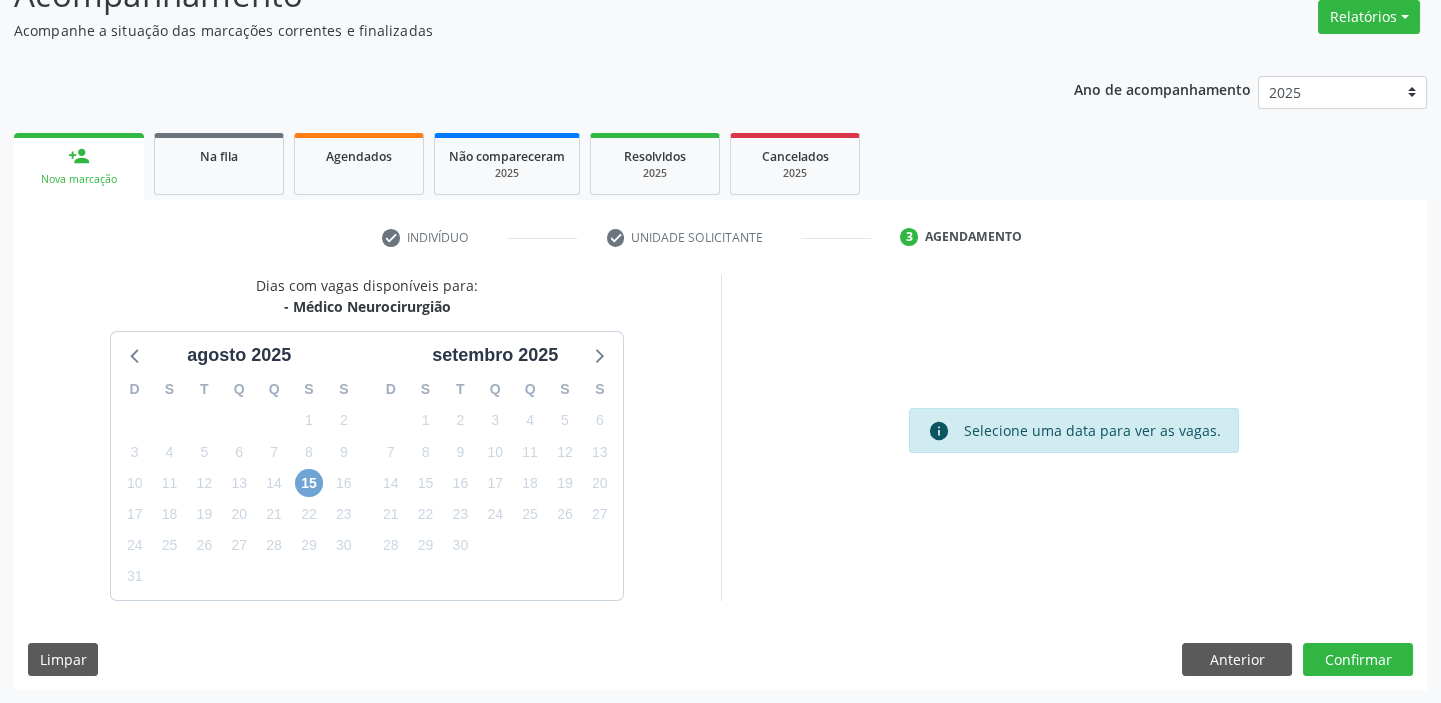 click on "15" at bounding box center [309, 483] 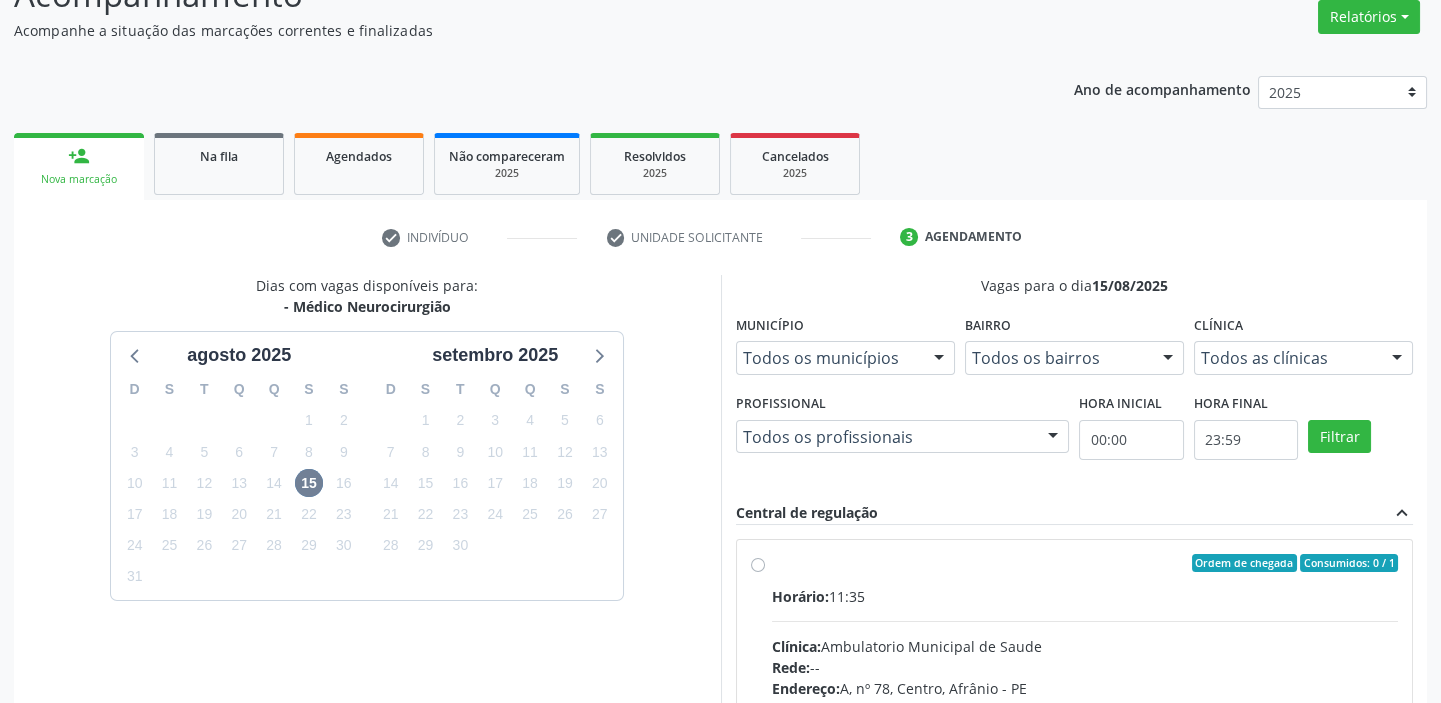 click on "Clínica:  Ambulatorio Municipal de Saude" at bounding box center [1085, 646] 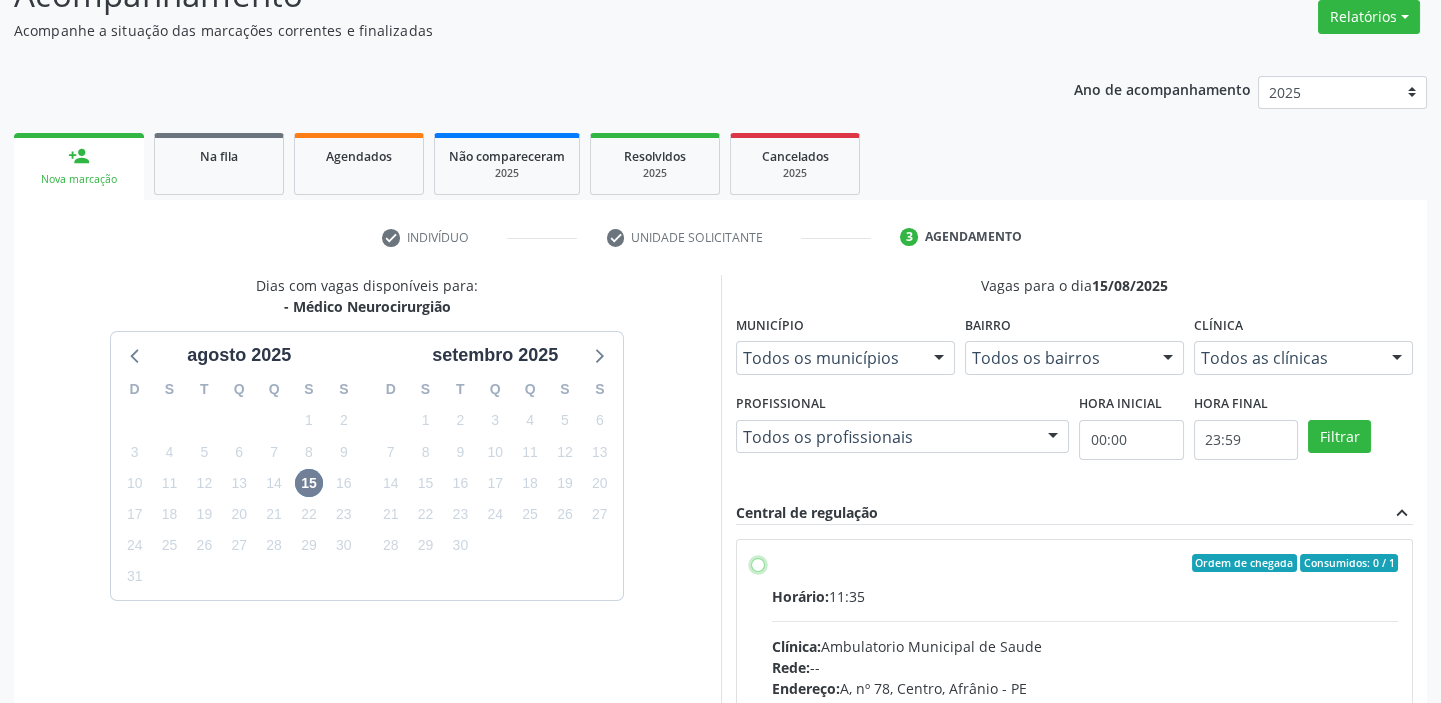 radio on "true" 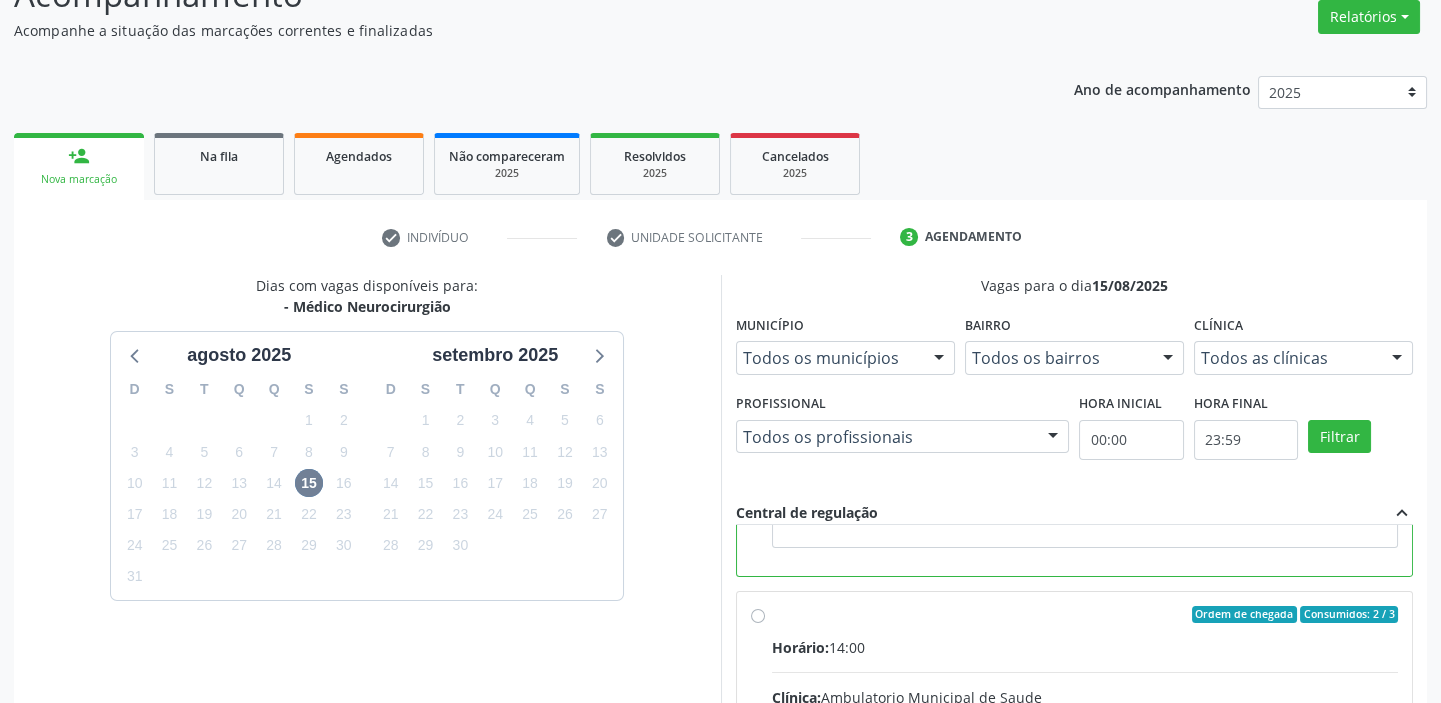 scroll, scrollTop: 449, scrollLeft: 0, axis: vertical 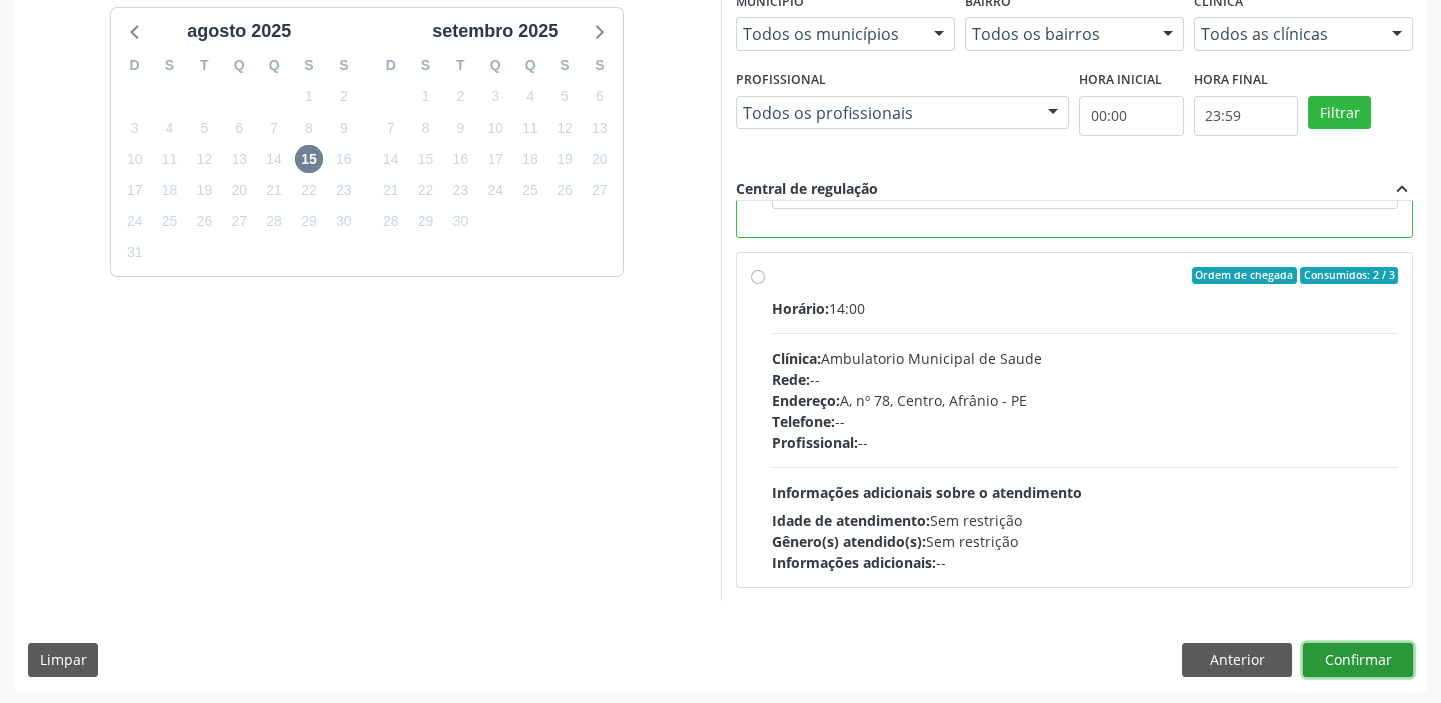 drag, startPoint x: 1321, startPoint y: 650, endPoint x: 1302, endPoint y: 638, distance: 22.472204 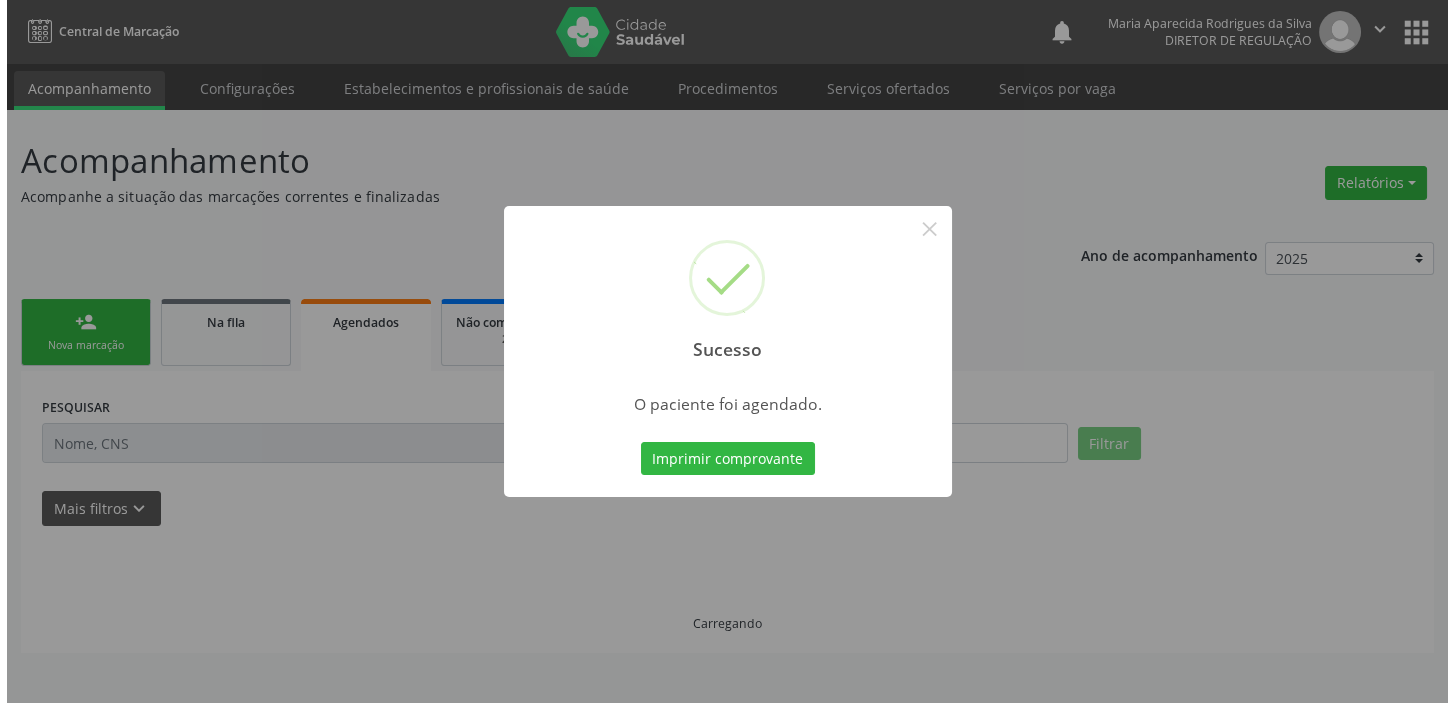 scroll, scrollTop: 0, scrollLeft: 0, axis: both 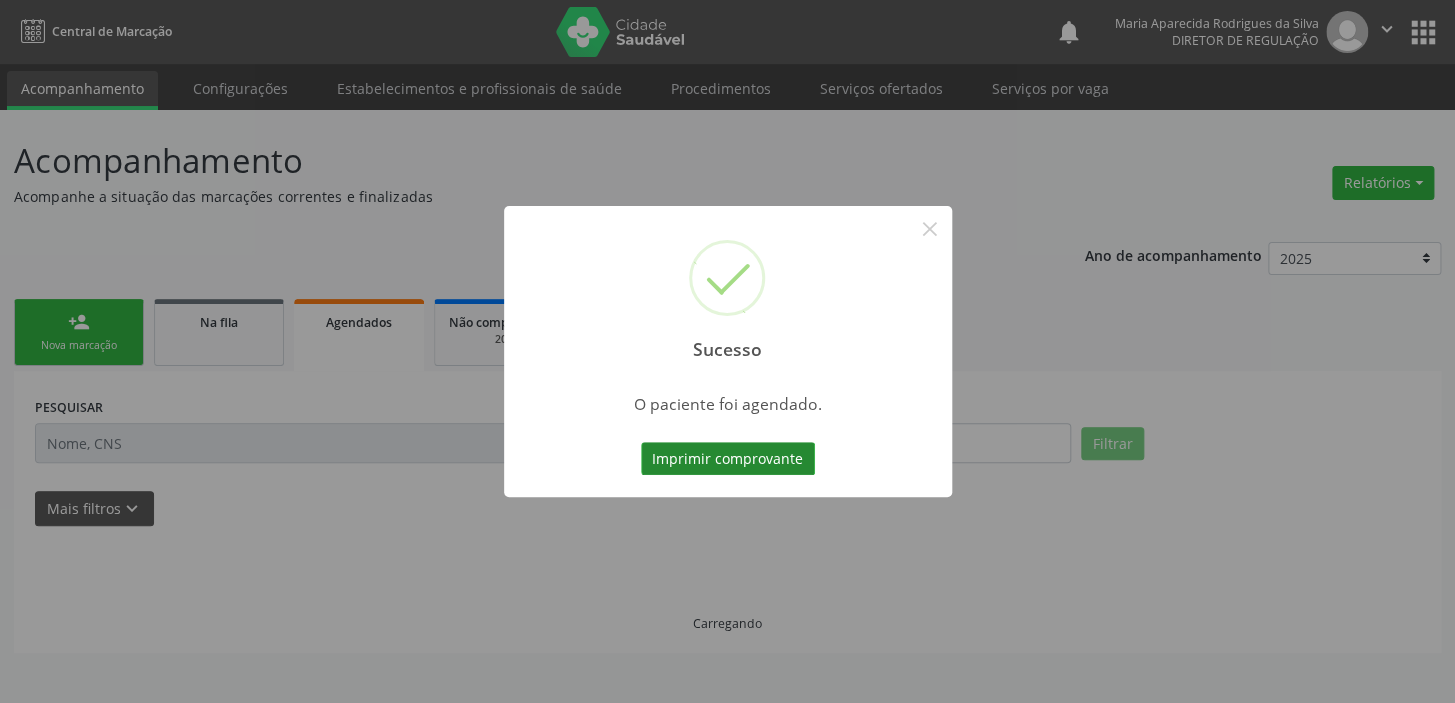 click on "Imprimir comprovante" at bounding box center (728, 459) 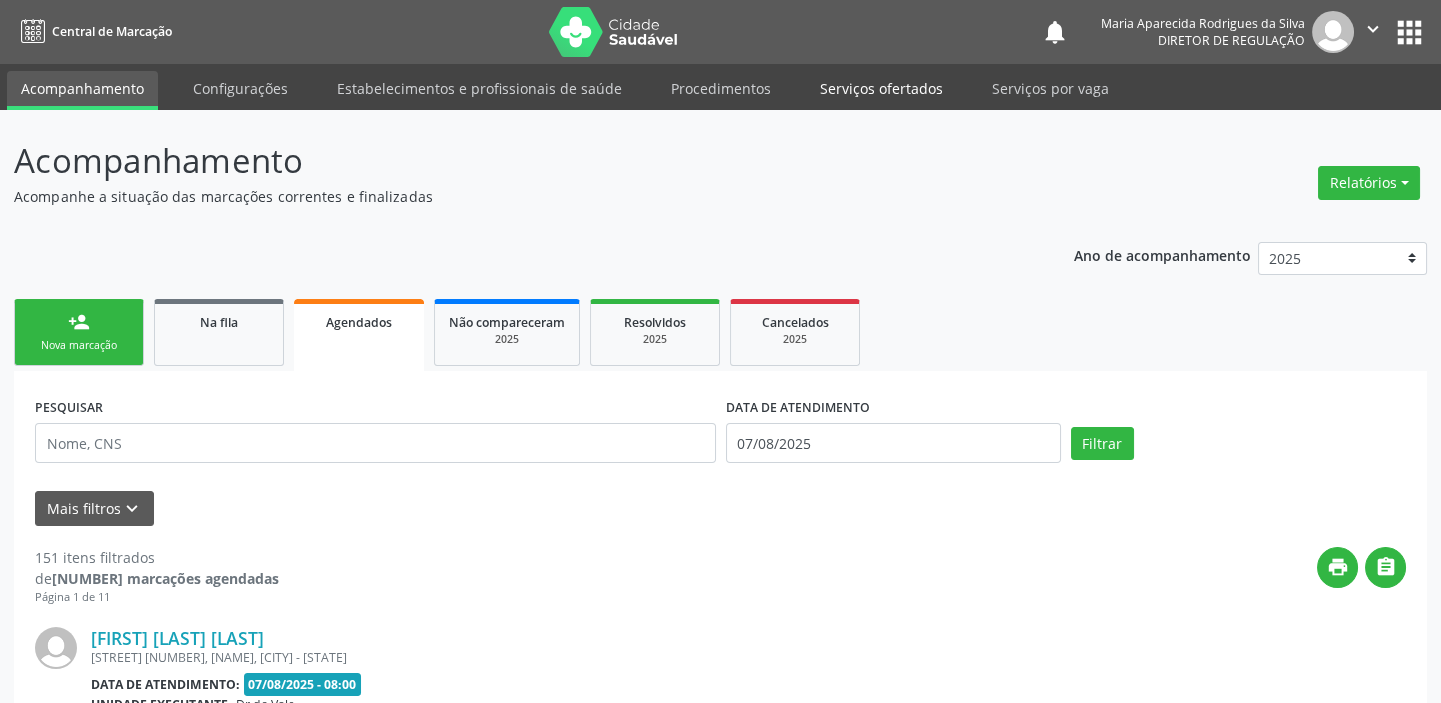 click on "Serviços ofertados" at bounding box center (881, 88) 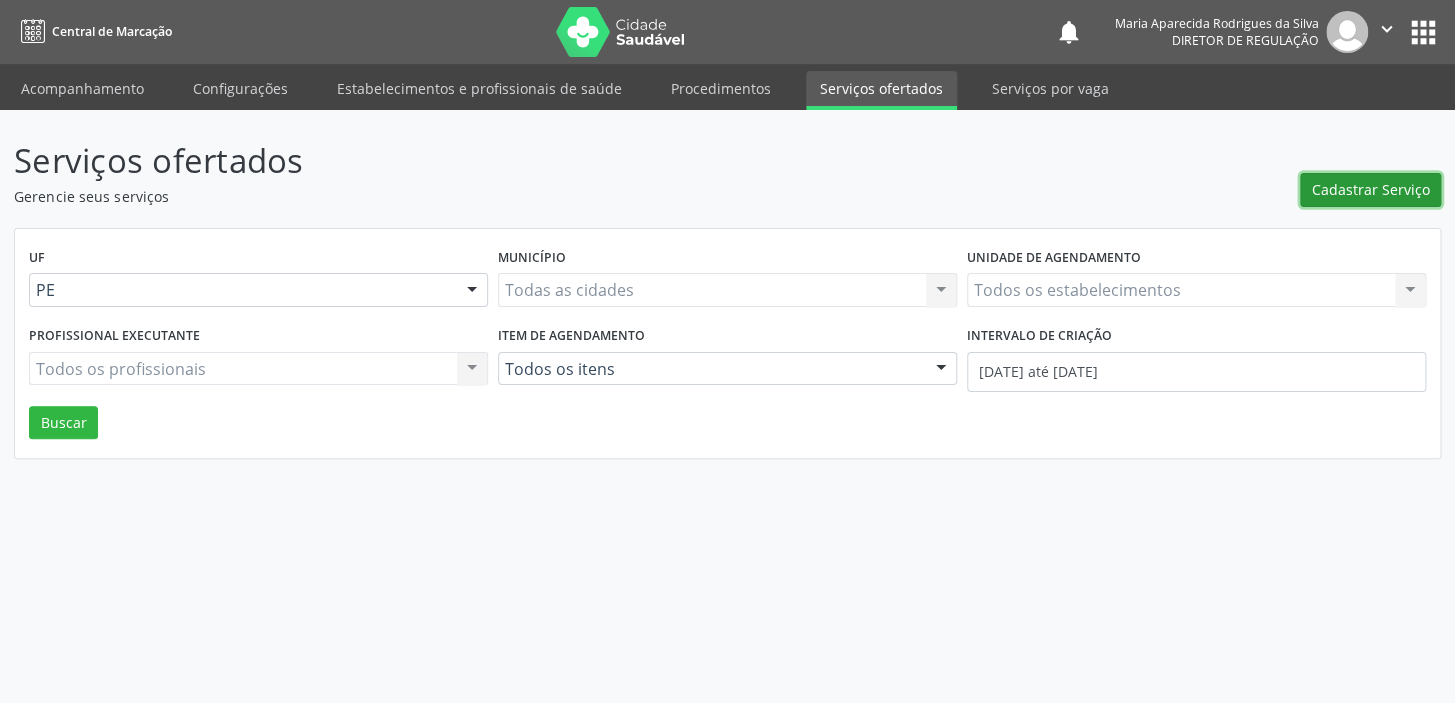 click on "Cadastrar Serviço" at bounding box center (1371, 189) 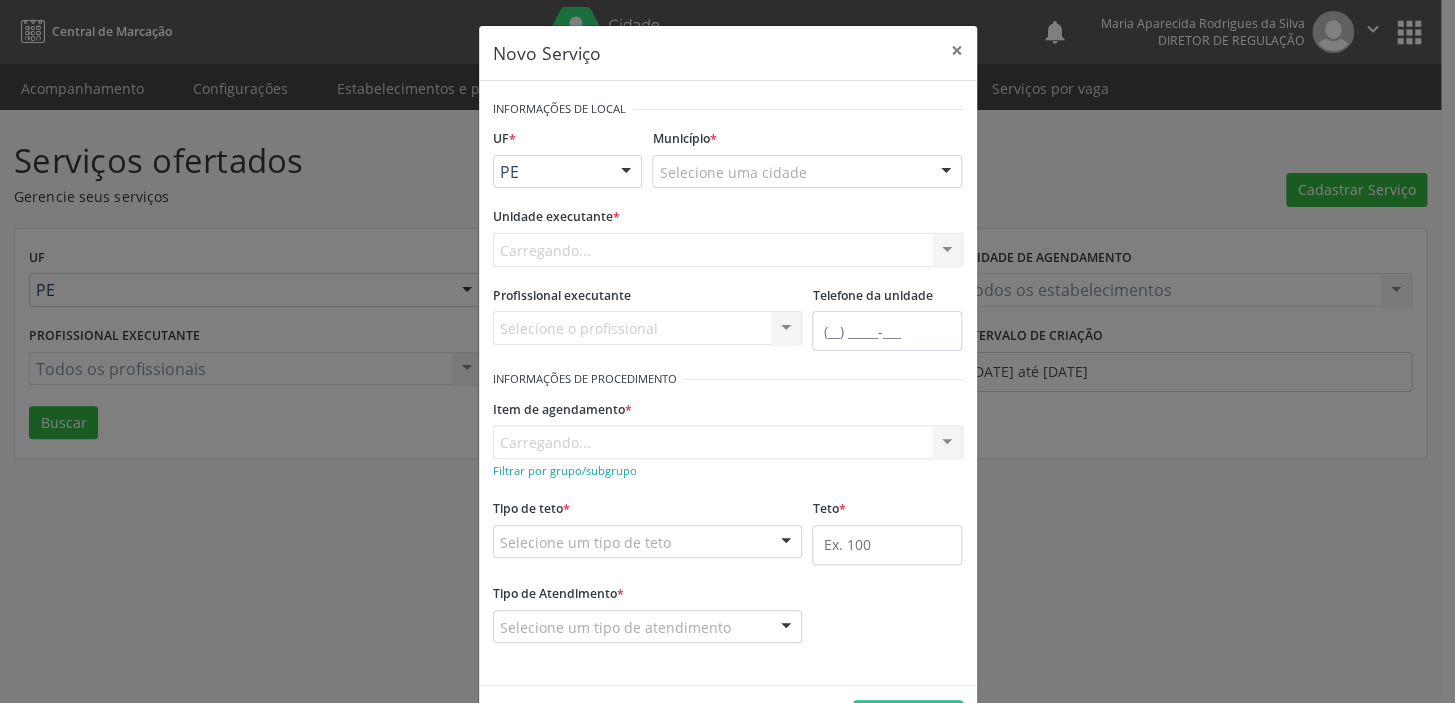 scroll, scrollTop: 0, scrollLeft: 0, axis: both 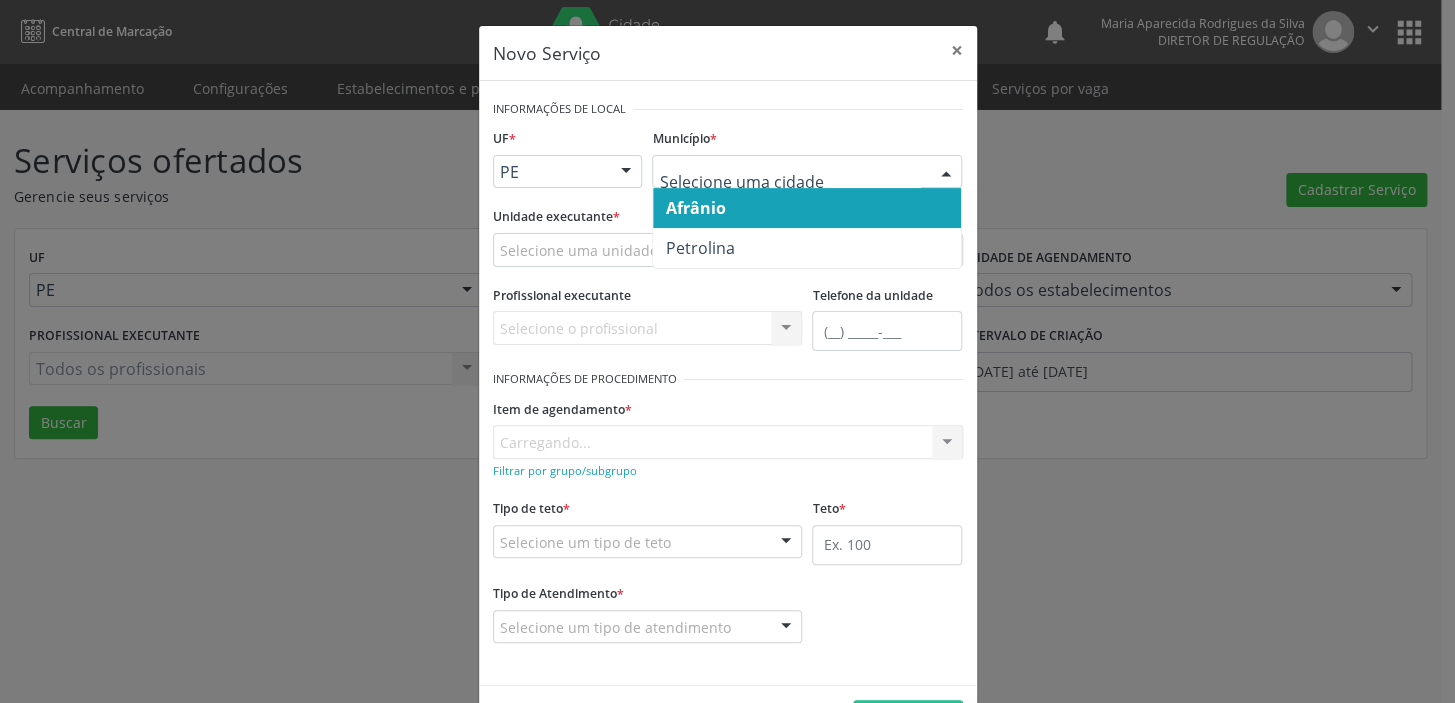 drag, startPoint x: 705, startPoint y: 198, endPoint x: 689, endPoint y: 207, distance: 18.35756 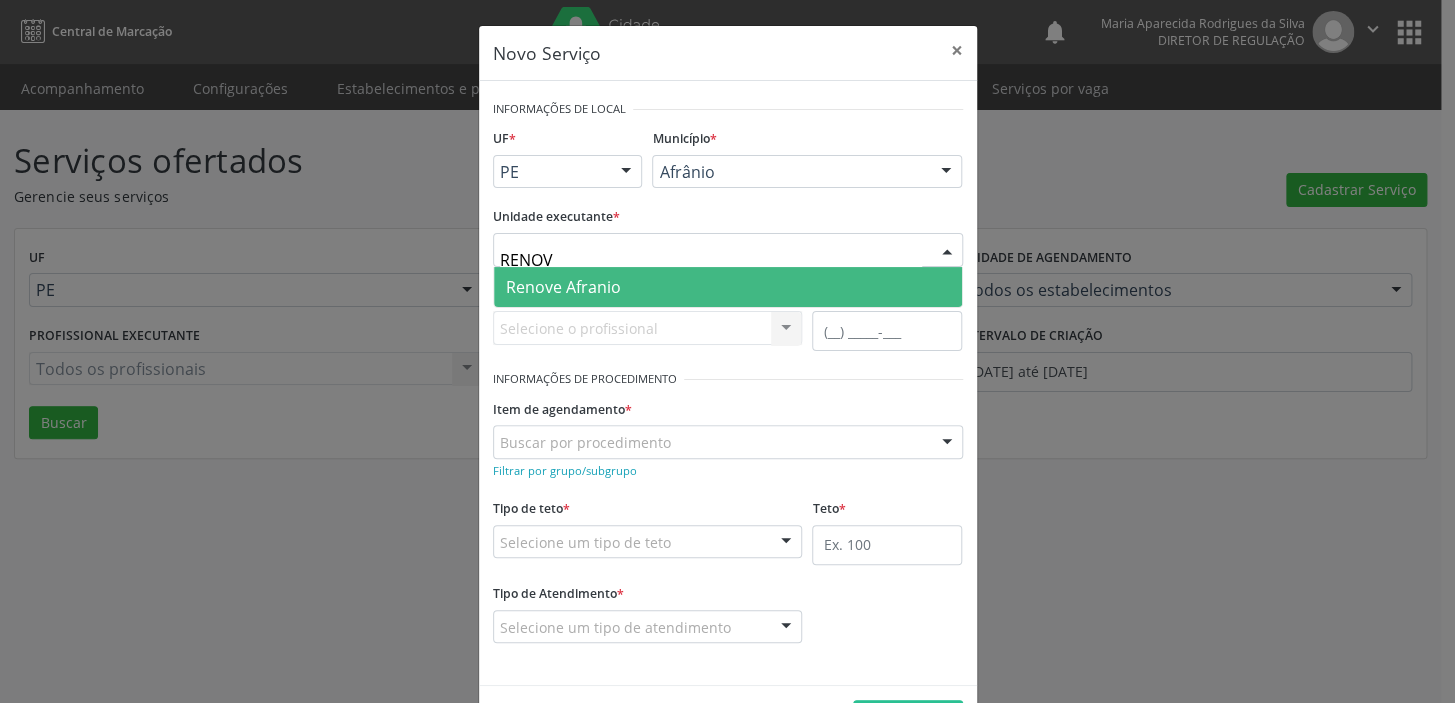 type on "RENOVE" 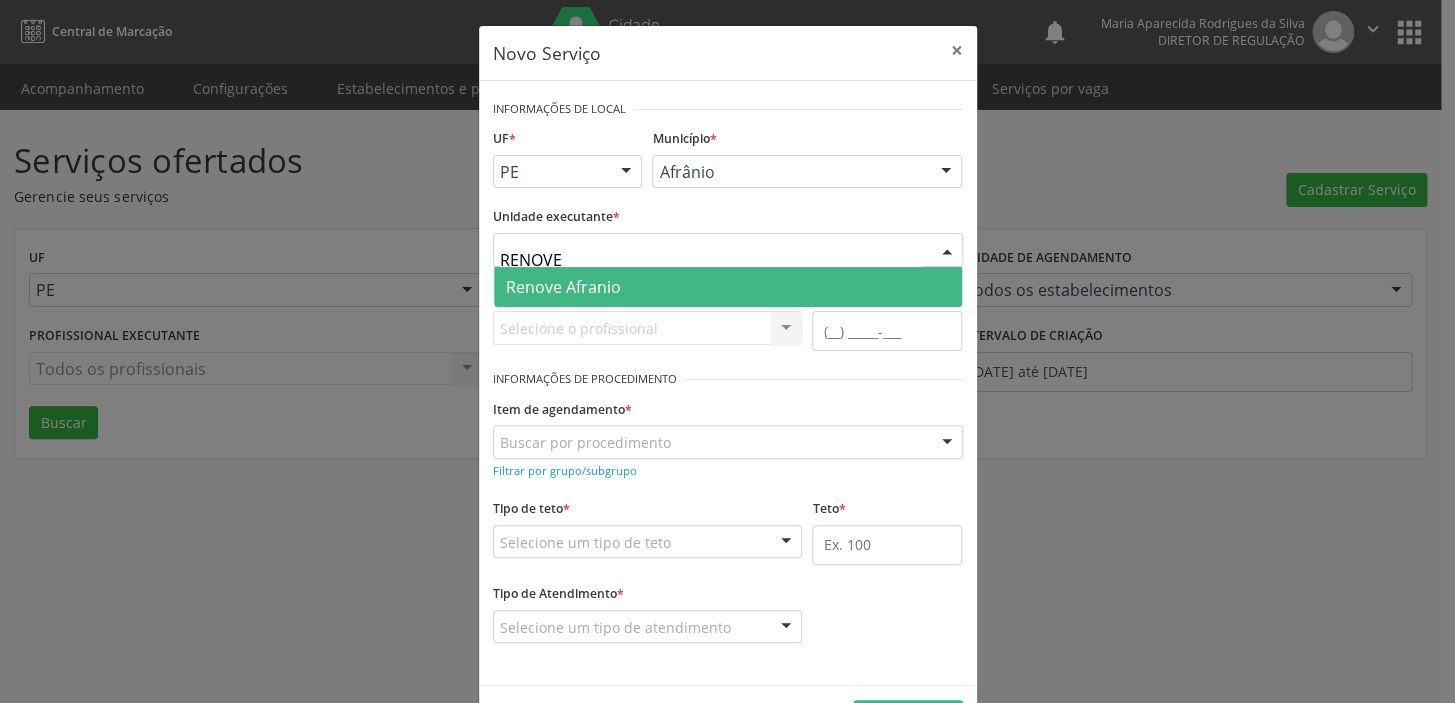 click on "Renove Afranio" at bounding box center (728, 287) 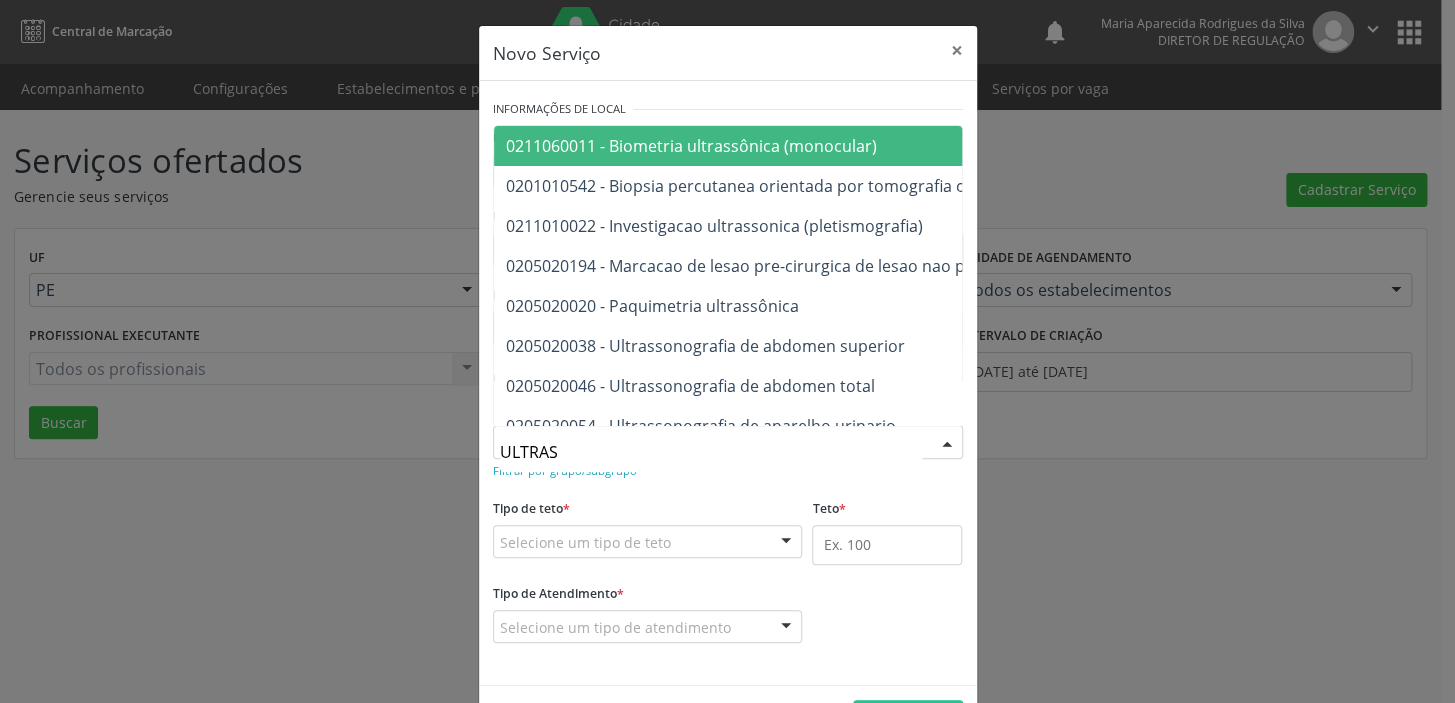 type on "ULTRASS" 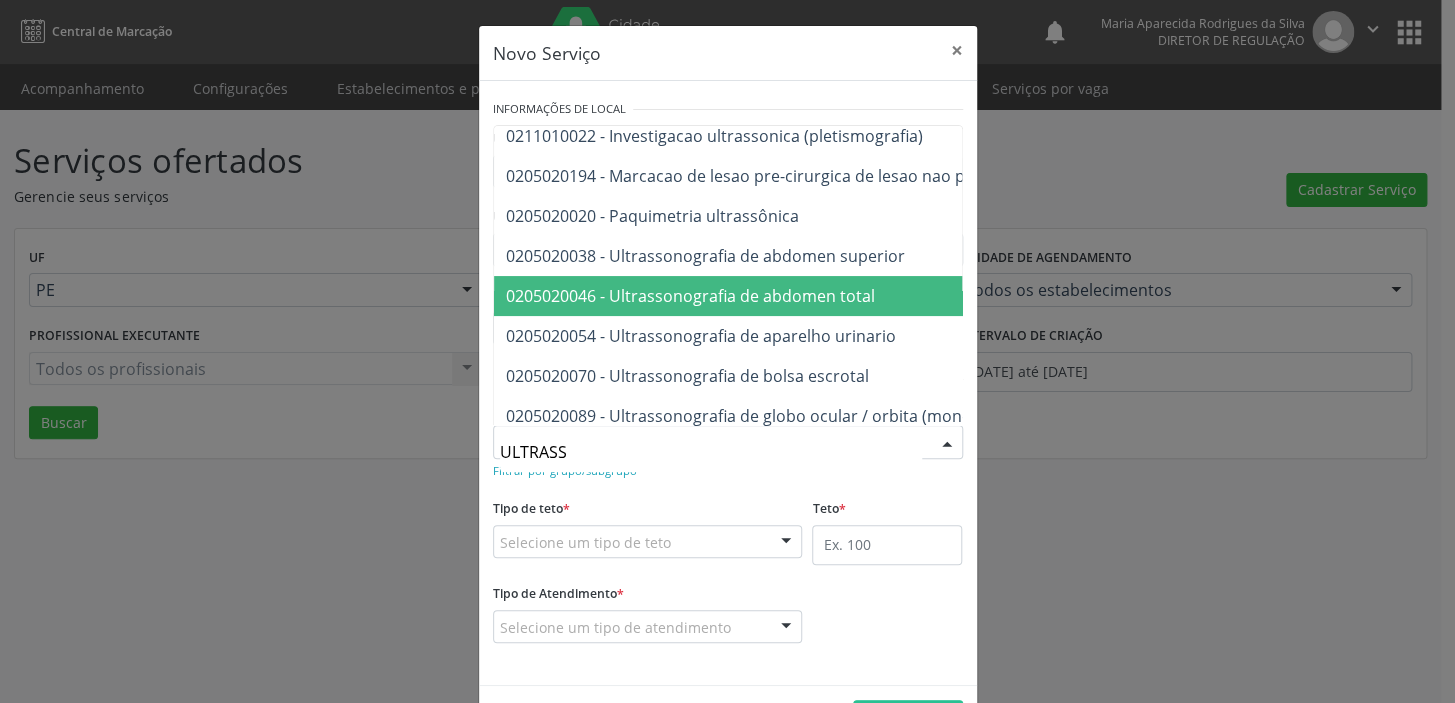 scroll, scrollTop: 181, scrollLeft: 0, axis: vertical 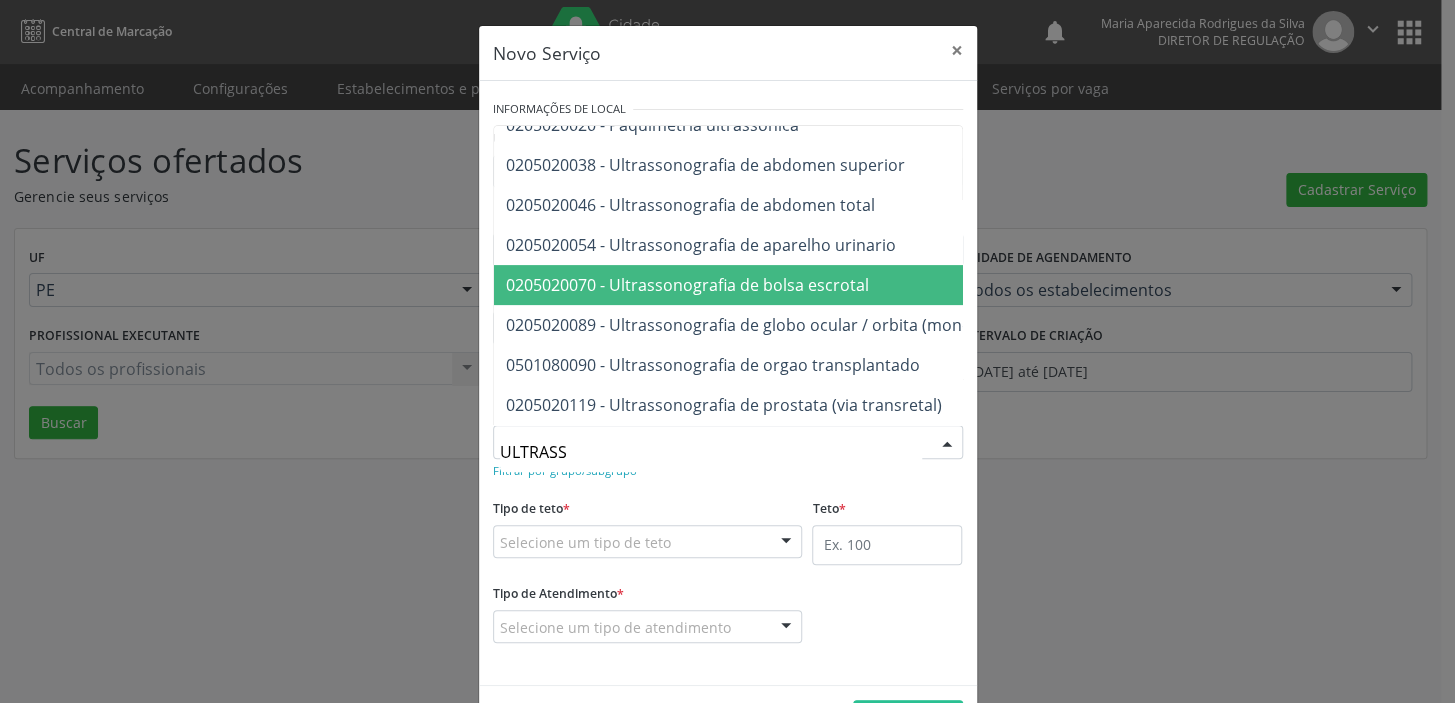 click on "0205020070 - Ultrassonografia de bolsa escrotal" at bounding box center [990, 285] 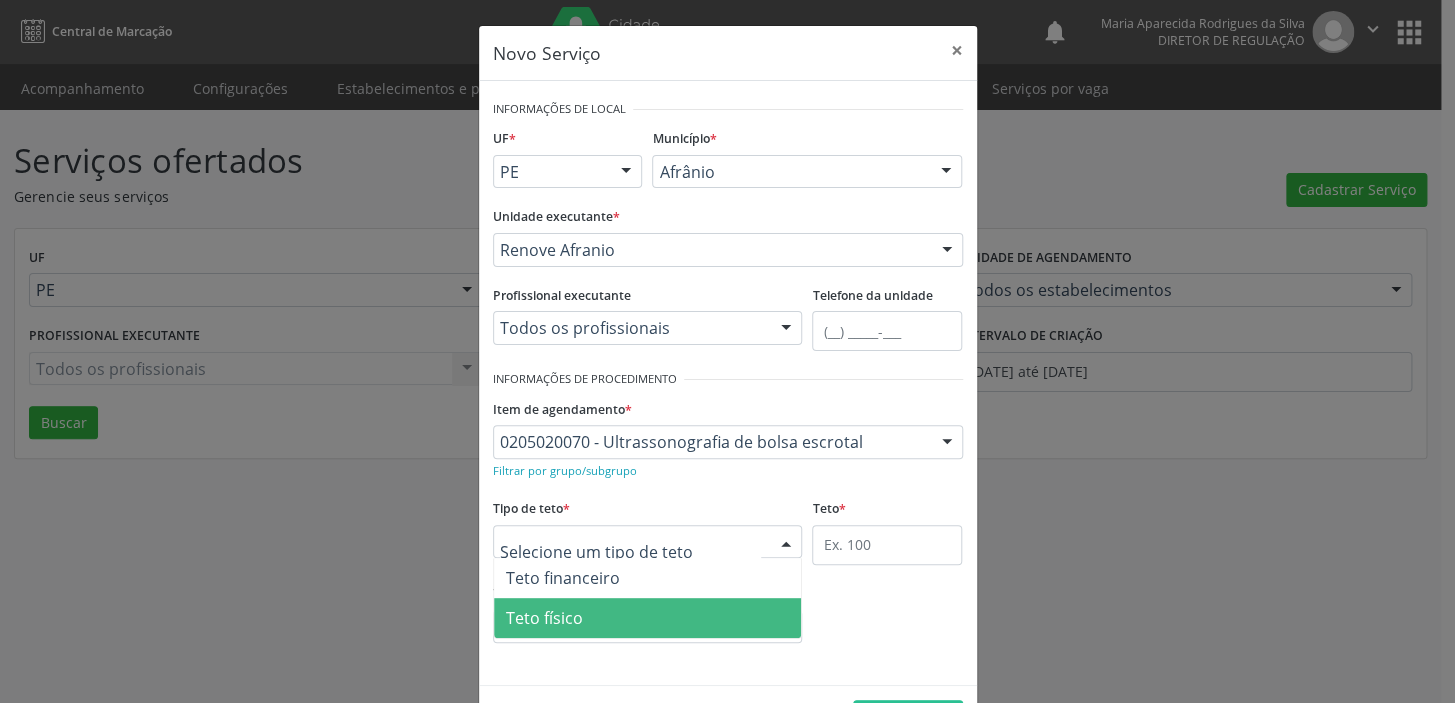 click on "Teto físico" at bounding box center (544, 618) 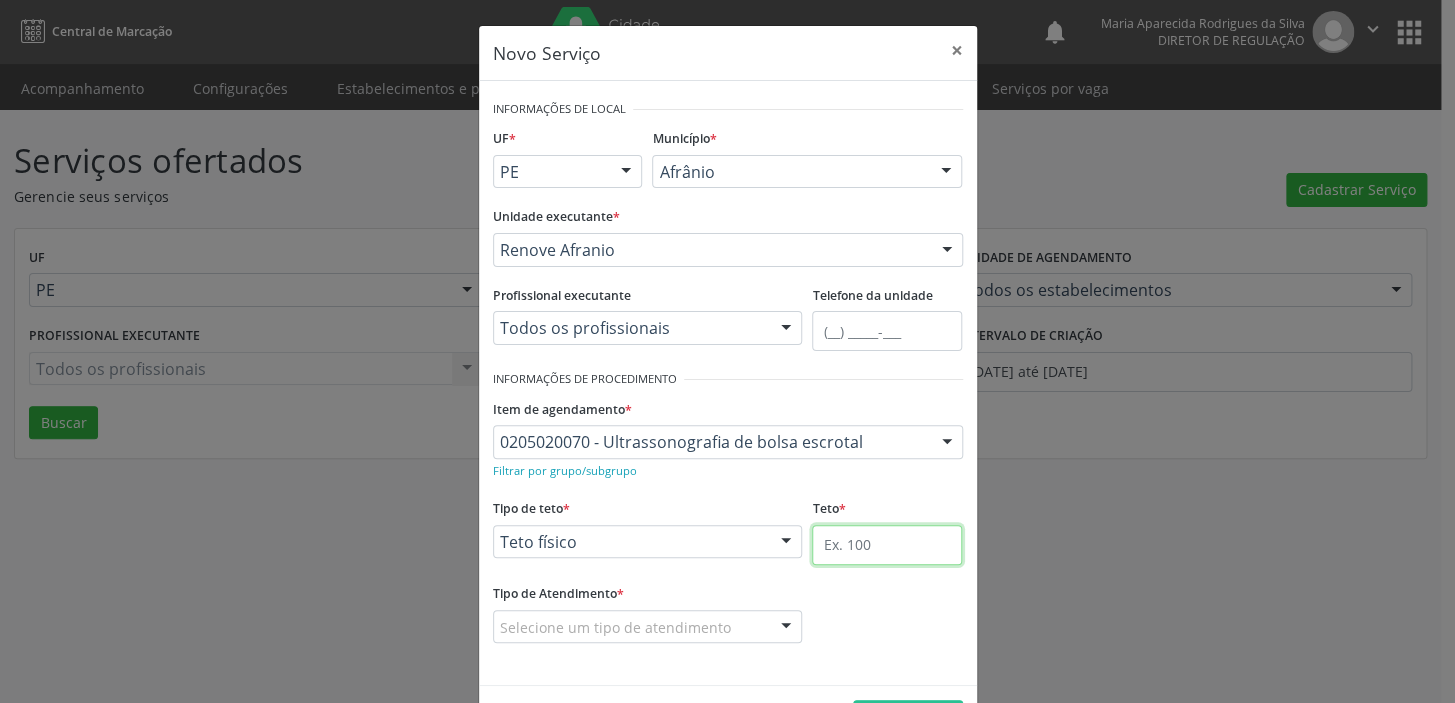 click at bounding box center [887, 545] 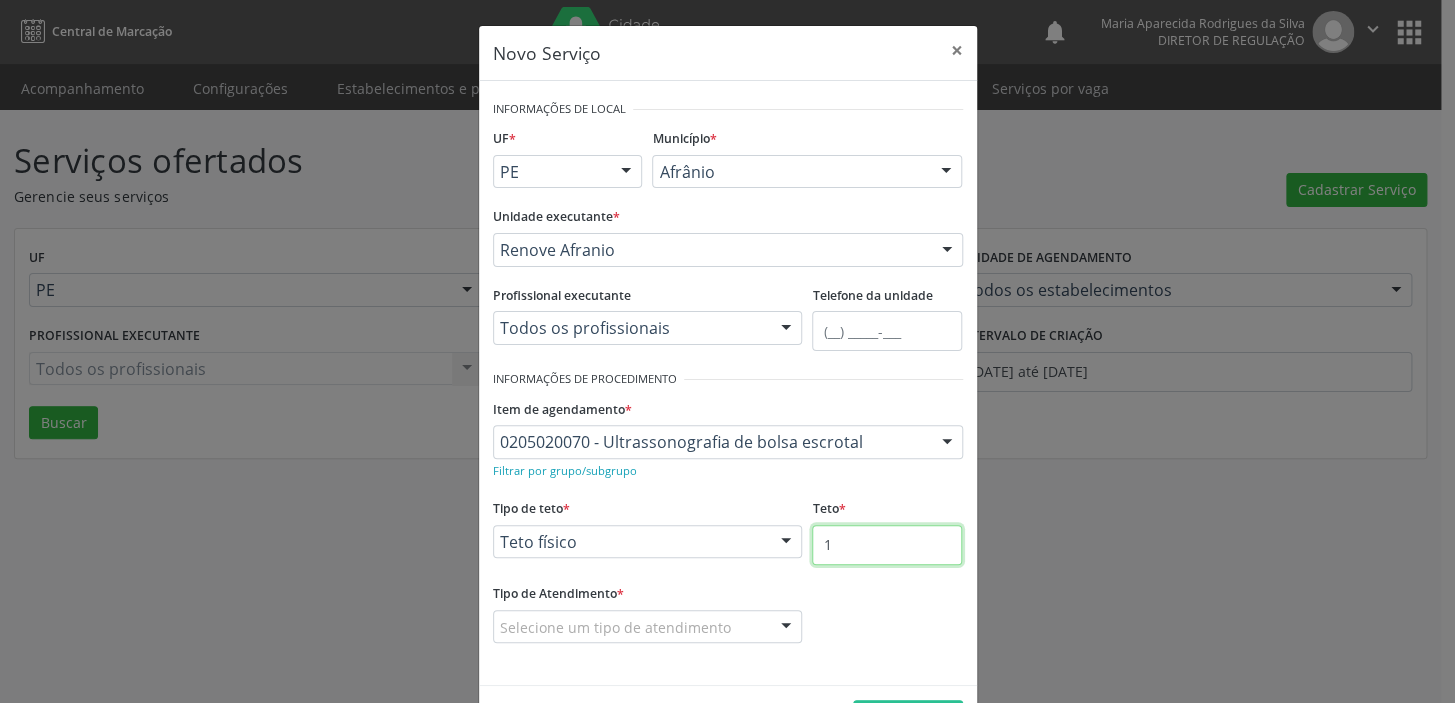 type on "1" 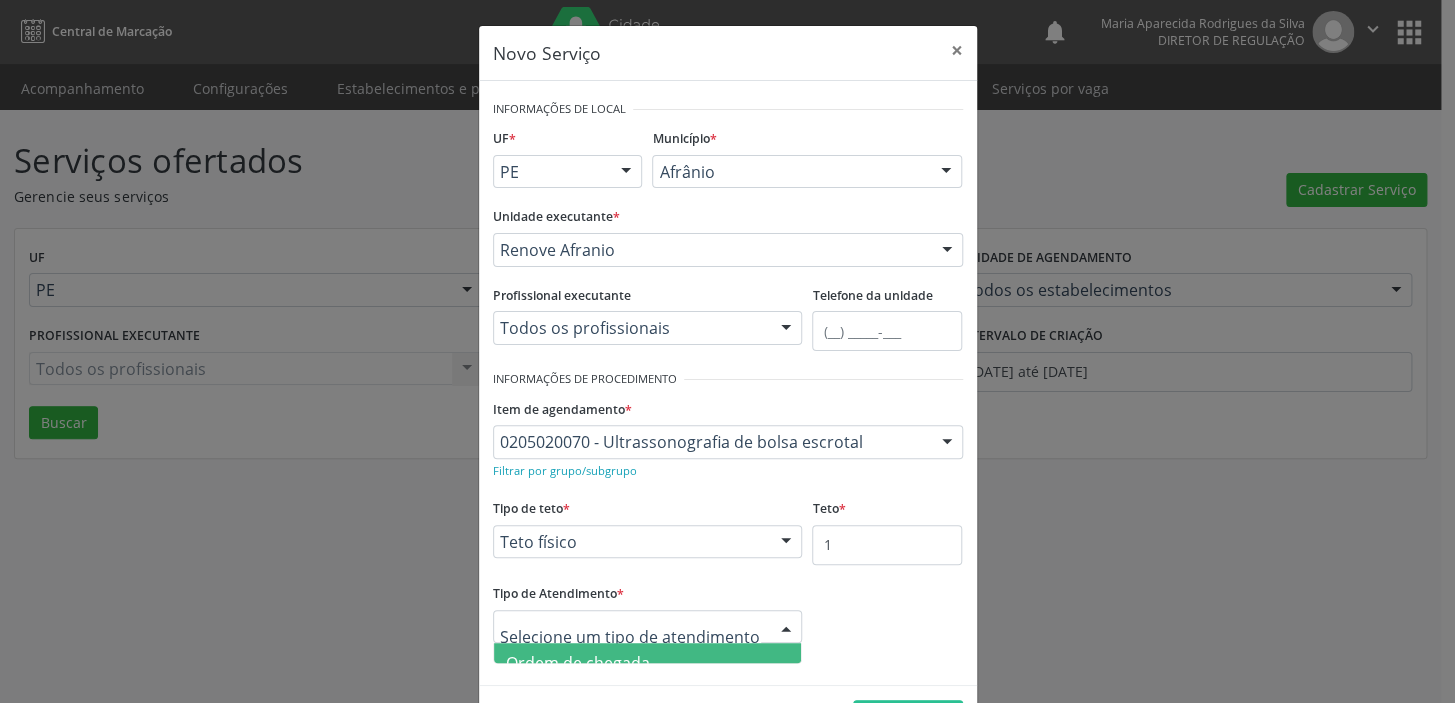click on "Ordem de chegada" at bounding box center (578, 663) 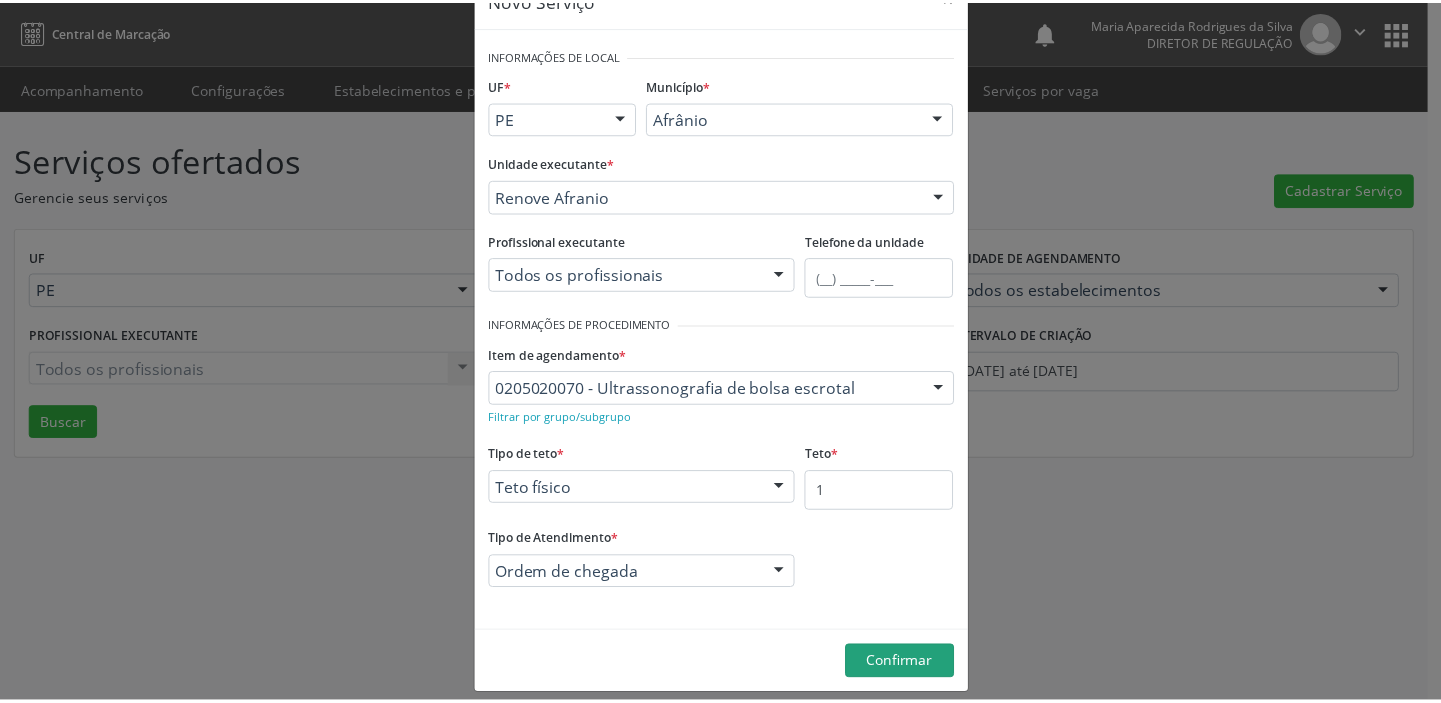 scroll, scrollTop: 69, scrollLeft: 0, axis: vertical 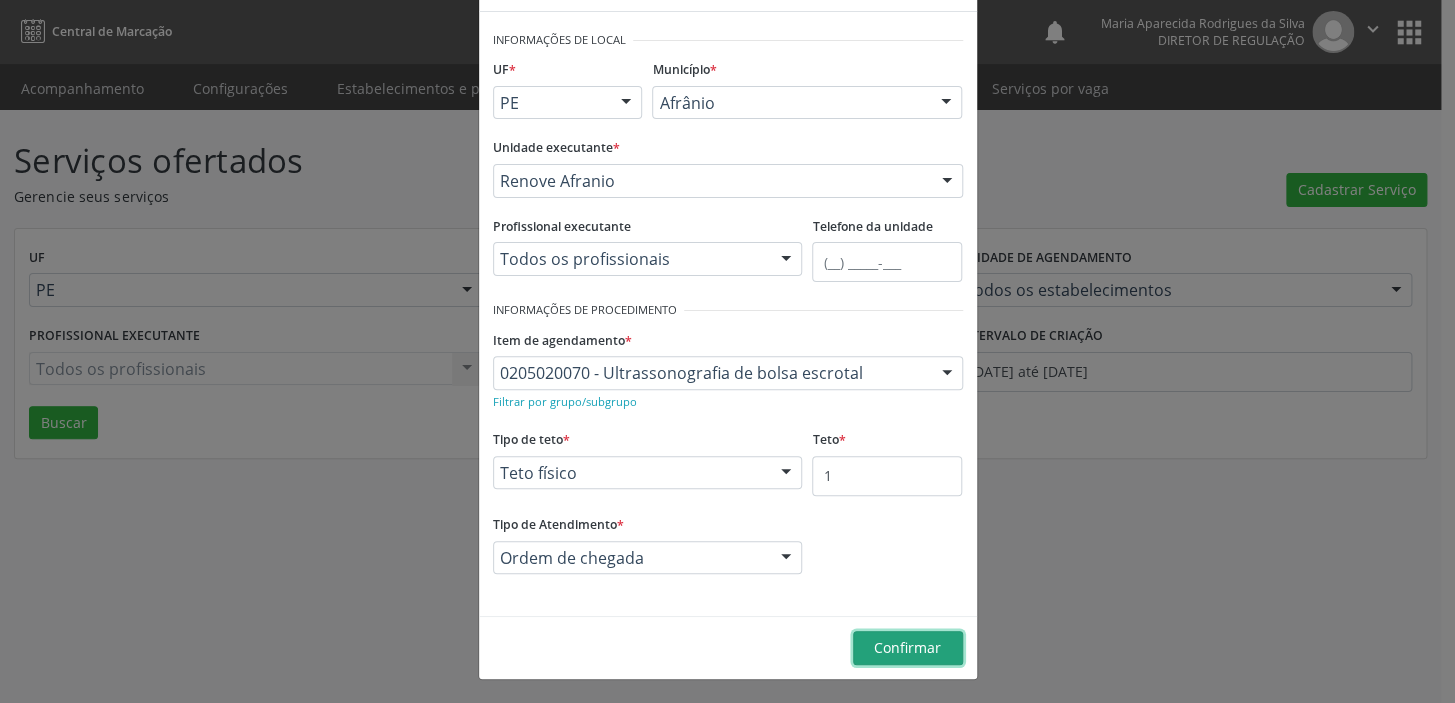click on "Confirmar" at bounding box center (907, 647) 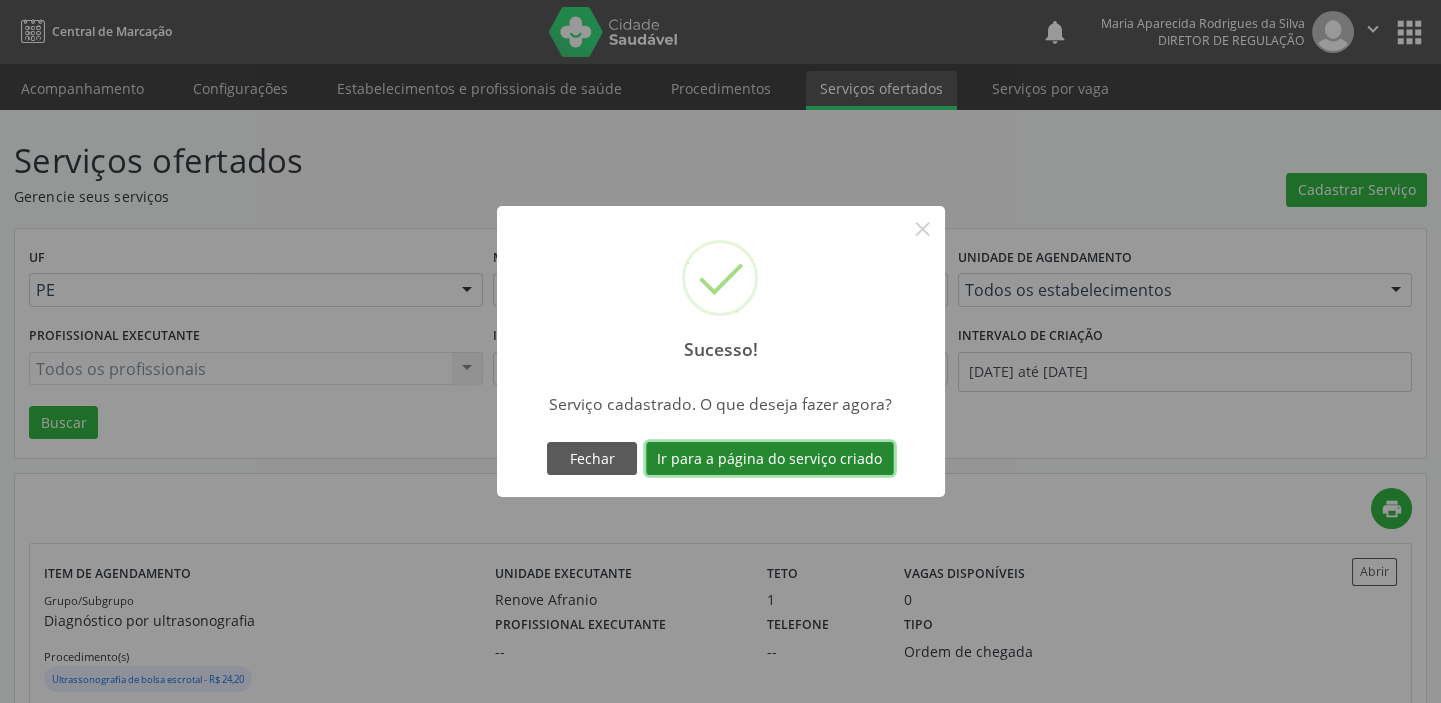click on "Ir para a página do serviço criado" at bounding box center (770, 459) 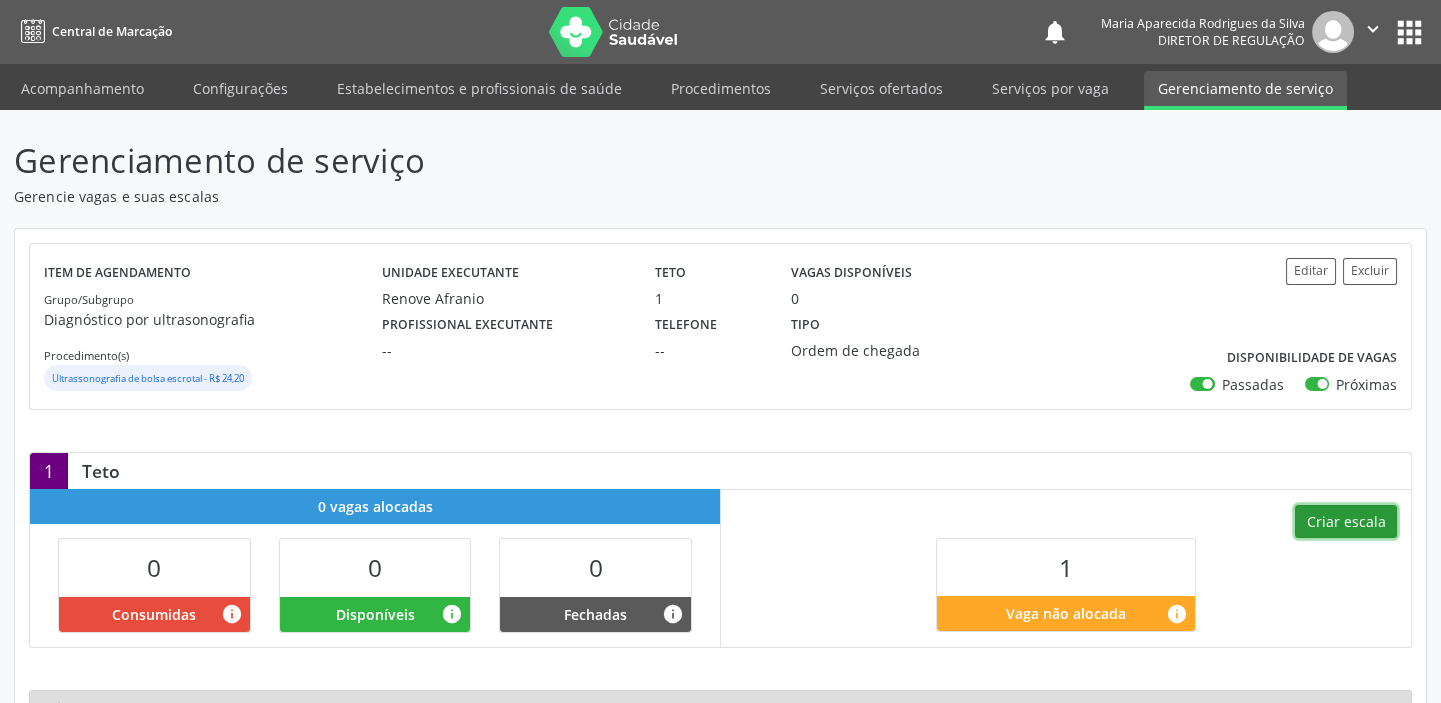 click on "Criar escala" at bounding box center [1346, 522] 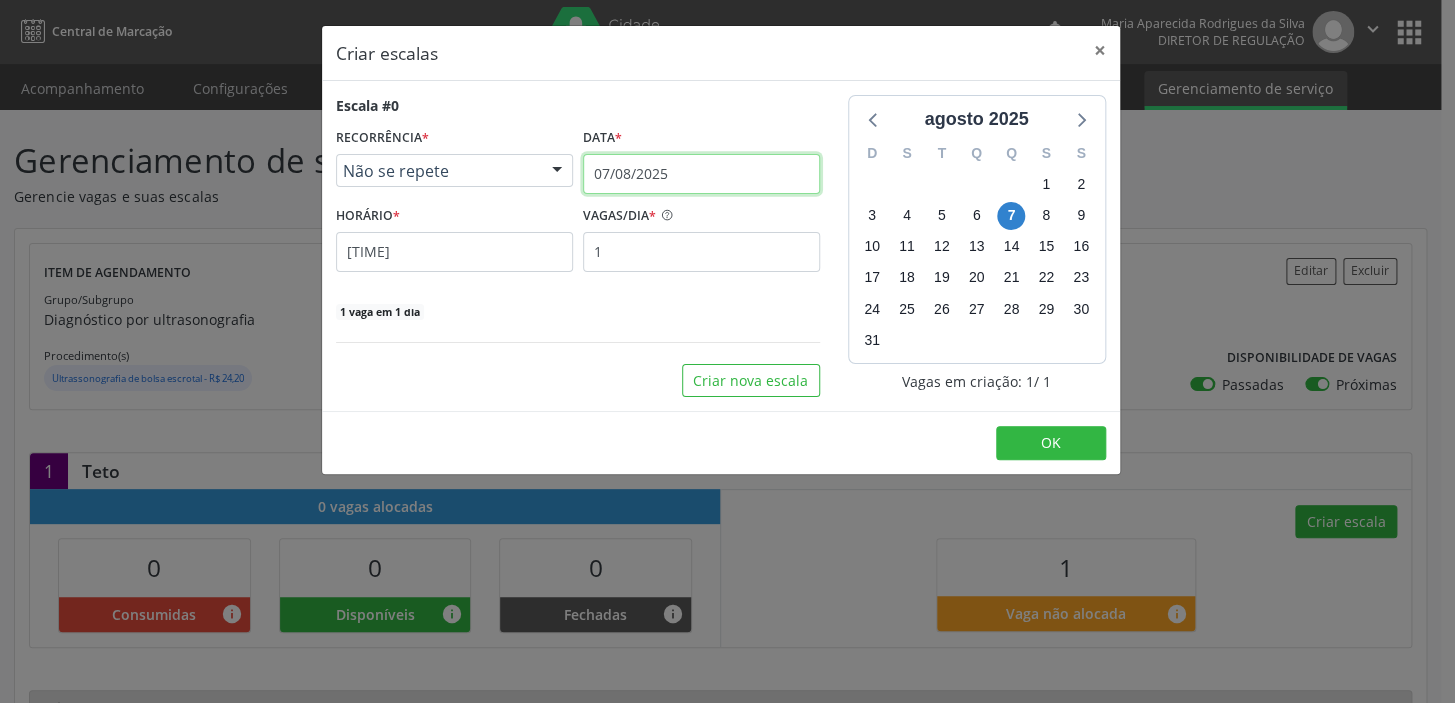 click on "07/08/2025" at bounding box center [701, 174] 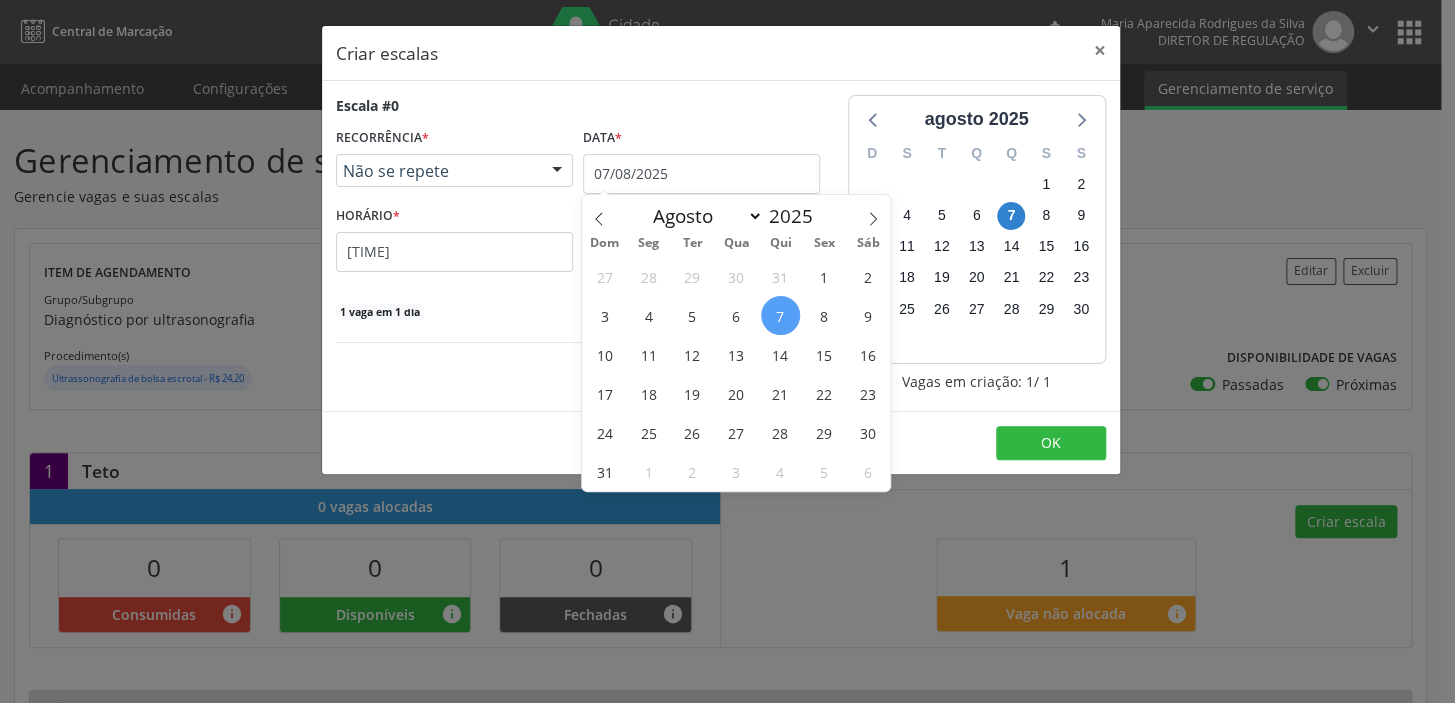 click on "7" at bounding box center (780, 315) 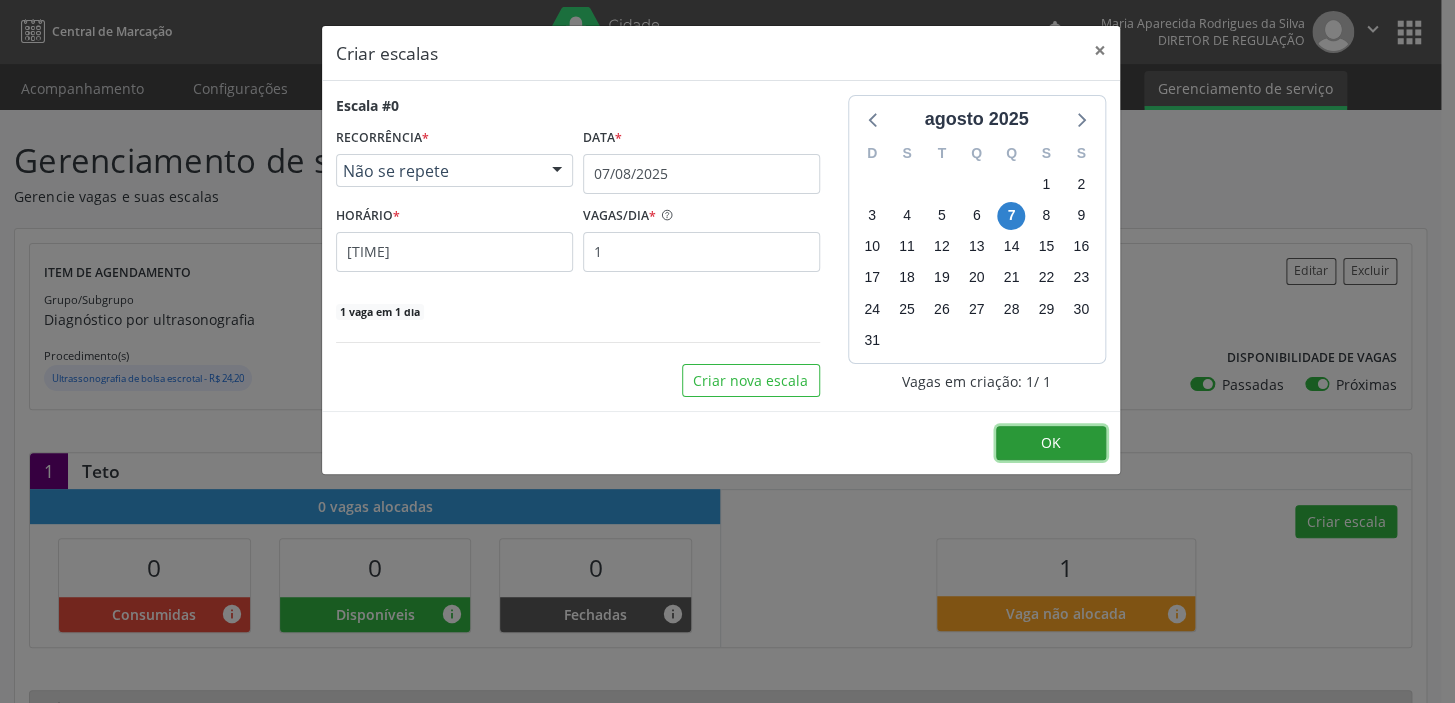 click on "OK" at bounding box center [1051, 442] 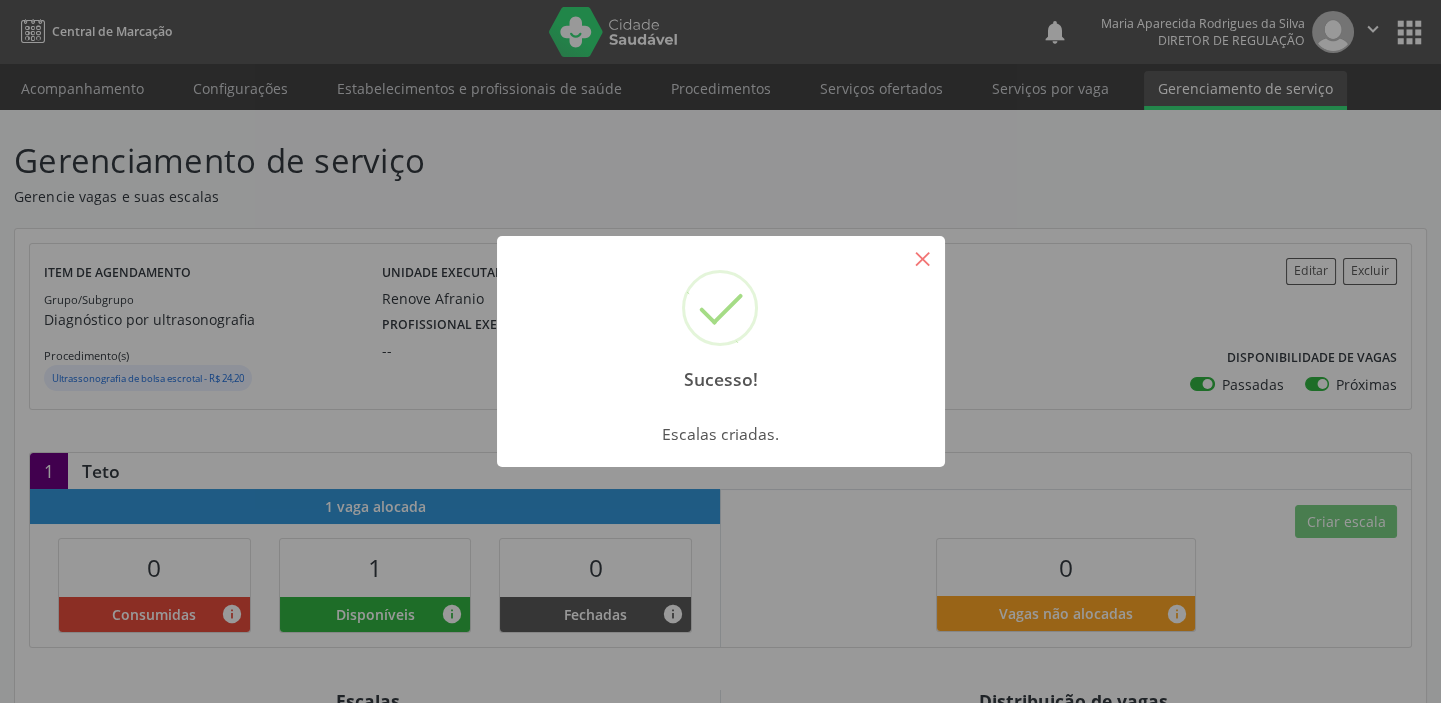 click on "×" at bounding box center [923, 258] 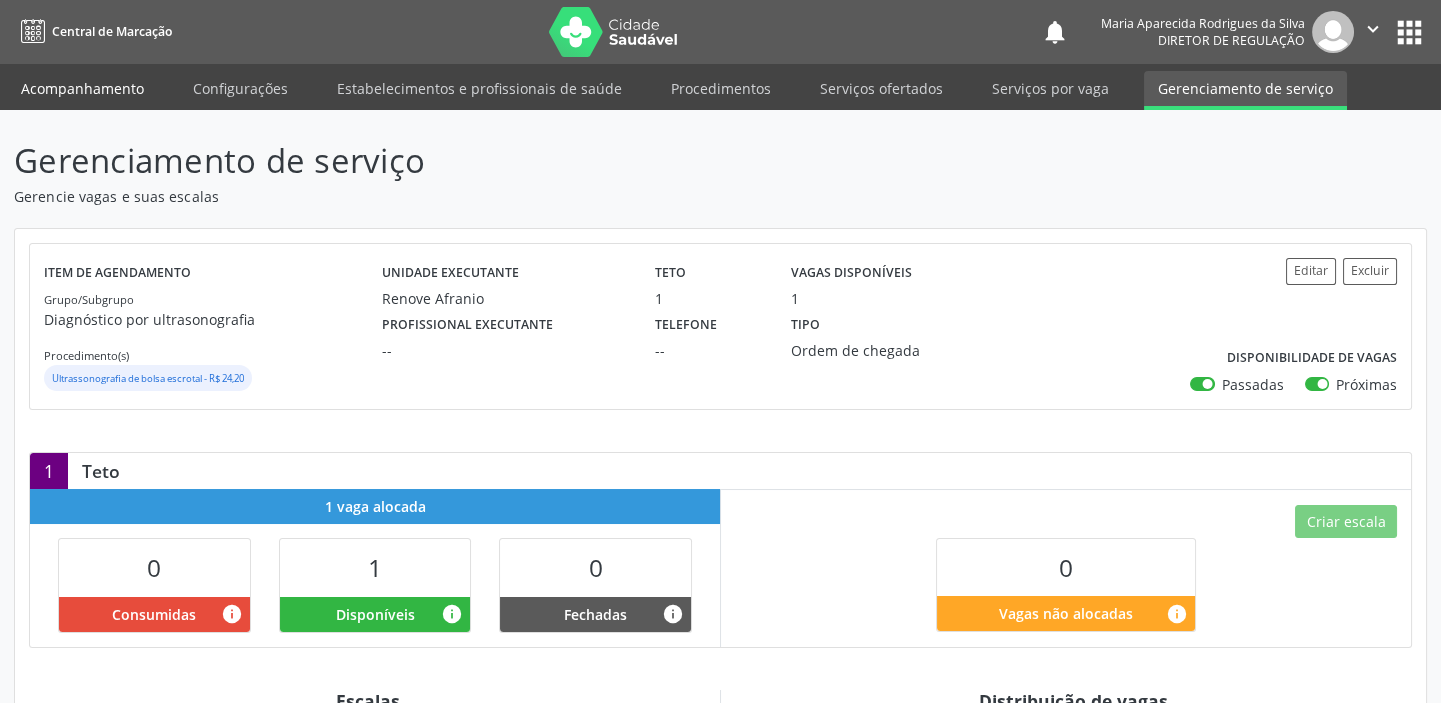 click on "Acompanhamento" at bounding box center (82, 88) 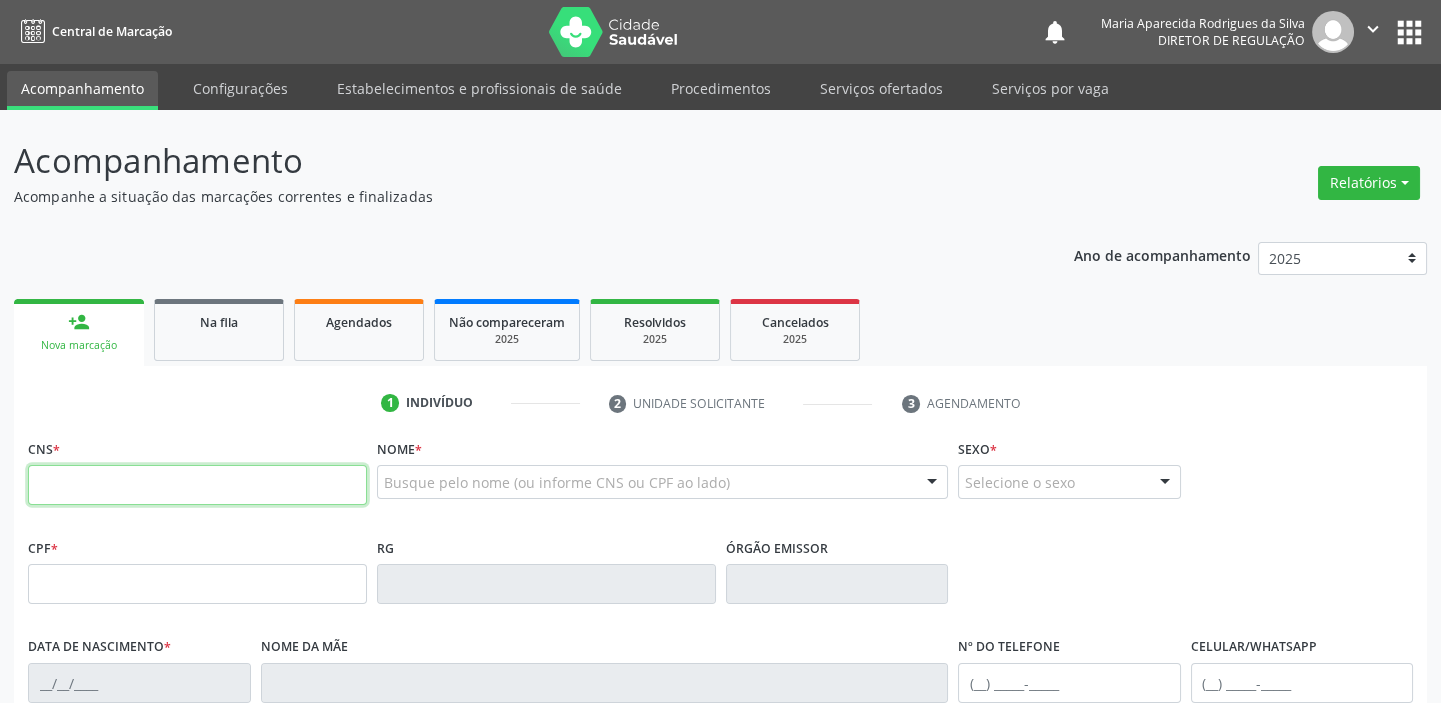 click at bounding box center (197, 485) 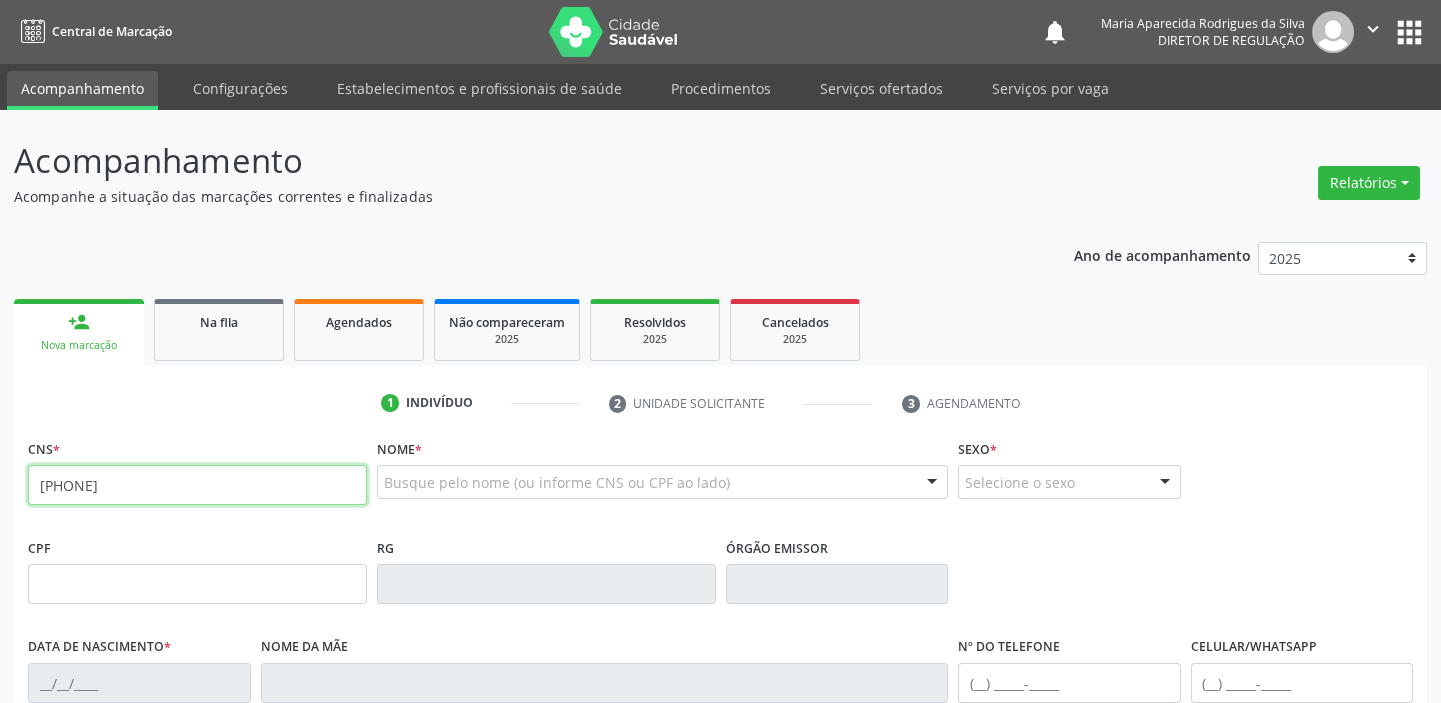 type on "[PHONE]" 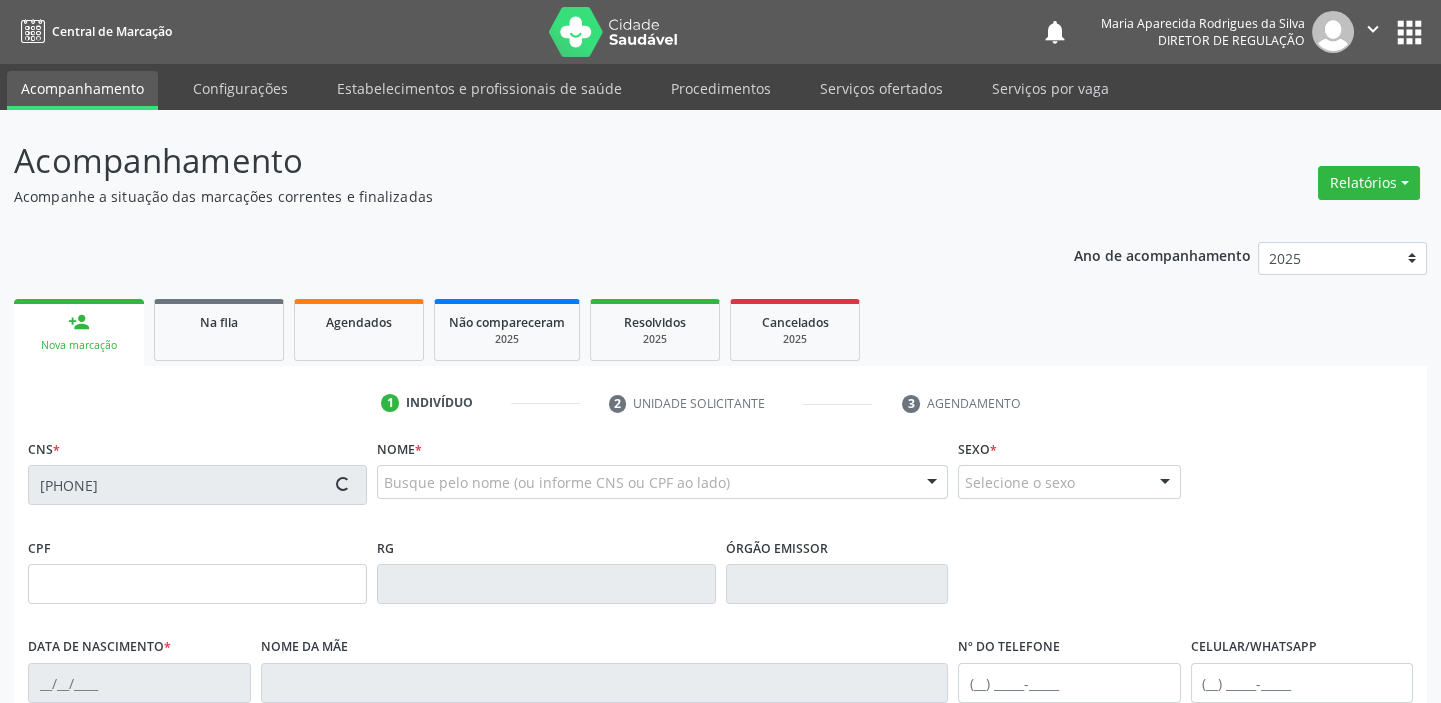 type on "[DATE]" 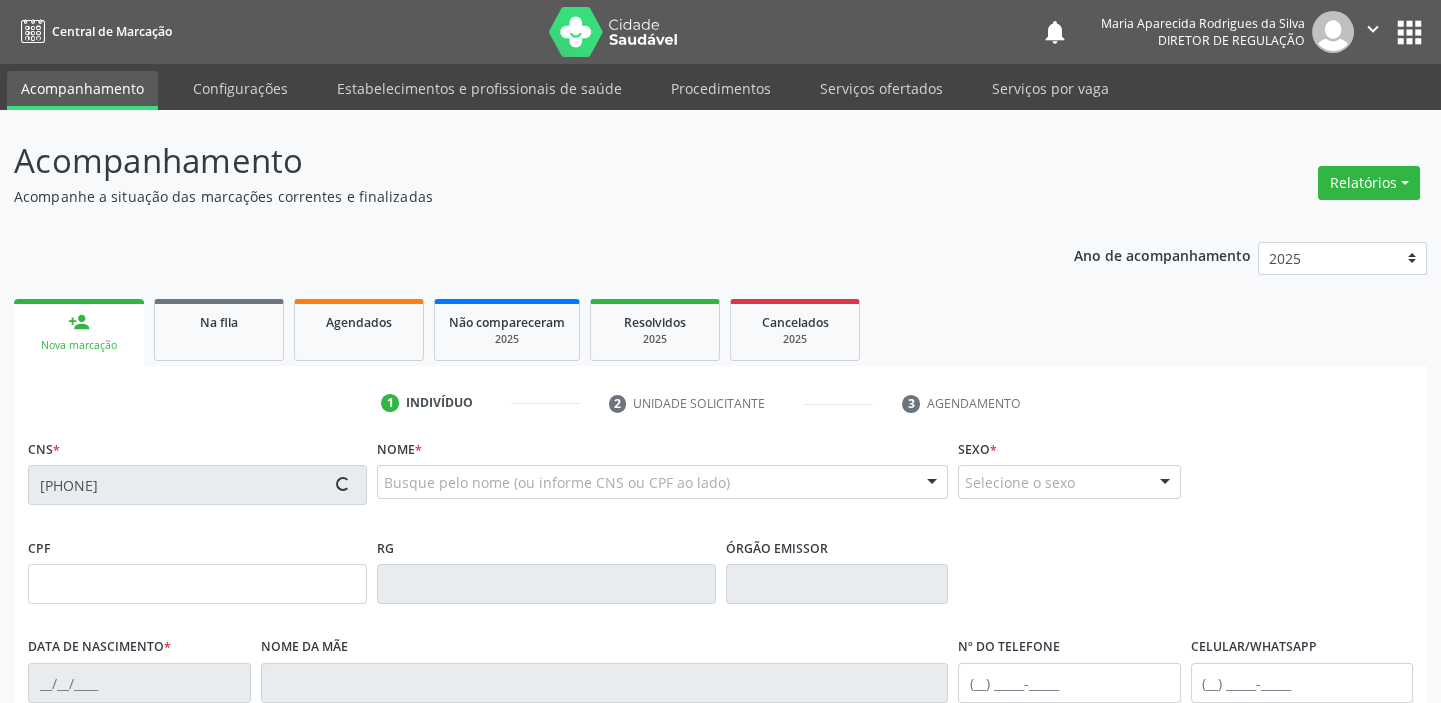 type on "S/N" 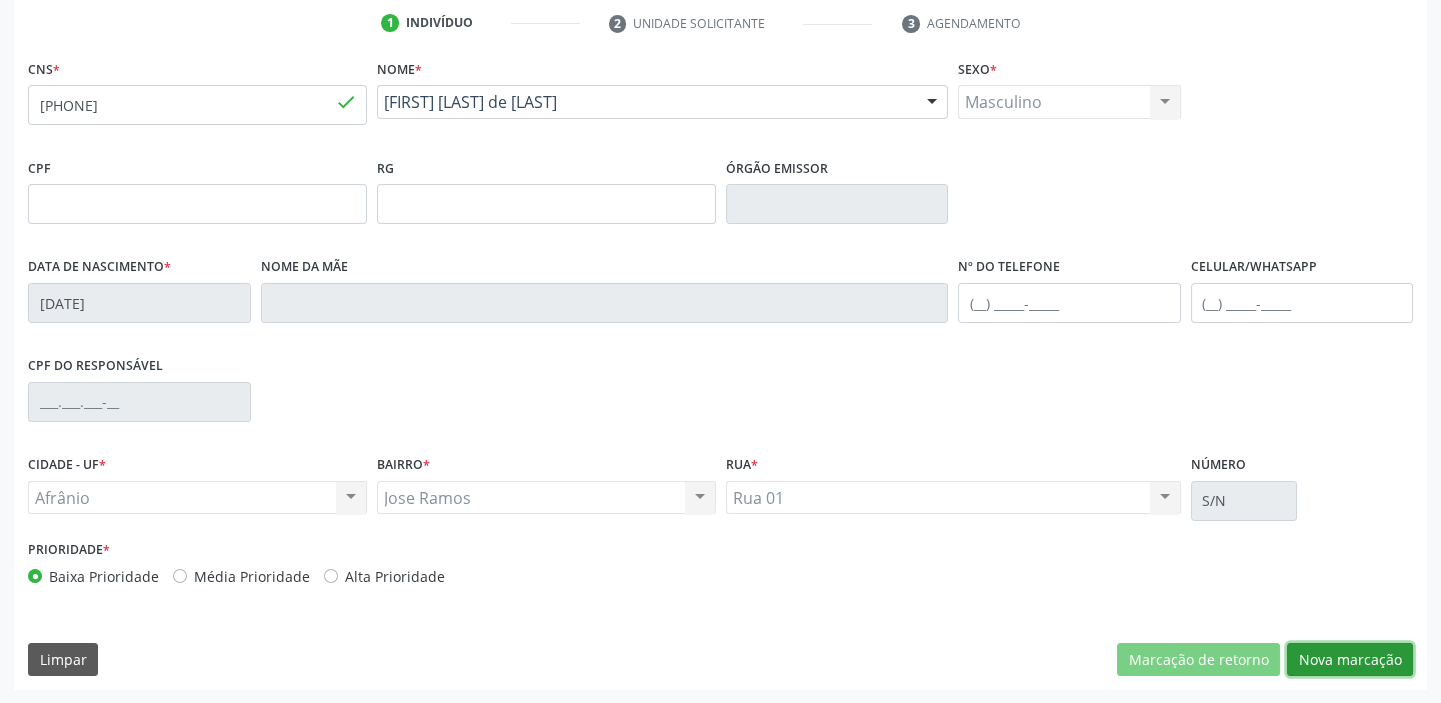 click on "Nova marcação" at bounding box center [1350, 660] 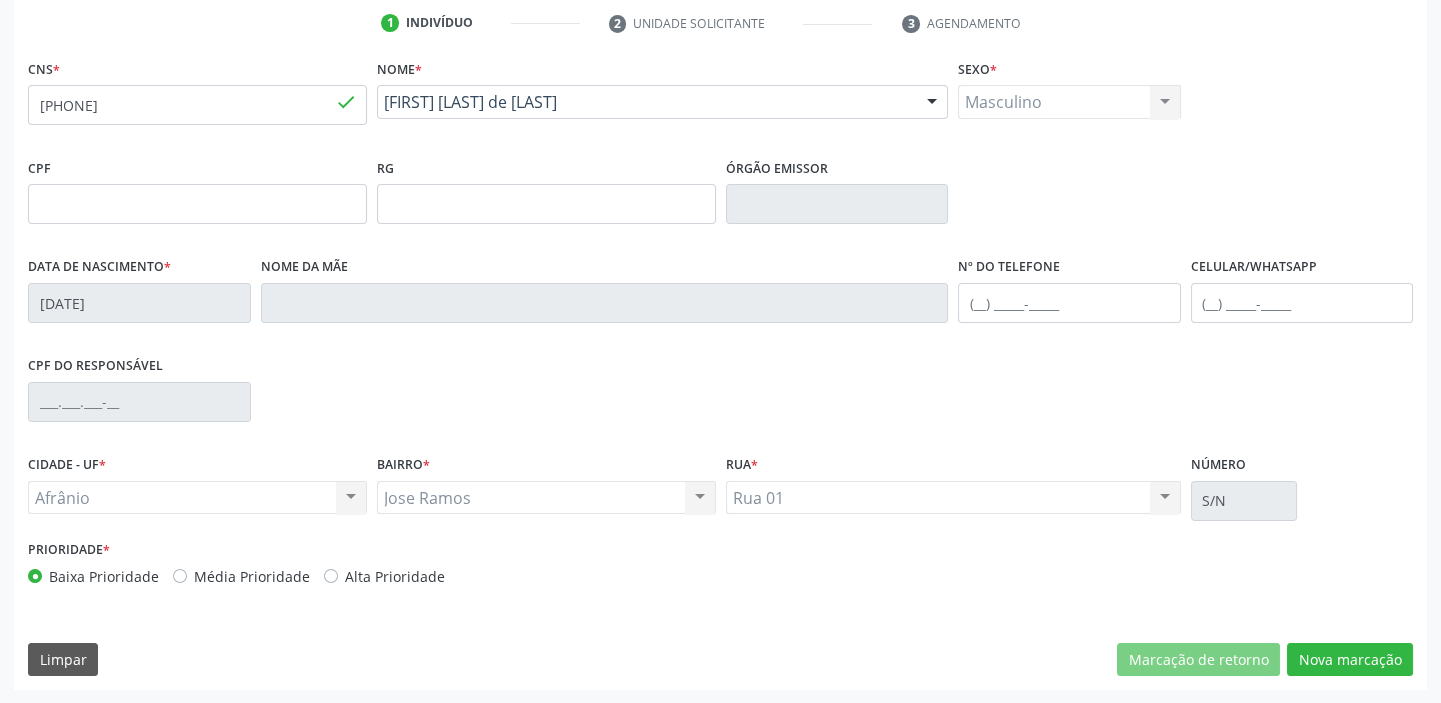 scroll, scrollTop: 201, scrollLeft: 0, axis: vertical 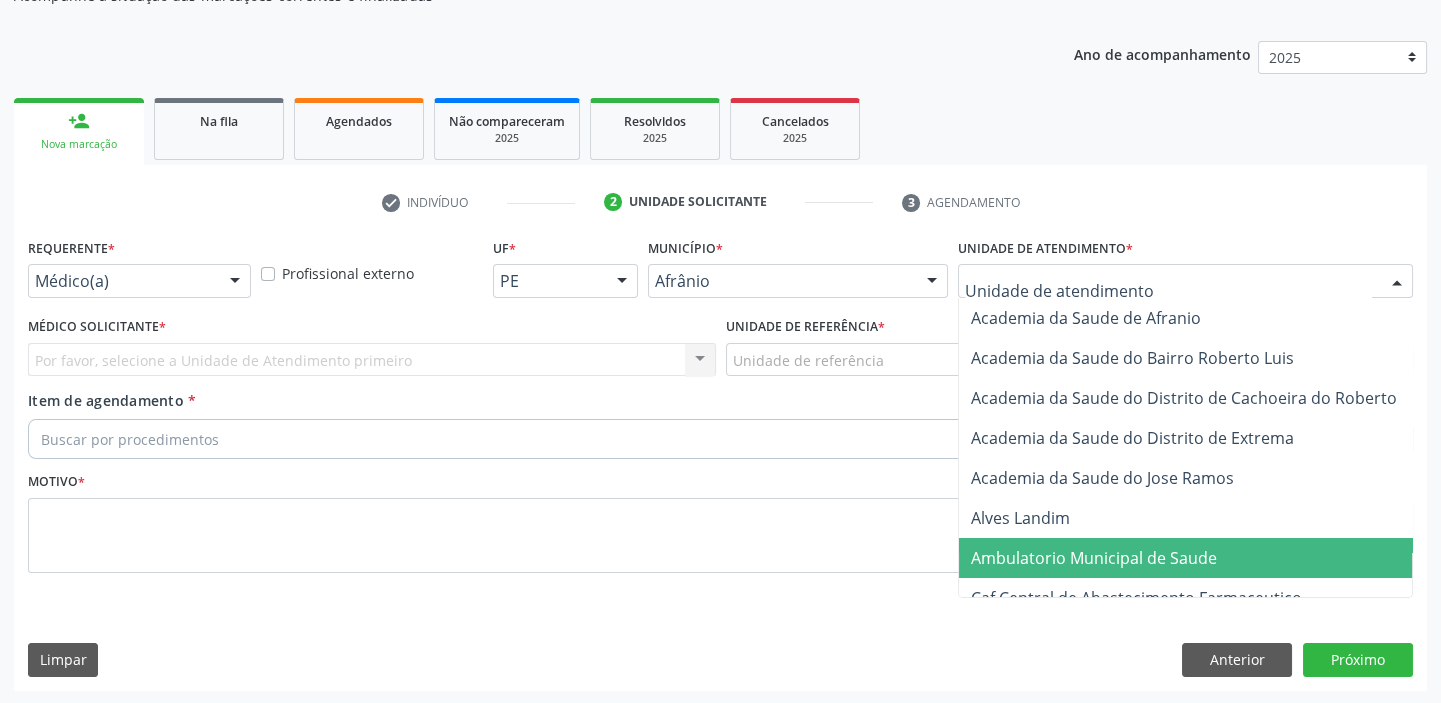 drag, startPoint x: 1014, startPoint y: 560, endPoint x: 987, endPoint y: 545, distance: 30.88689 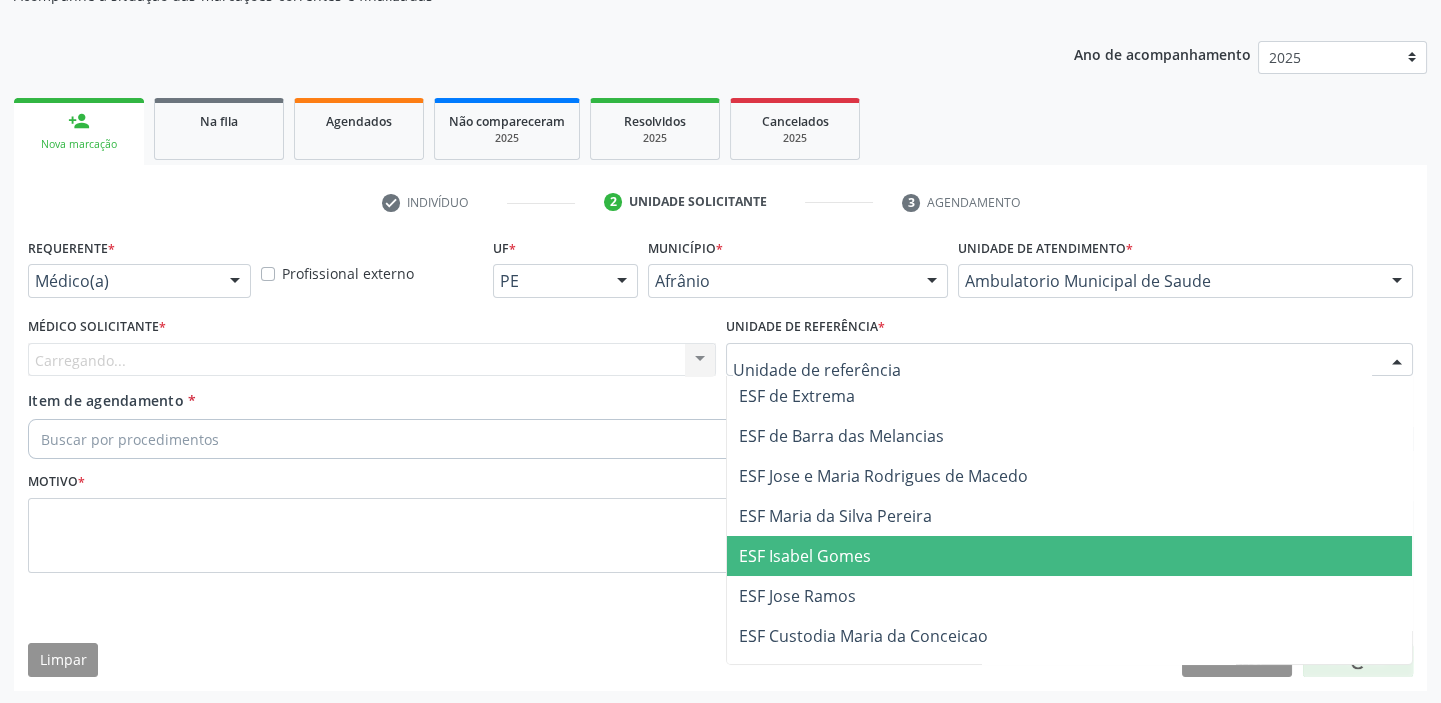click on "ESF Isabel Gomes" at bounding box center (805, 556) 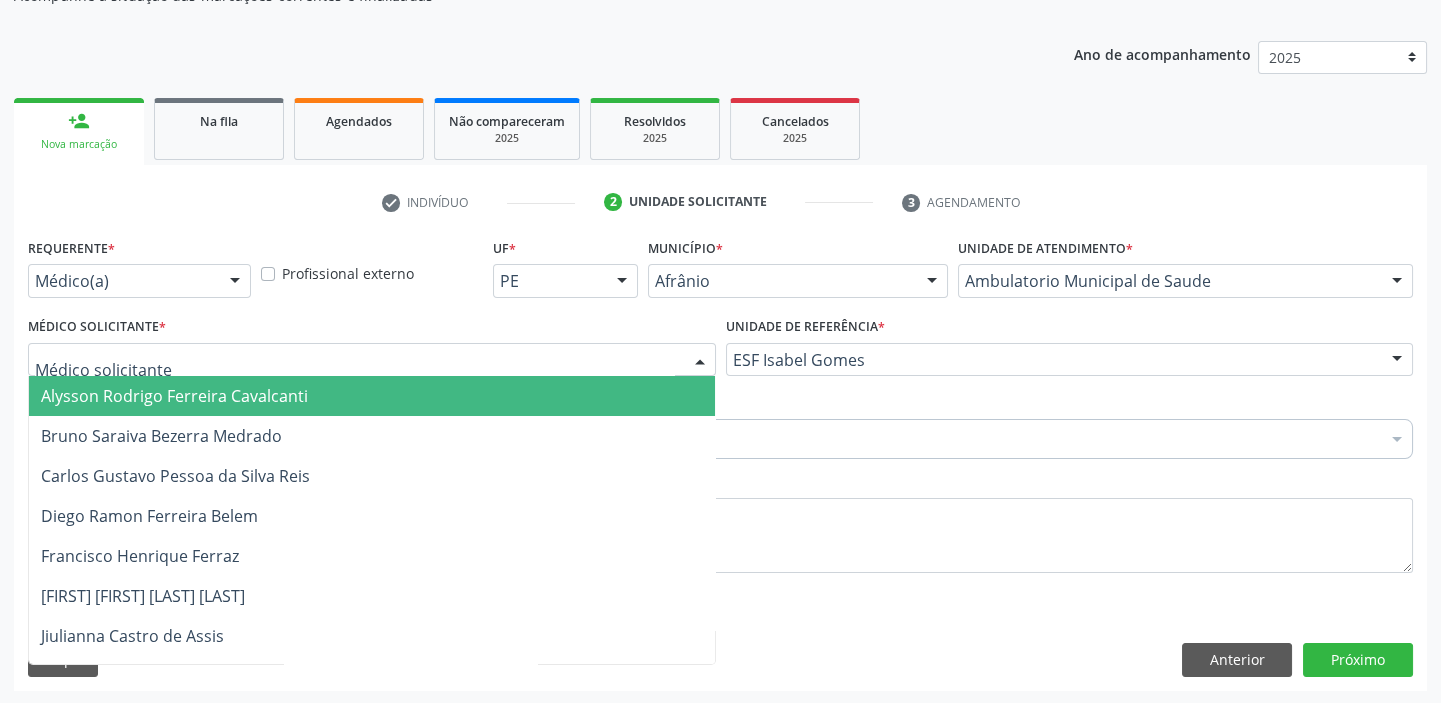 click on "Alysson Rodrigo Ferreira Cavalcanti" at bounding box center [174, 396] 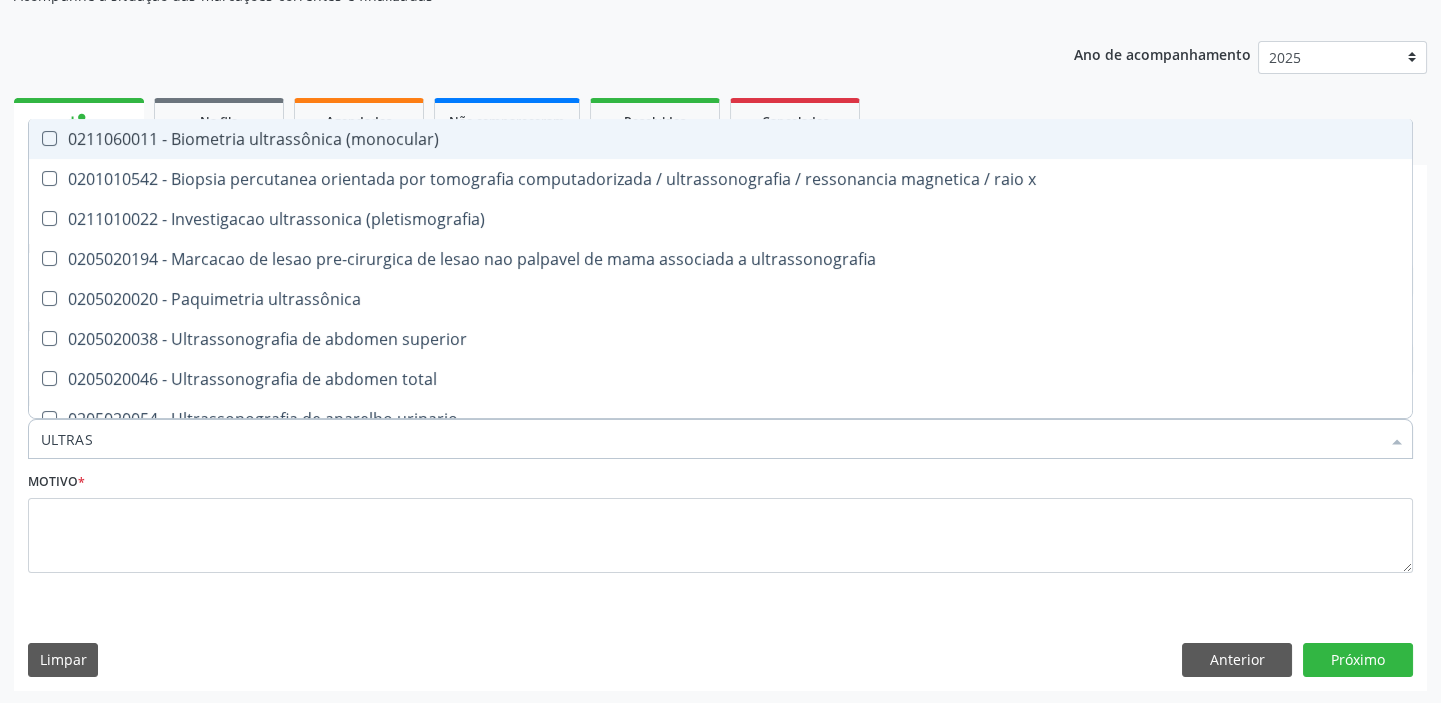 type on "ULTRASS" 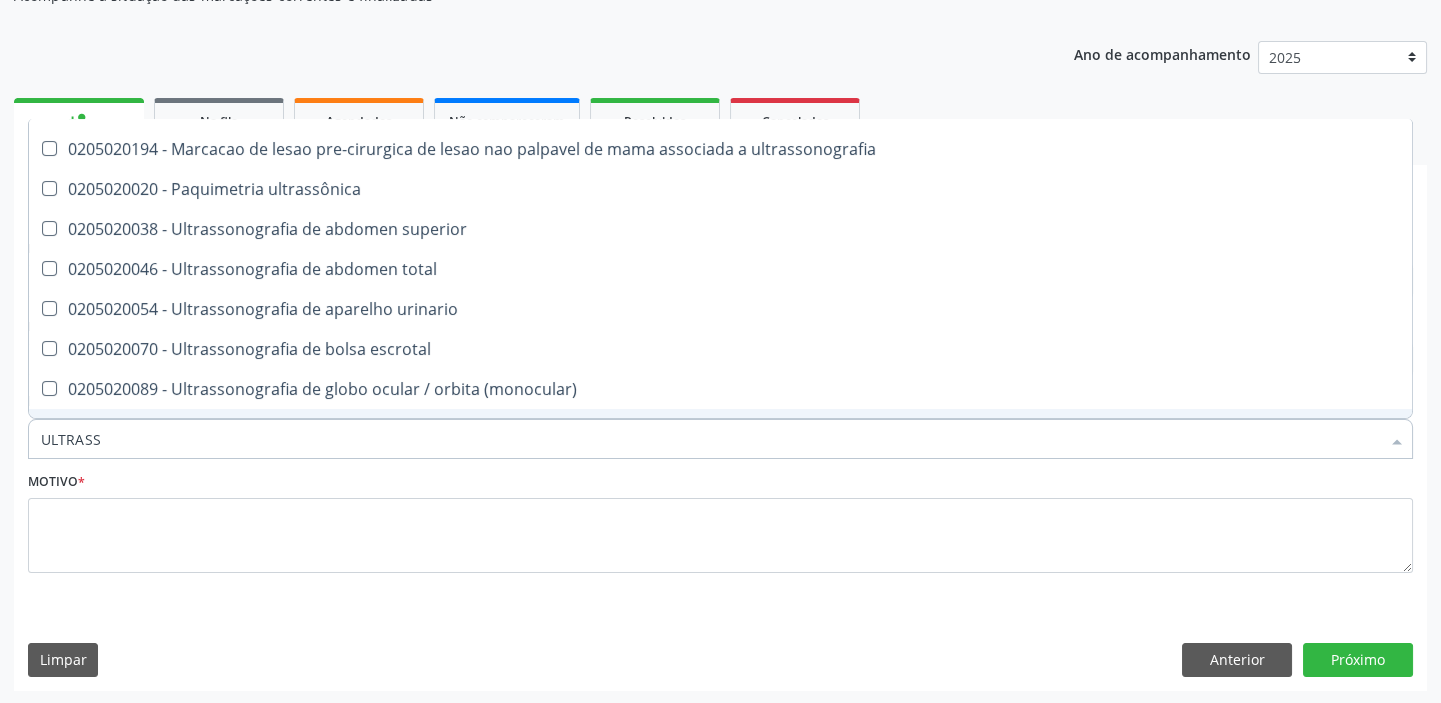 scroll, scrollTop: 181, scrollLeft: 0, axis: vertical 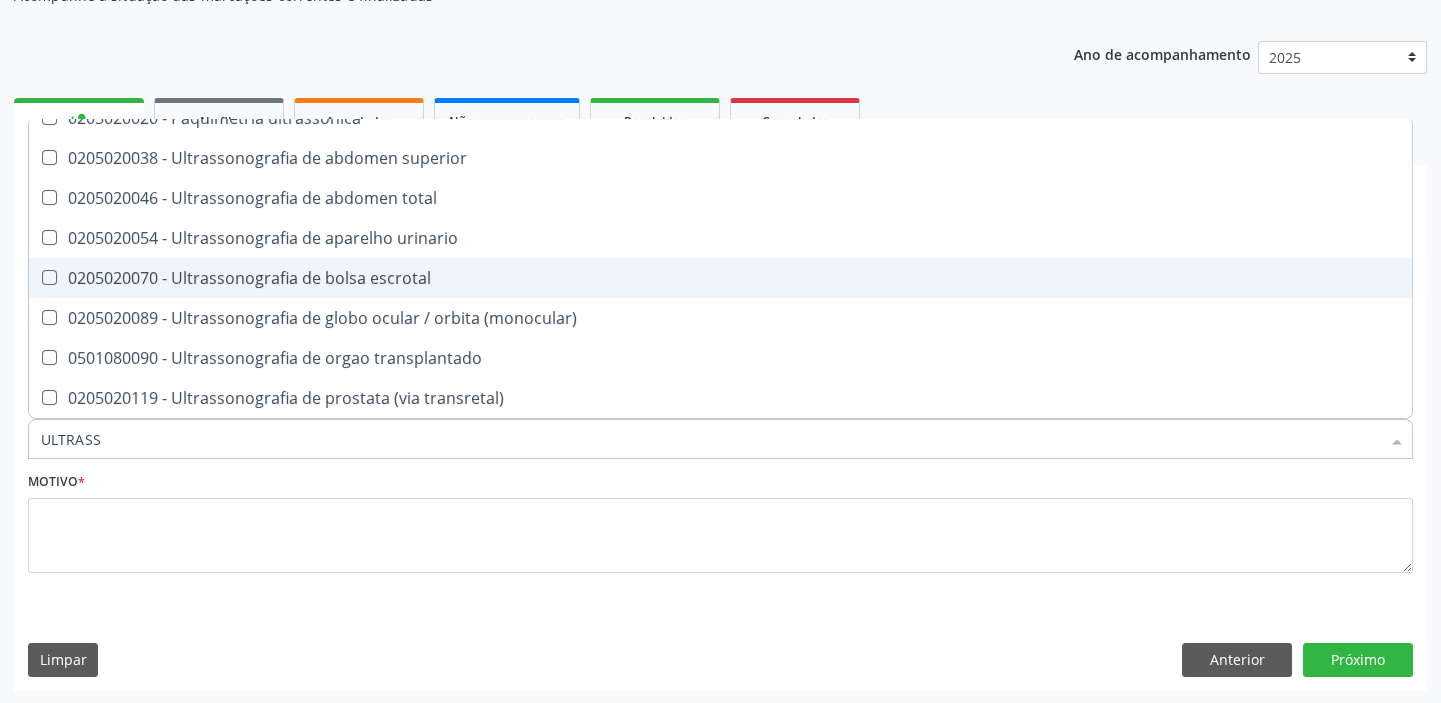 click on "0205020070 - Ultrassonografia de bolsa escrotal" at bounding box center [720, 278] 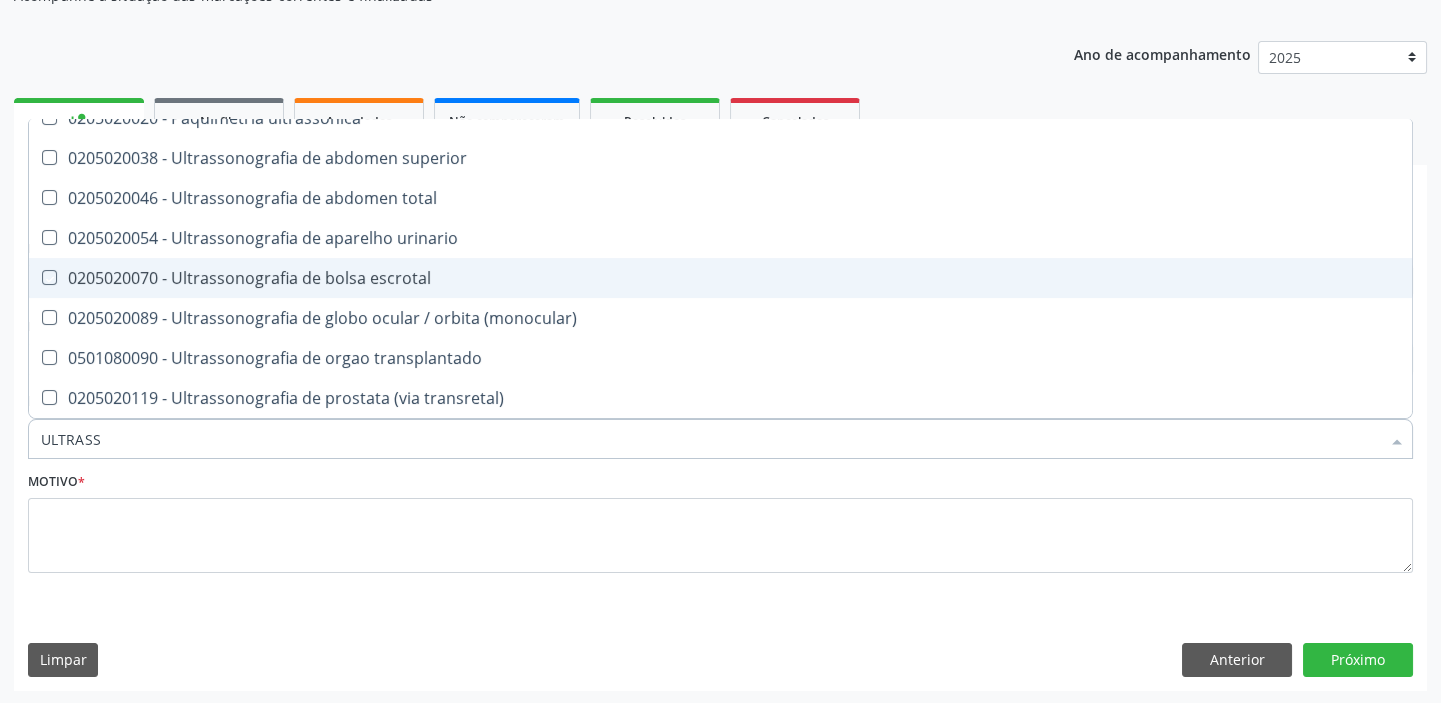 checkbox on "true" 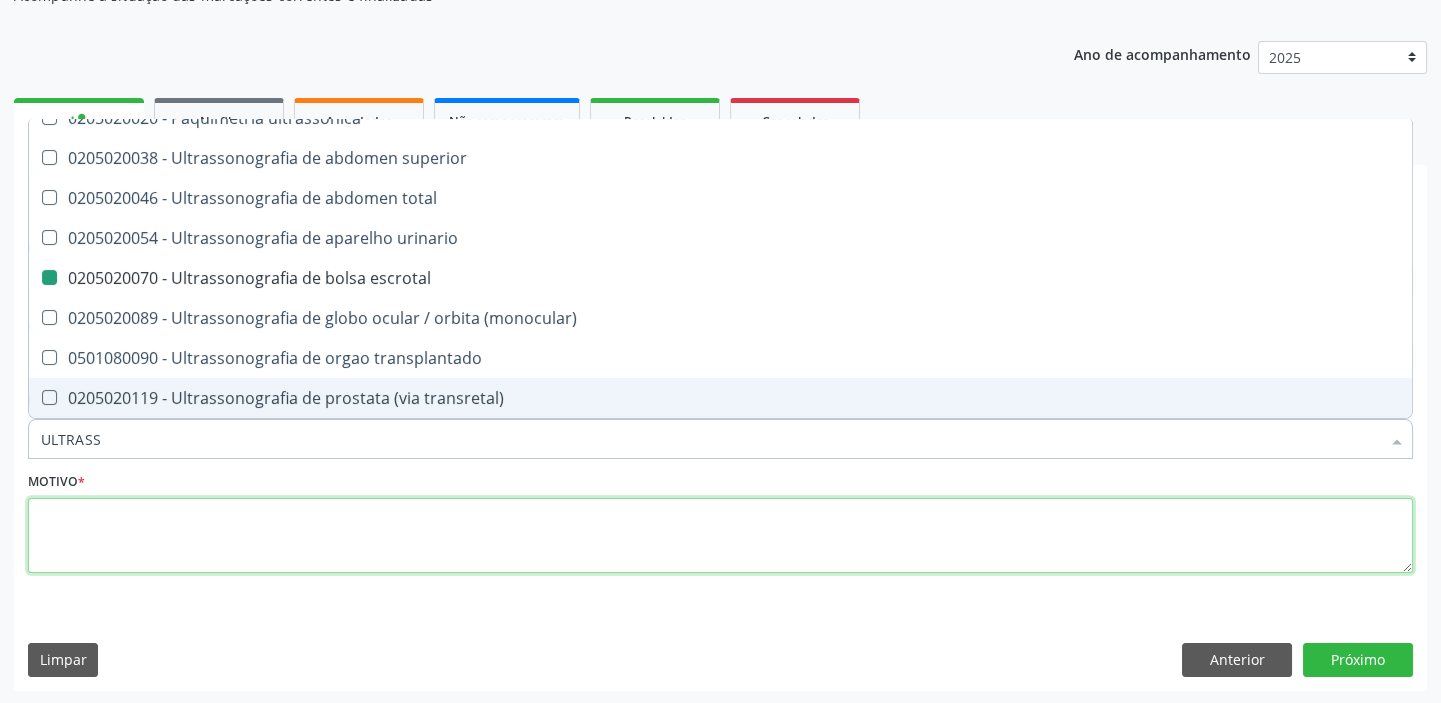 click at bounding box center [720, 536] 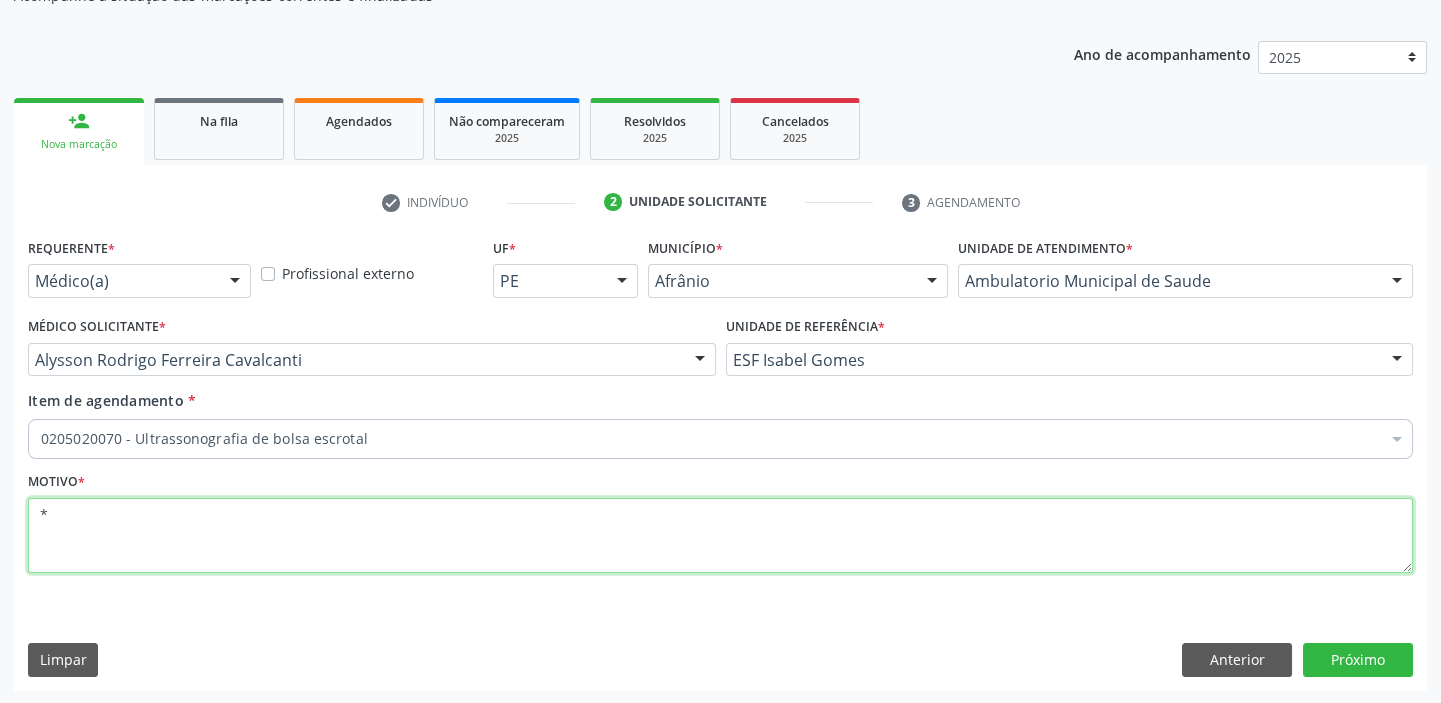 scroll, scrollTop: 0, scrollLeft: 0, axis: both 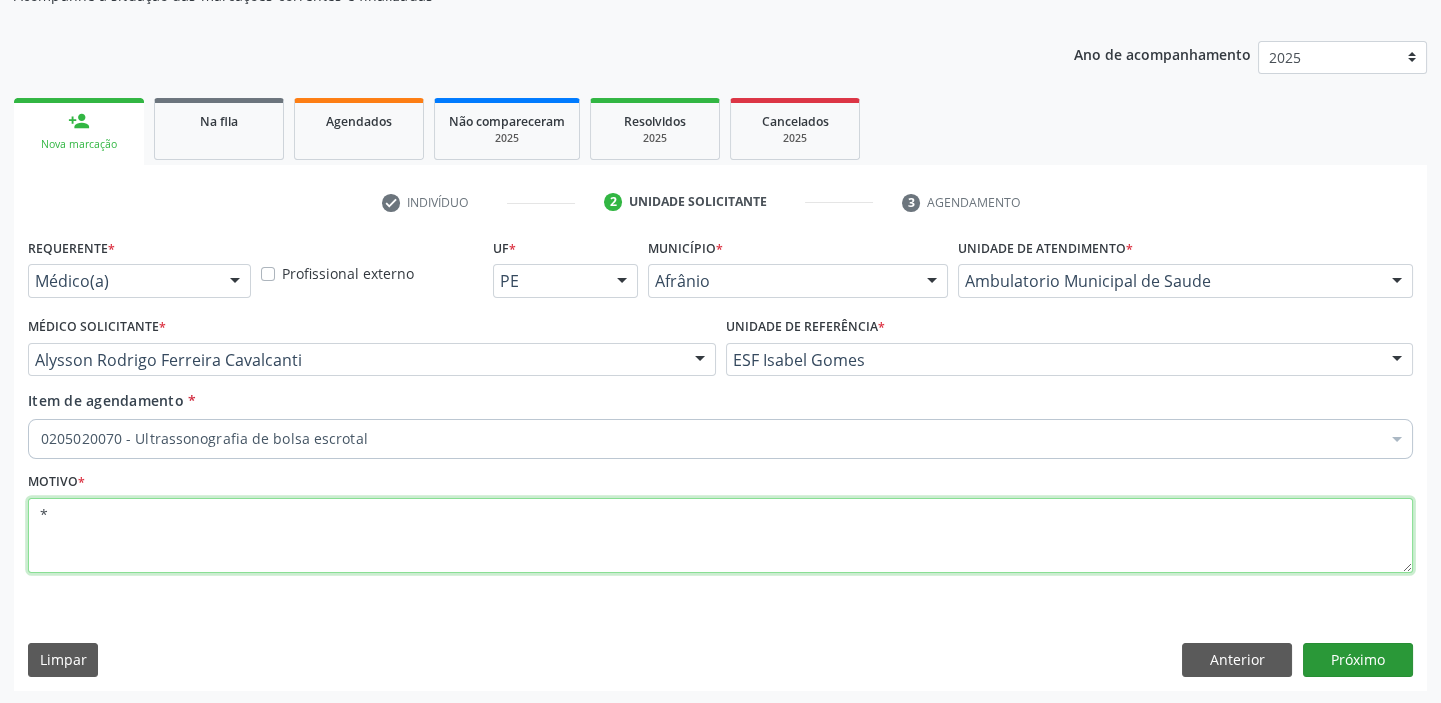 type on "*" 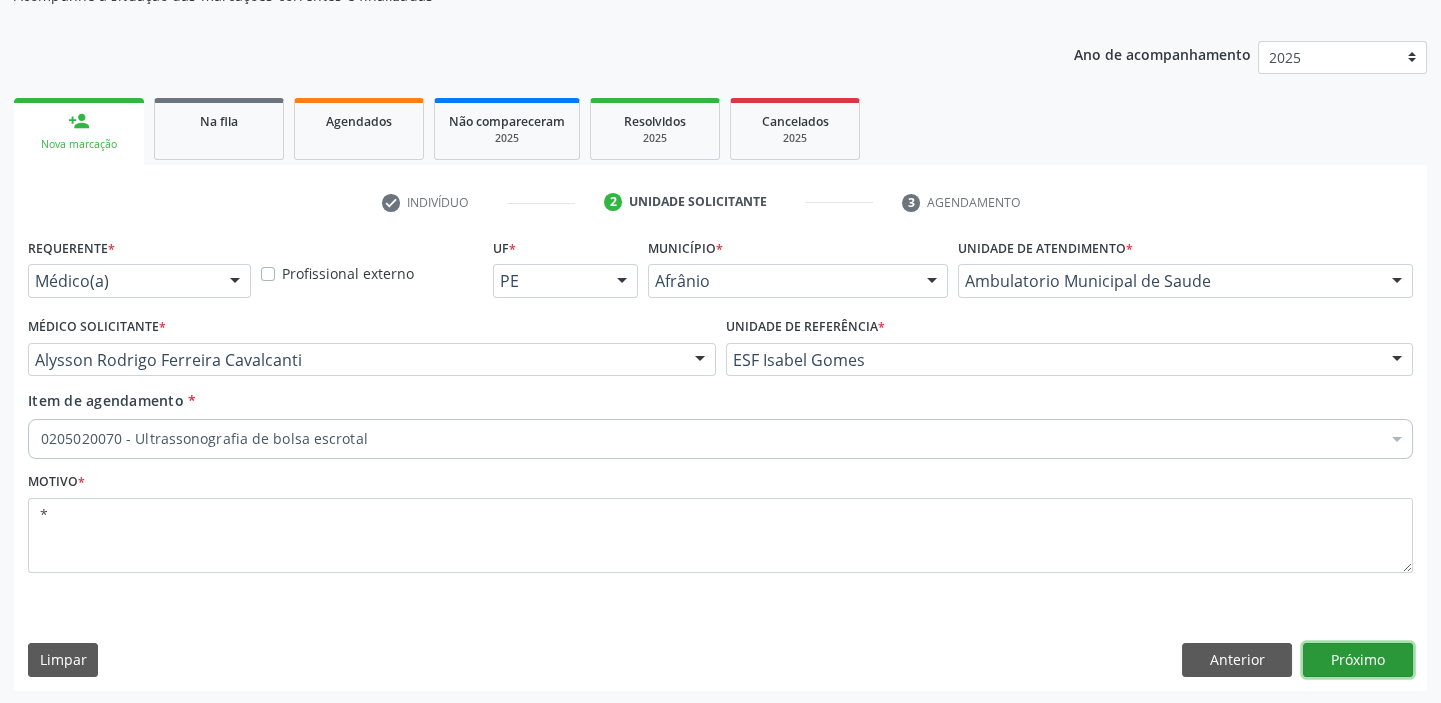 click on "Próximo" at bounding box center [1358, 660] 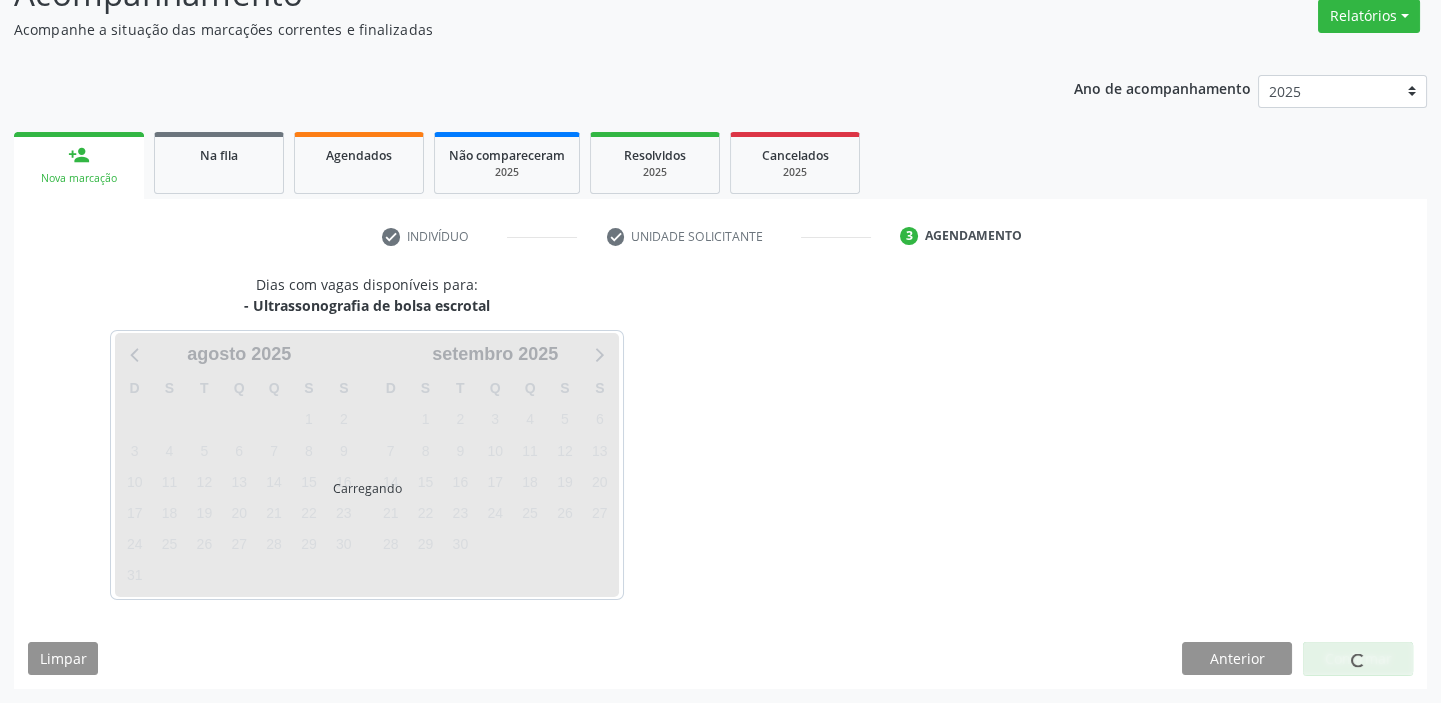 scroll, scrollTop: 166, scrollLeft: 0, axis: vertical 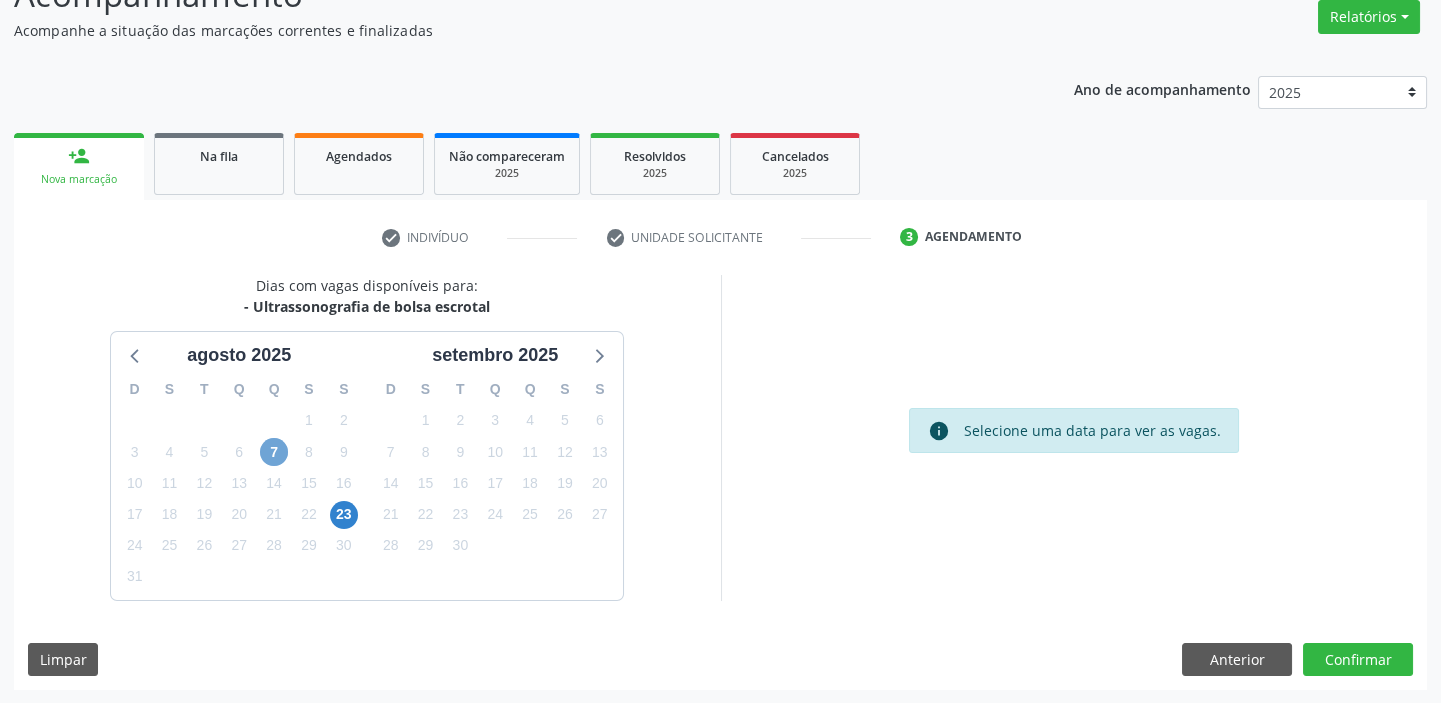 click on "7" at bounding box center (274, 452) 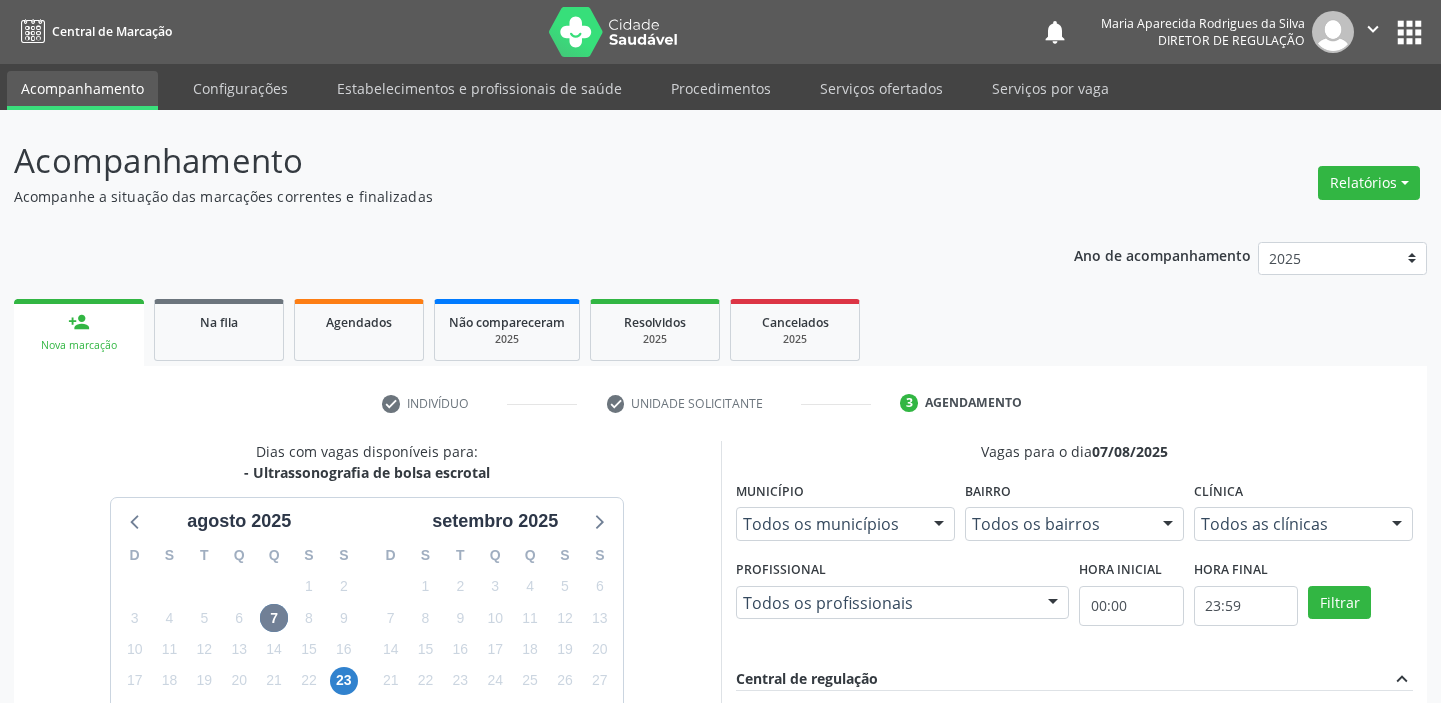 click on "Horário:   11:45" at bounding box center [1085, 762] 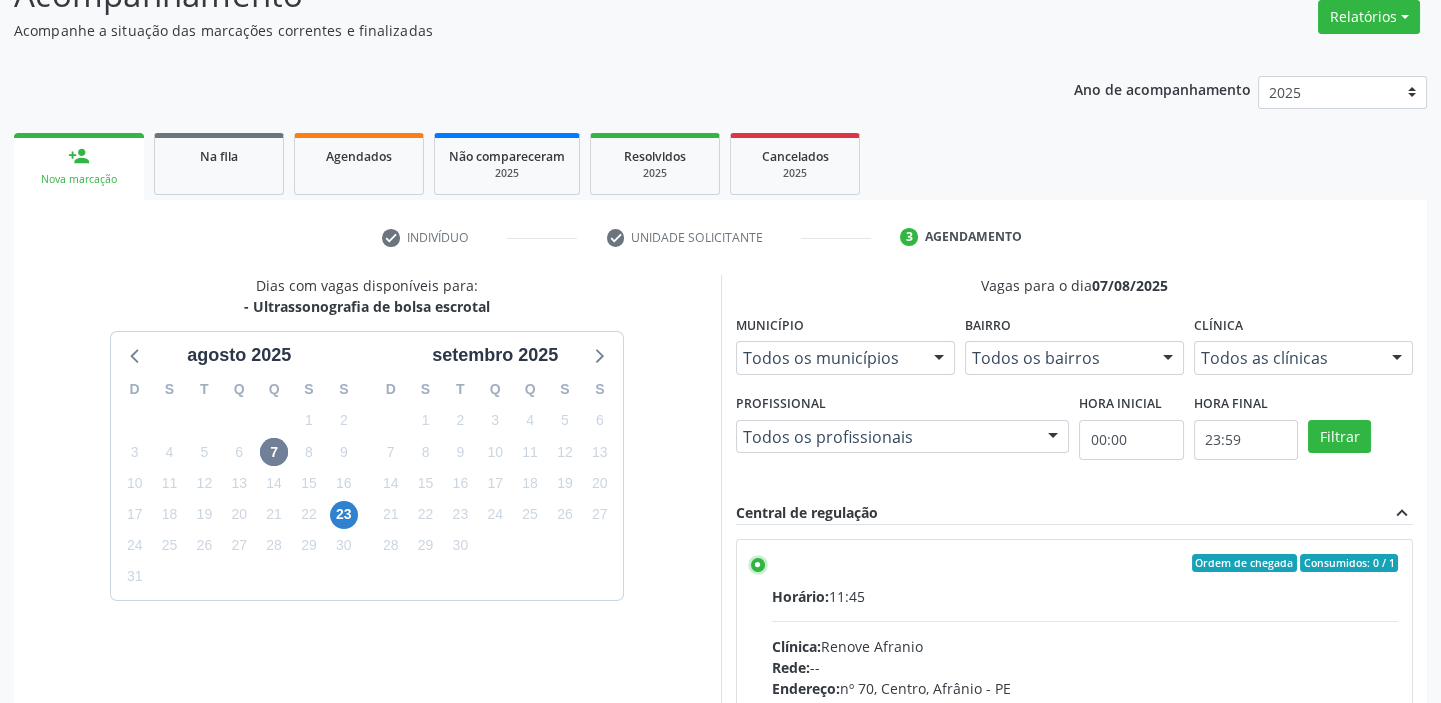 scroll, scrollTop: 166, scrollLeft: 0, axis: vertical 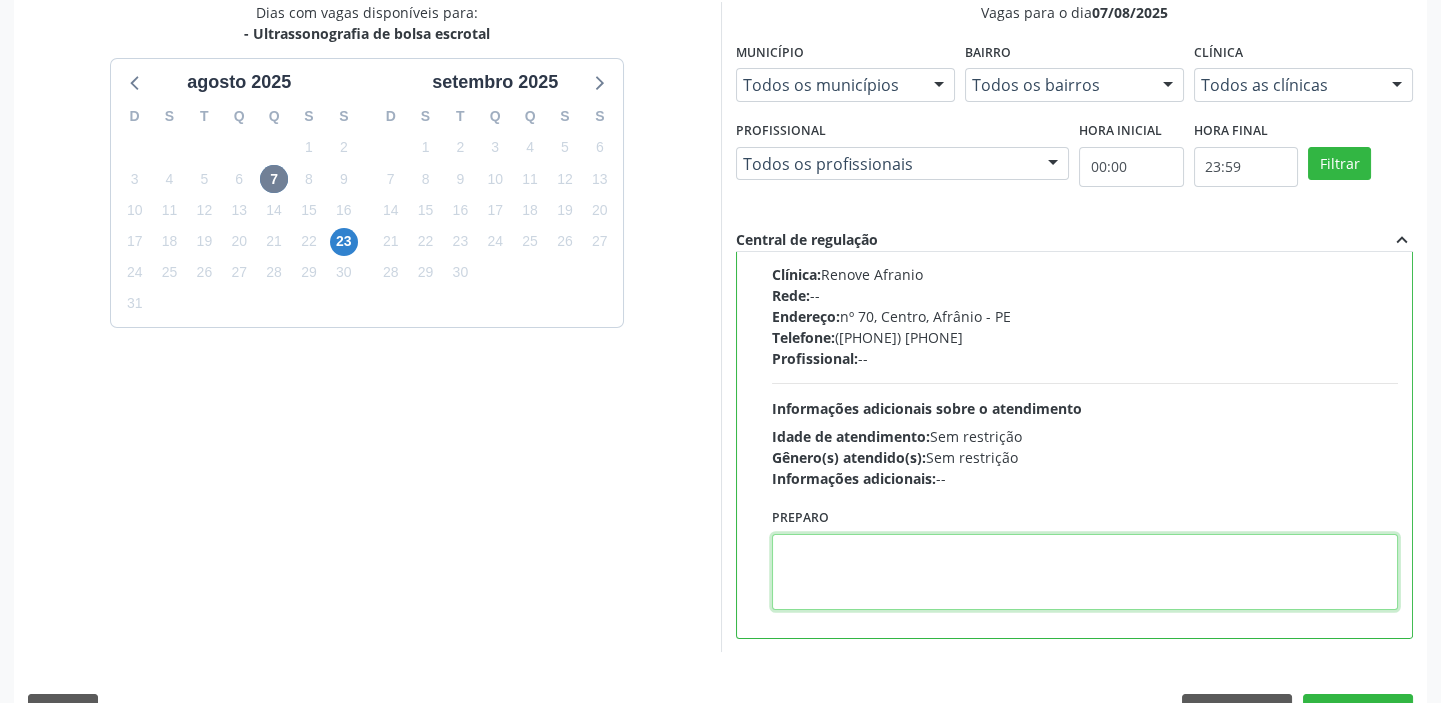 click at bounding box center (1085, 572) 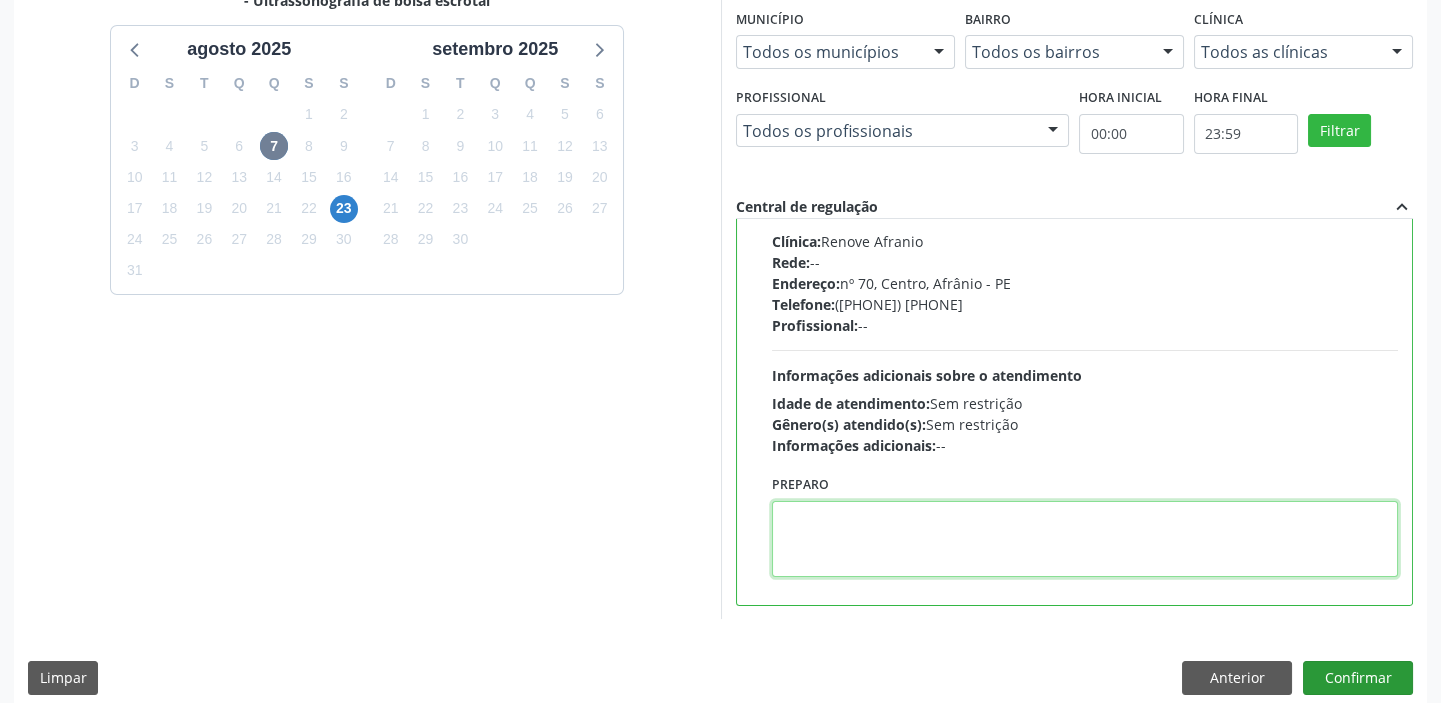 scroll, scrollTop: 490, scrollLeft: 0, axis: vertical 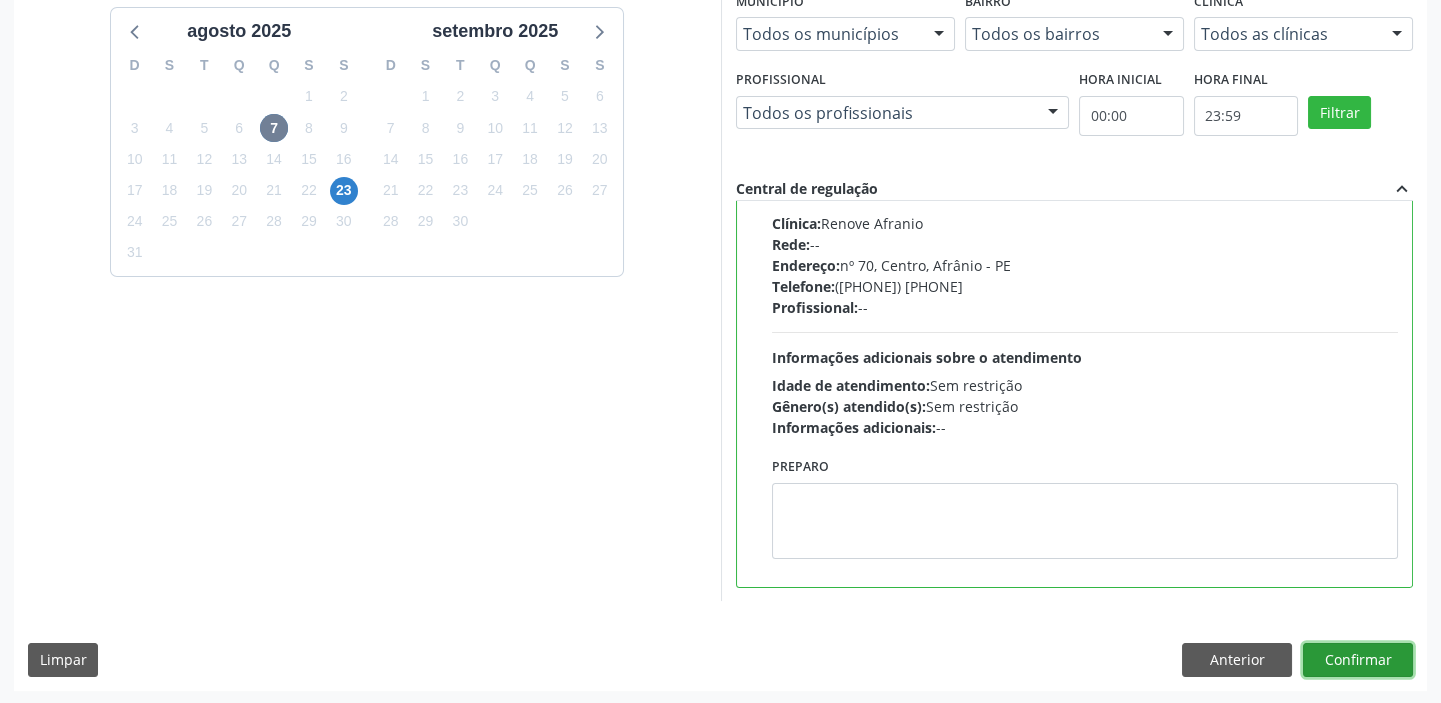 click on "Confirmar" at bounding box center [1358, 660] 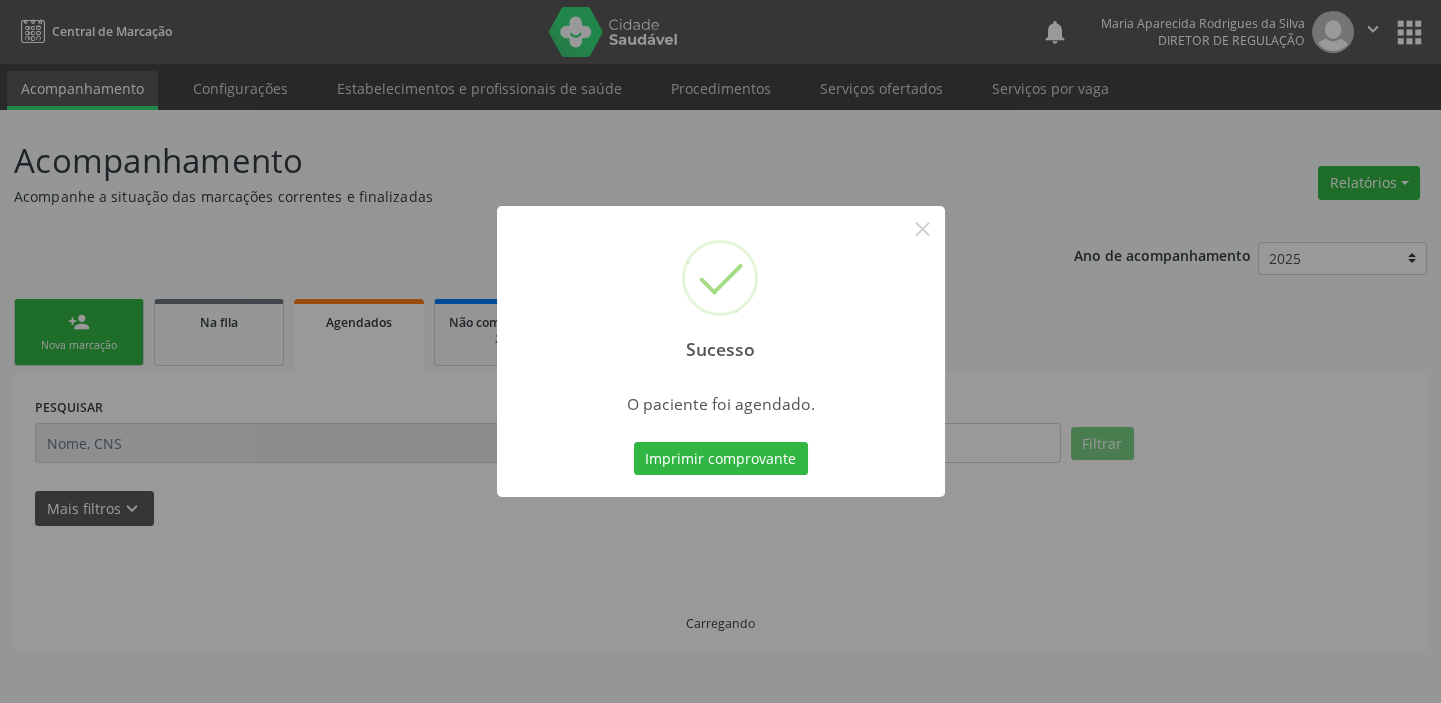 scroll, scrollTop: 0, scrollLeft: 0, axis: both 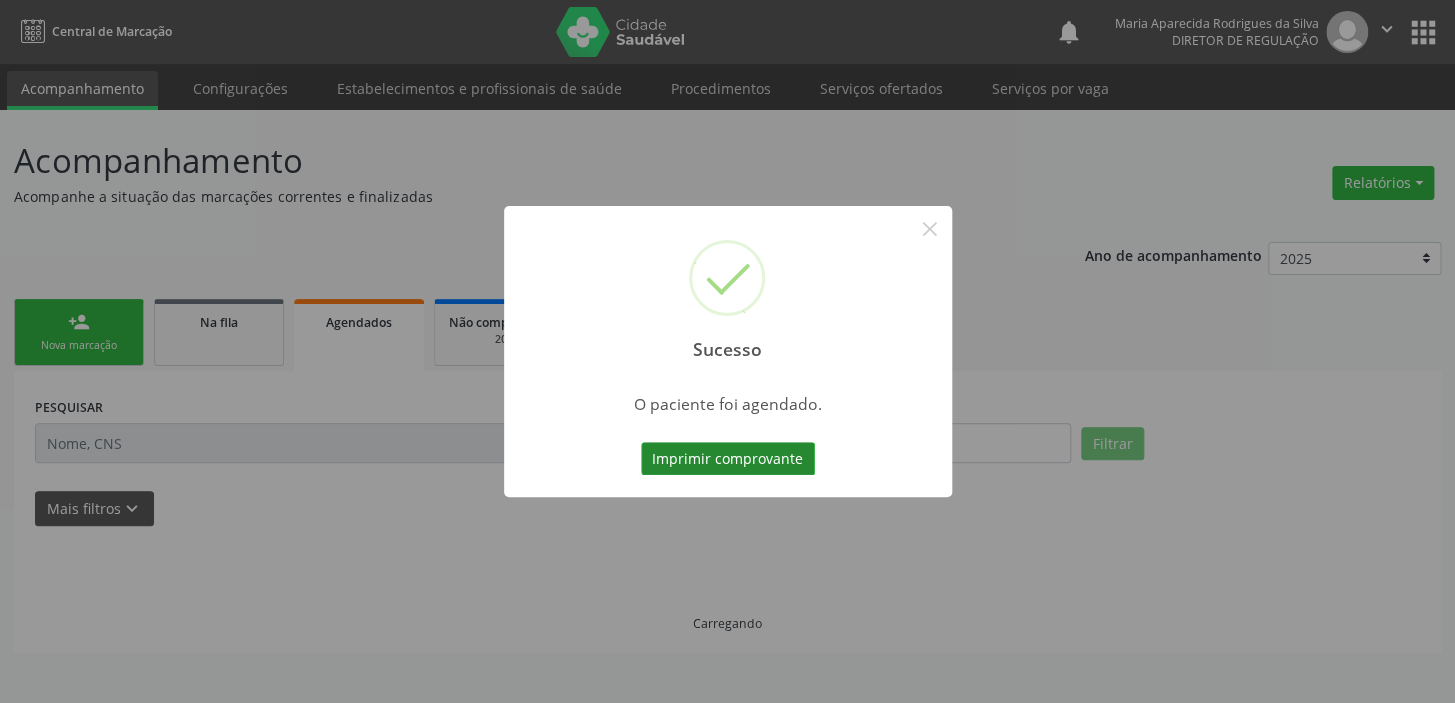 click on "Imprimir comprovante" at bounding box center (728, 459) 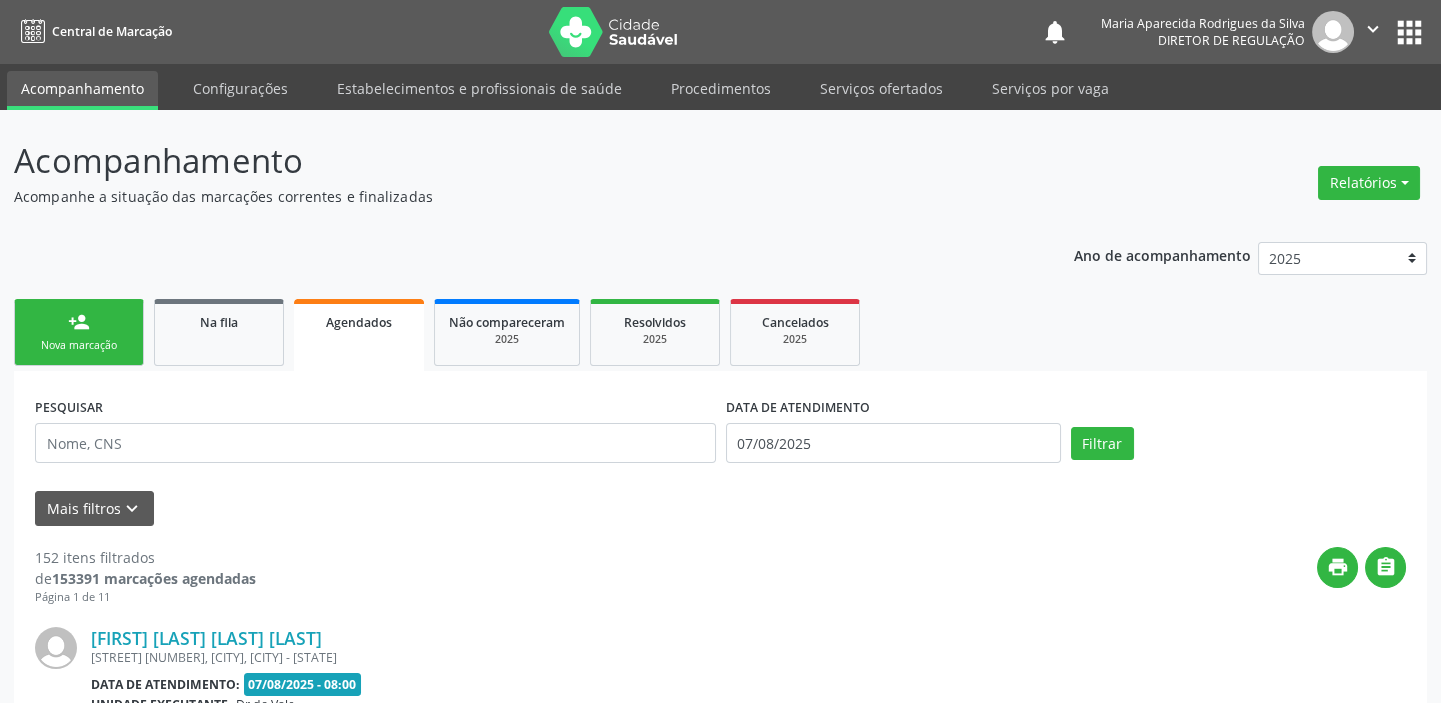 click on "Nova marcação" at bounding box center [79, 345] 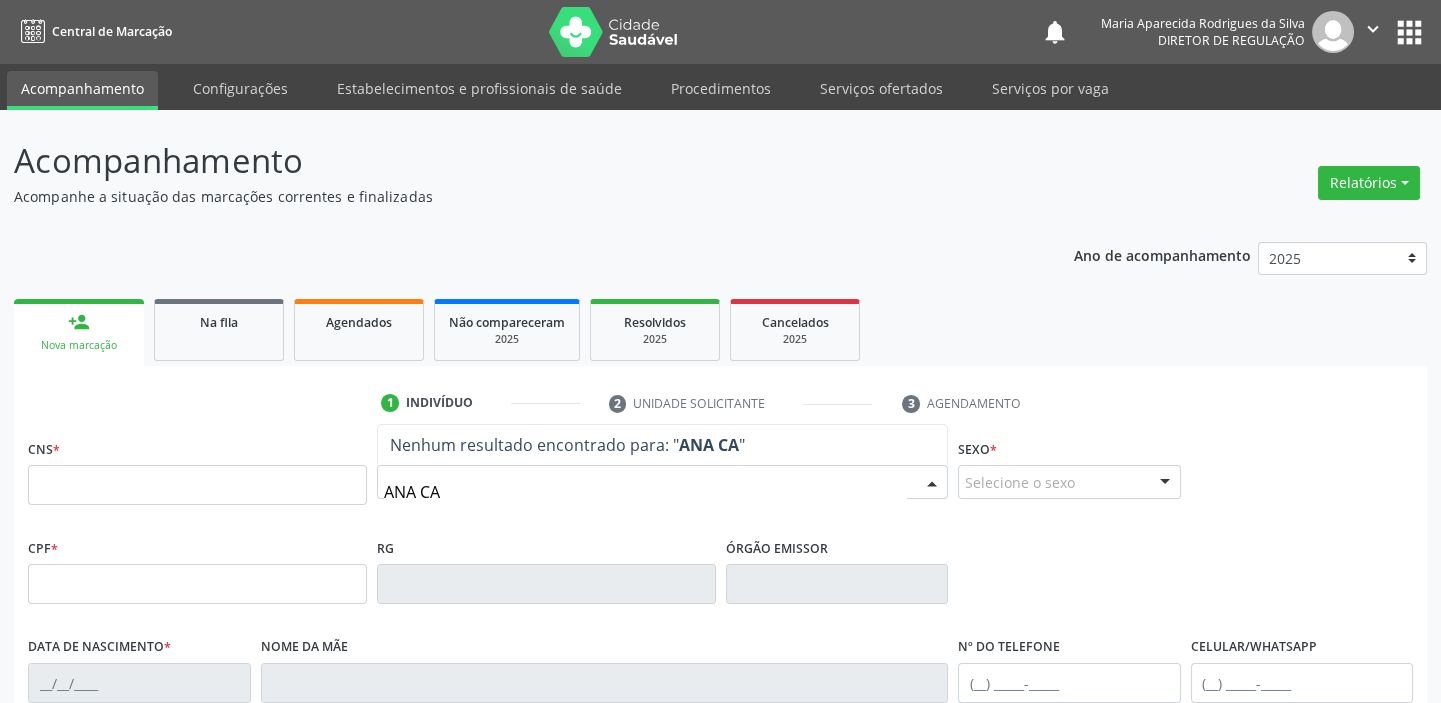 type on "ANA CAR" 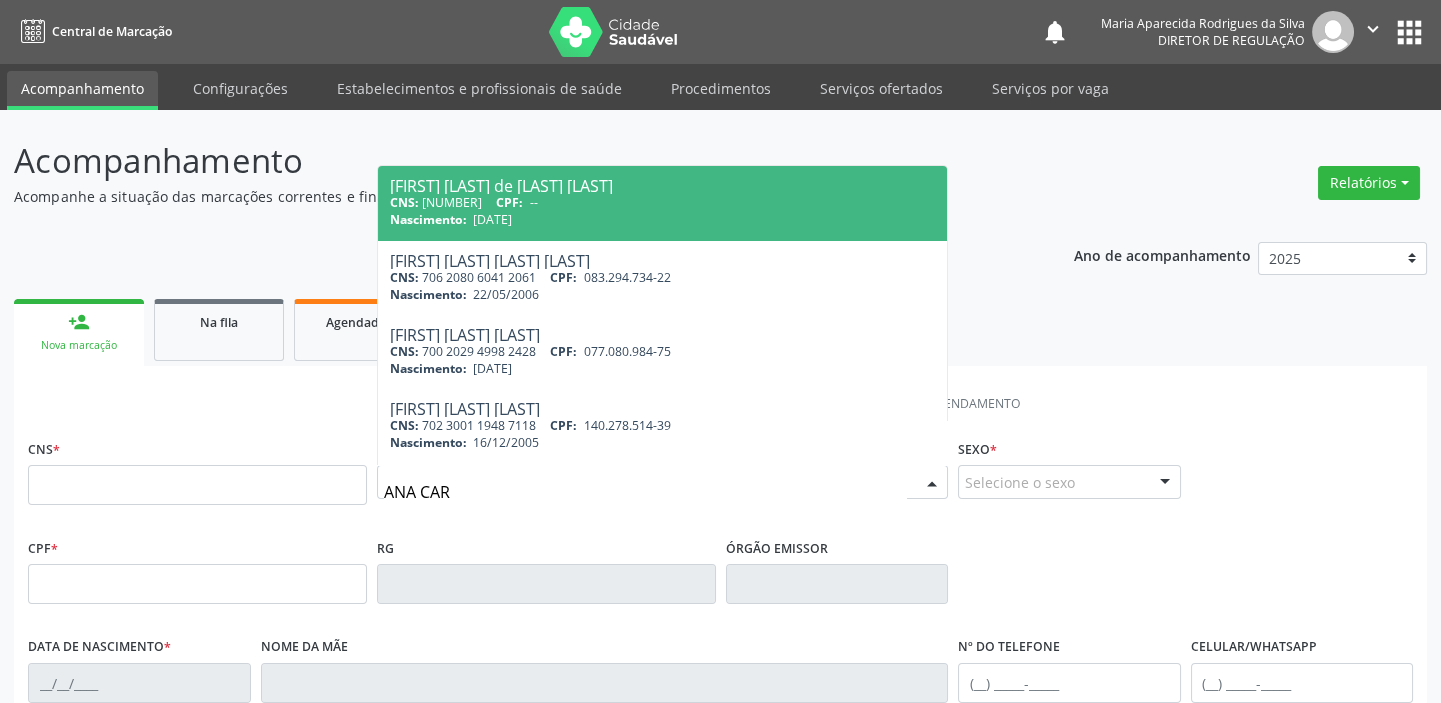 type on "700 6089 9957 0168" 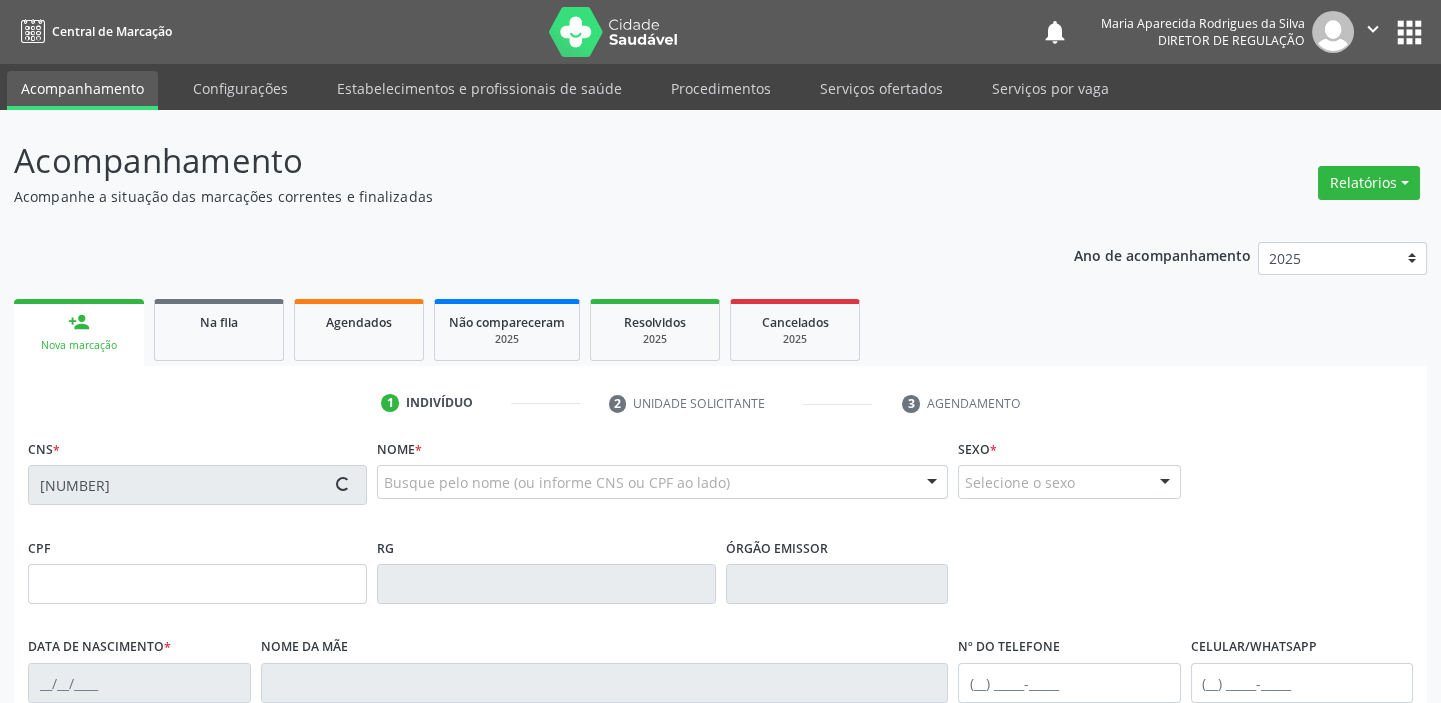 type on "12/12/1982" 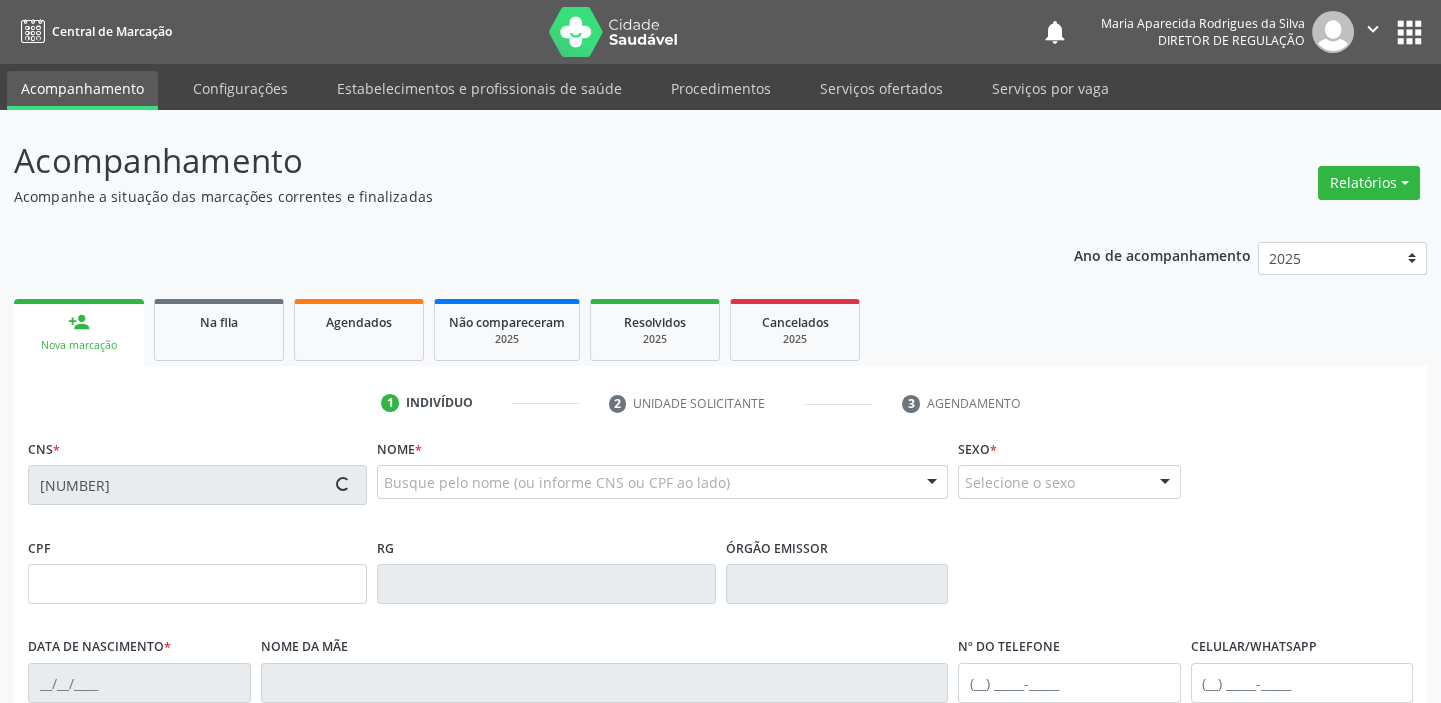 type on "(87) 98806-6393" 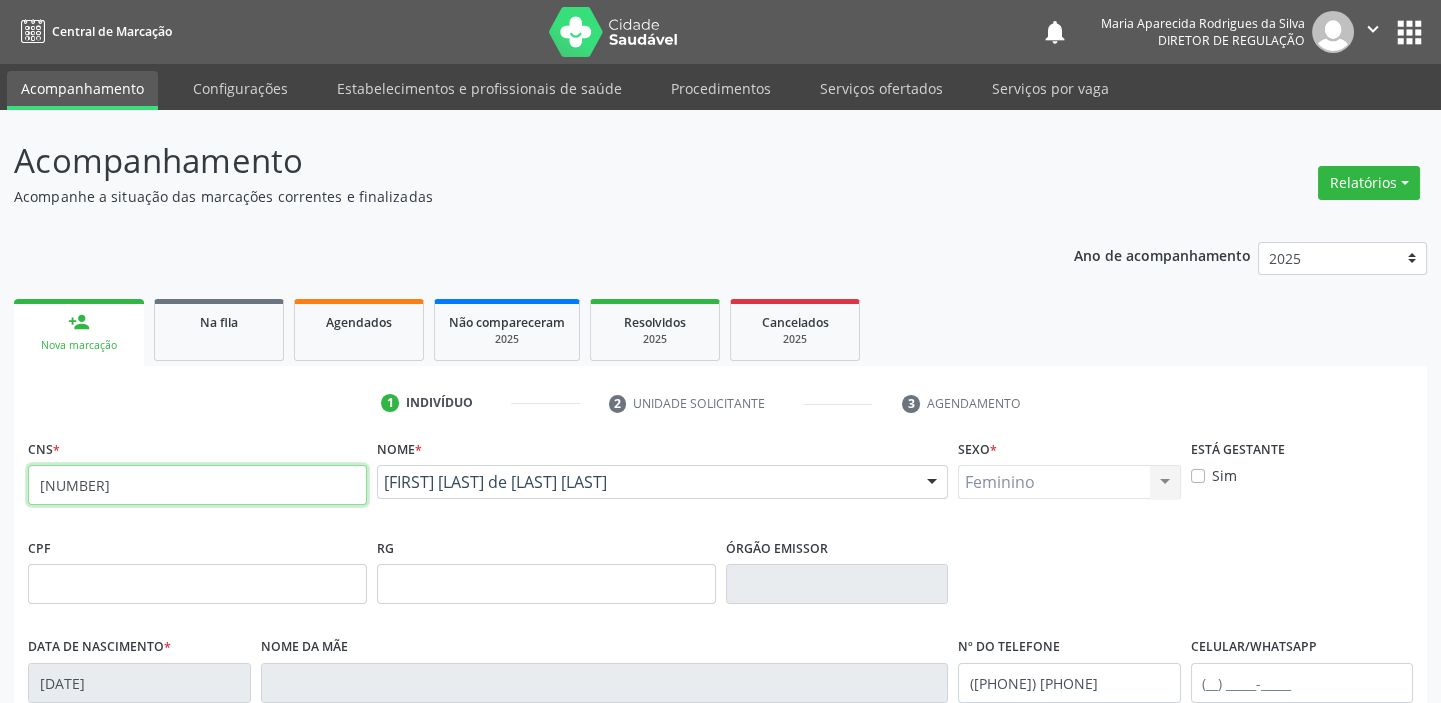 click on "700 6089 9957 0168" at bounding box center (197, 485) 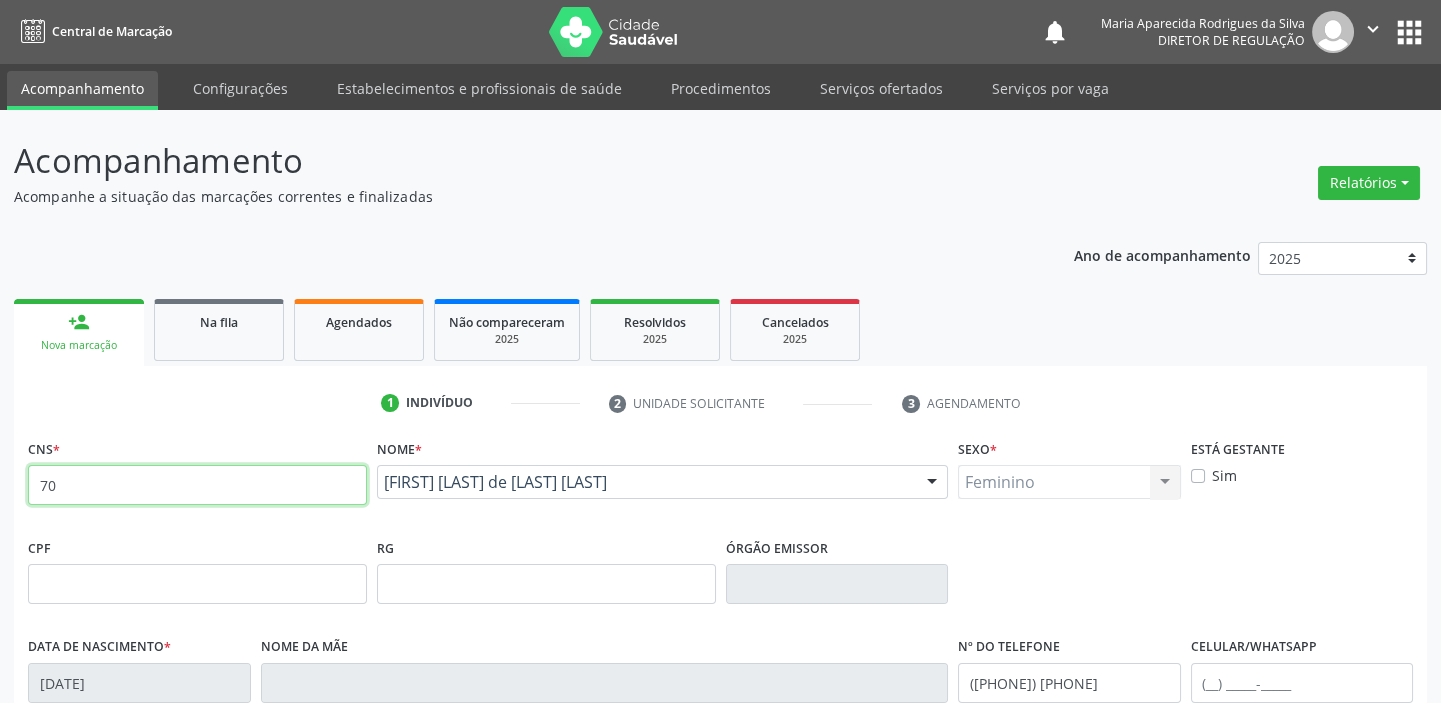 type on "7" 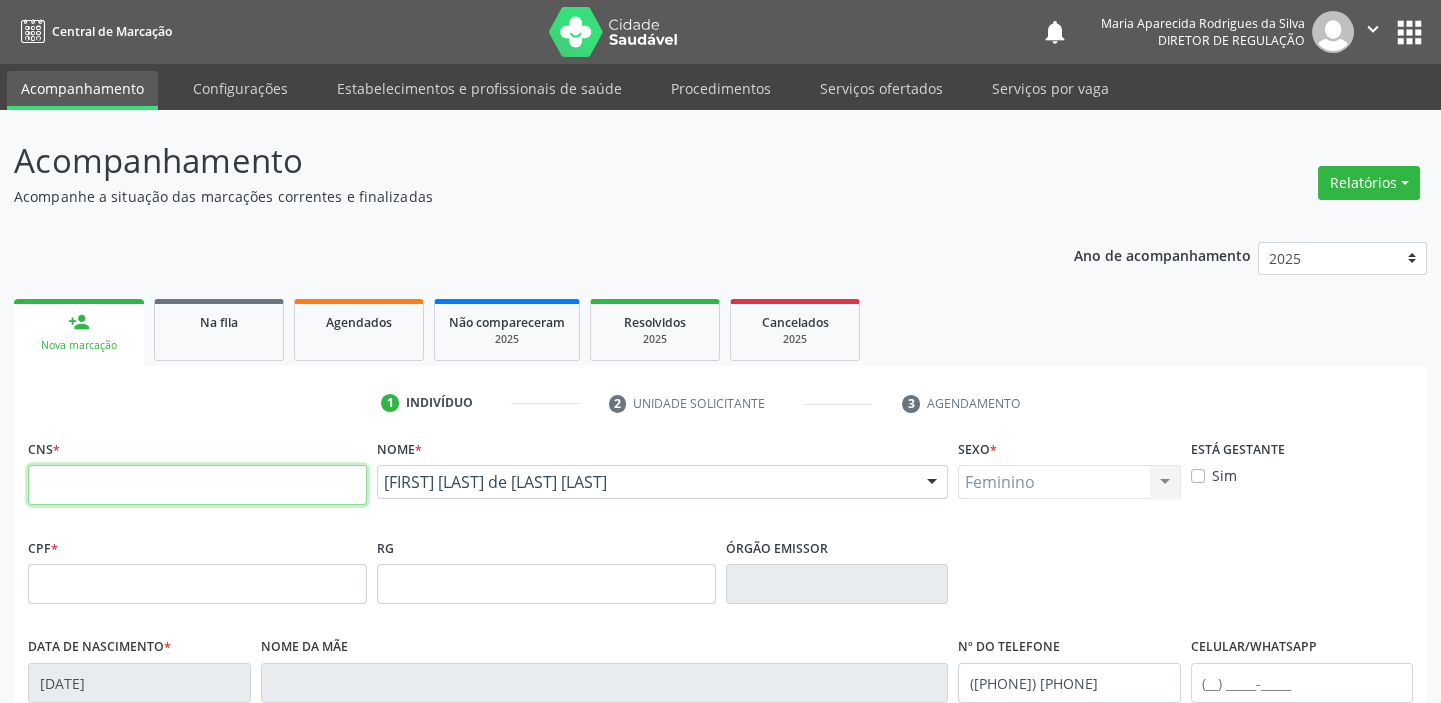 type 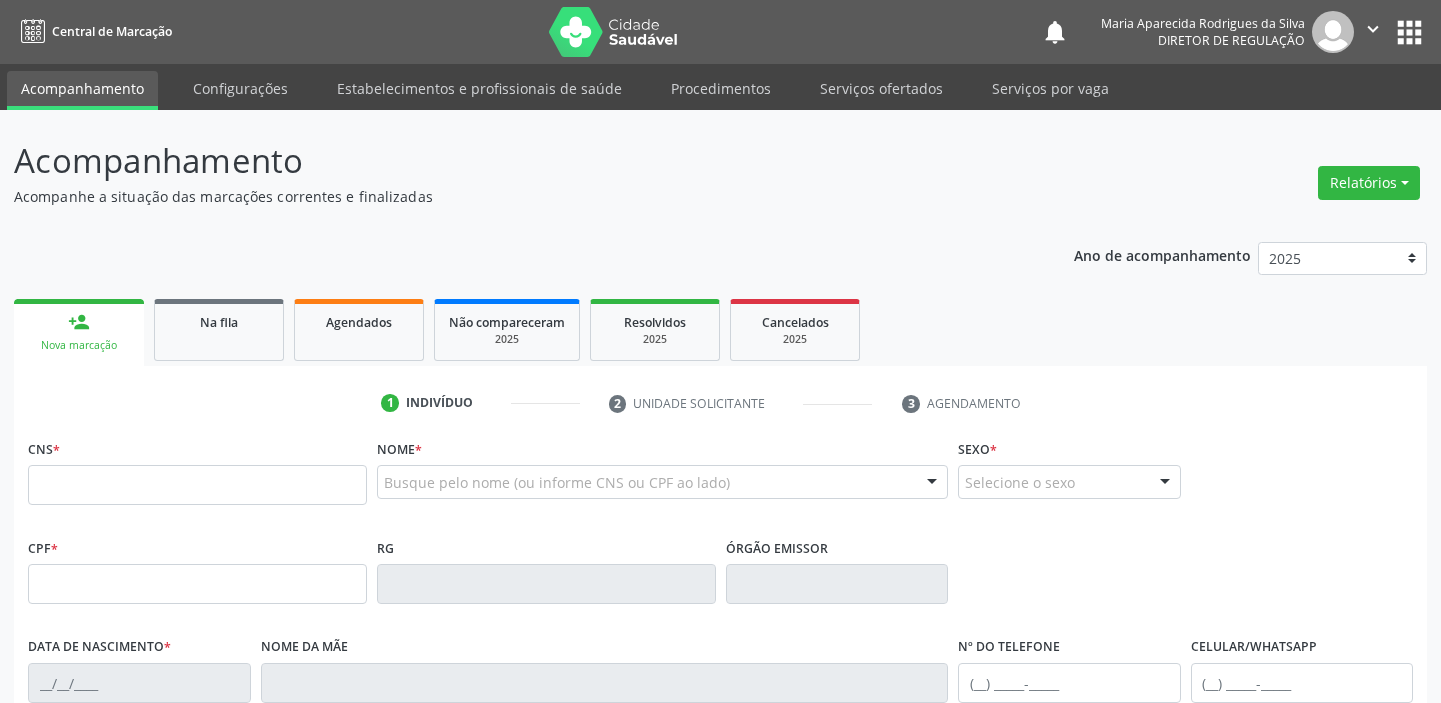 scroll, scrollTop: 0, scrollLeft: 0, axis: both 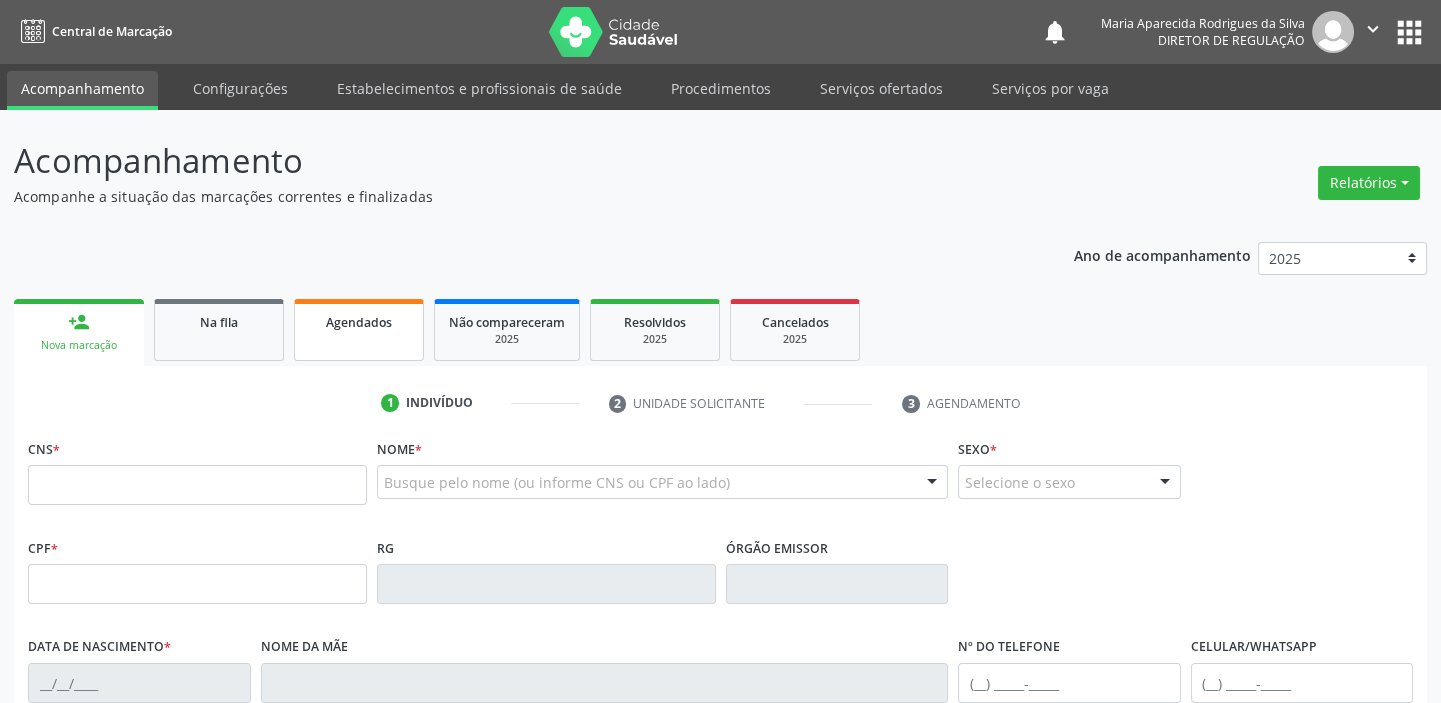 click on "Agendados" at bounding box center [359, 330] 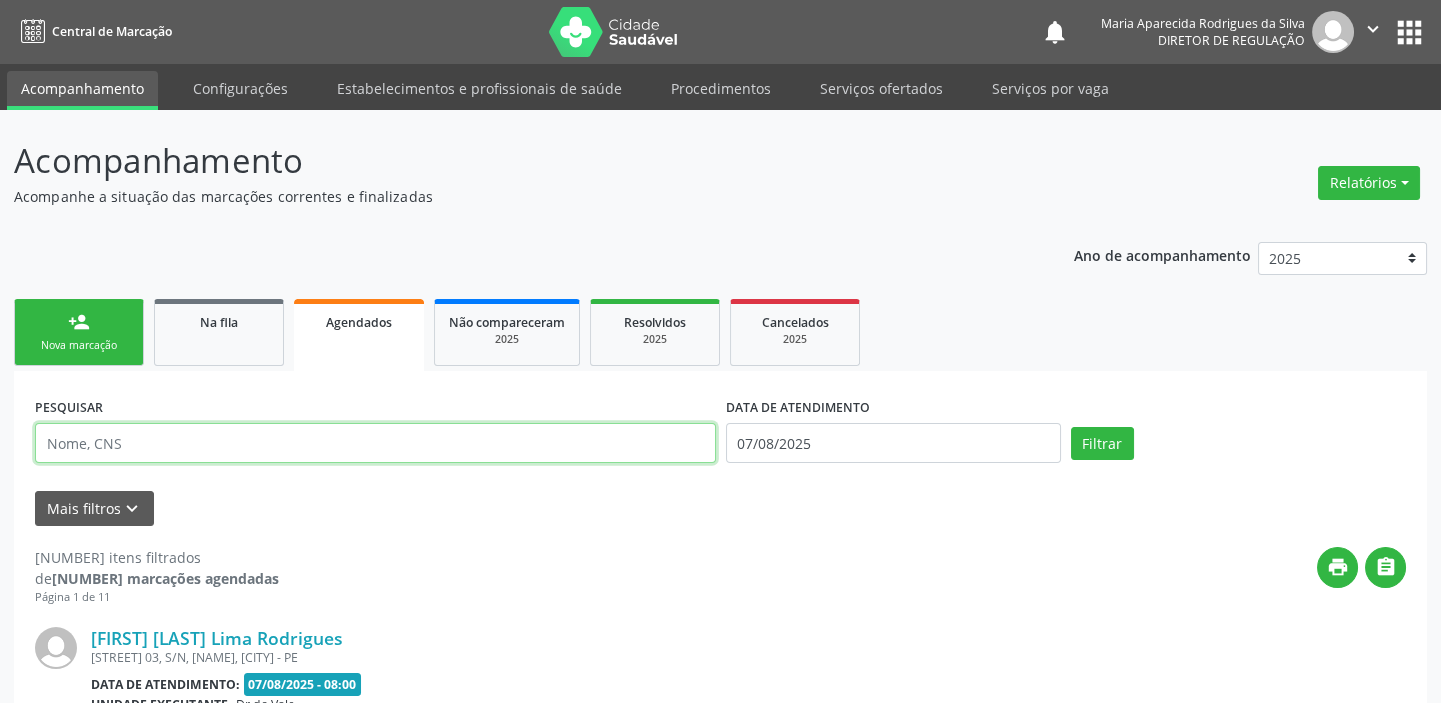 click at bounding box center (375, 443) 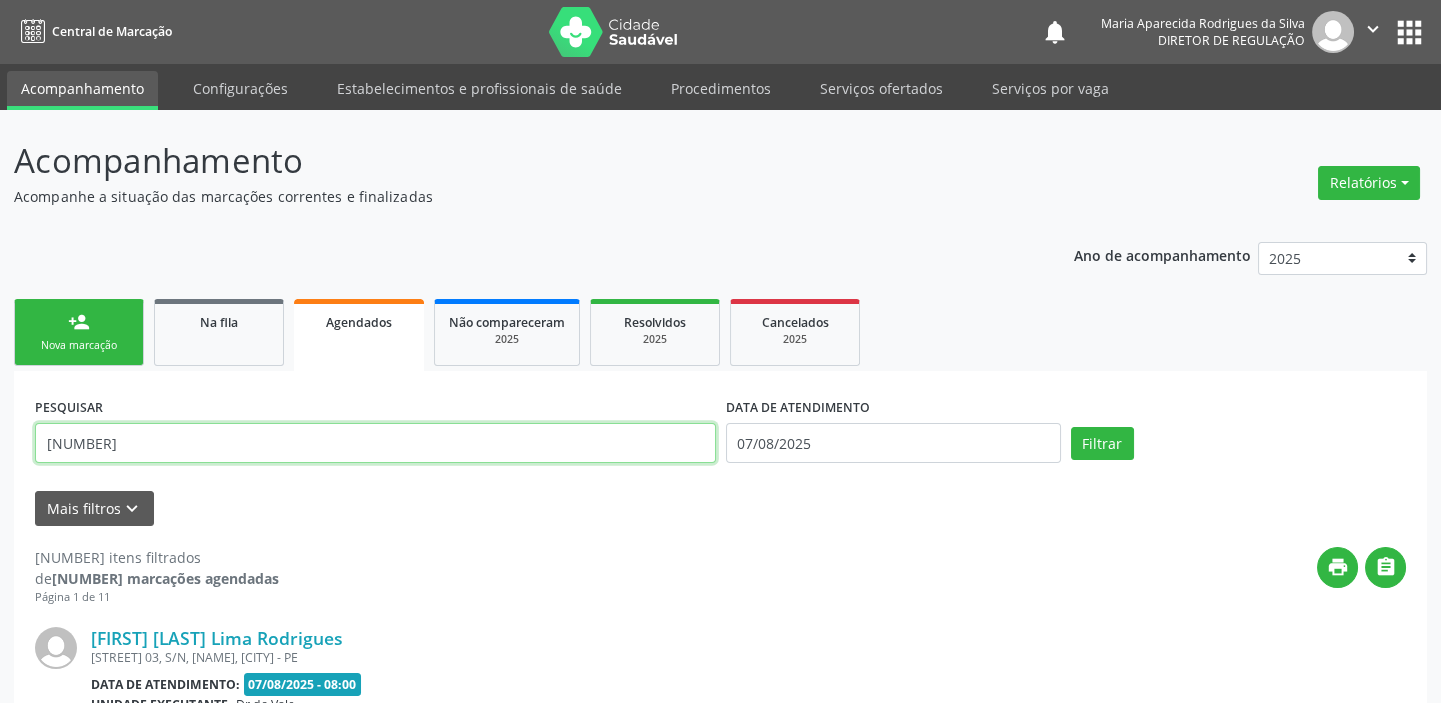 type on "705001238527456" 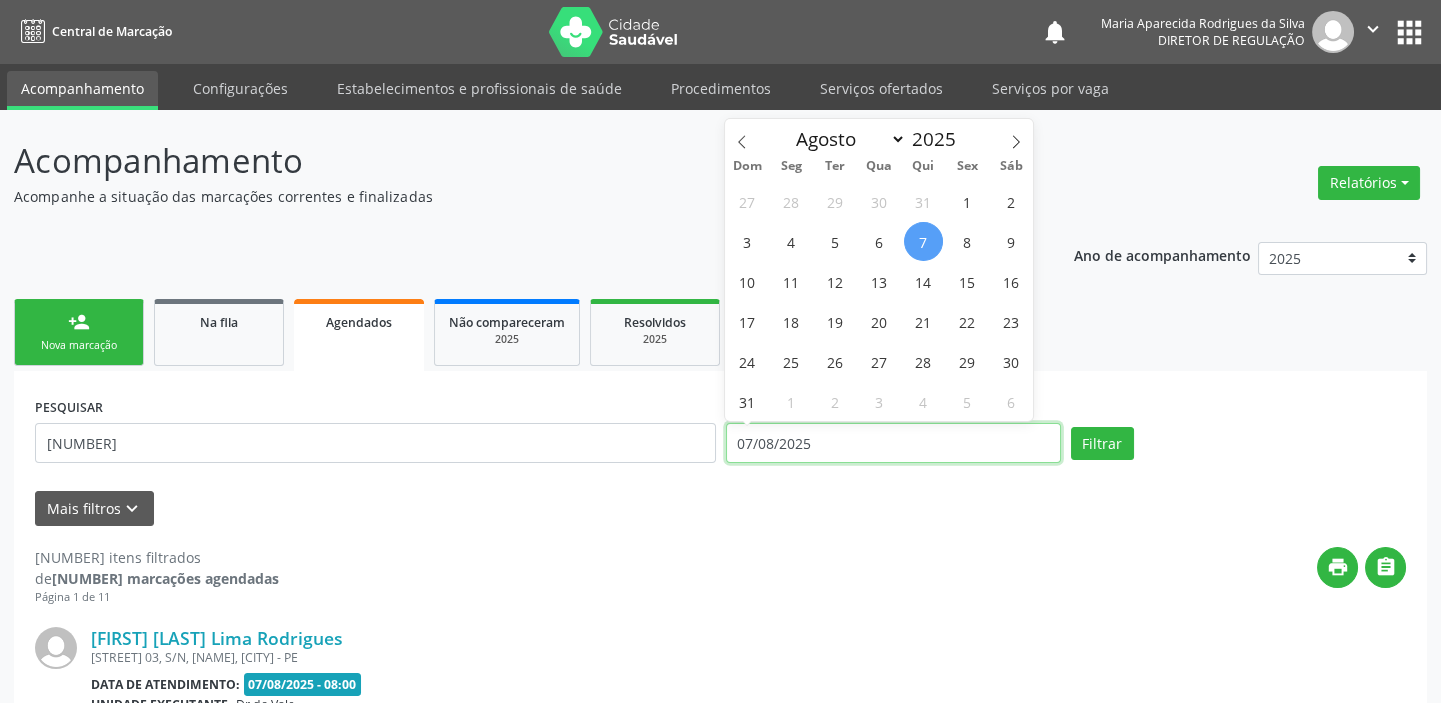 drag, startPoint x: 844, startPoint y: 446, endPoint x: 603, endPoint y: 408, distance: 243.97746 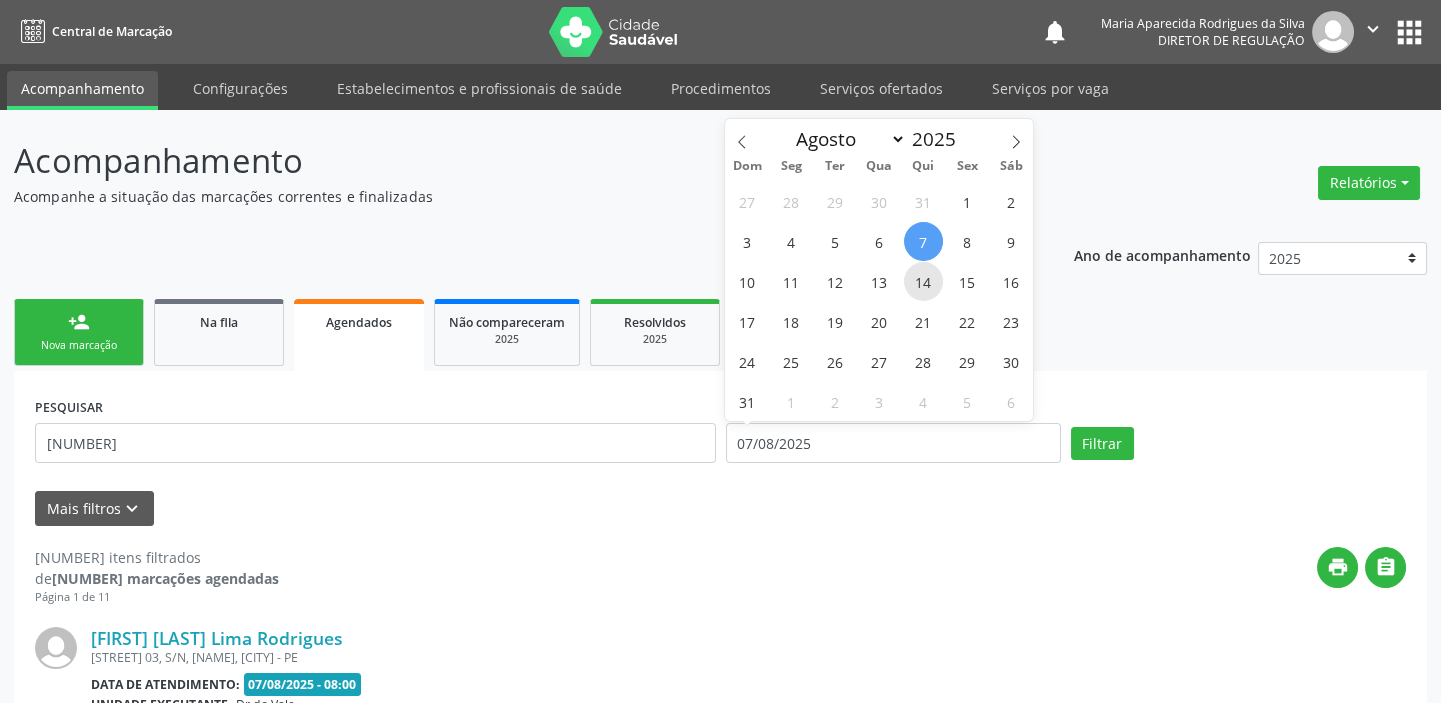 click on "14" at bounding box center (923, 281) 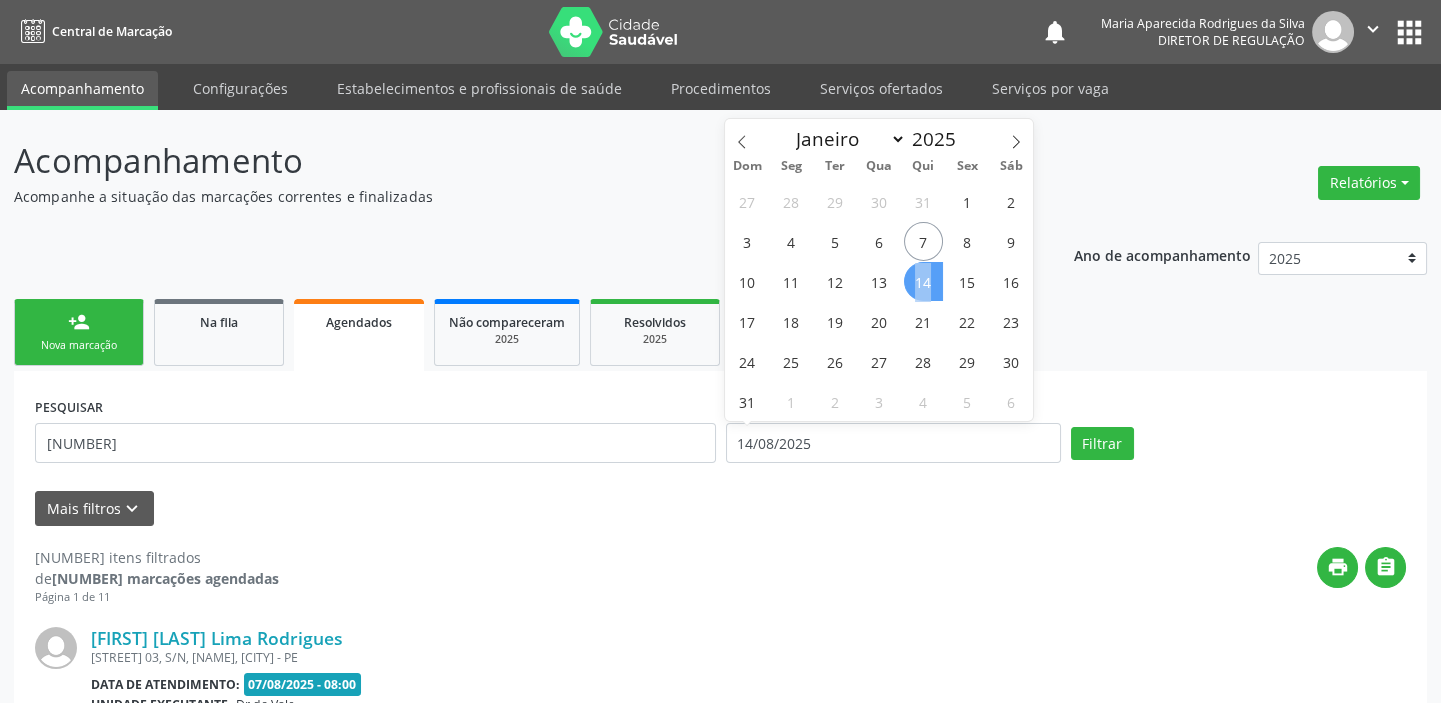 click on "14" at bounding box center (923, 281) 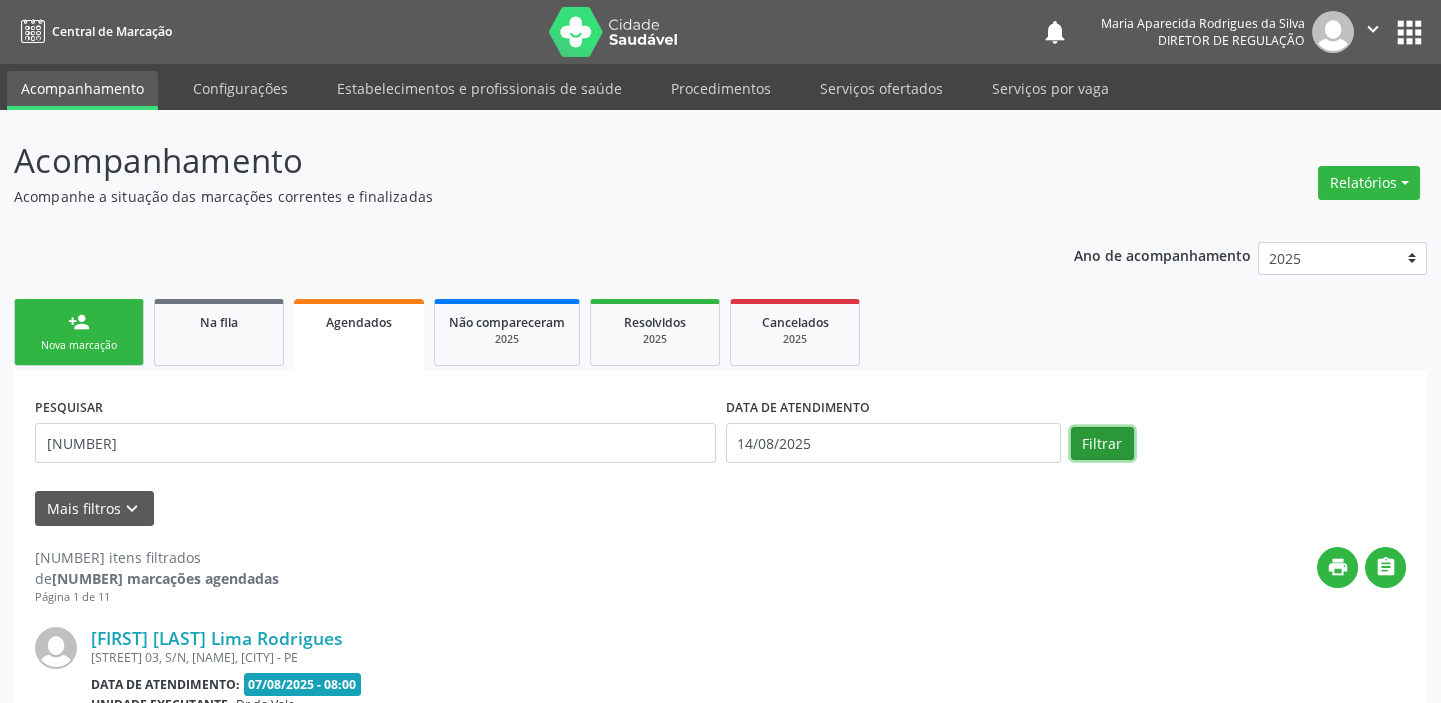 click on "Filtrar" at bounding box center [1102, 444] 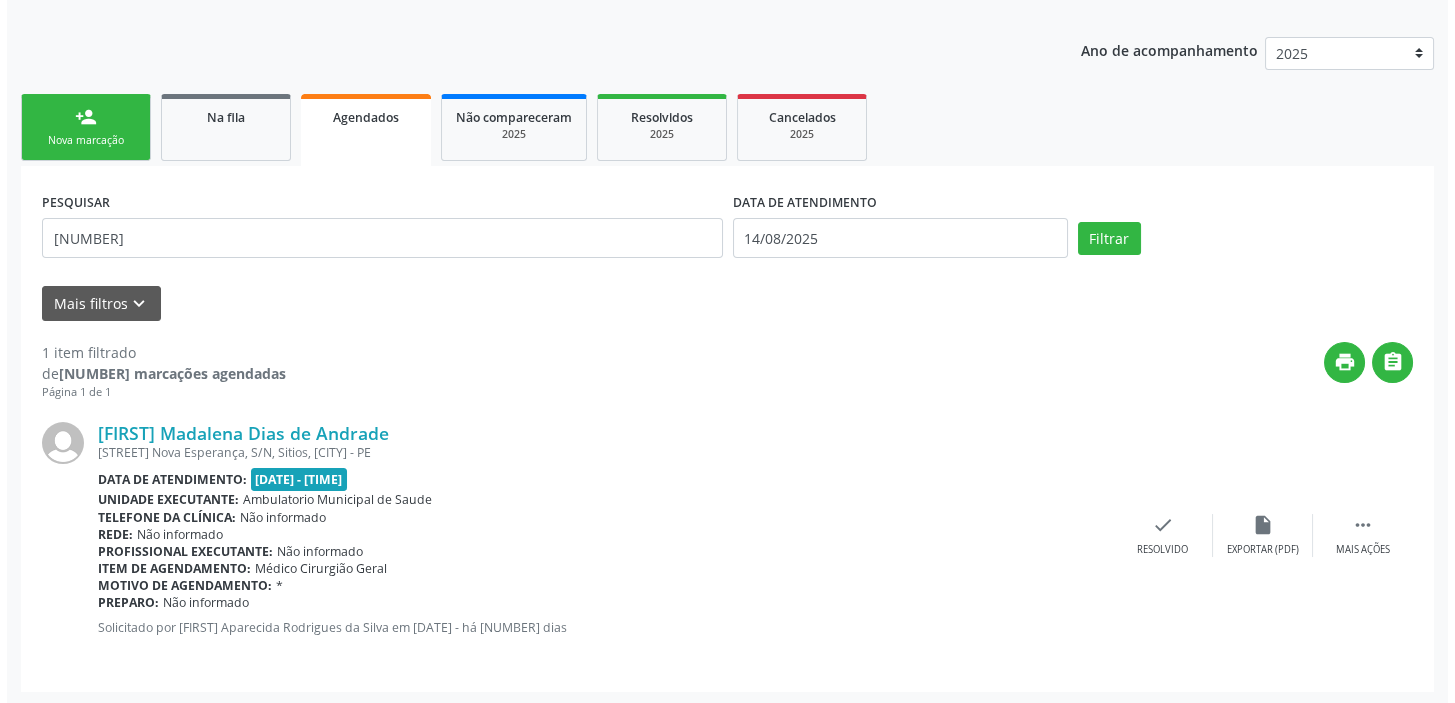scroll, scrollTop: 207, scrollLeft: 0, axis: vertical 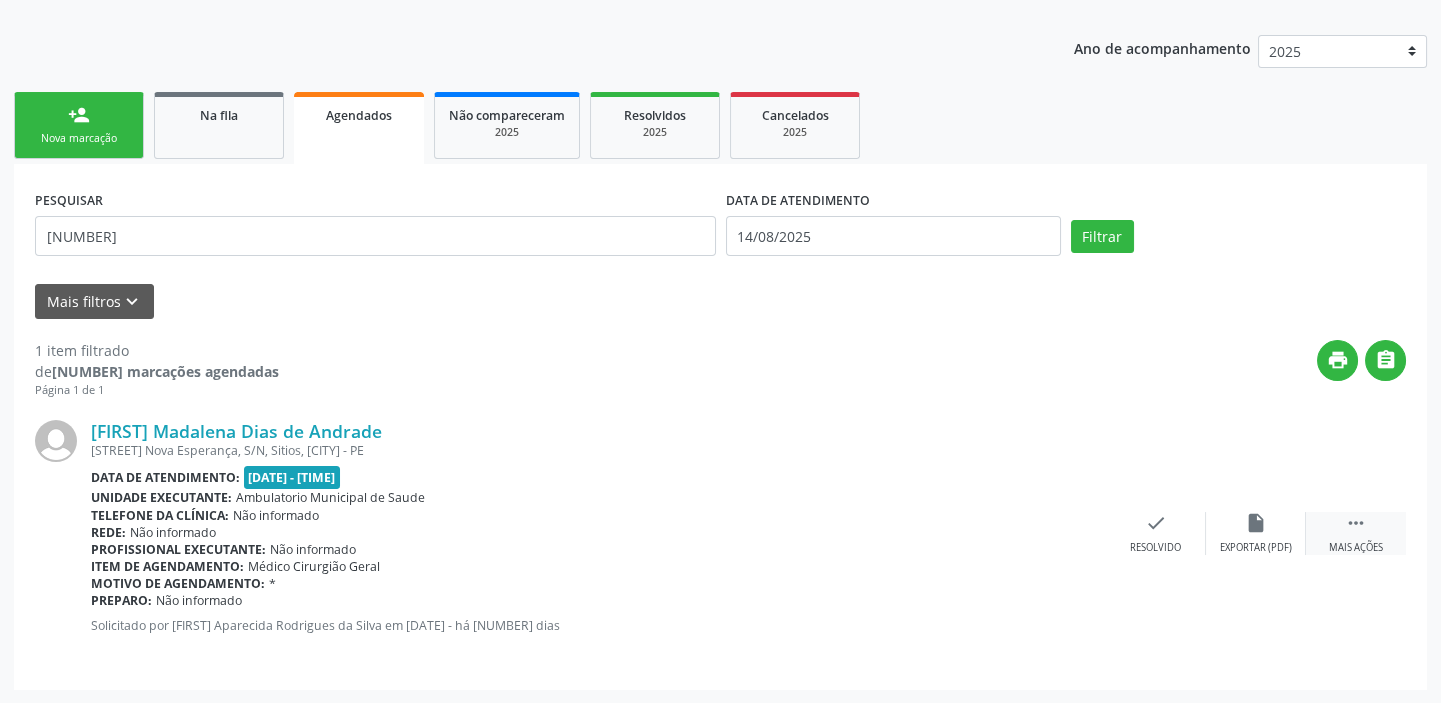 click on "" at bounding box center [1356, 523] 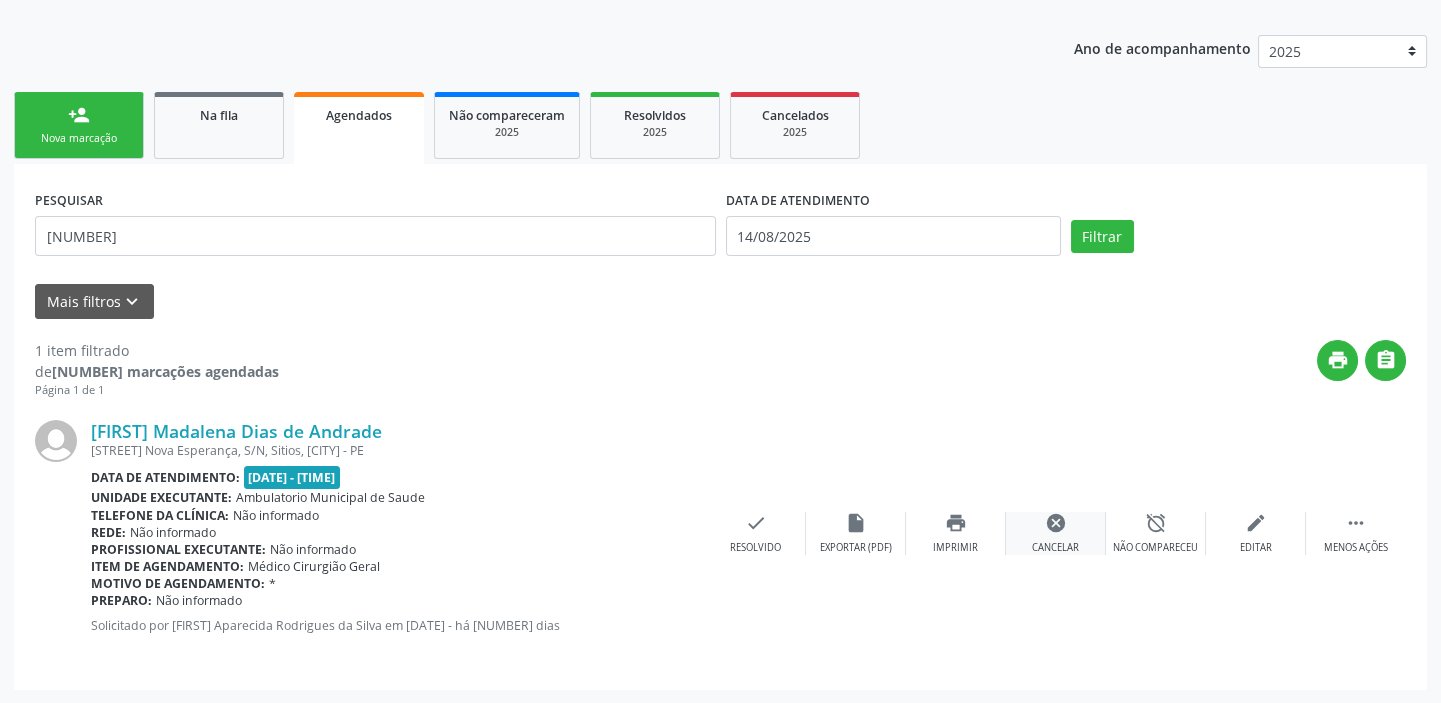 click on "cancel" at bounding box center [1056, 523] 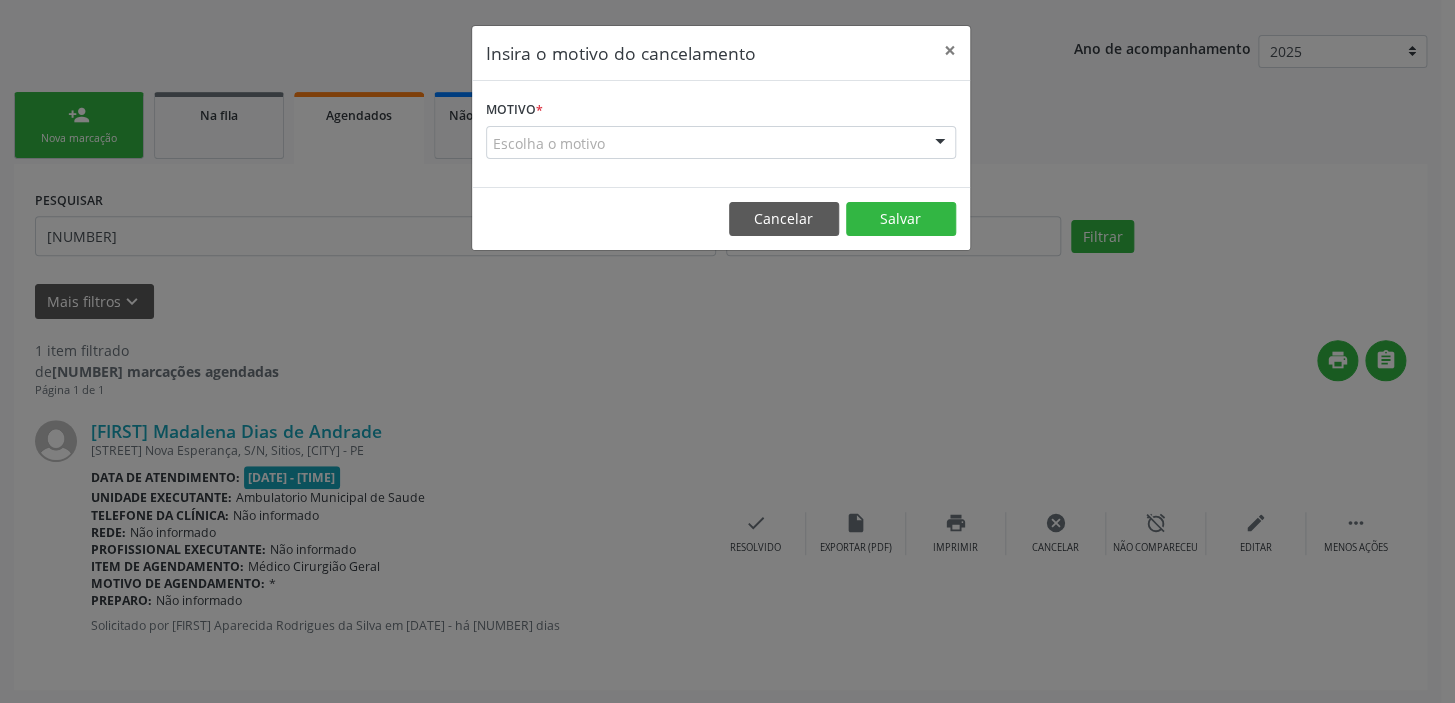click on "Escolha o motivo" at bounding box center [721, 143] 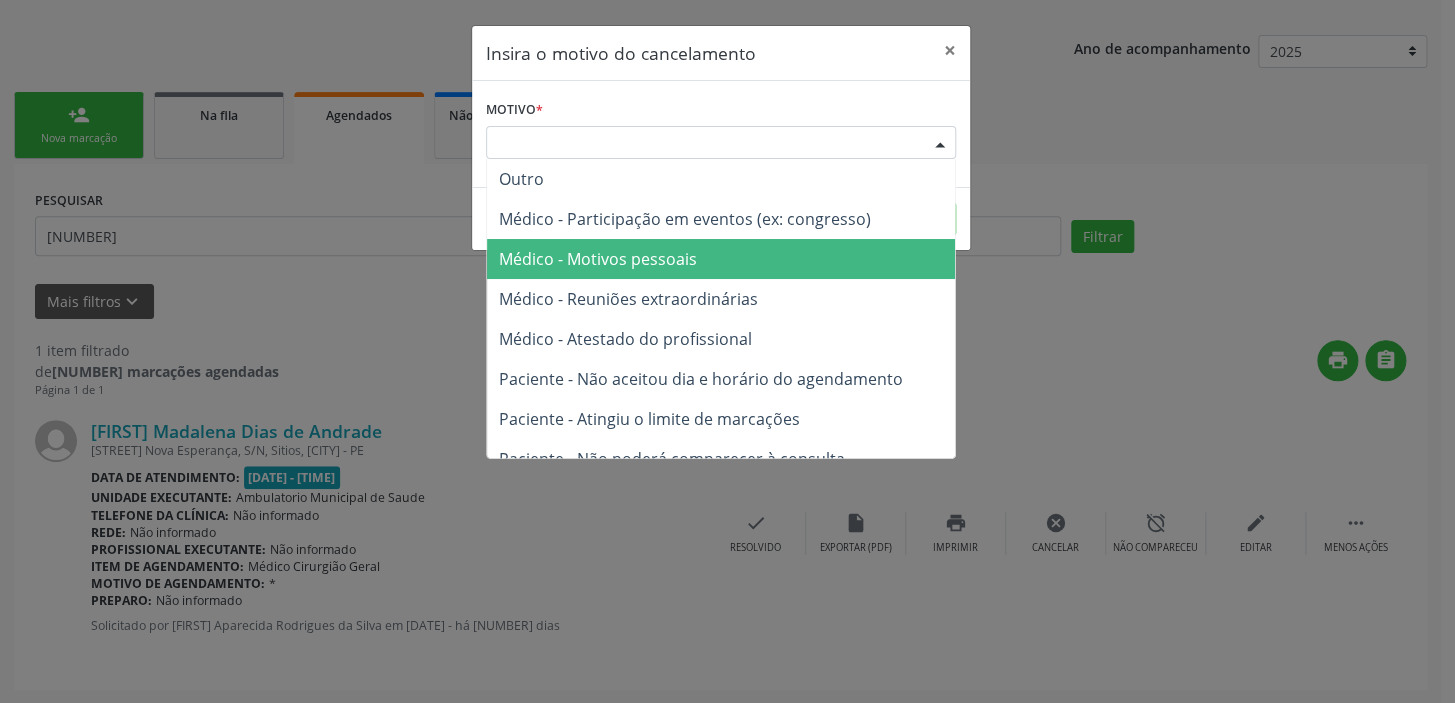 click on "Médico - Motivos pessoais" at bounding box center (598, 259) 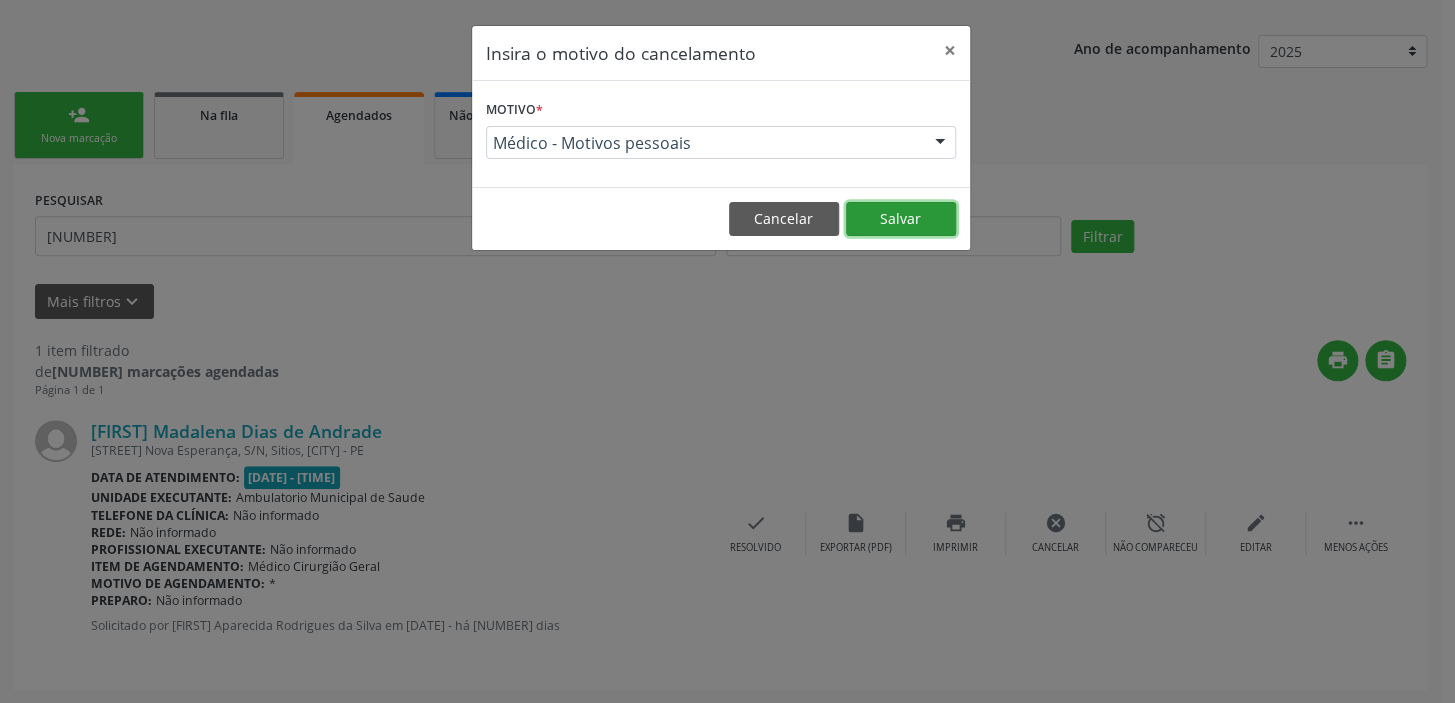 click on "Salvar" at bounding box center [901, 219] 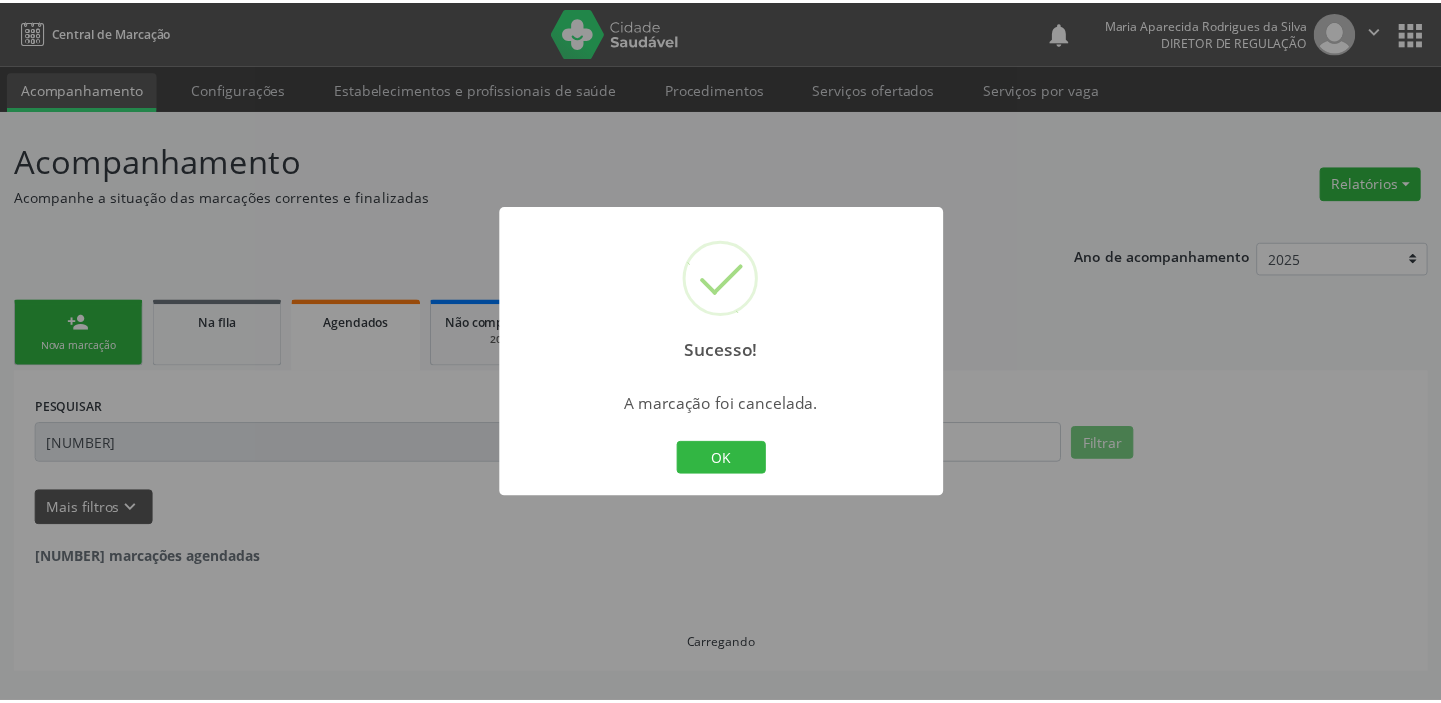 scroll, scrollTop: 0, scrollLeft: 0, axis: both 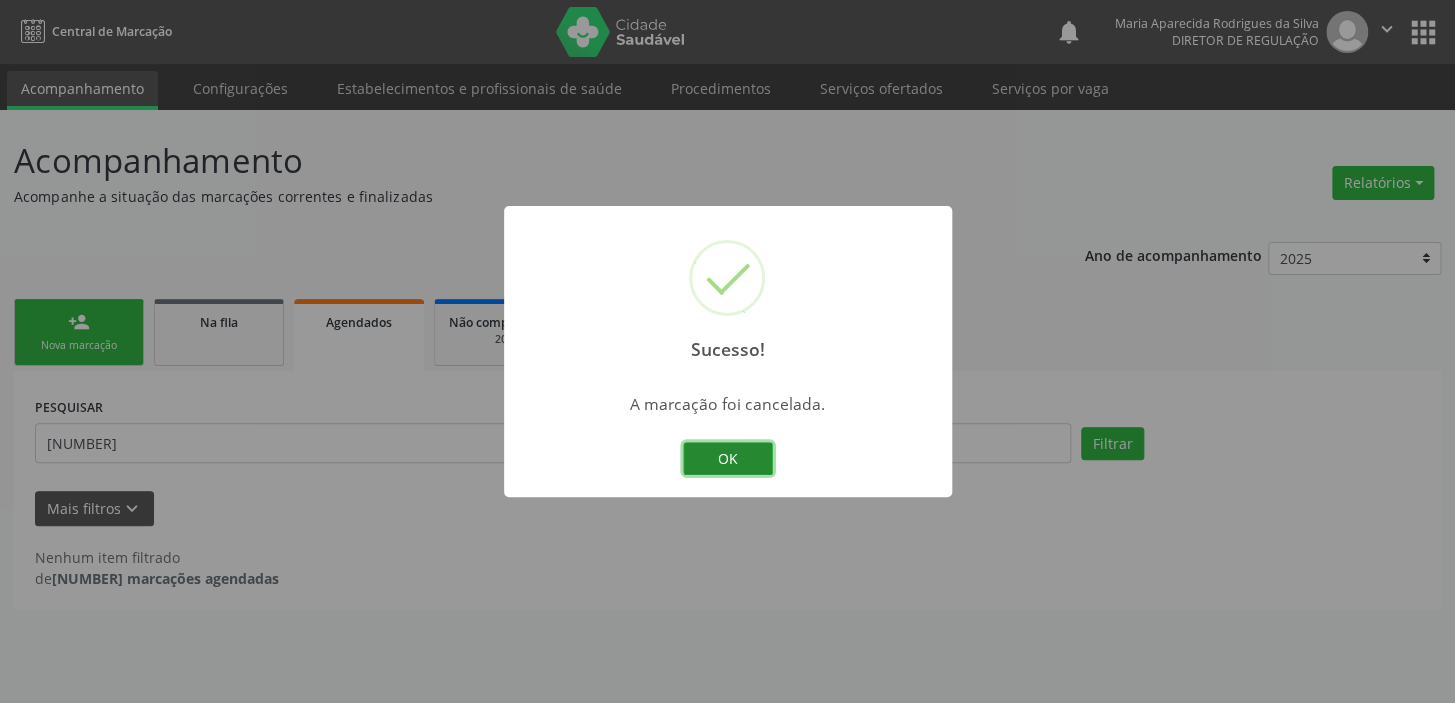 click on "OK" at bounding box center (728, 459) 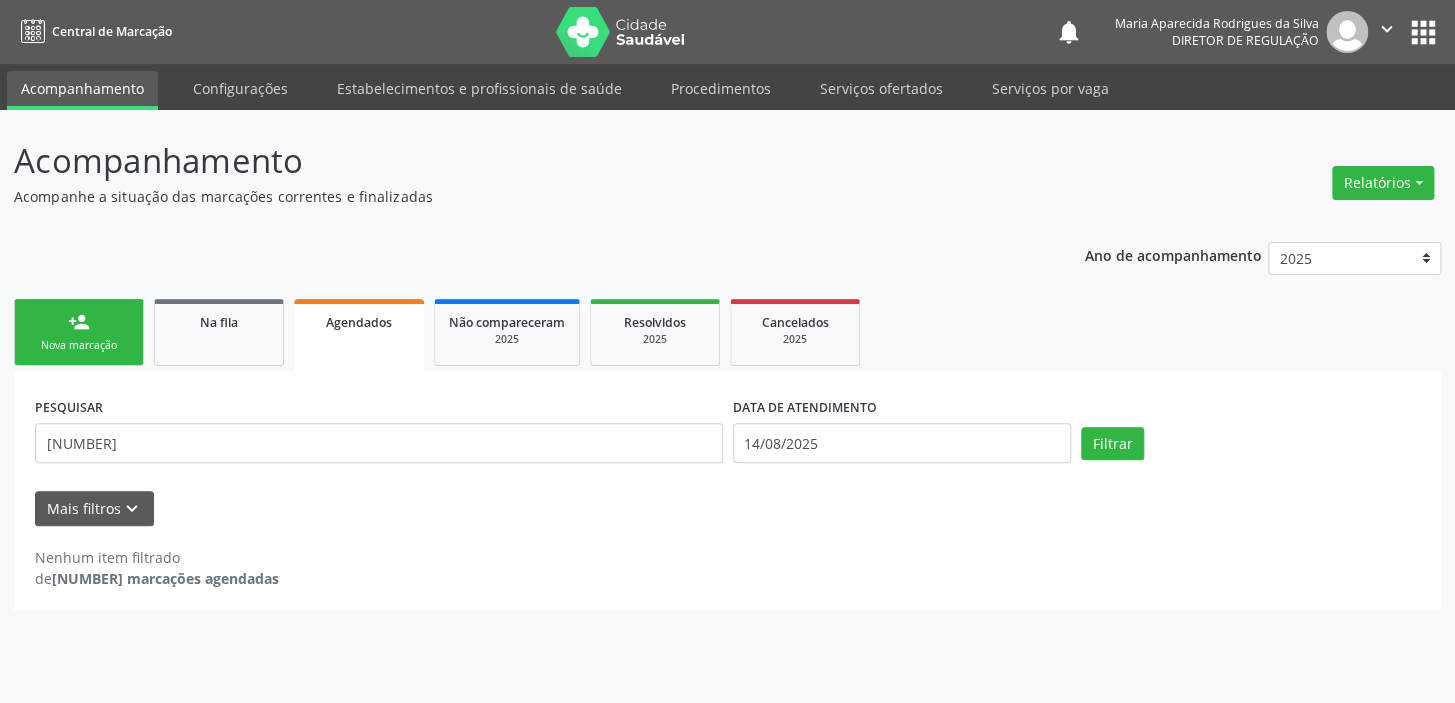 click on "Nova marcação" at bounding box center (79, 345) 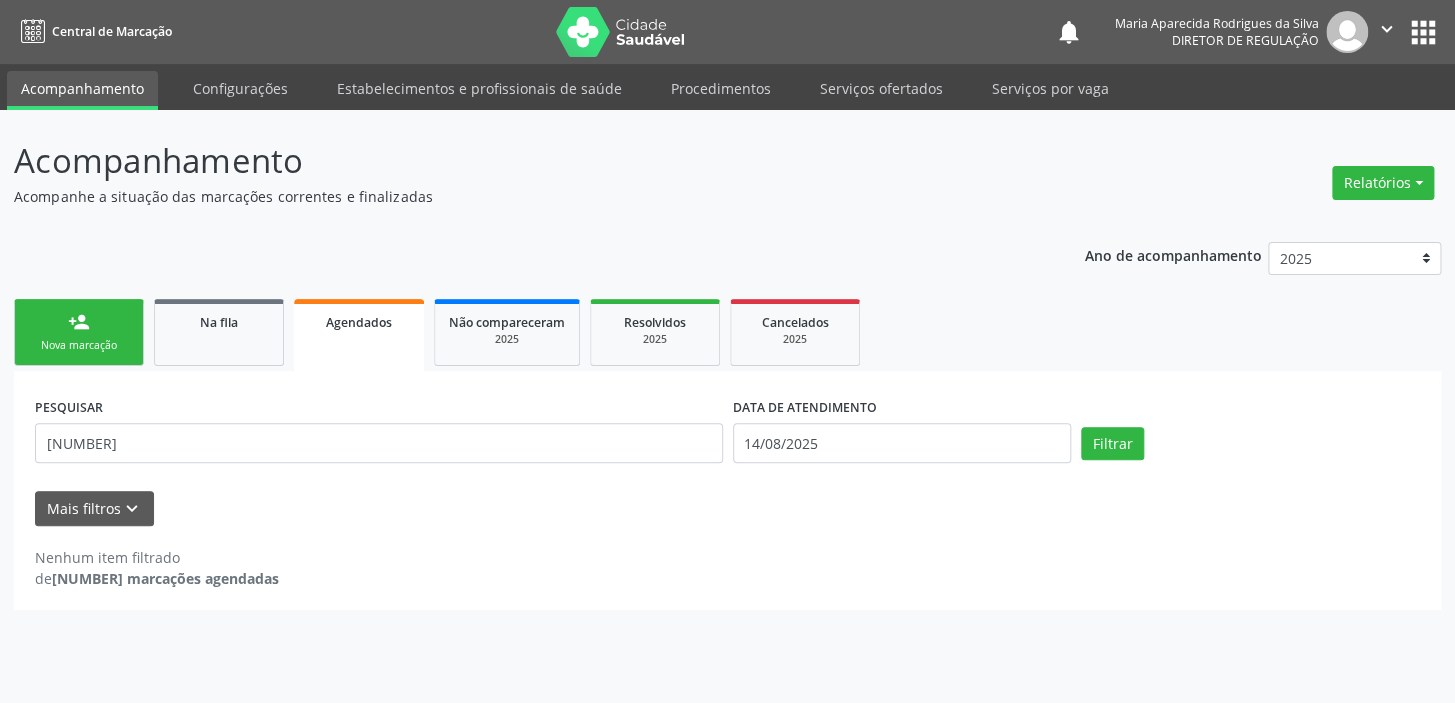 click on "Nova marcação" at bounding box center (79, 345) 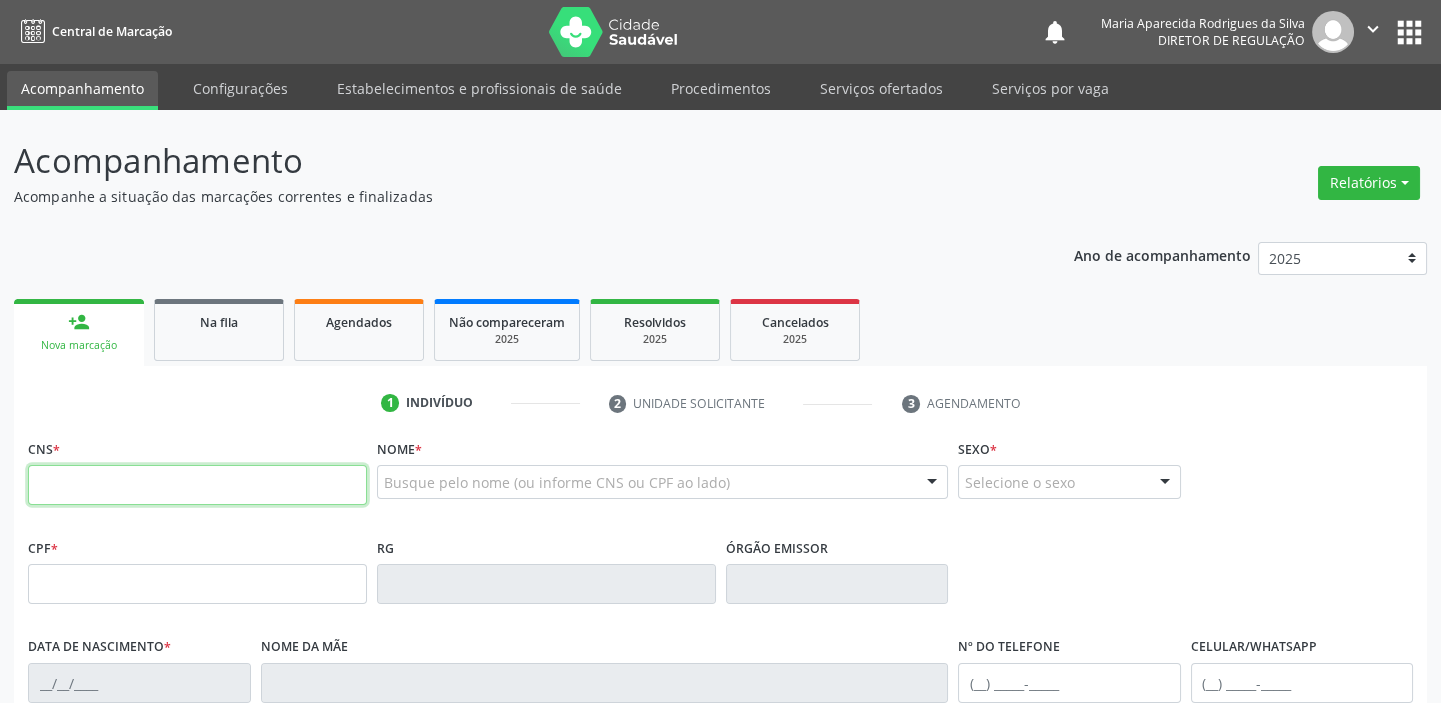 click at bounding box center [197, 485] 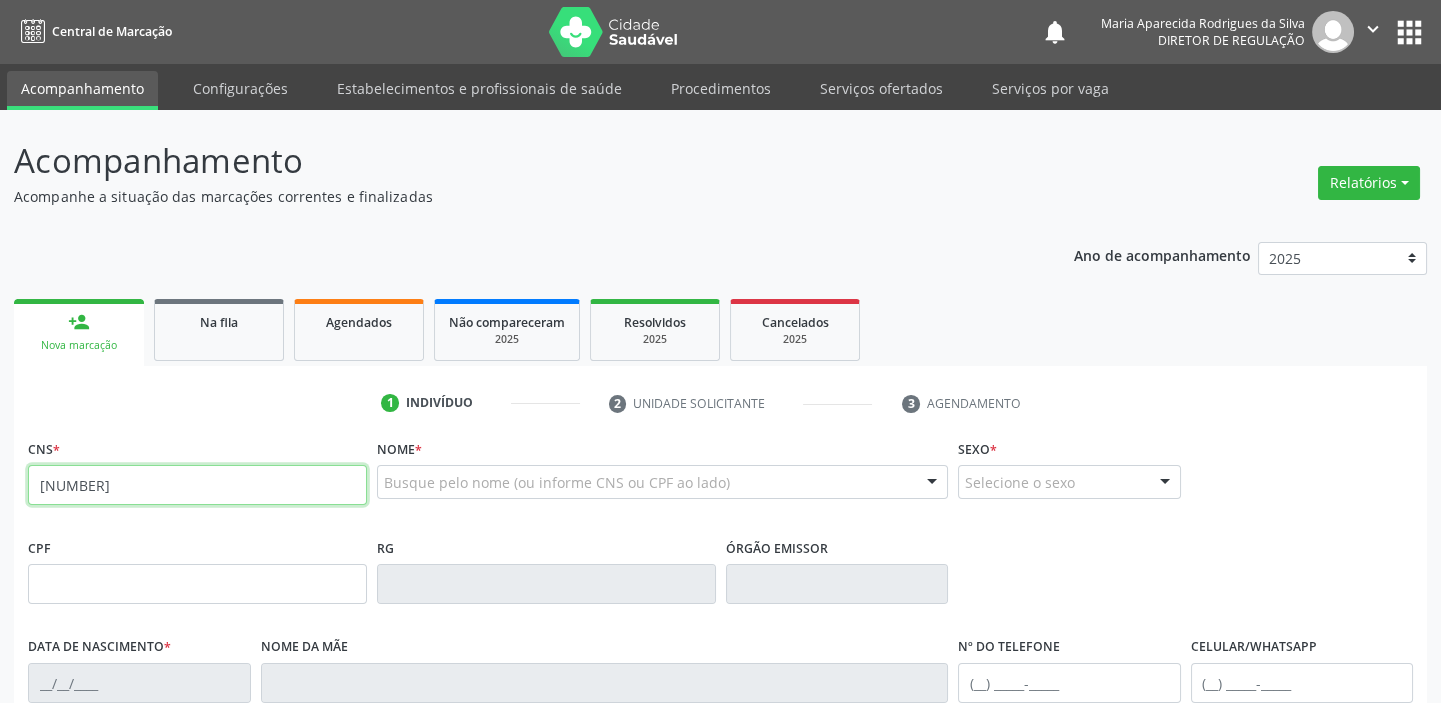 type on "701 8062 5518 1079" 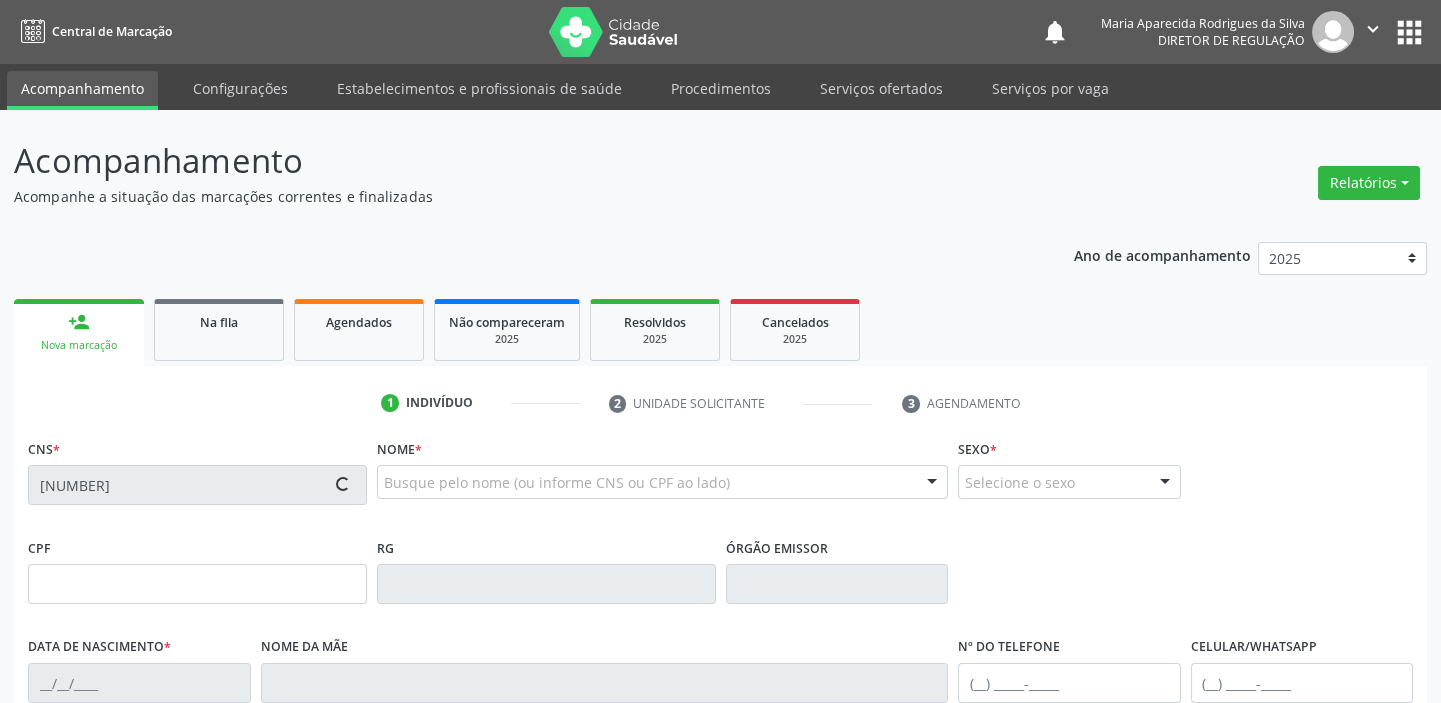 type on "30/04/1985" 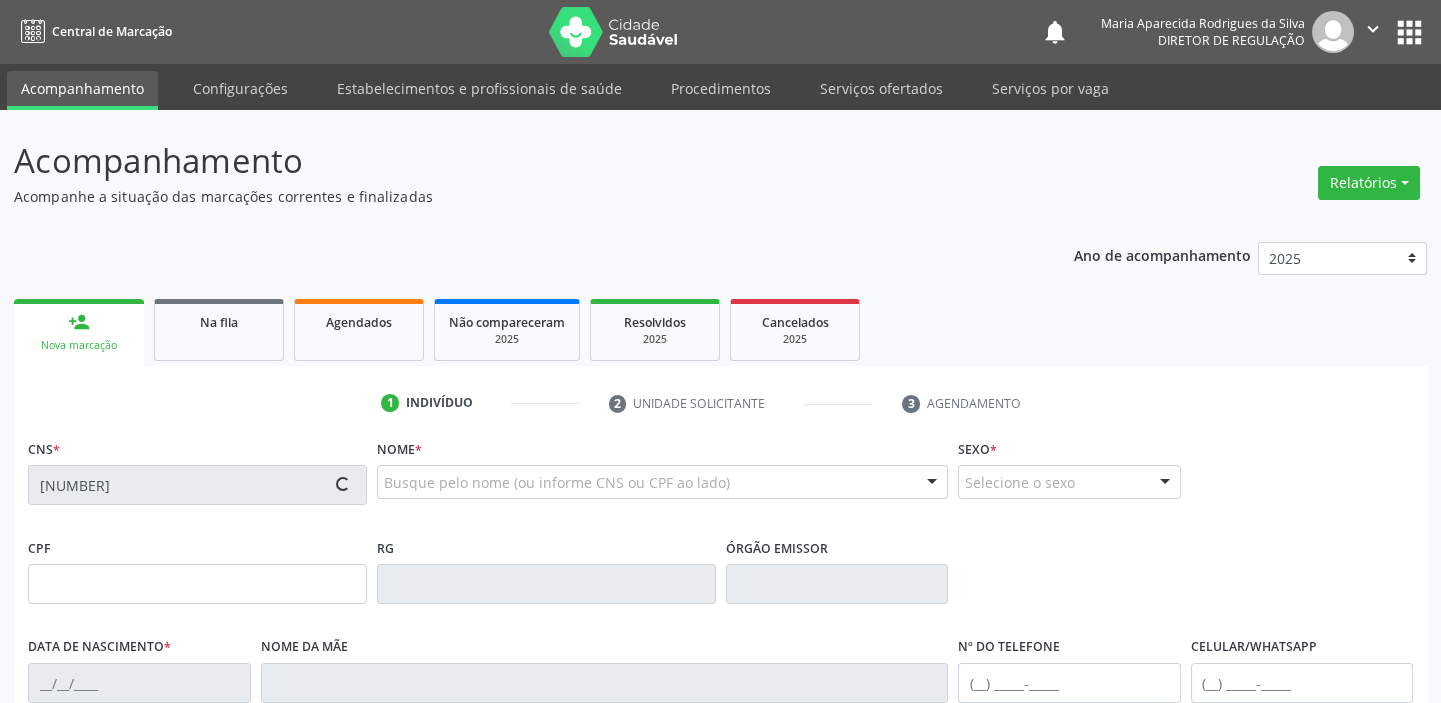 type on "Maria da Luz de Lacerda Barros" 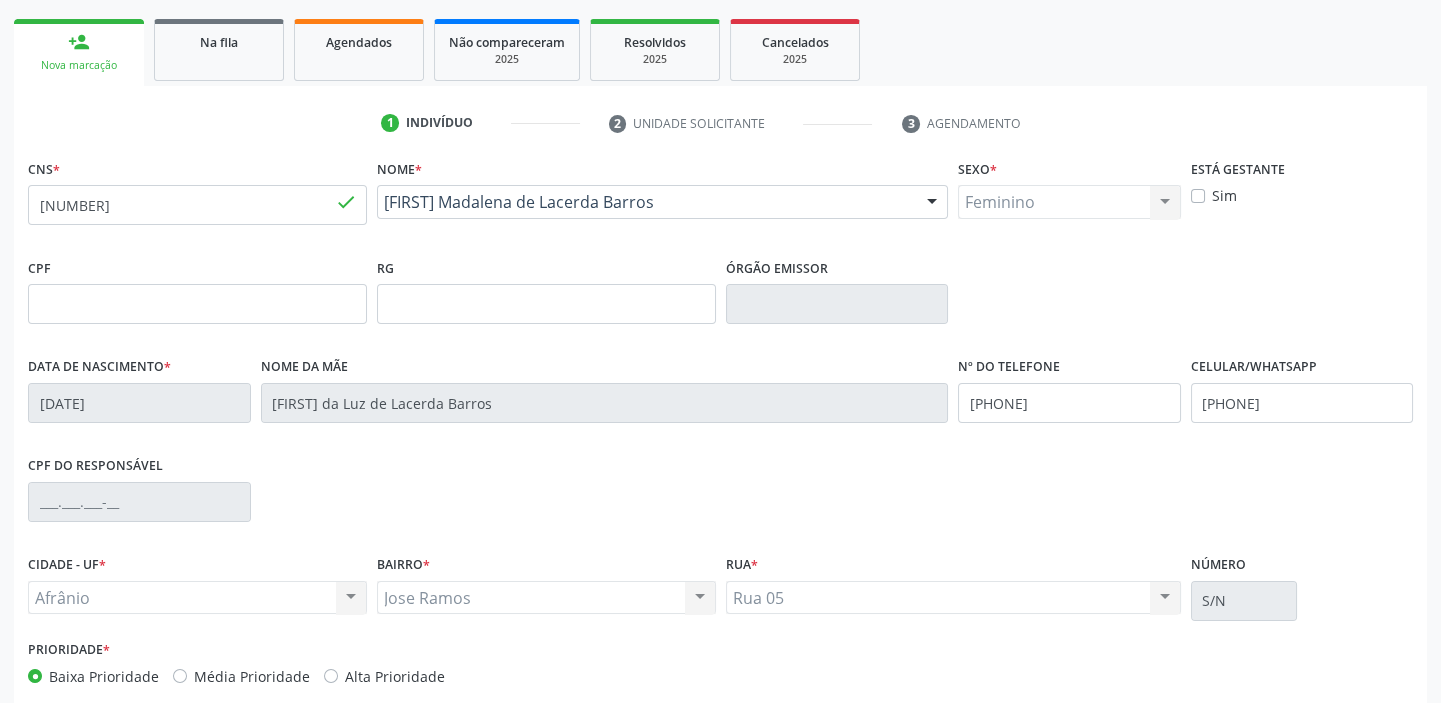 scroll, scrollTop: 380, scrollLeft: 0, axis: vertical 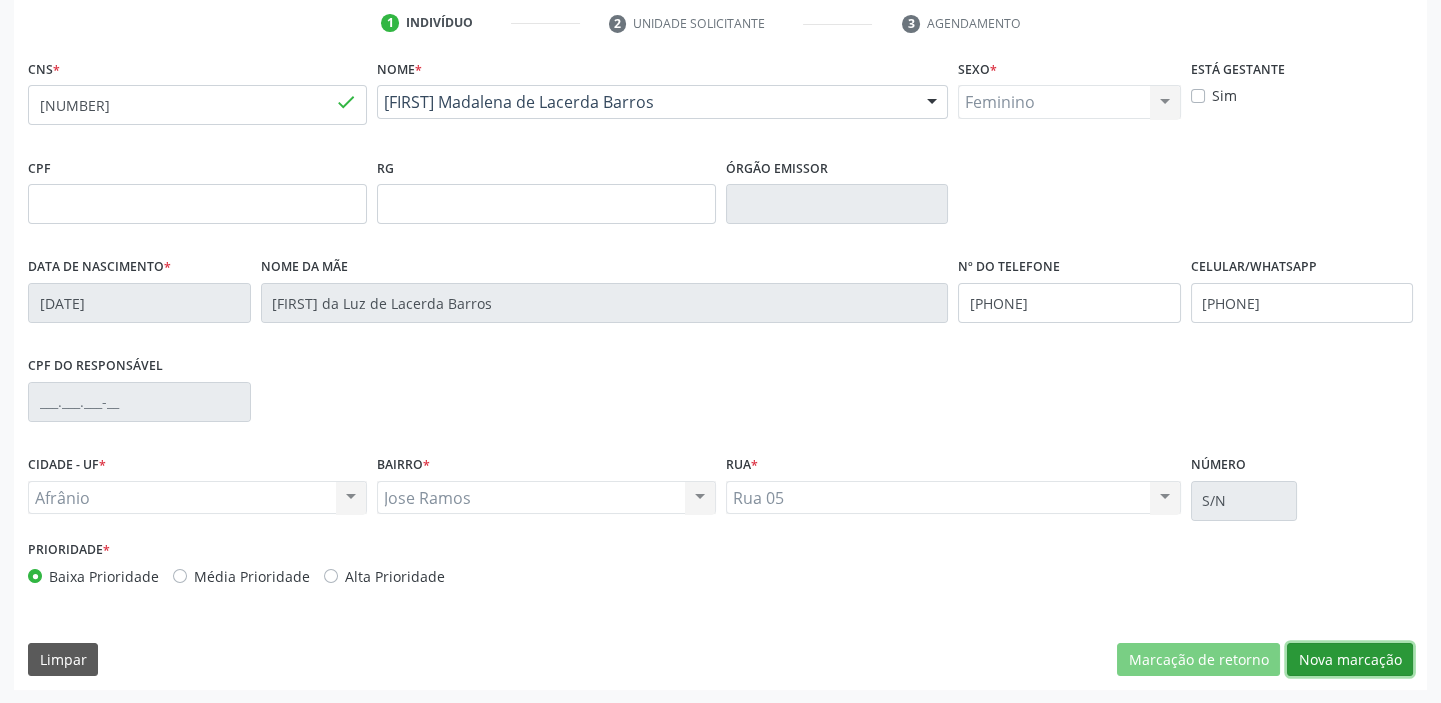 click on "Nova marcação" at bounding box center (1350, 660) 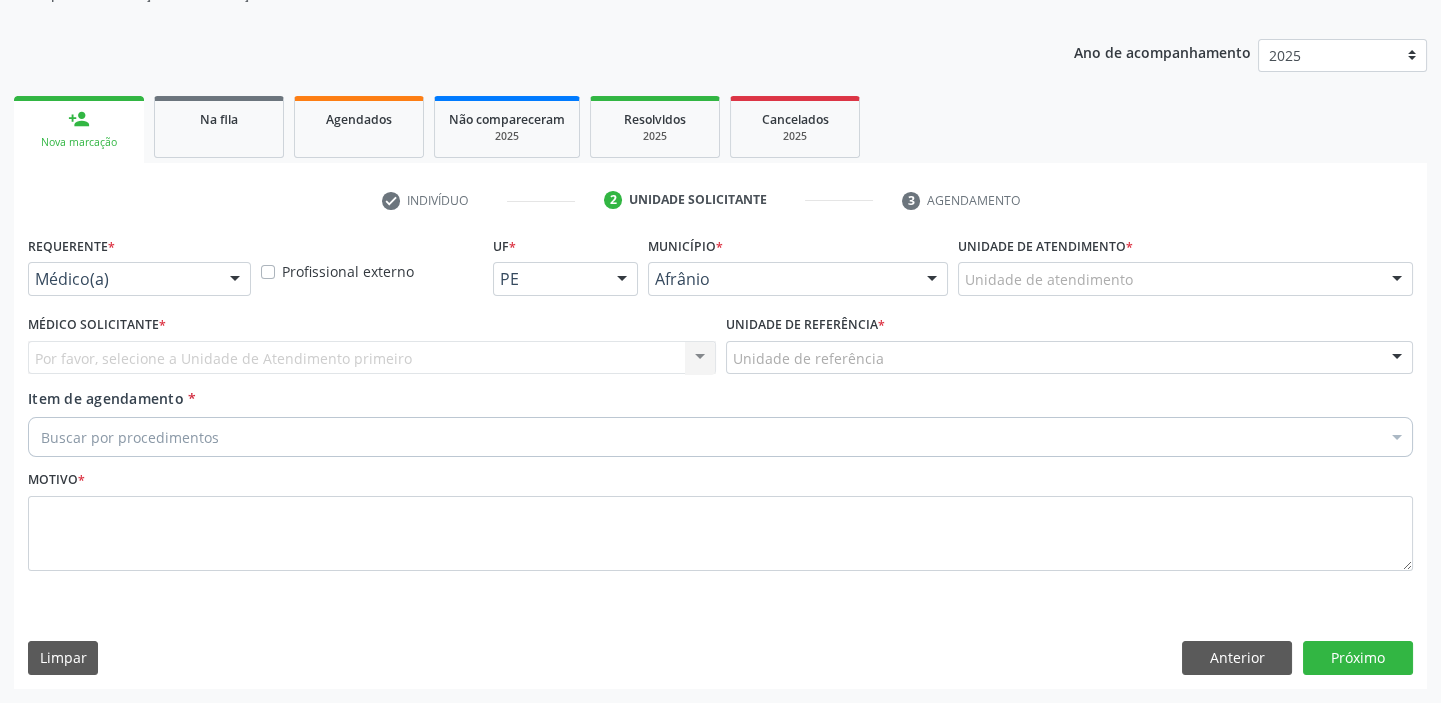 scroll, scrollTop: 201, scrollLeft: 0, axis: vertical 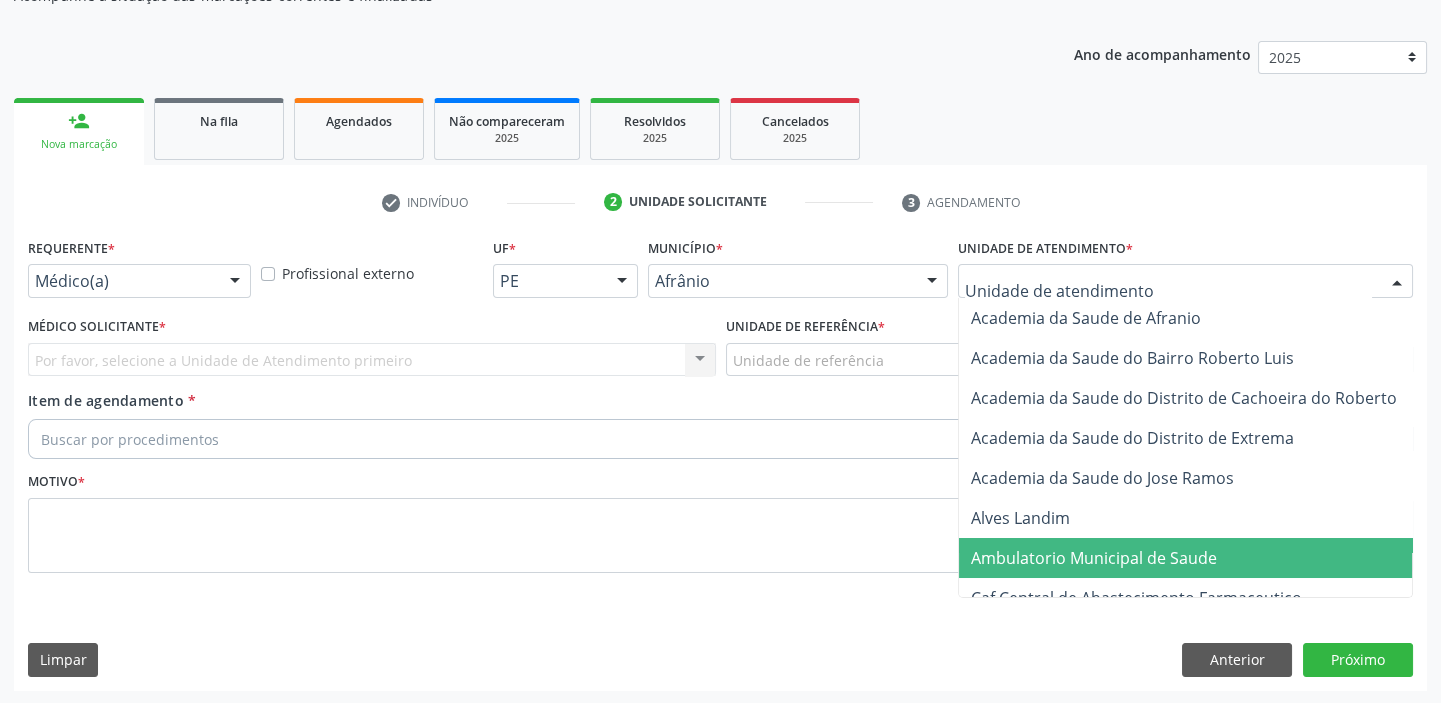 click on "Ambulatorio Municipal de Saude" at bounding box center [1094, 558] 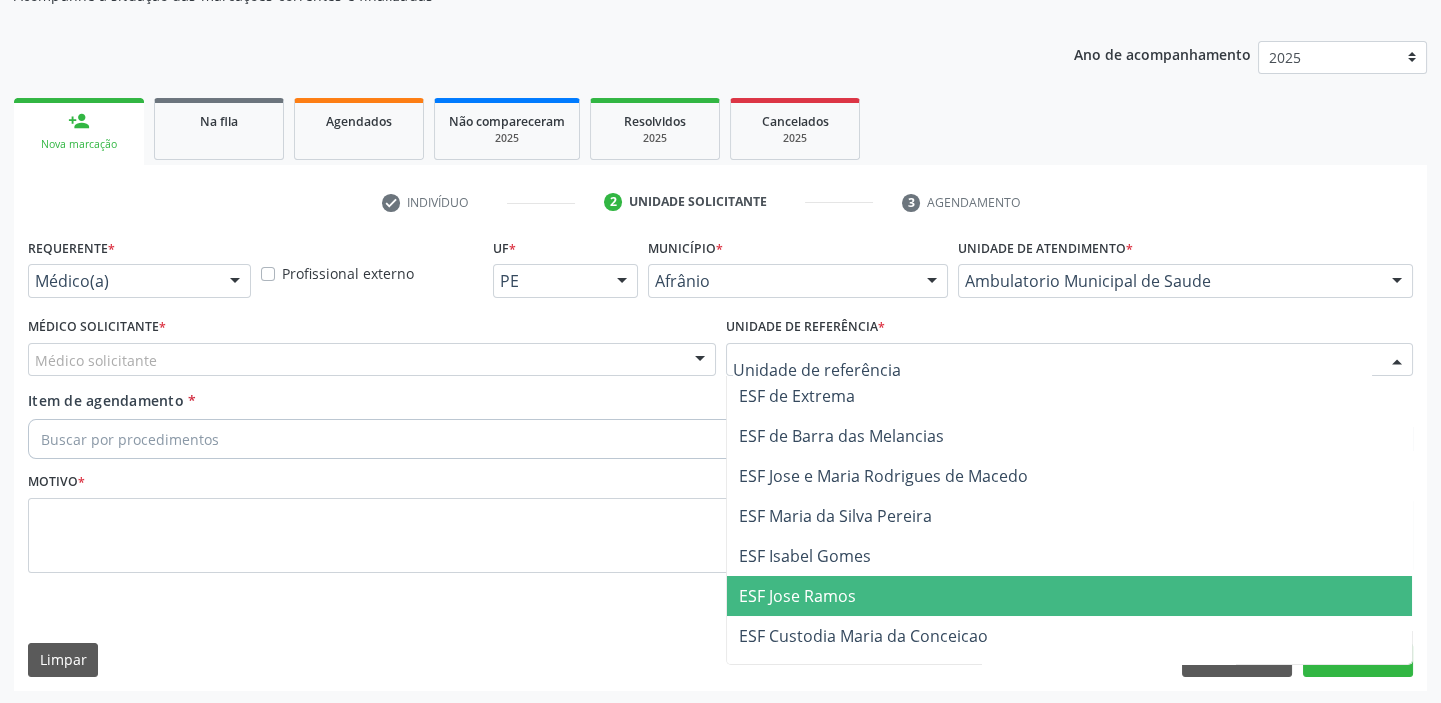 click on "ESF Jose Ramos" at bounding box center [797, 596] 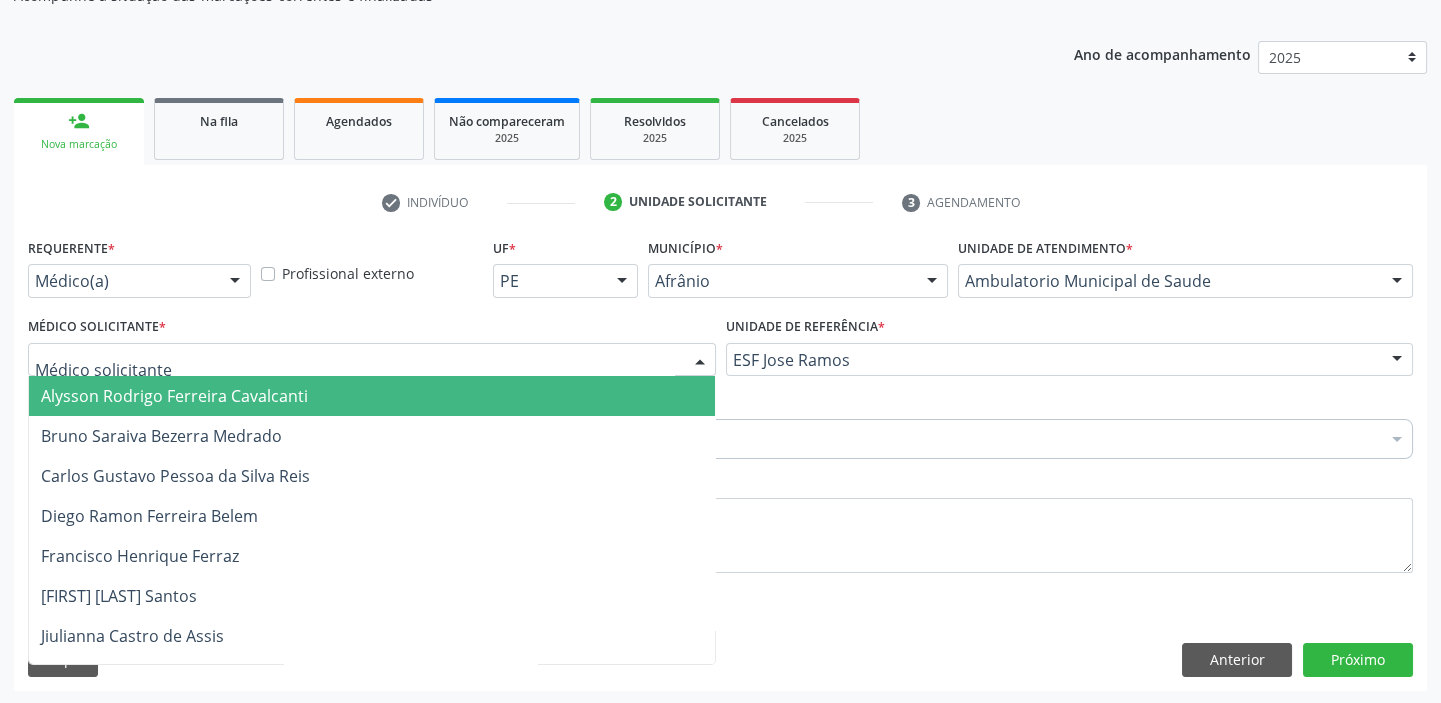 click on "Alysson Rodrigo Ferreira Cavalcanti" at bounding box center [174, 396] 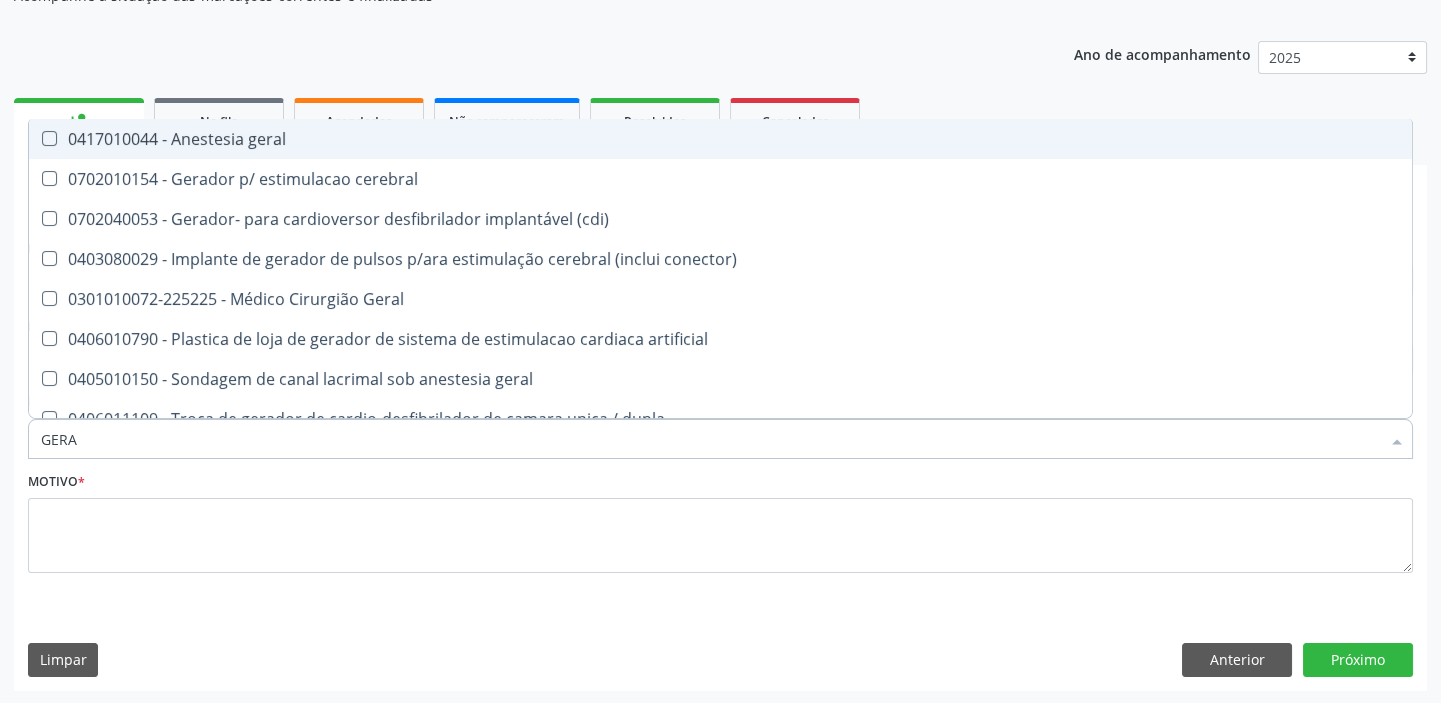 type on "GERAL" 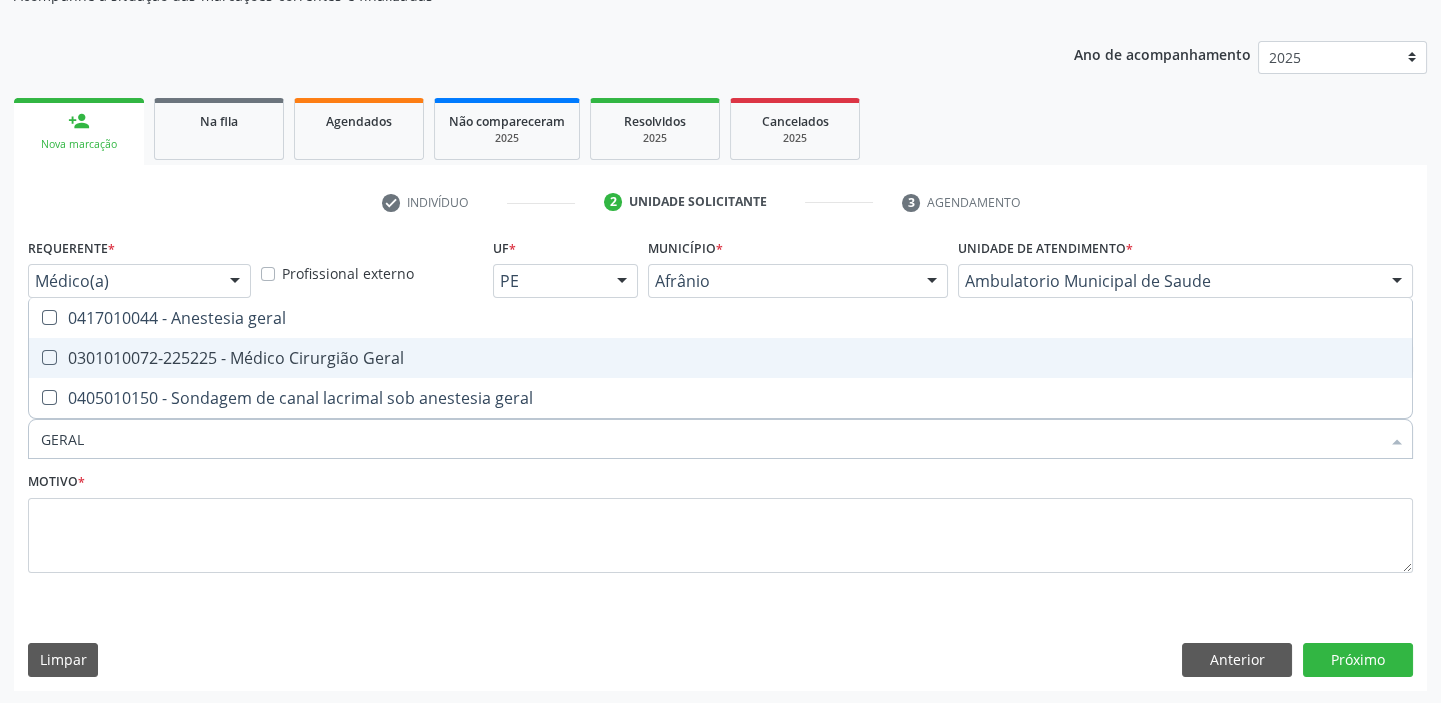 click on "0301010072-225225 - Médico Cirurgião Geral" at bounding box center [720, 358] 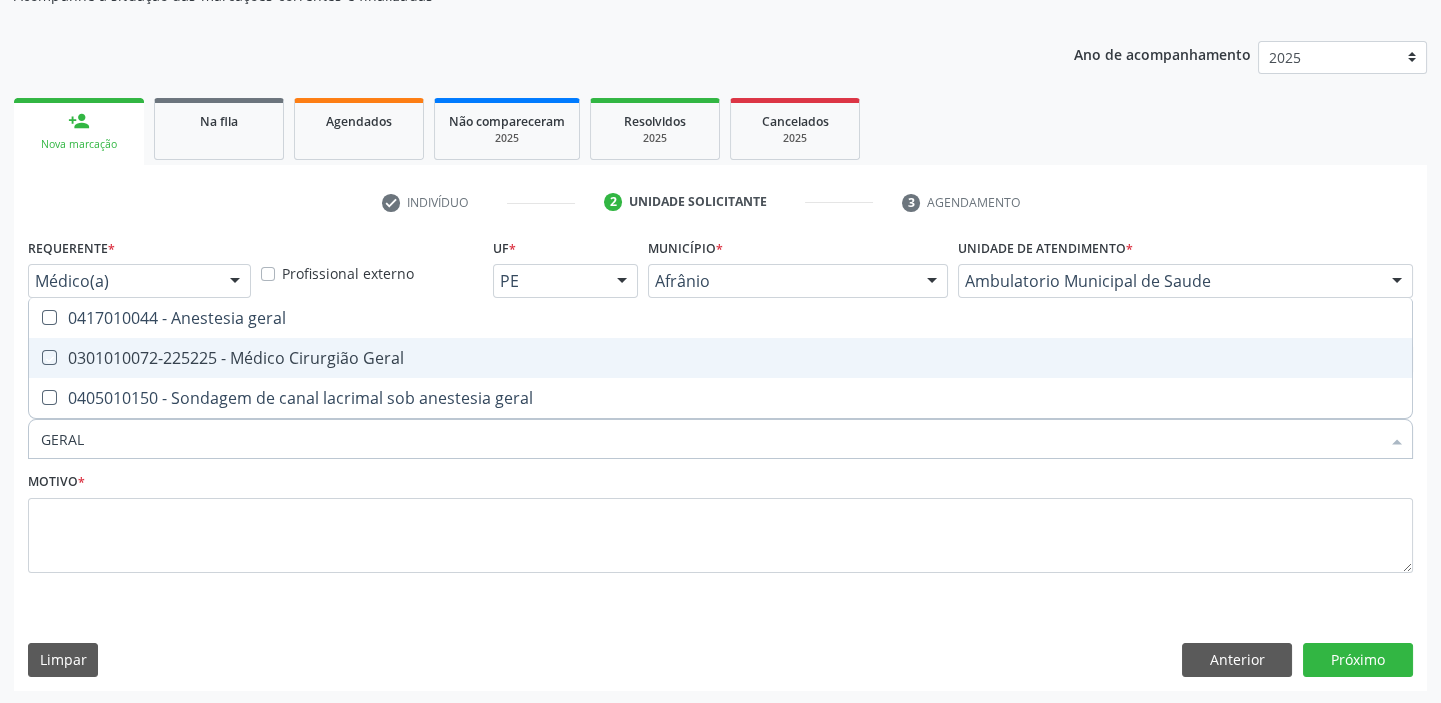 checkbox on "true" 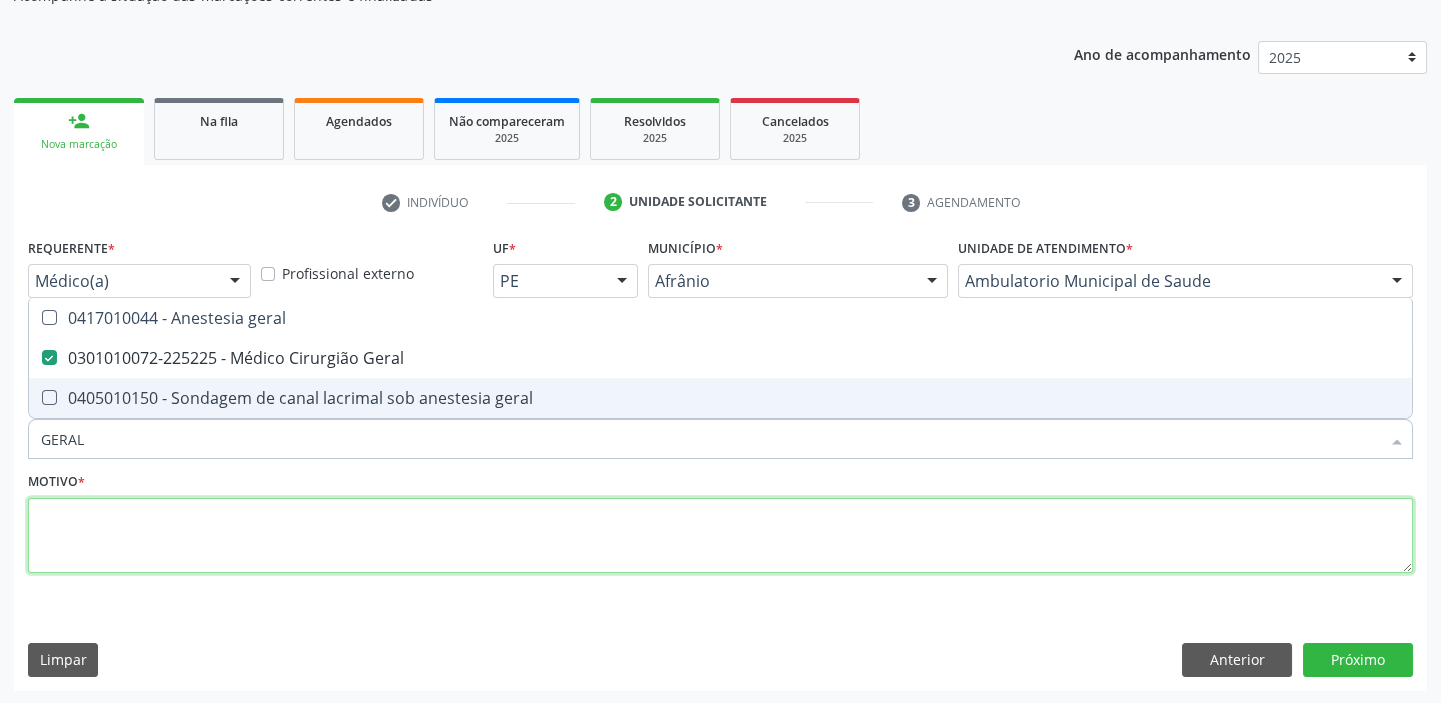 click at bounding box center (720, 536) 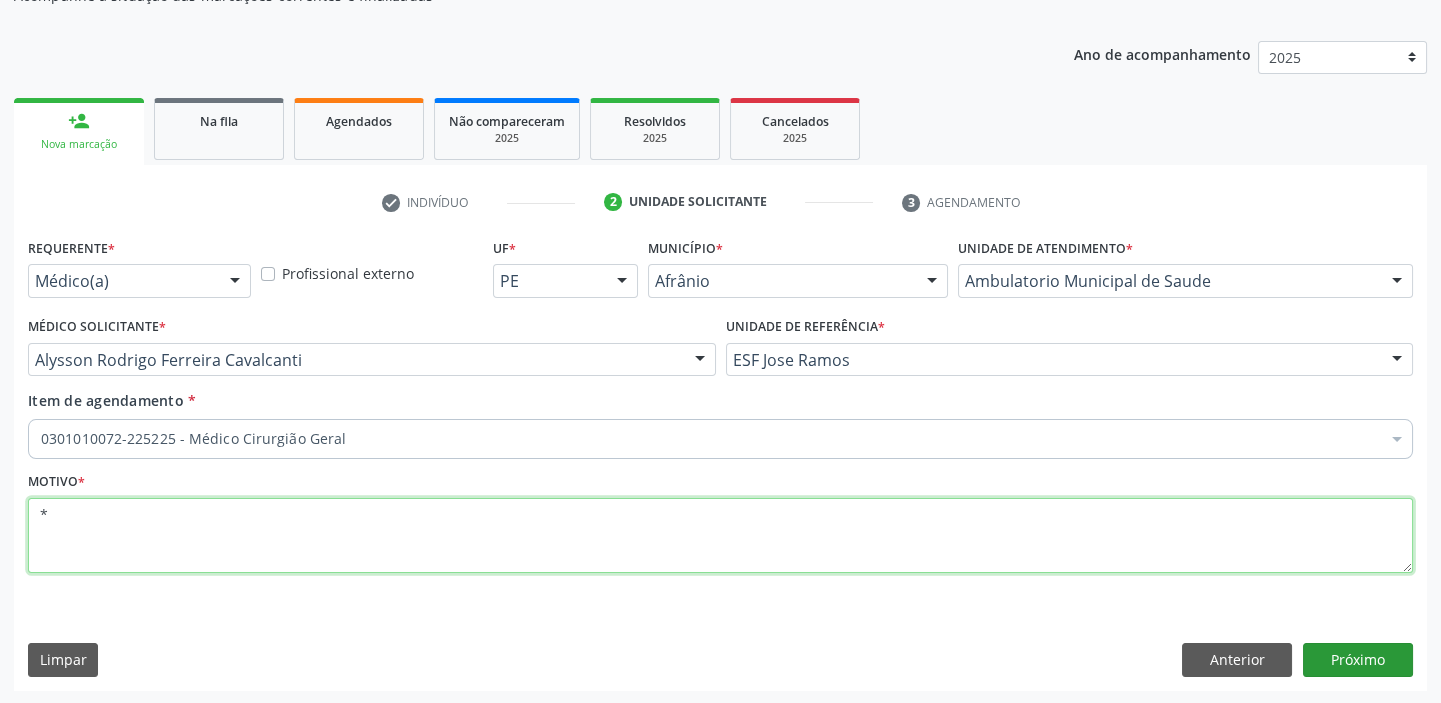 type on "*" 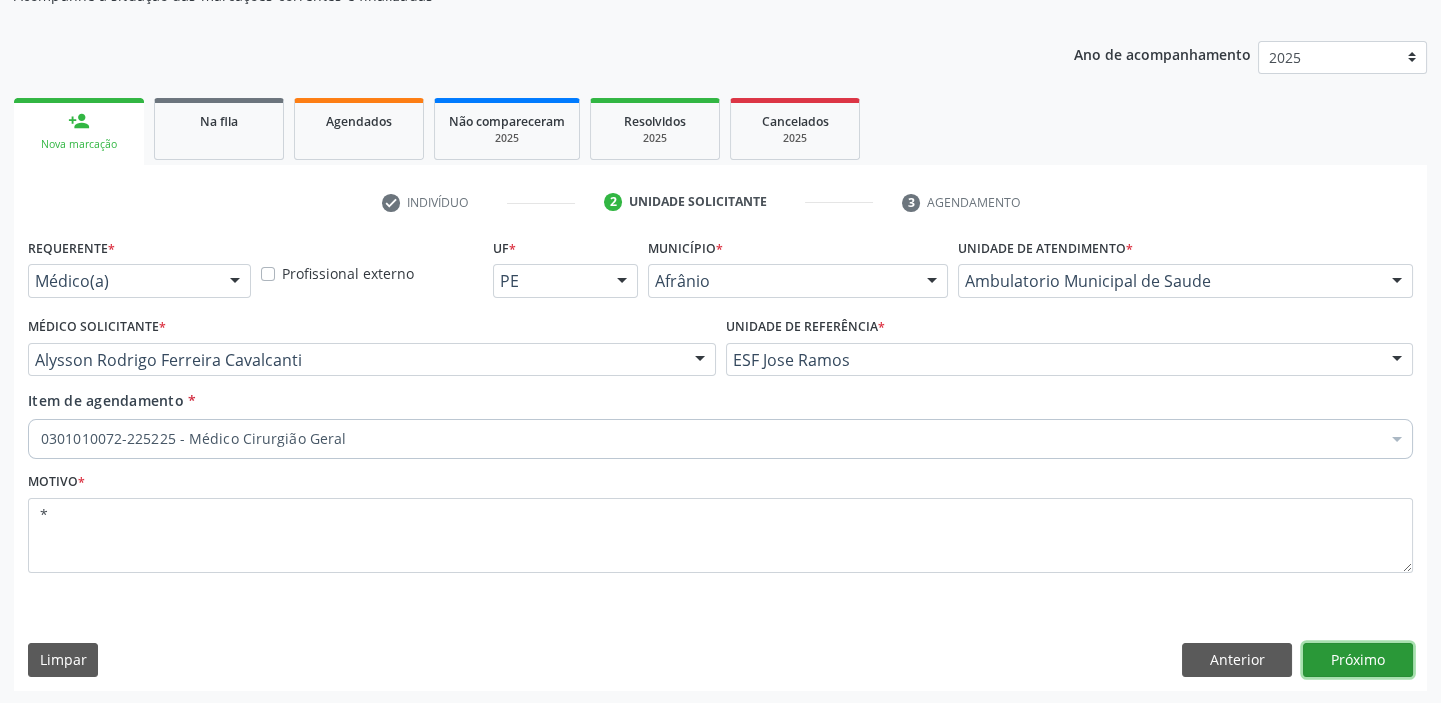 click on "Próximo" at bounding box center (1358, 660) 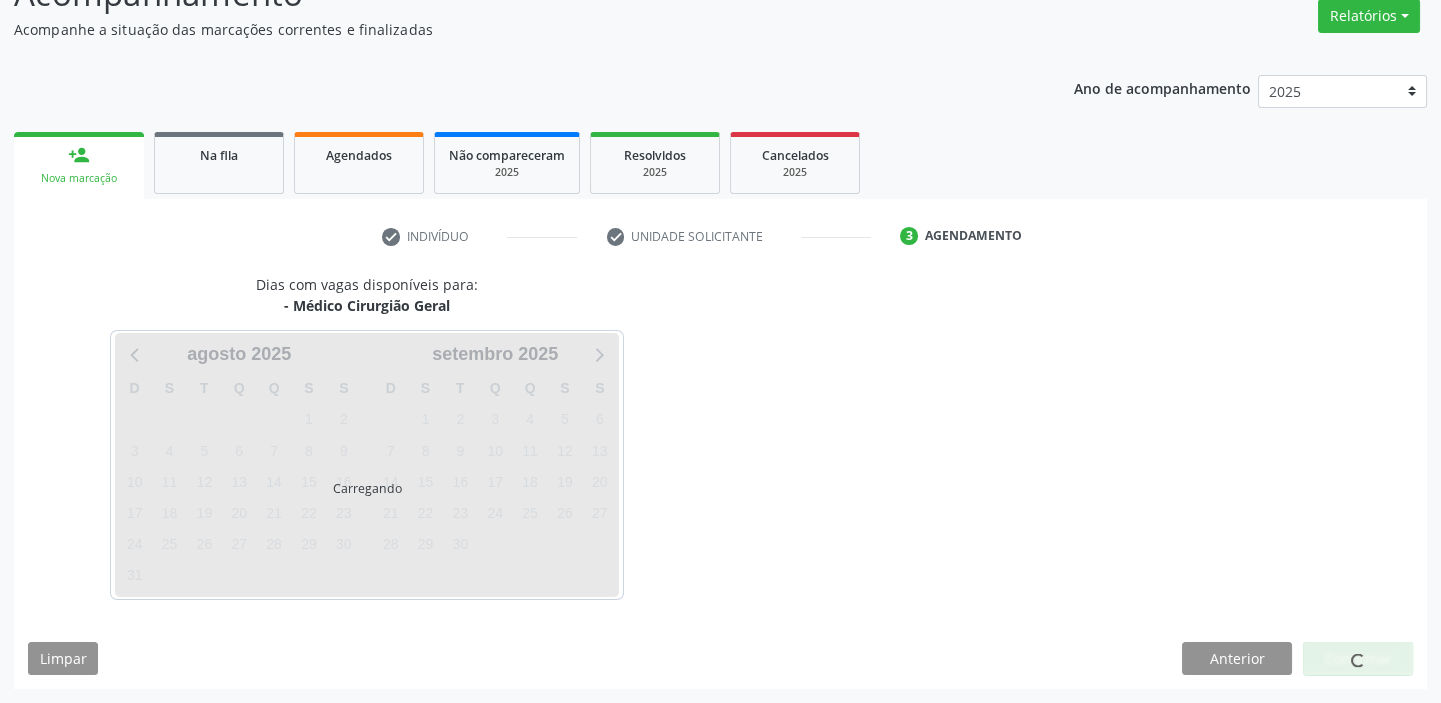 scroll, scrollTop: 166, scrollLeft: 0, axis: vertical 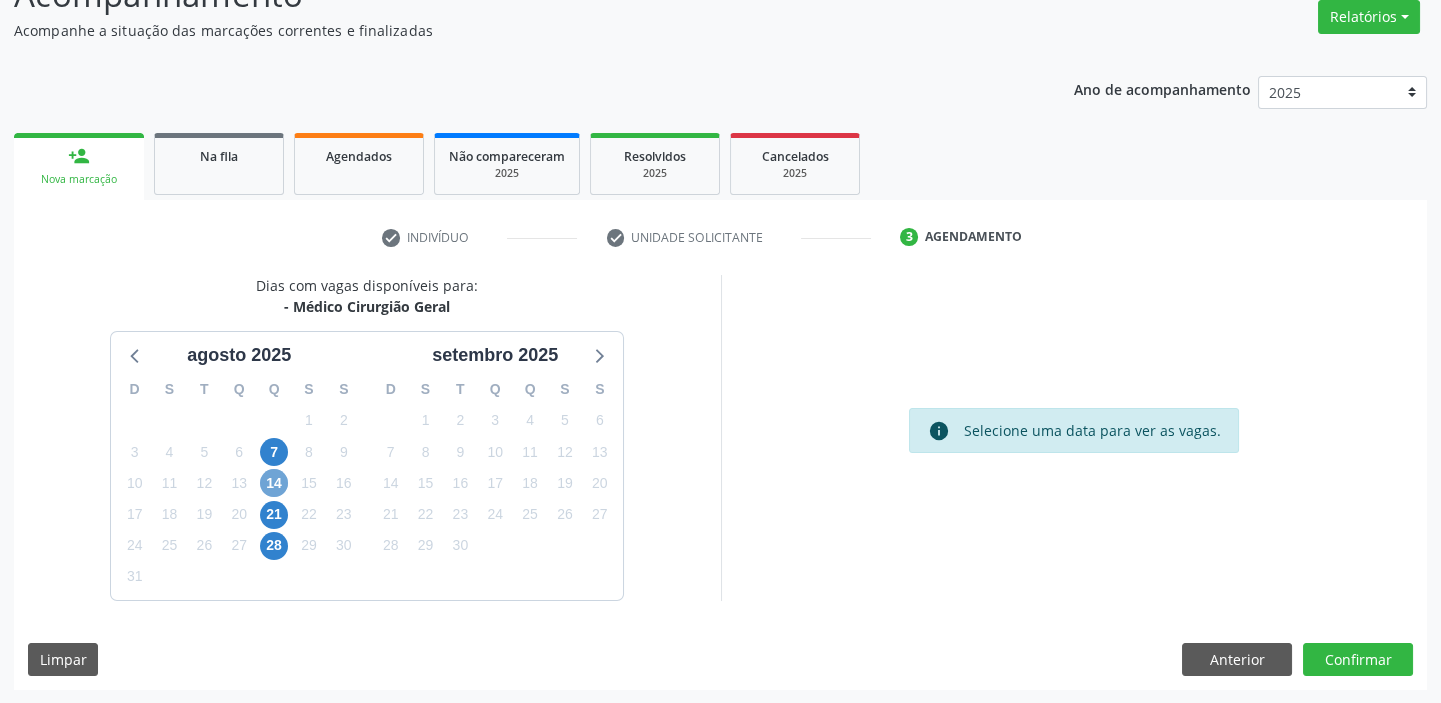 click on "14" at bounding box center (274, 483) 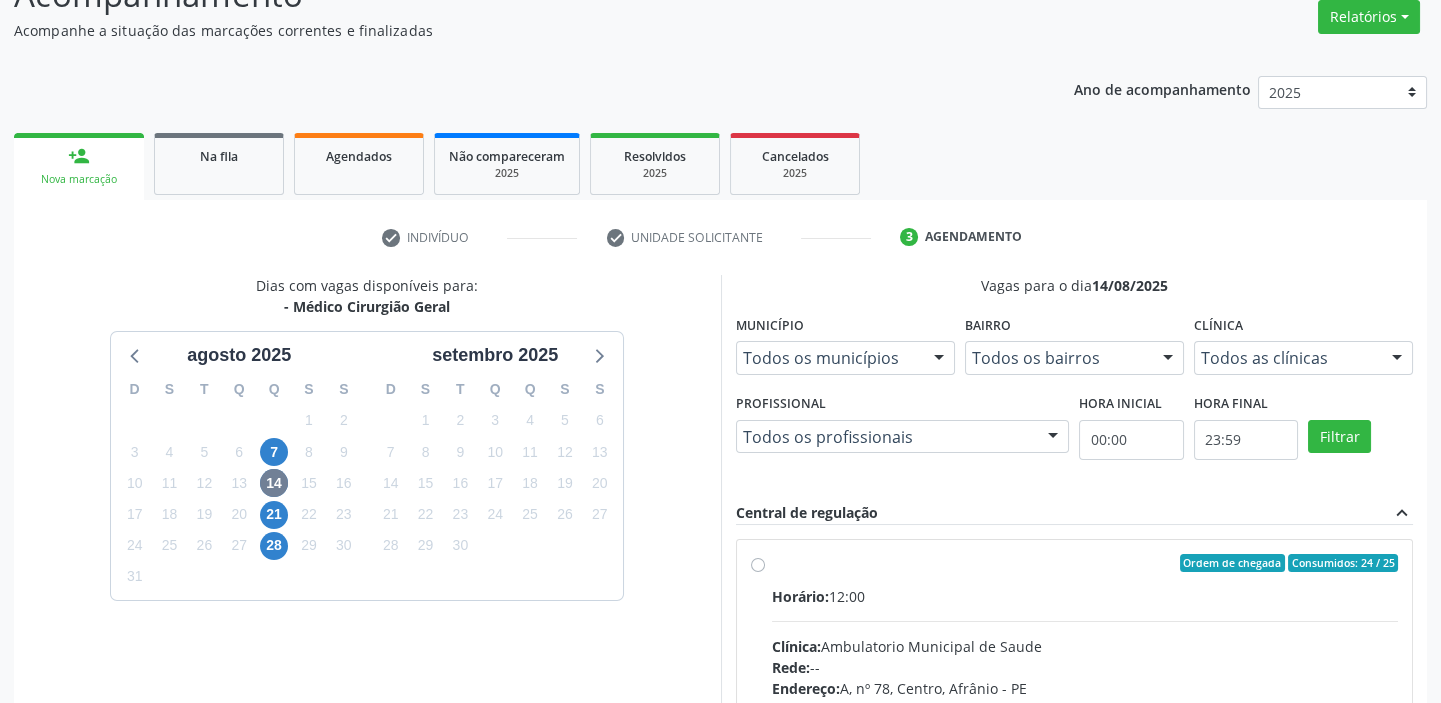 drag, startPoint x: 1067, startPoint y: 632, endPoint x: 1079, endPoint y: 609, distance: 25.942244 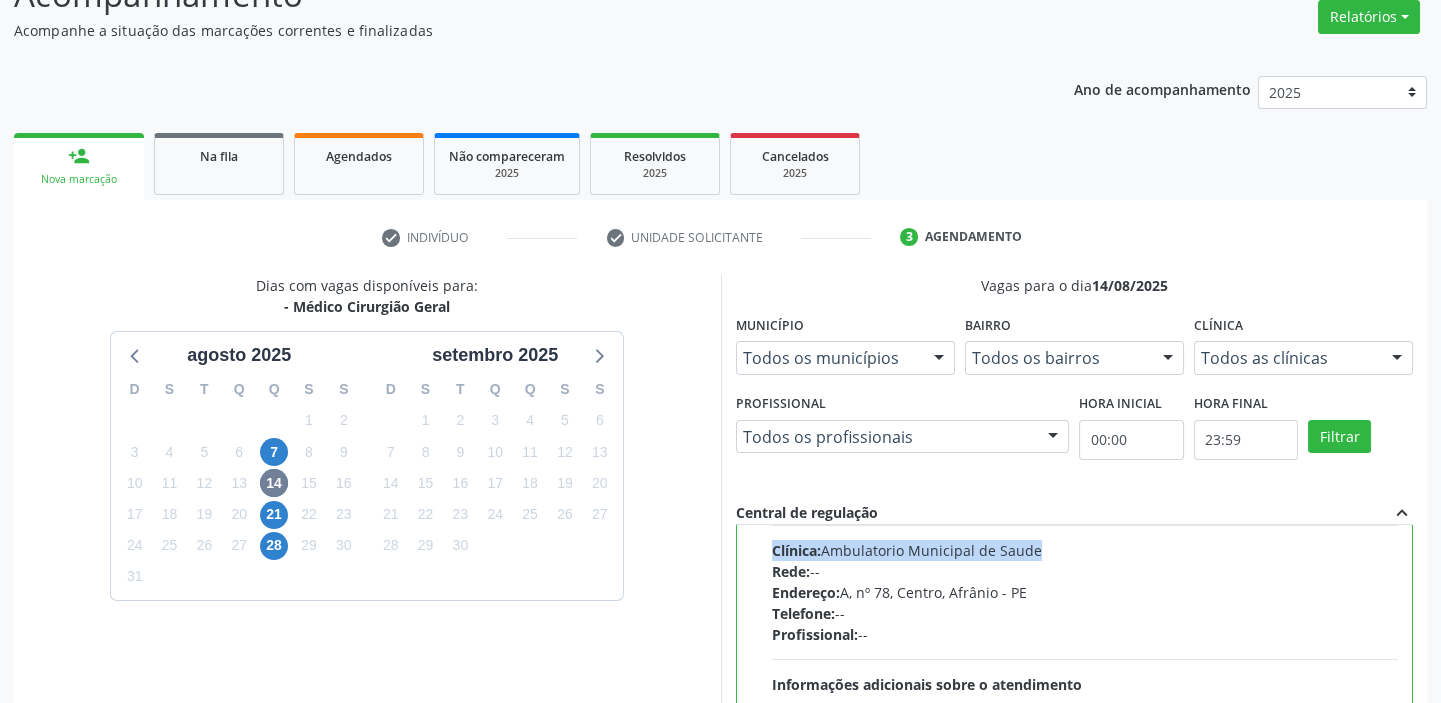 scroll, scrollTop: 99, scrollLeft: 0, axis: vertical 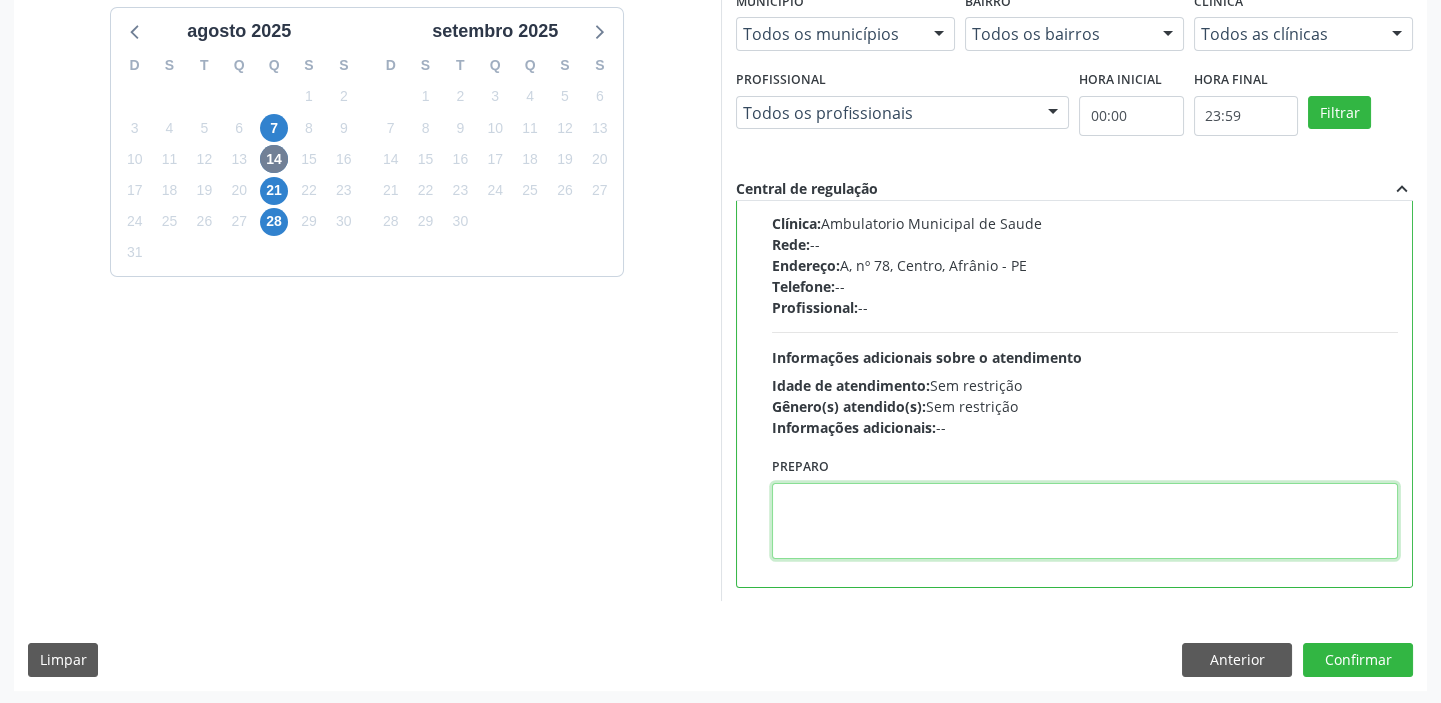 drag, startPoint x: 926, startPoint y: 530, endPoint x: 1064, endPoint y: 567, distance: 142.87407 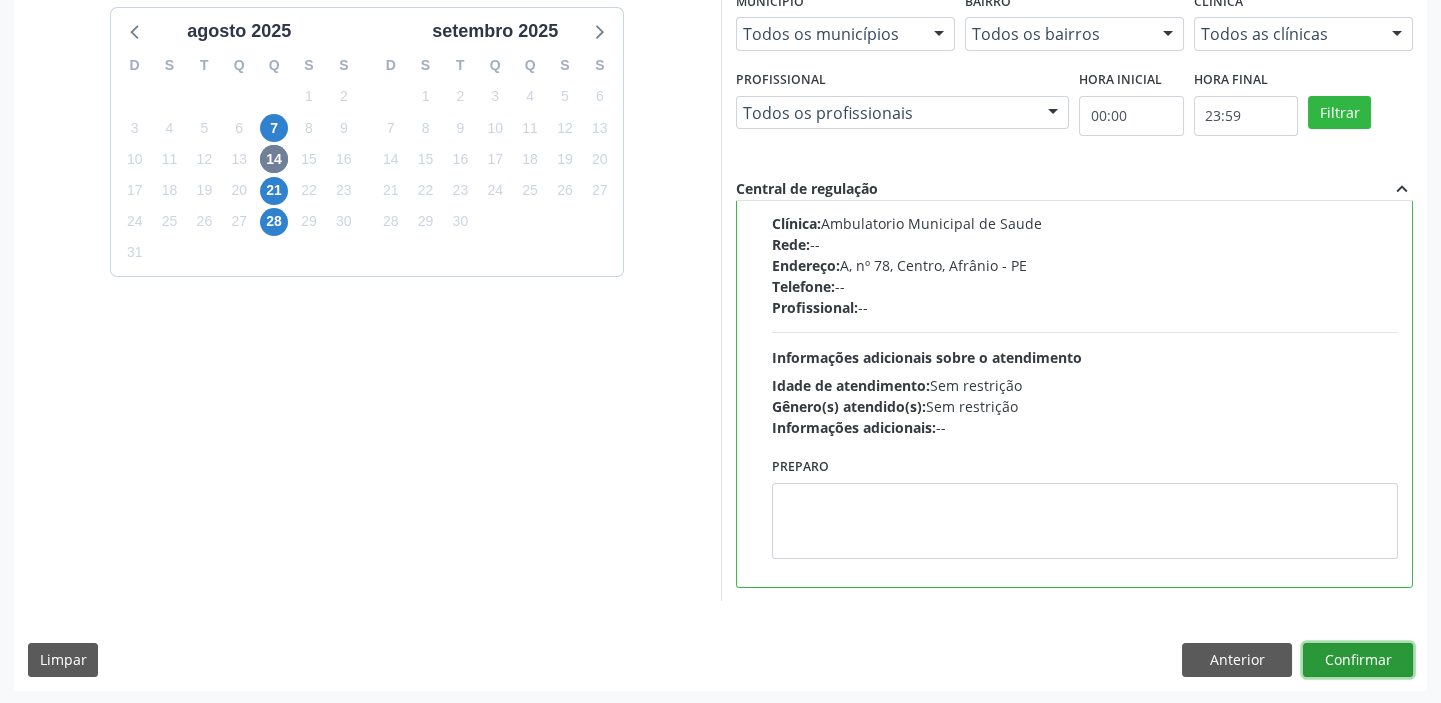 click on "Confirmar" at bounding box center (1358, 660) 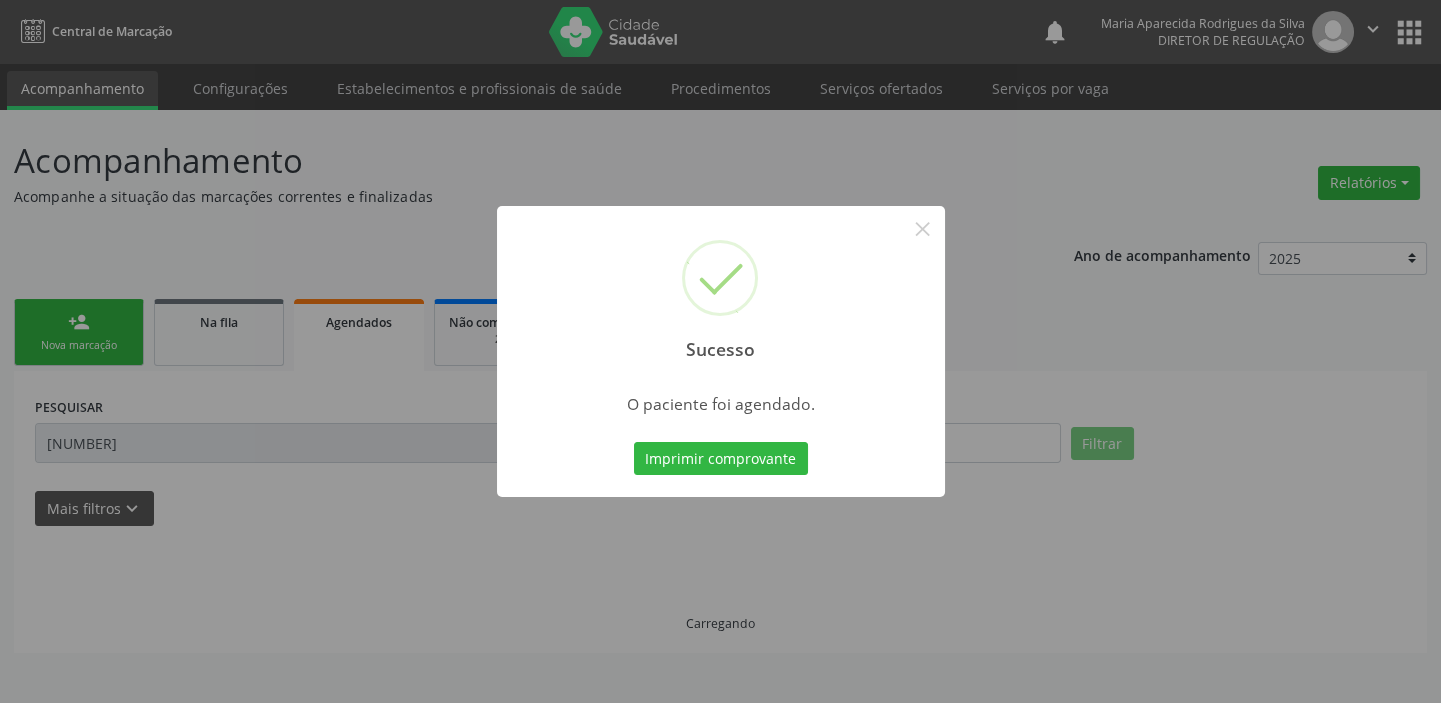 scroll, scrollTop: 0, scrollLeft: 0, axis: both 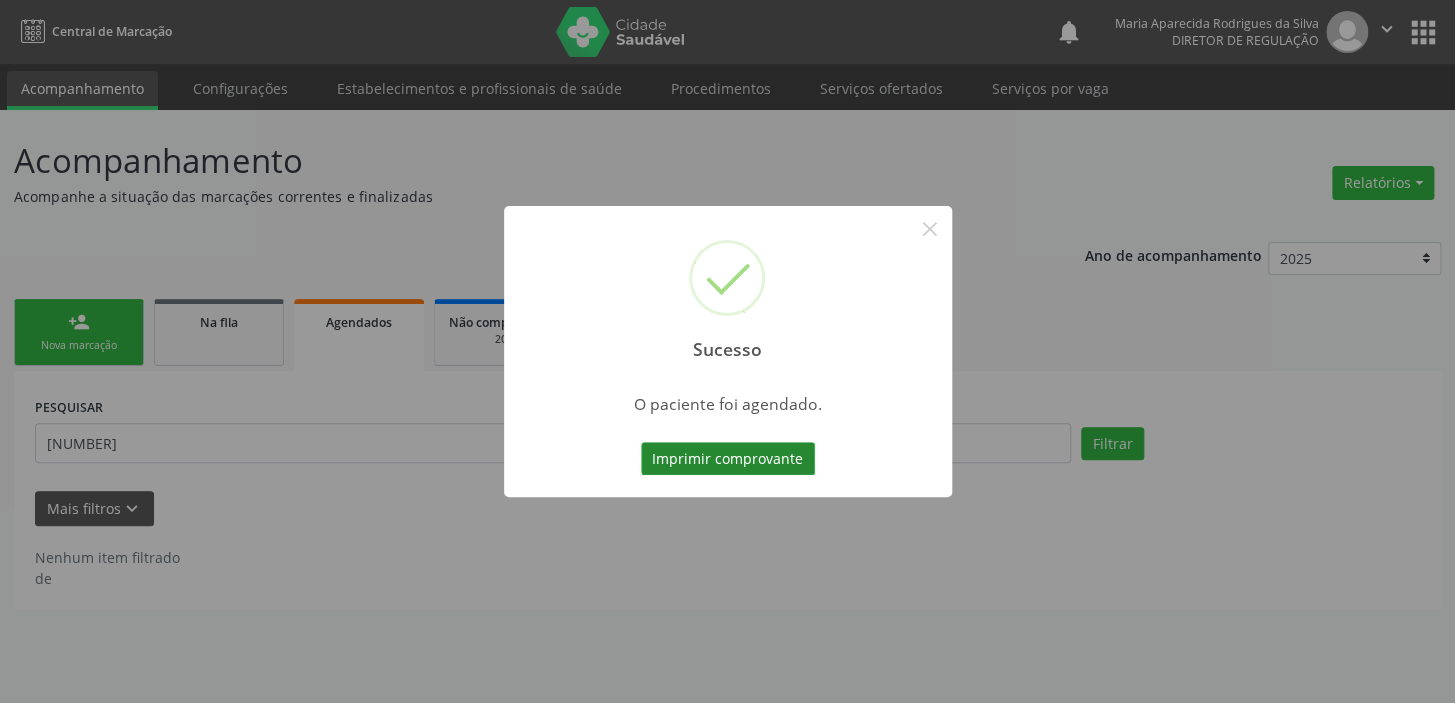 click on "Imprimir comprovante" at bounding box center [728, 459] 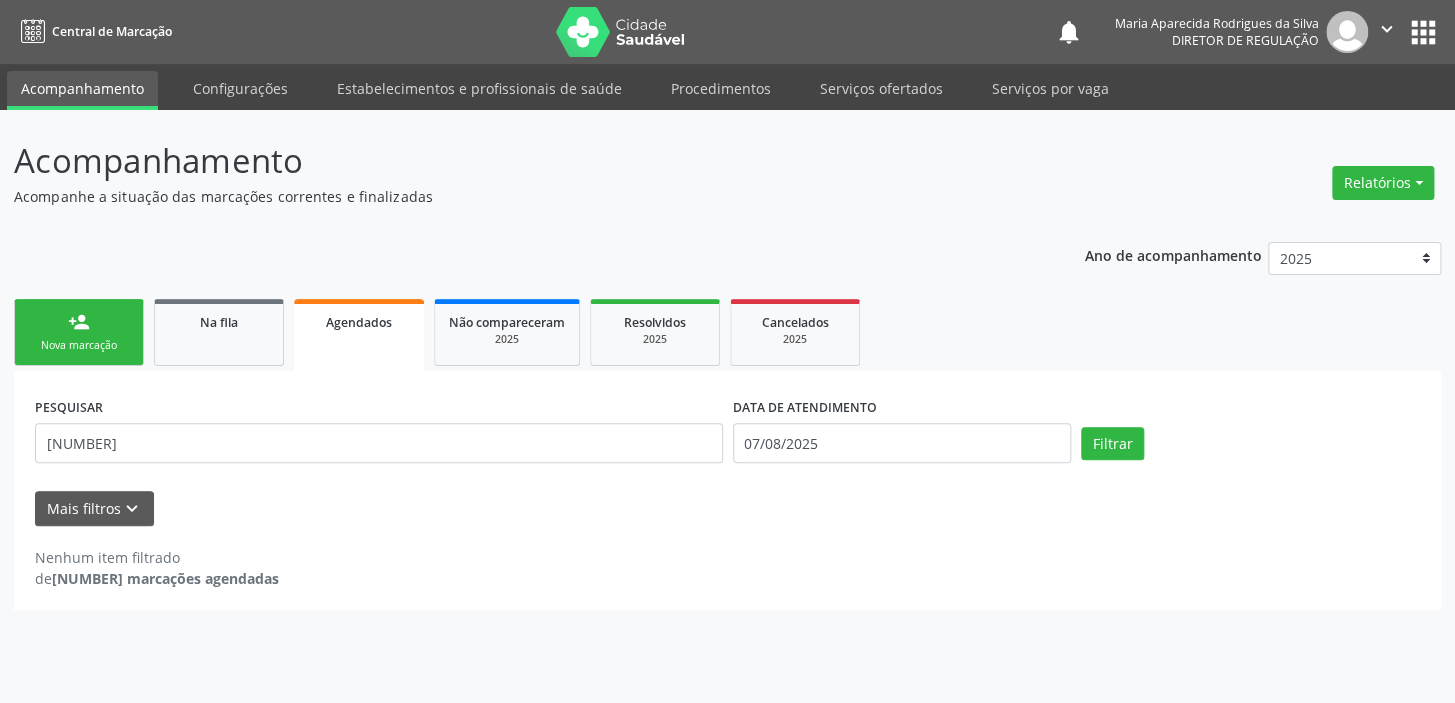 click on "person_add" at bounding box center (79, 322) 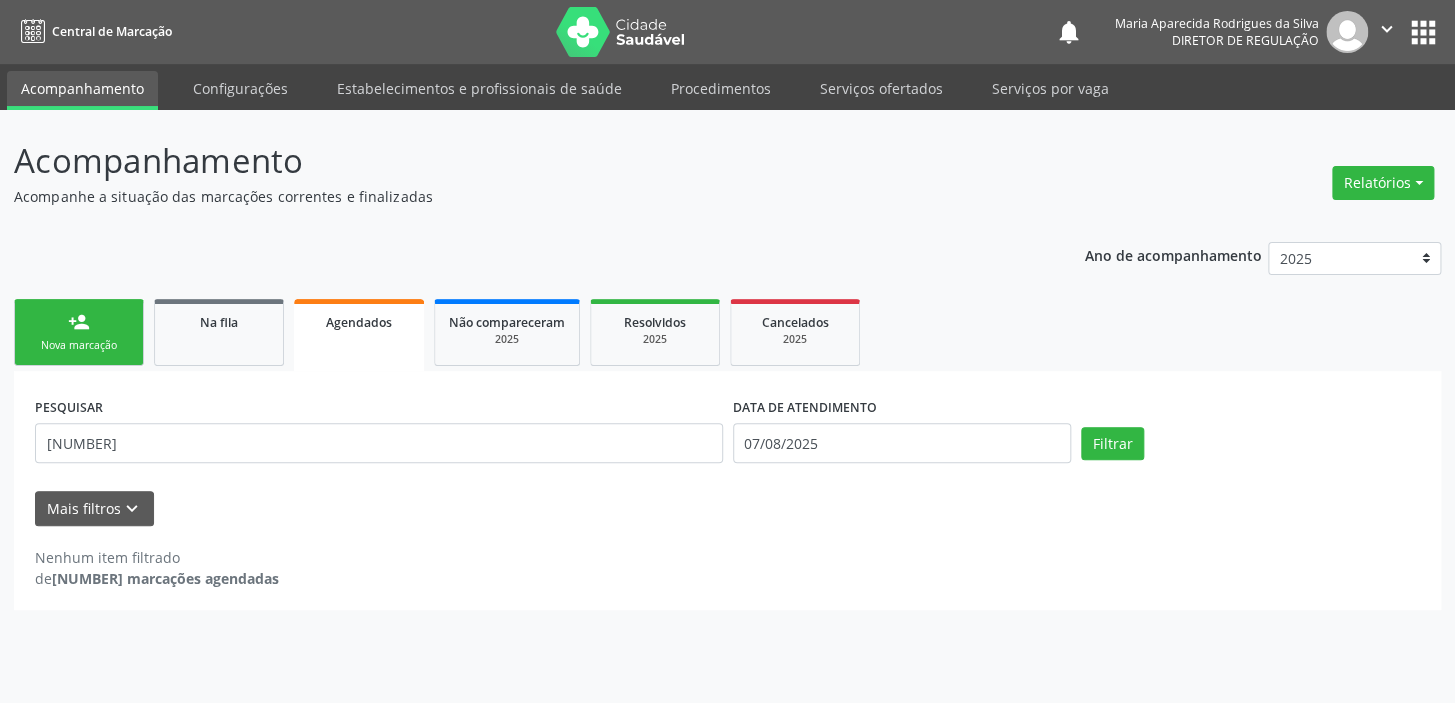 click on "person_add" at bounding box center (79, 322) 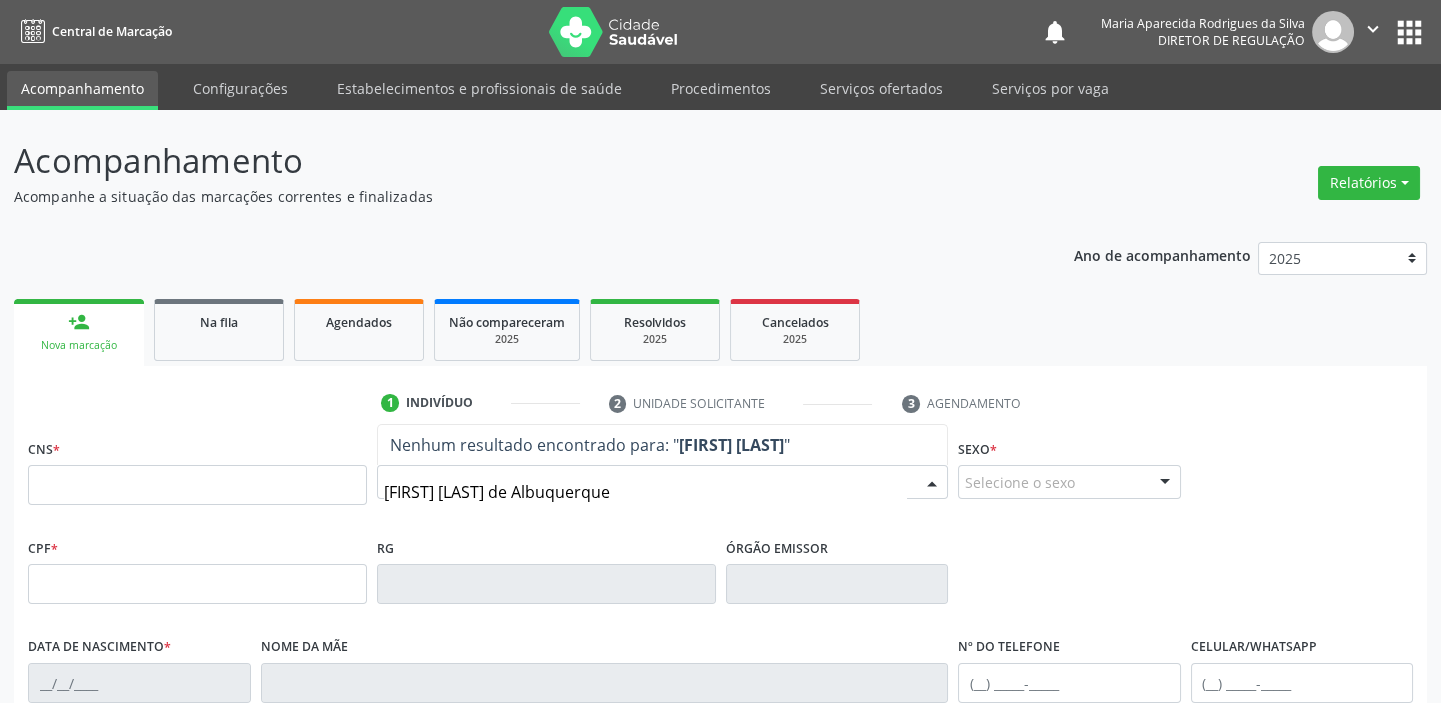 type on "ANA CARLA PEREIRA" 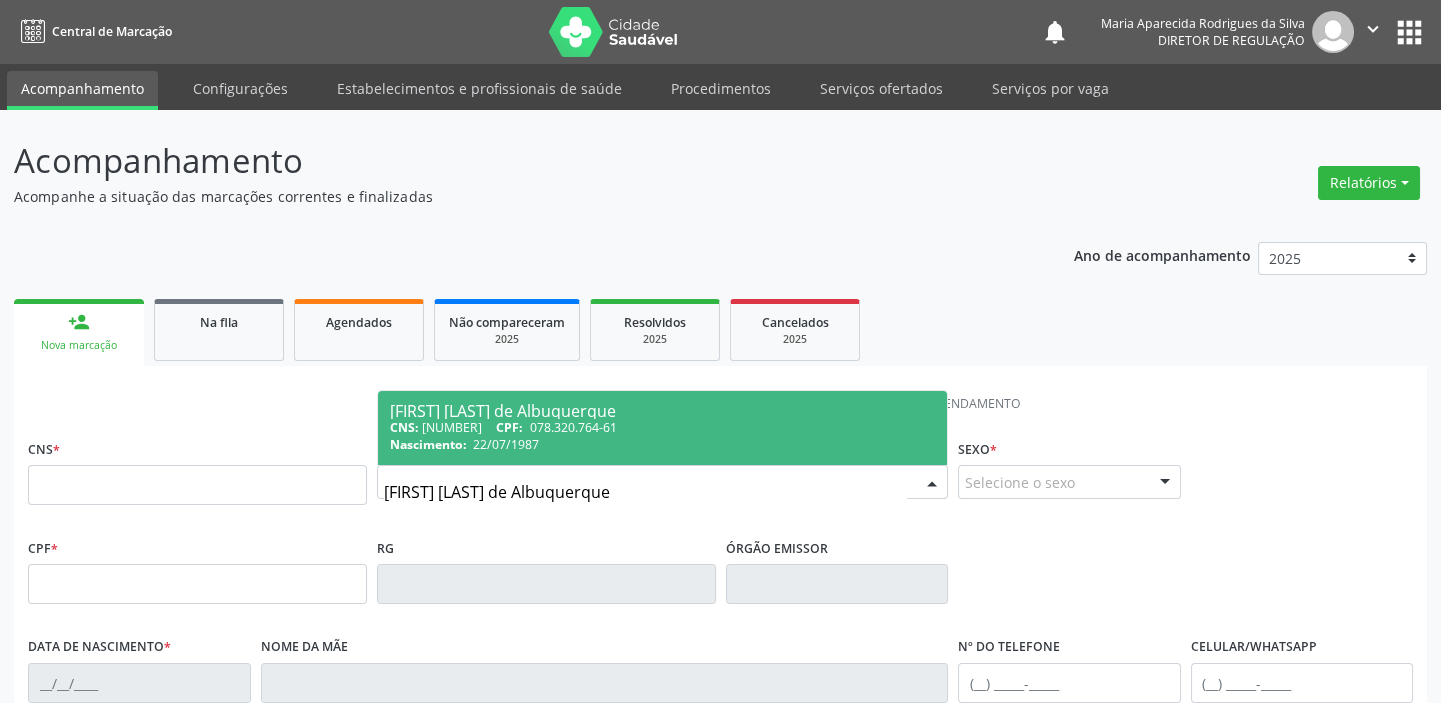 click on "CNS:
701 1058 2644 8980
CPF:
078.320.764-61" at bounding box center (662, 427) 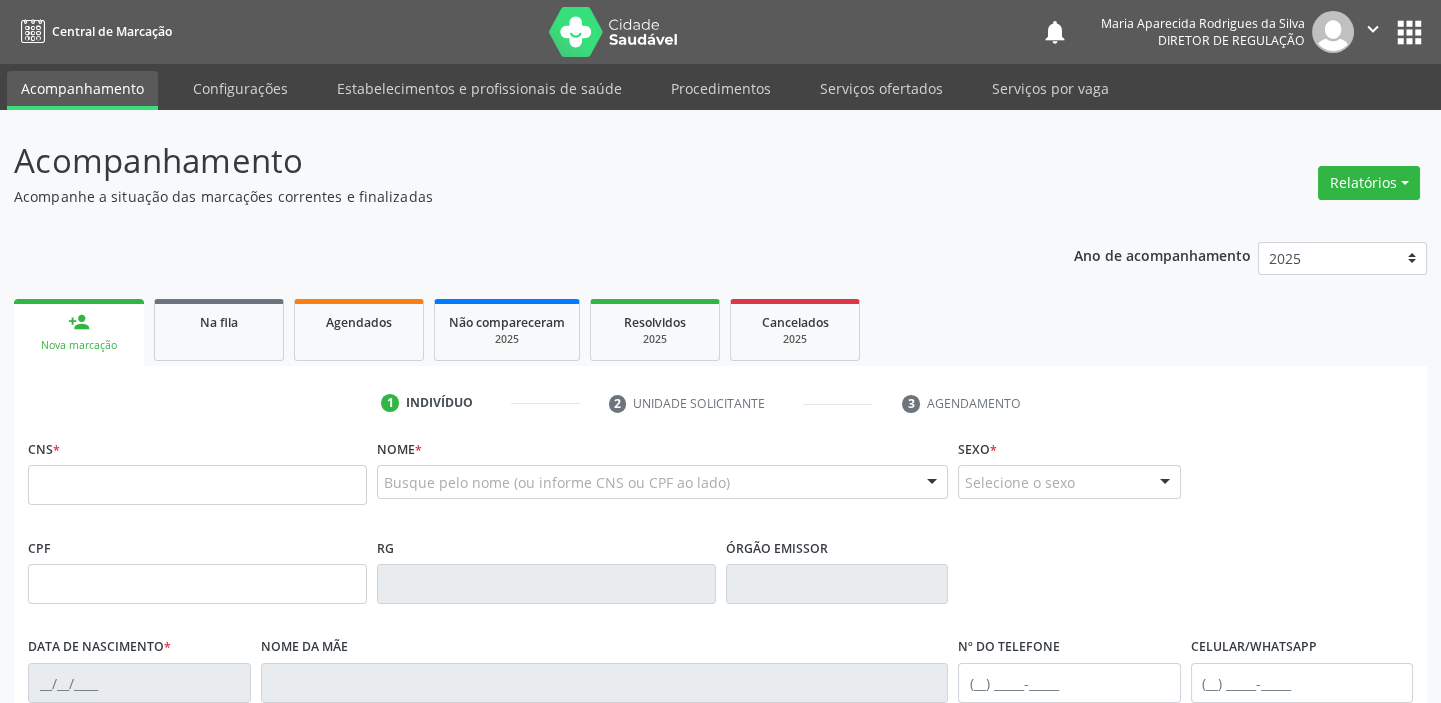 type on "701 1058 2644 8980" 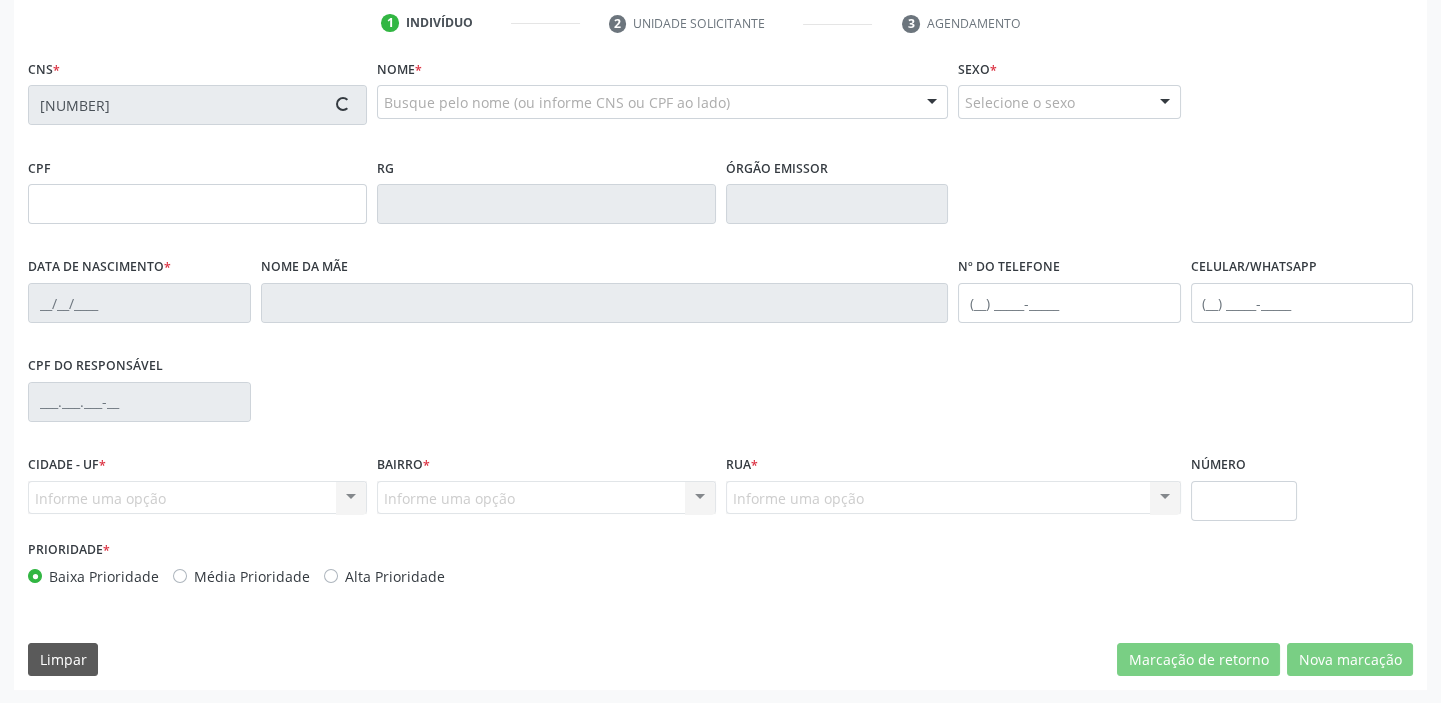 scroll, scrollTop: 380, scrollLeft: 0, axis: vertical 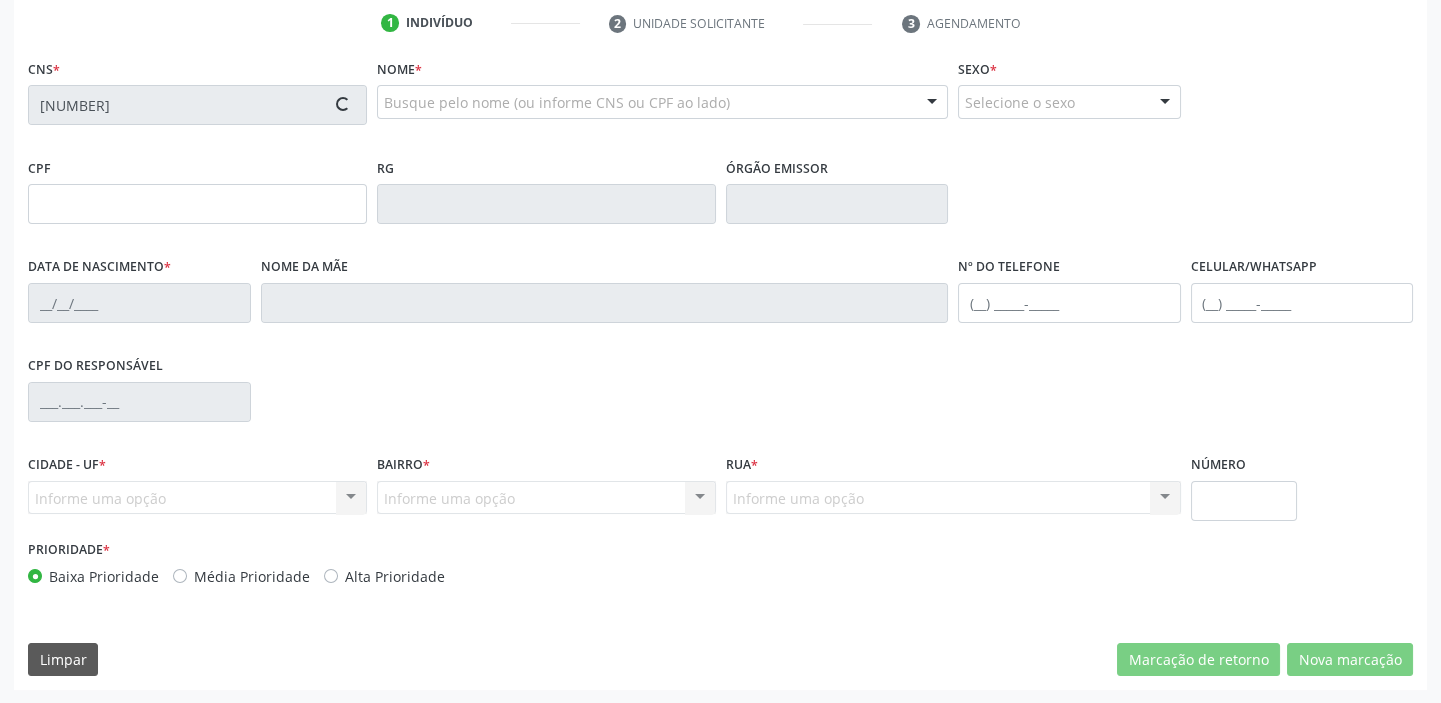 type on "(87) 98838-0466" 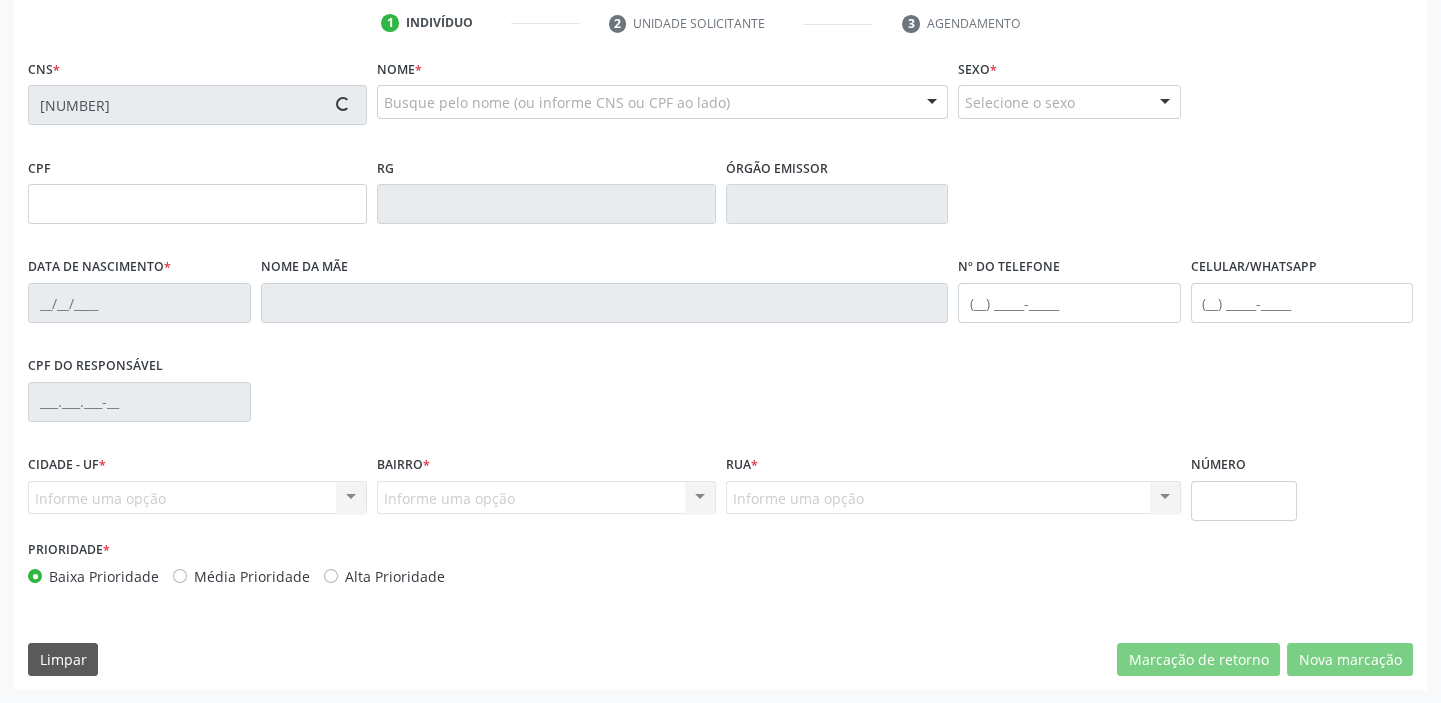 type on "(87) 98838-0466" 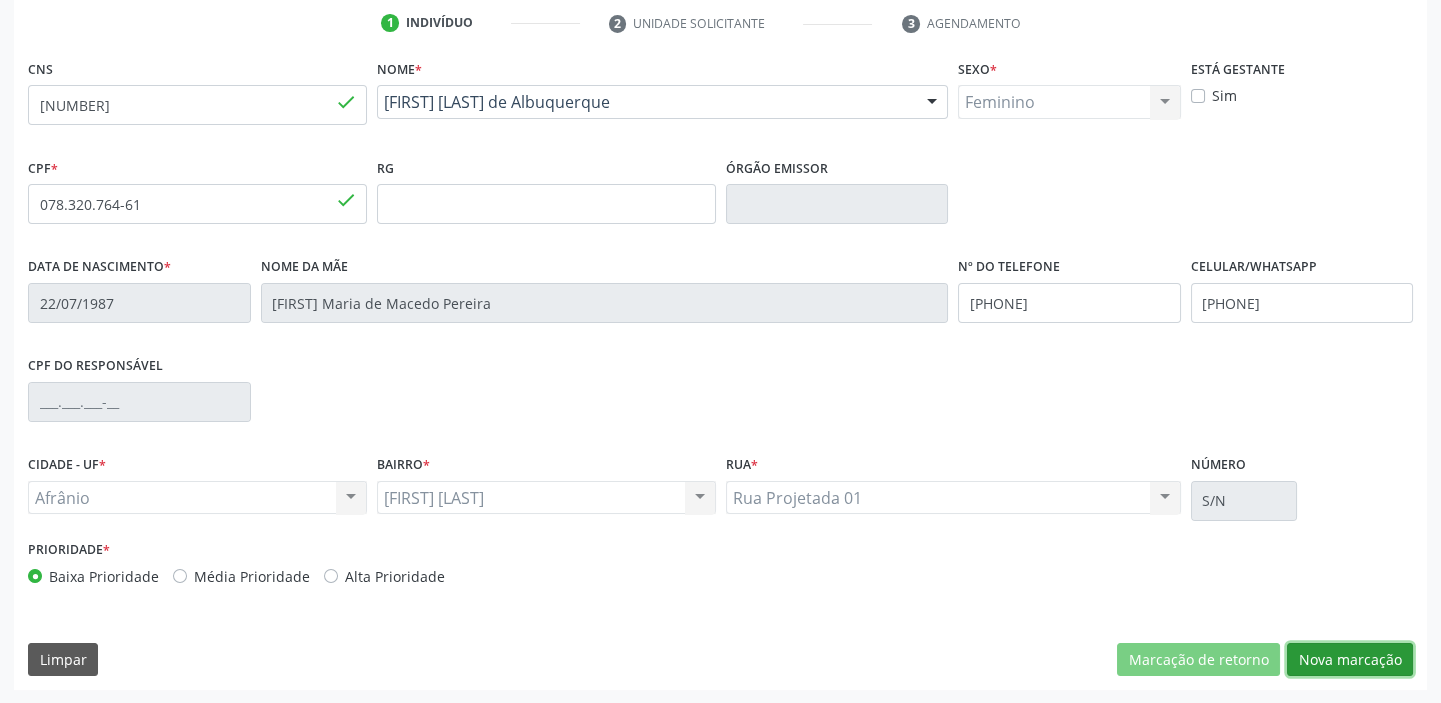click on "Nova marcação" at bounding box center (1350, 660) 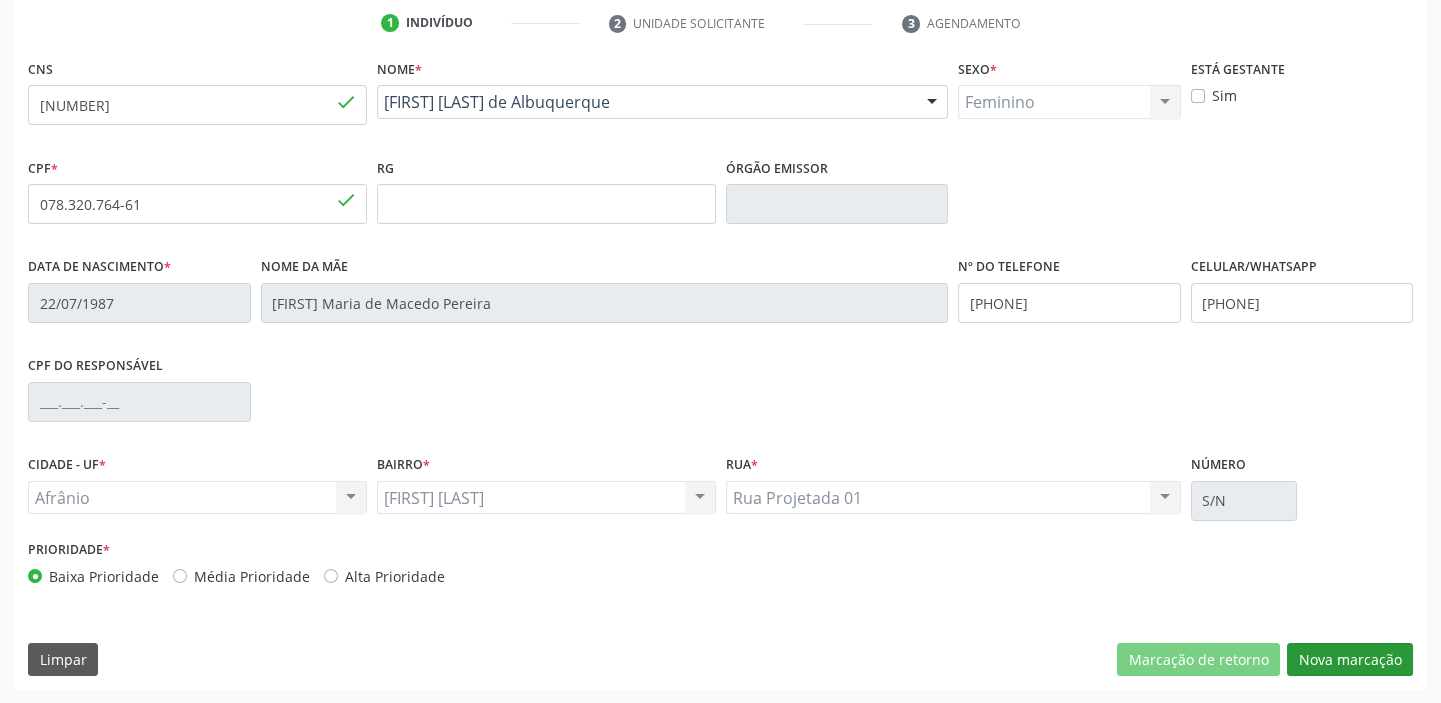 scroll, scrollTop: 201, scrollLeft: 0, axis: vertical 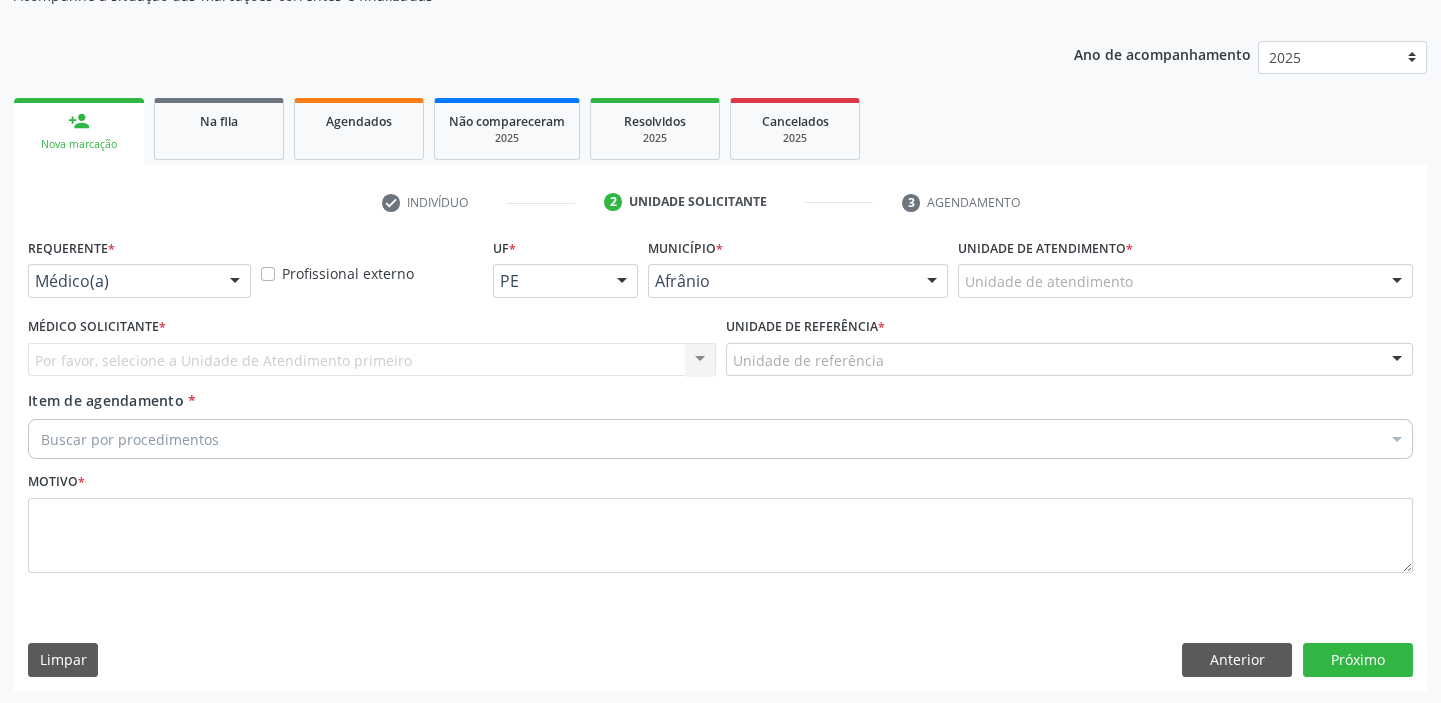 drag, startPoint x: 983, startPoint y: 281, endPoint x: 1006, endPoint y: 348, distance: 70.837845 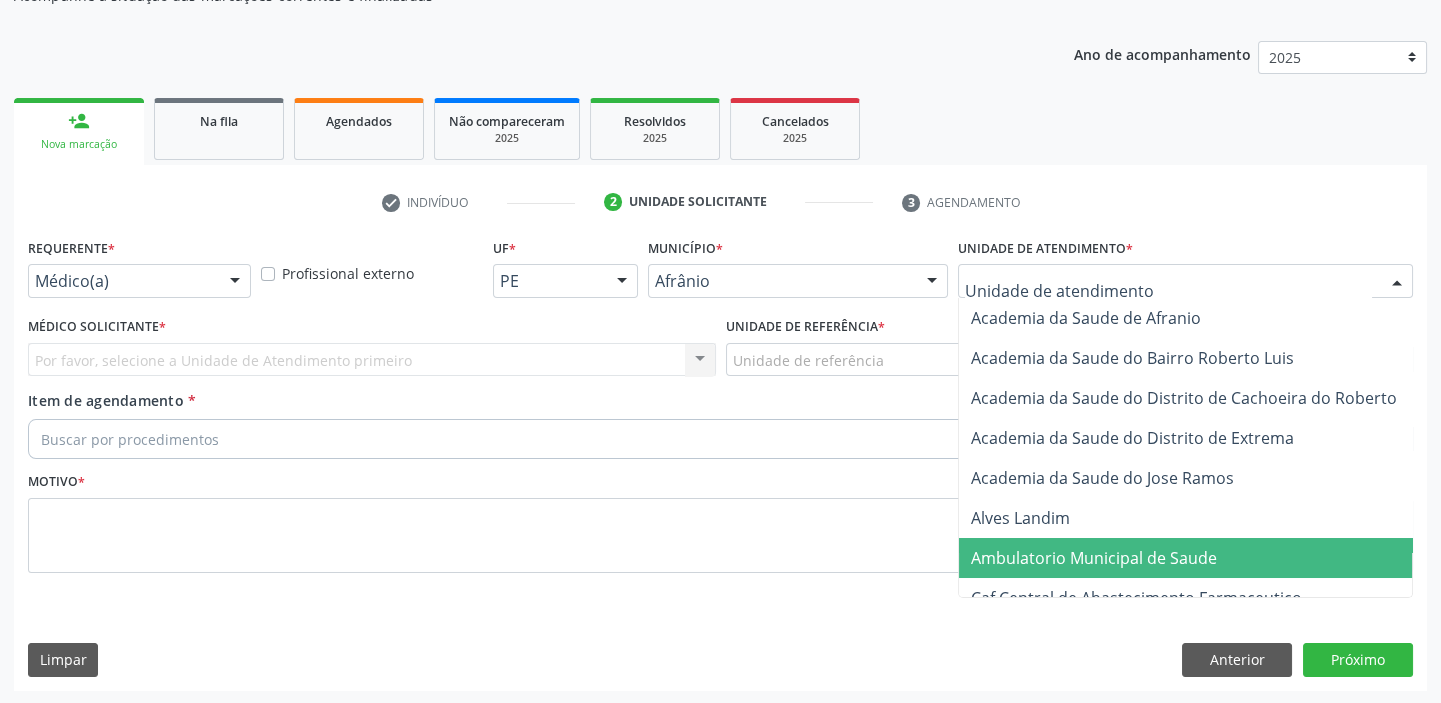 click on "Ambulatorio Municipal de Saude" at bounding box center (1094, 558) 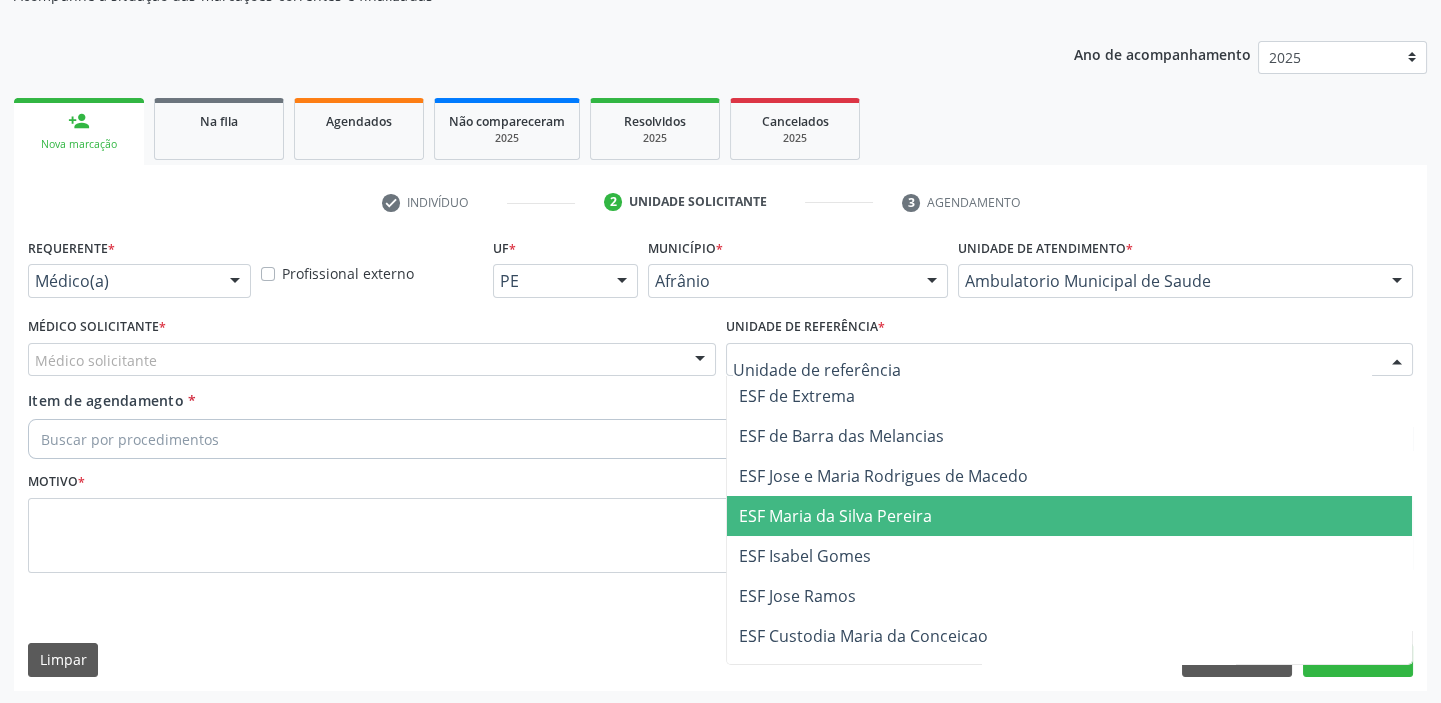 click on "ESF Maria da Silva Pereira" at bounding box center [835, 516] 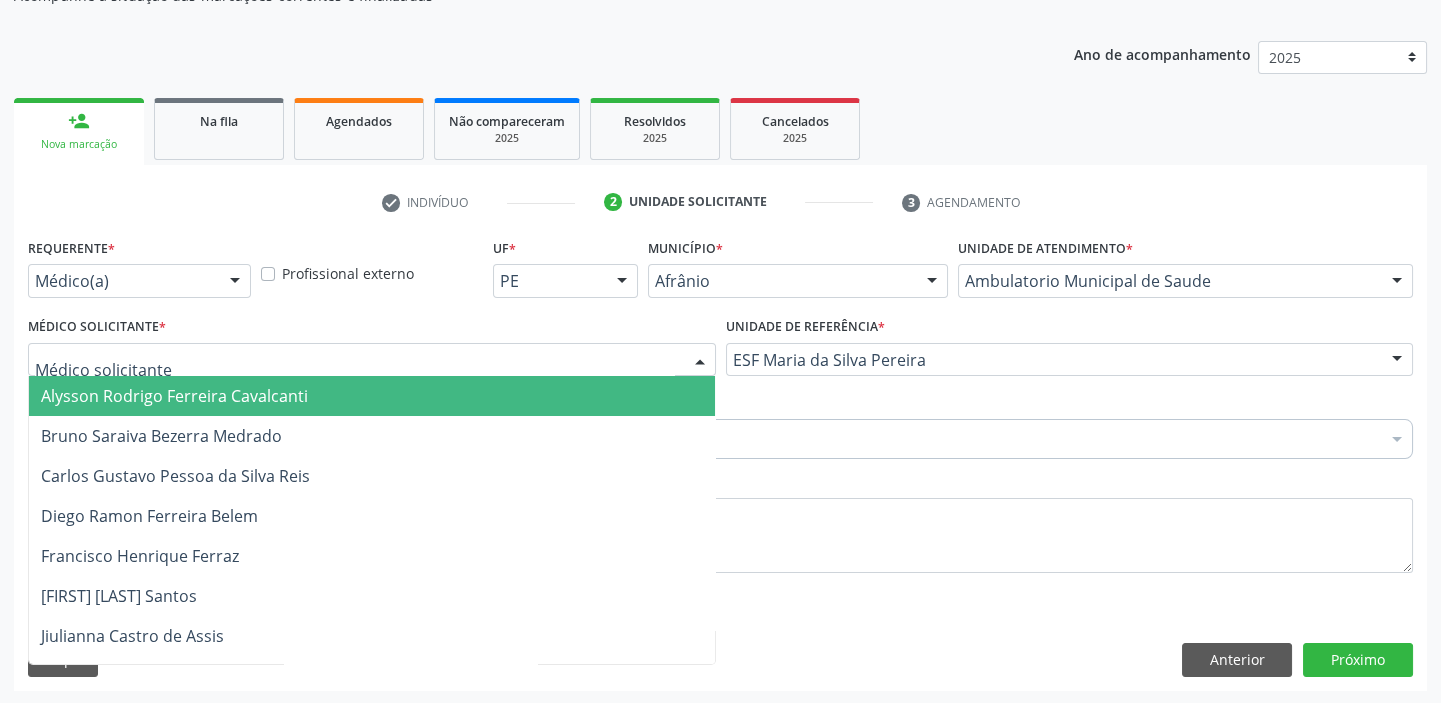 click on "Alysson Rodrigo Ferreira Cavalcanti" at bounding box center (174, 396) 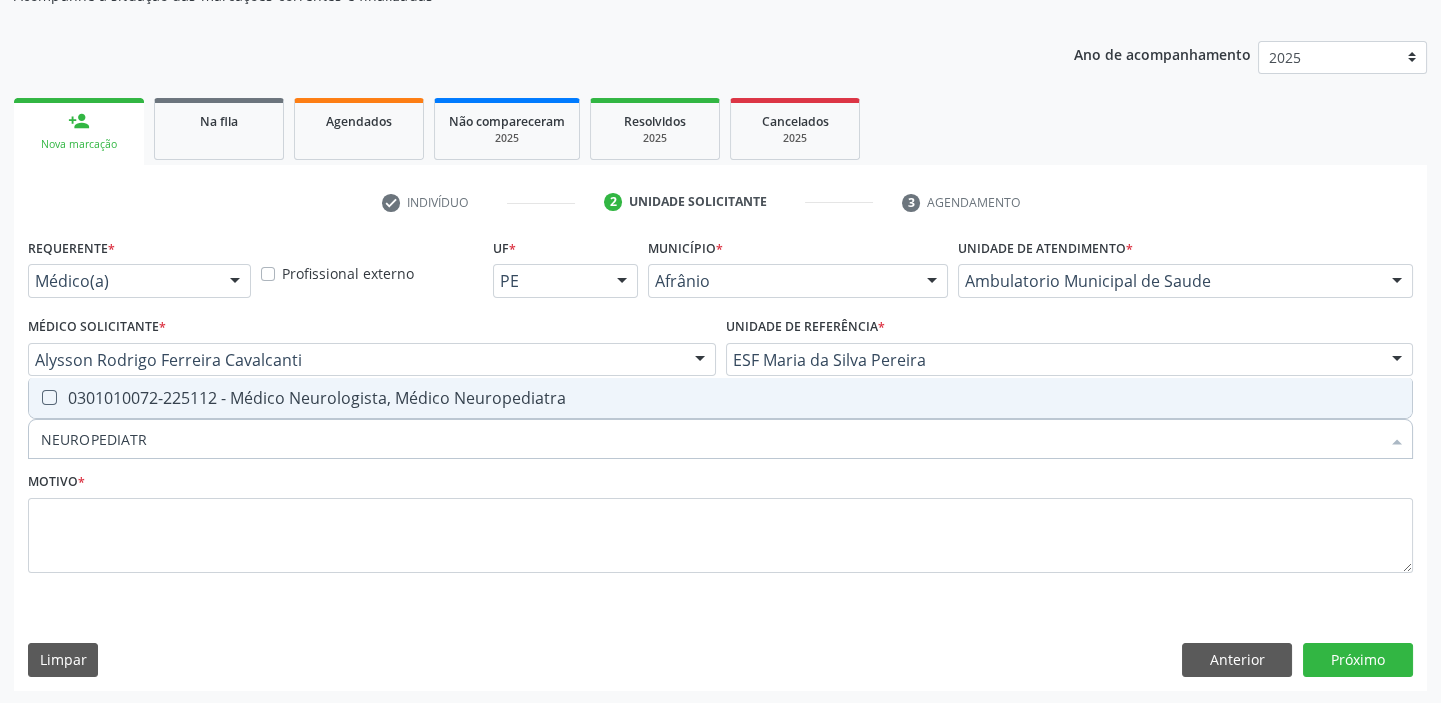 type on "NEUROPEDIATRA" 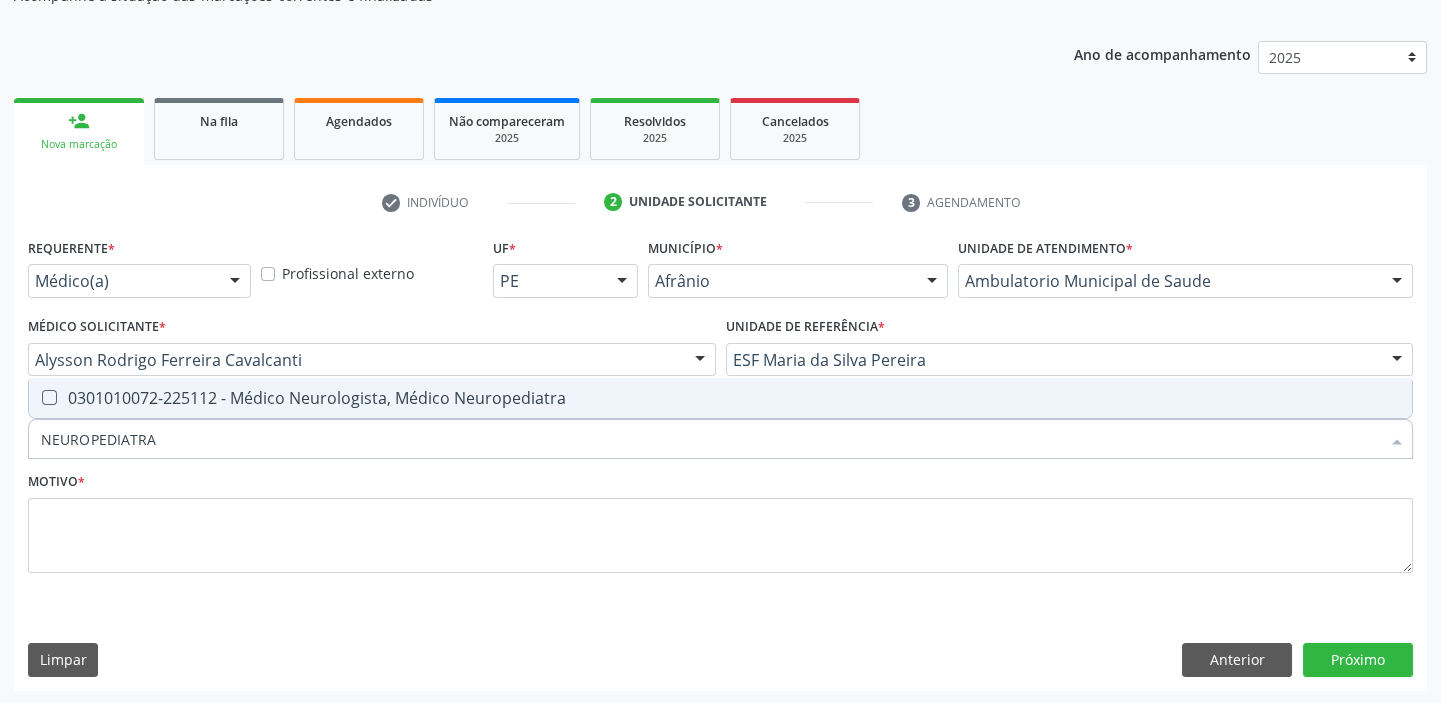 drag, startPoint x: 120, startPoint y: 397, endPoint x: 109, endPoint y: 429, distance: 33.83785 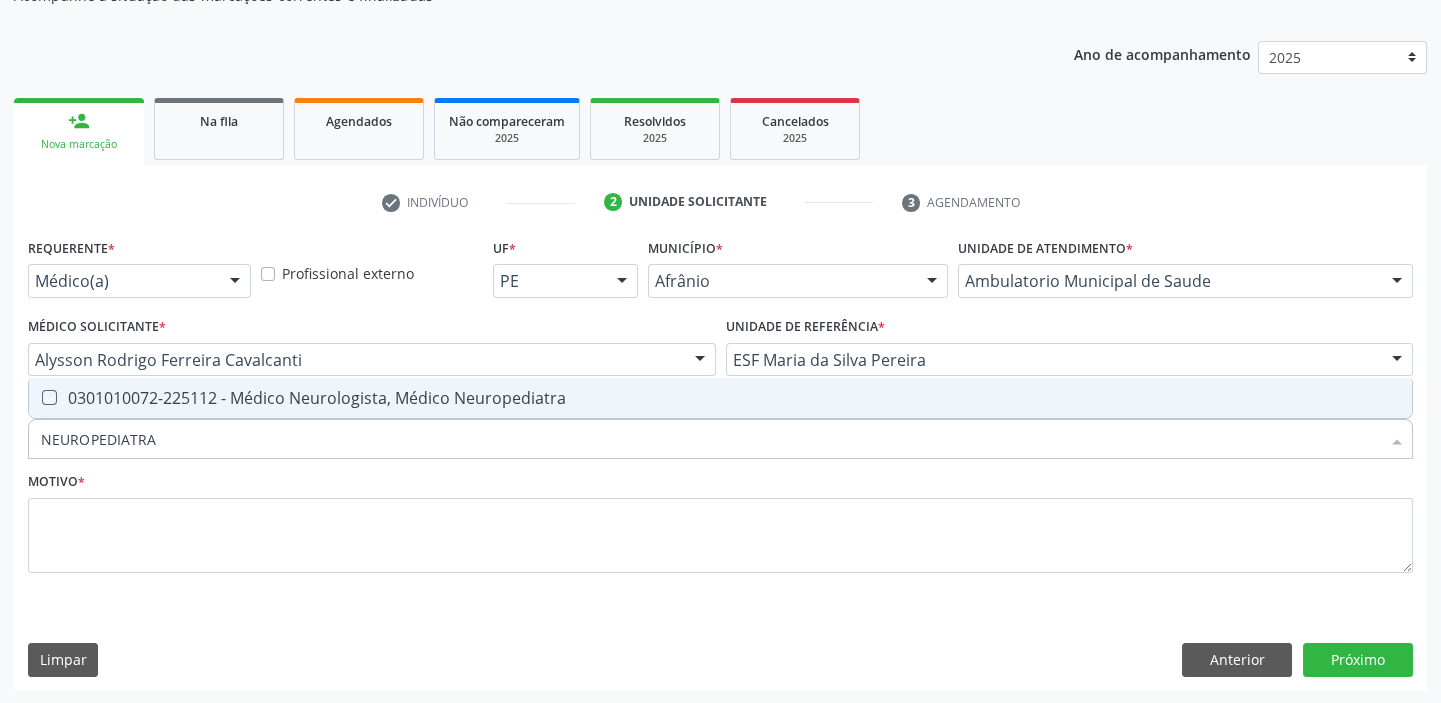 checkbox on "true" 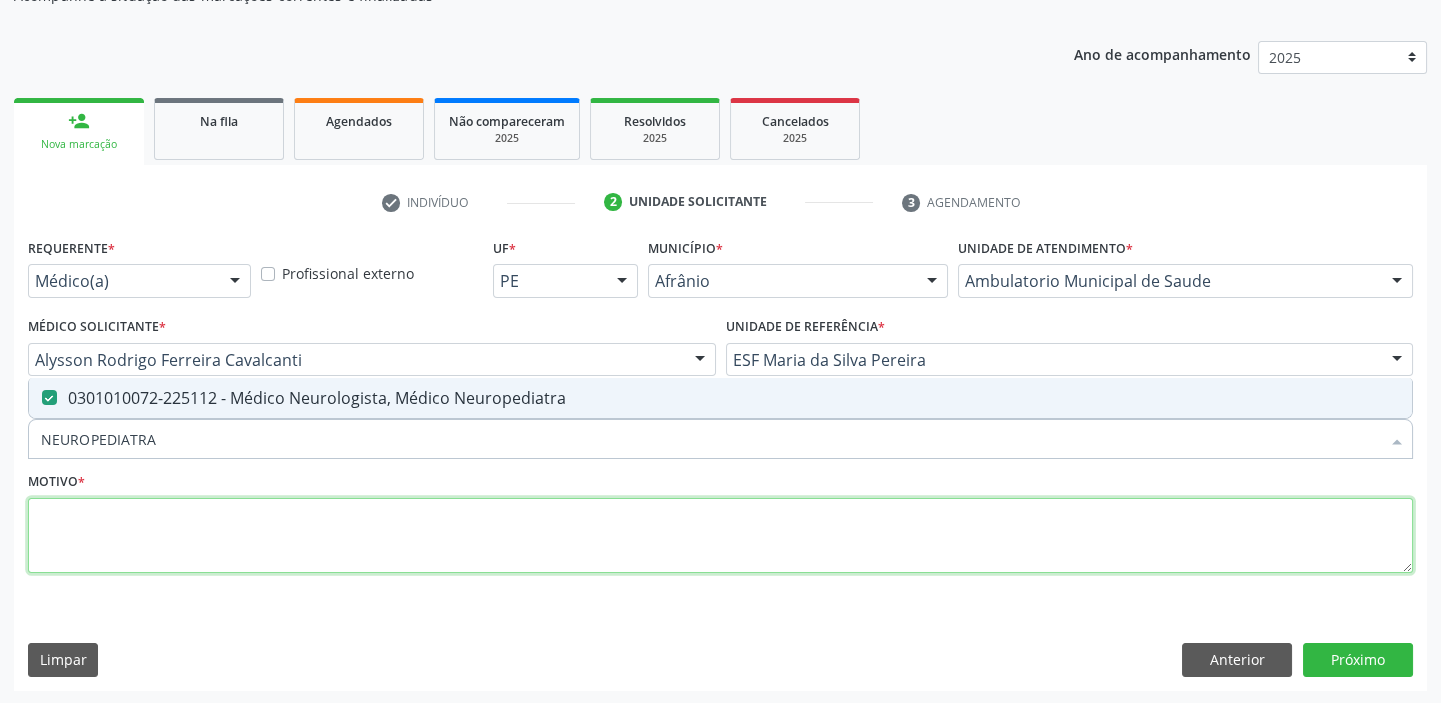 click at bounding box center [720, 536] 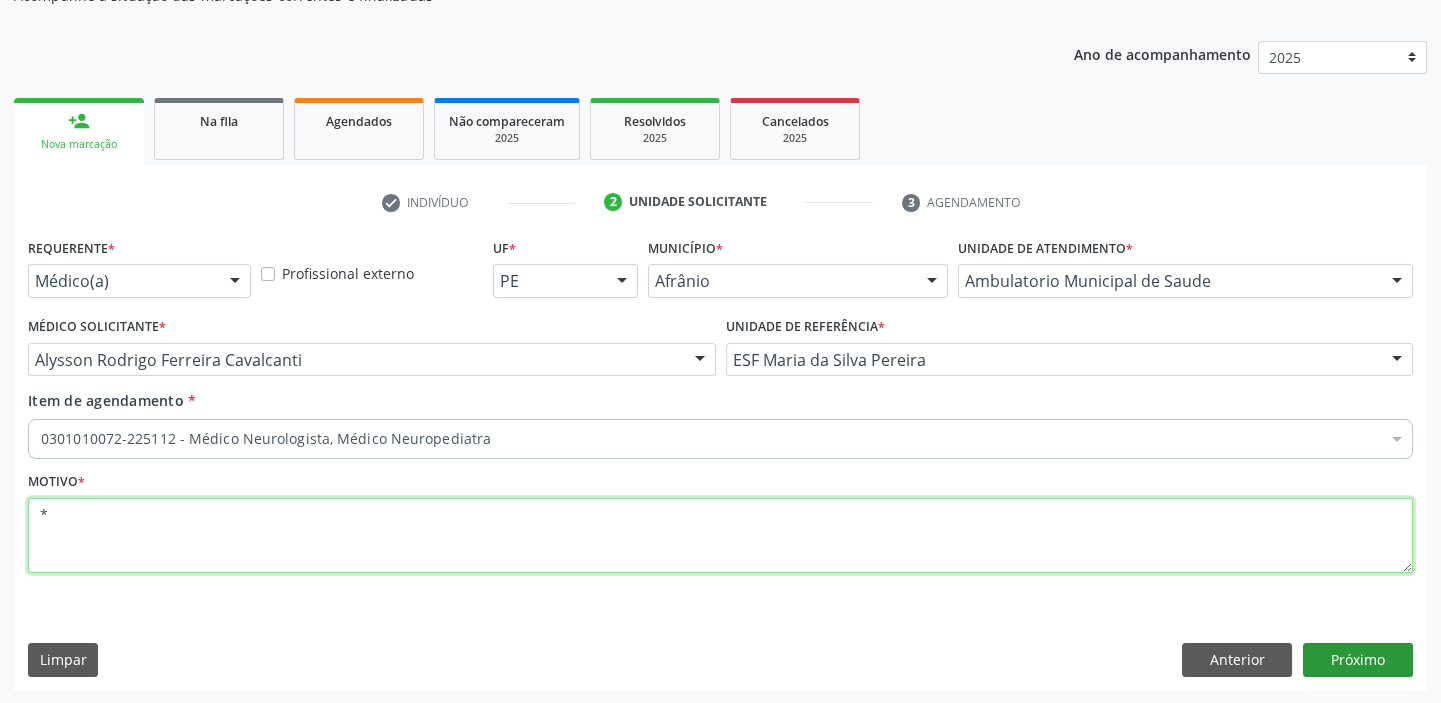 type on "*" 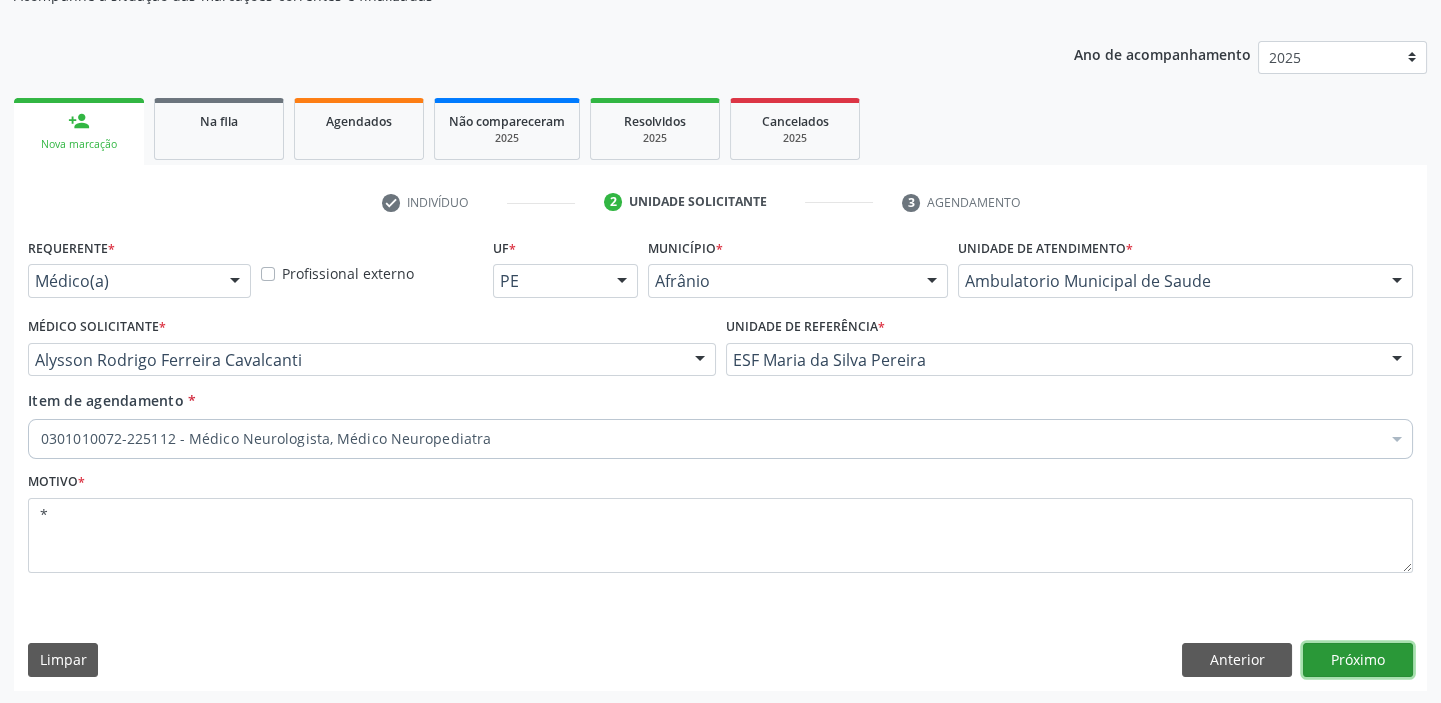 click on "Próximo" at bounding box center [1358, 660] 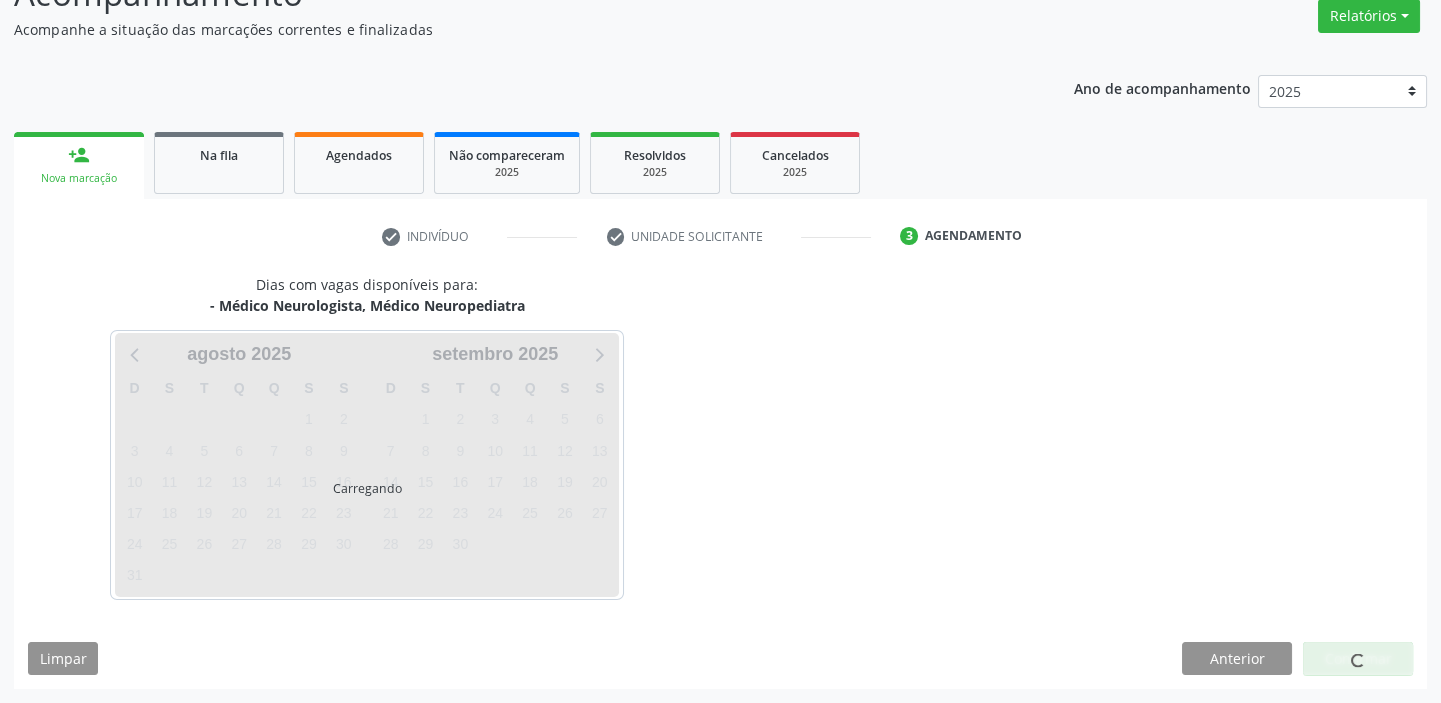 scroll, scrollTop: 166, scrollLeft: 0, axis: vertical 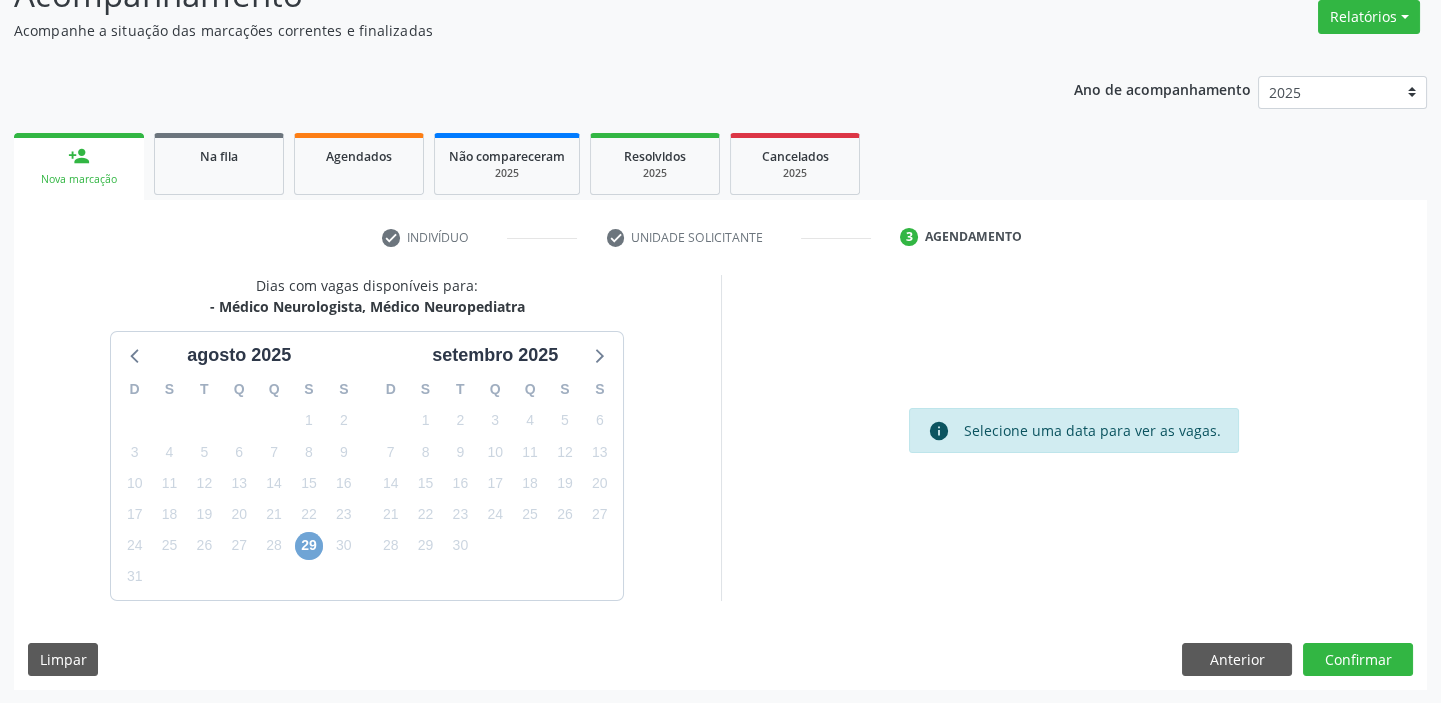 drag, startPoint x: 310, startPoint y: 541, endPoint x: 364, endPoint y: 551, distance: 54.91812 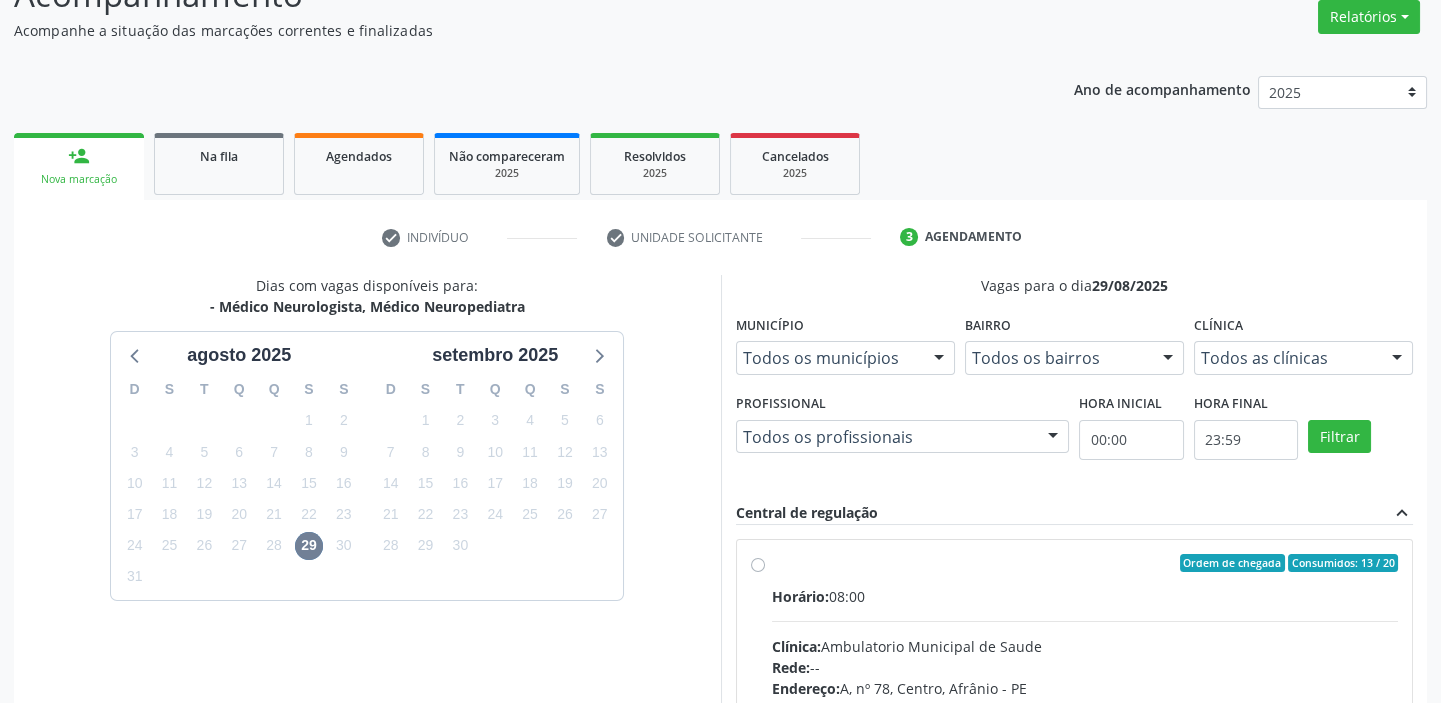 click on "Rede:
--" at bounding box center (1085, 667) 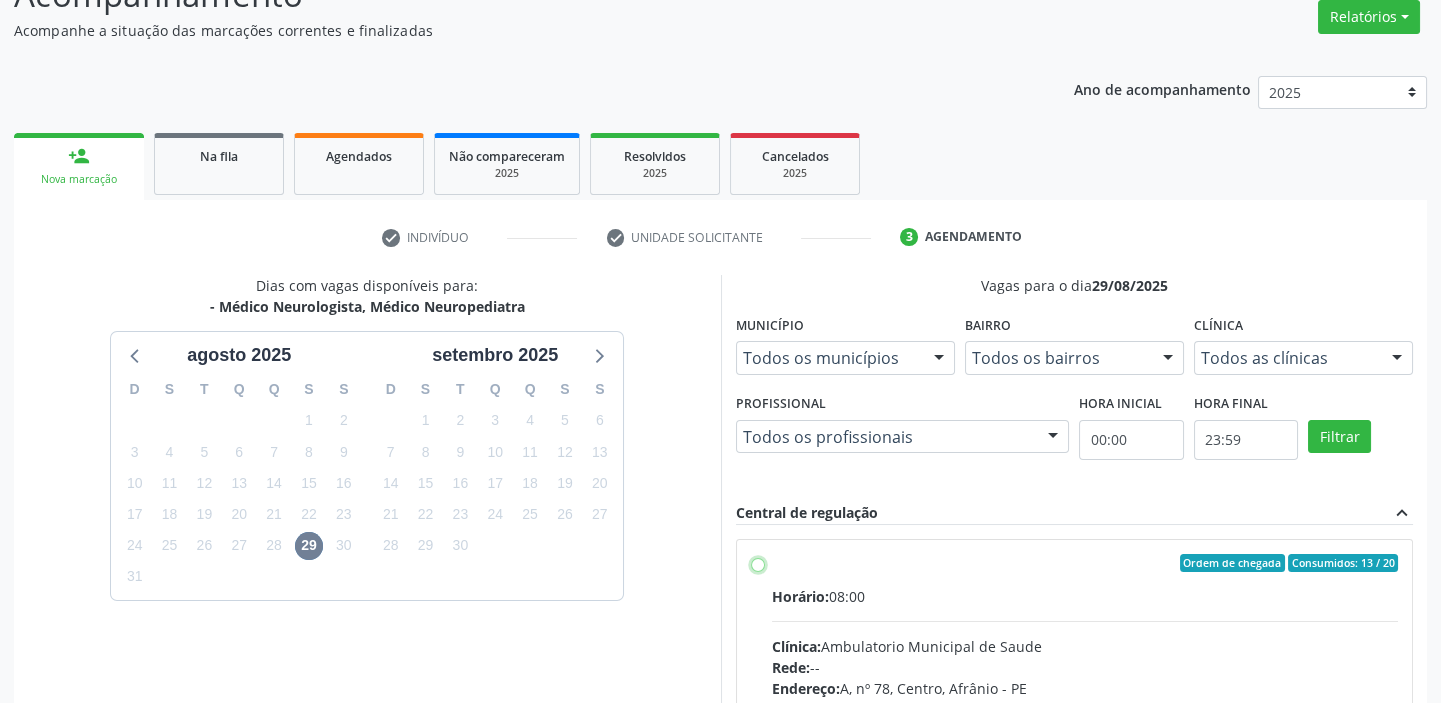 click on "Ordem de chegada
Consumidos: 13 / 20
Horário:   08:00
Clínica:  Ambulatorio Municipal de Saude
Rede:
--
Endereço:   A, nº 78, Centro, Afrânio - PE
Telefone:   --
Profissional:
--
Informações adicionais sobre o atendimento
Idade de atendimento:
Sem restrição
Gênero(s) atendido(s):
Sem restrição
Informações adicionais:
--" at bounding box center (758, 563) 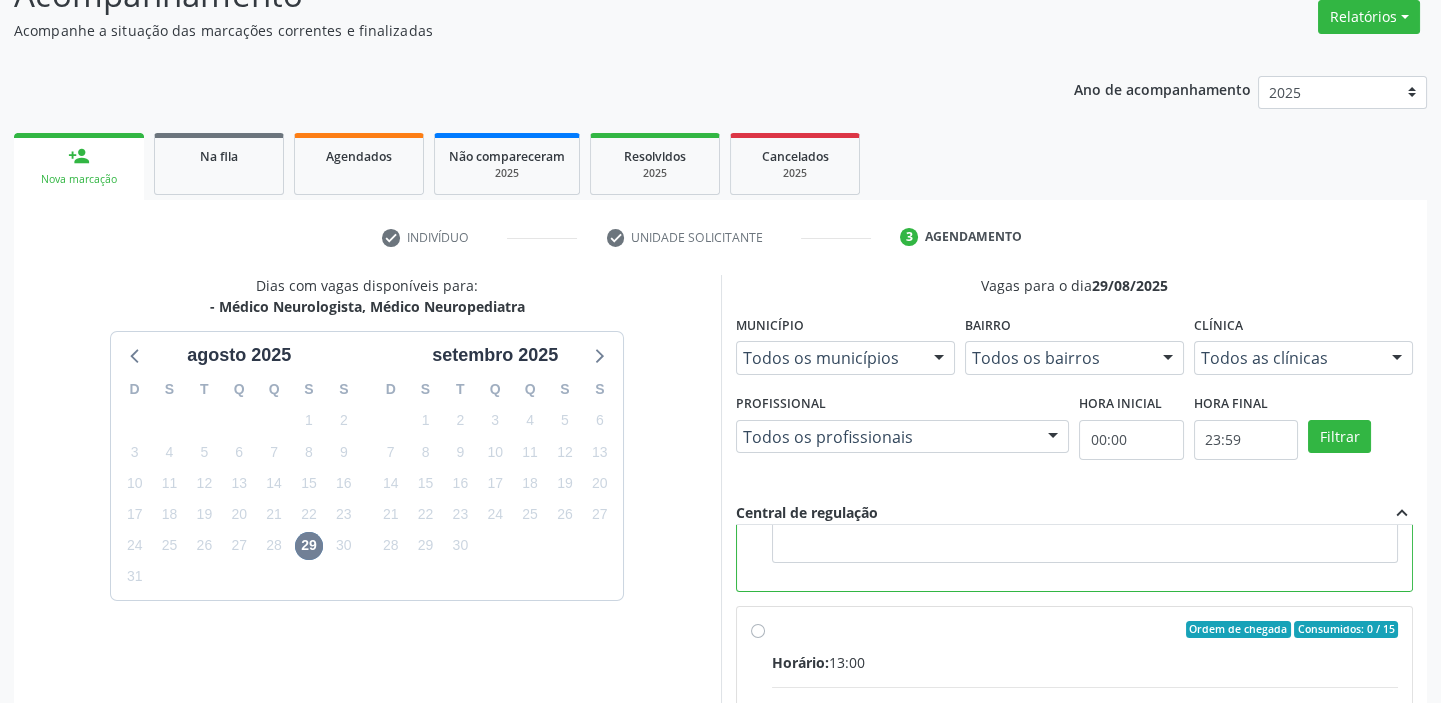 scroll, scrollTop: 449, scrollLeft: 0, axis: vertical 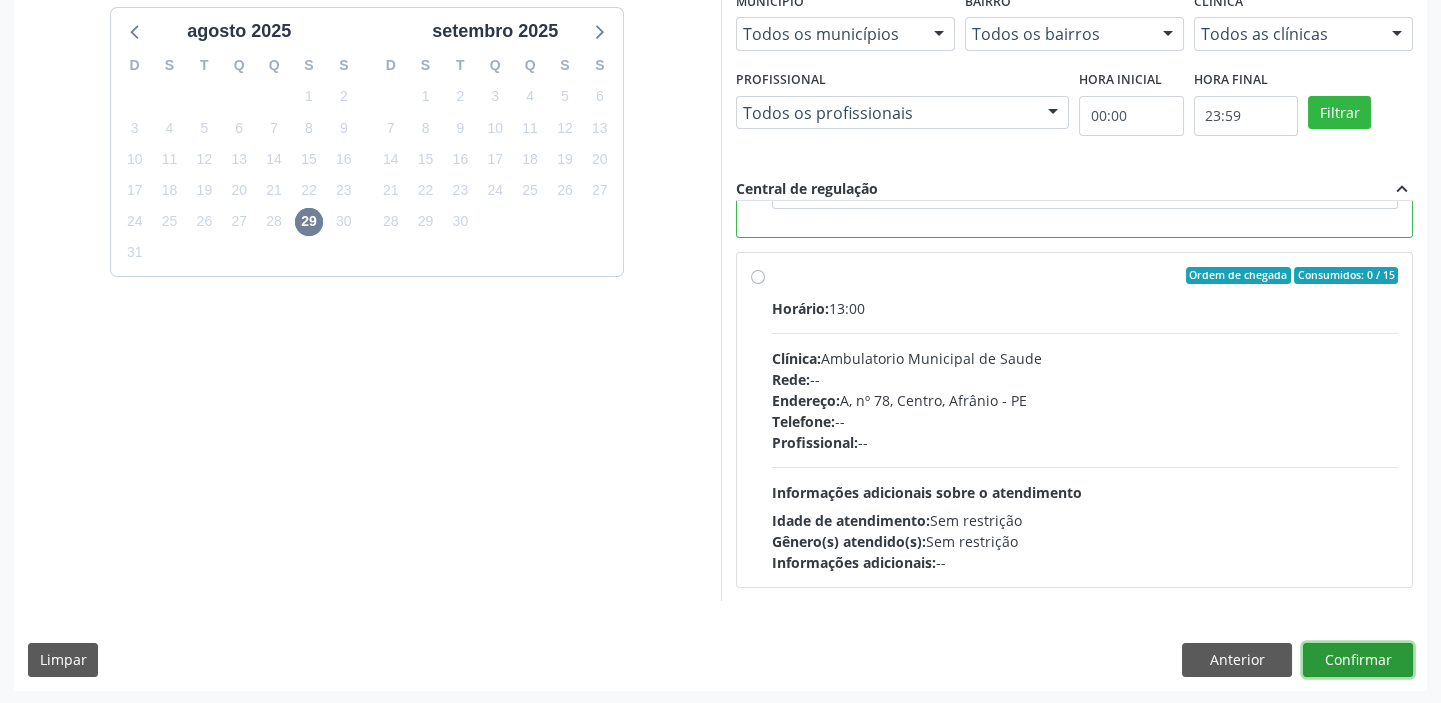 click on "Confirmar" at bounding box center (1358, 660) 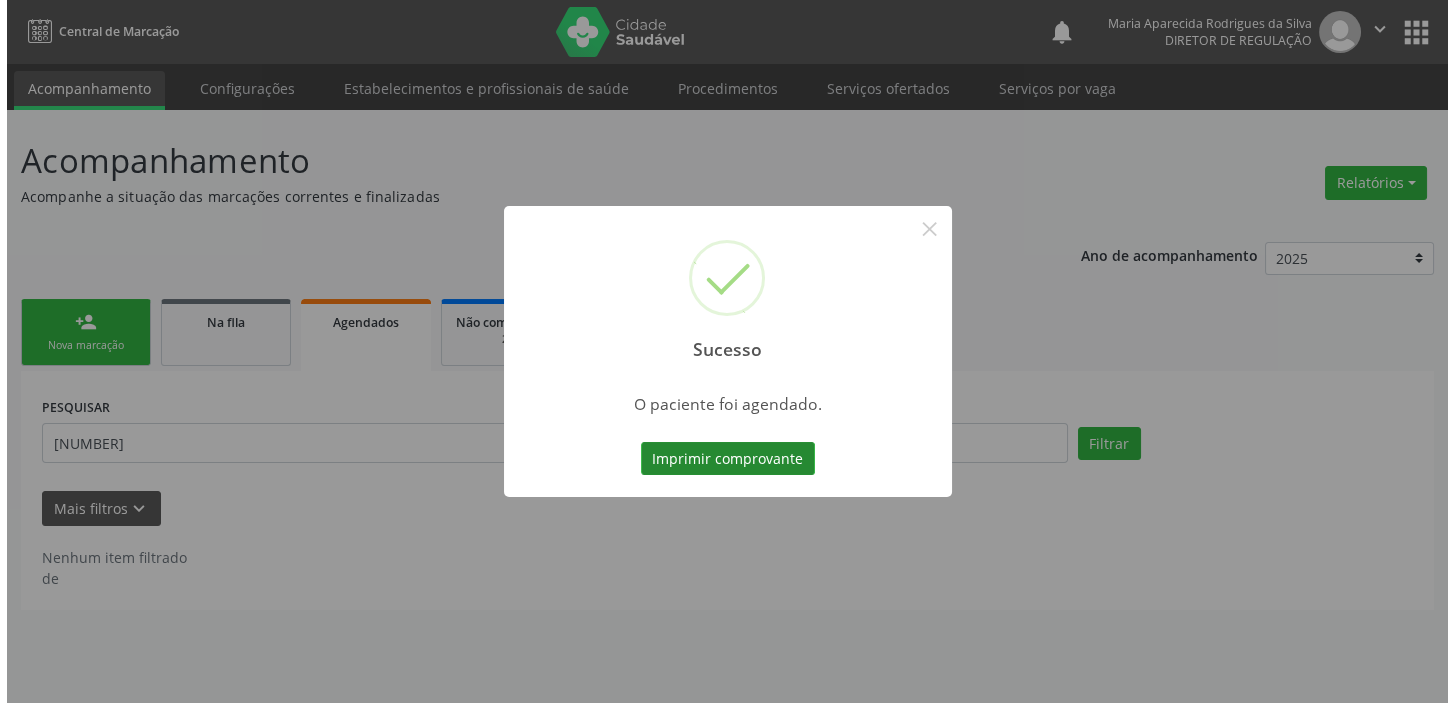scroll, scrollTop: 0, scrollLeft: 0, axis: both 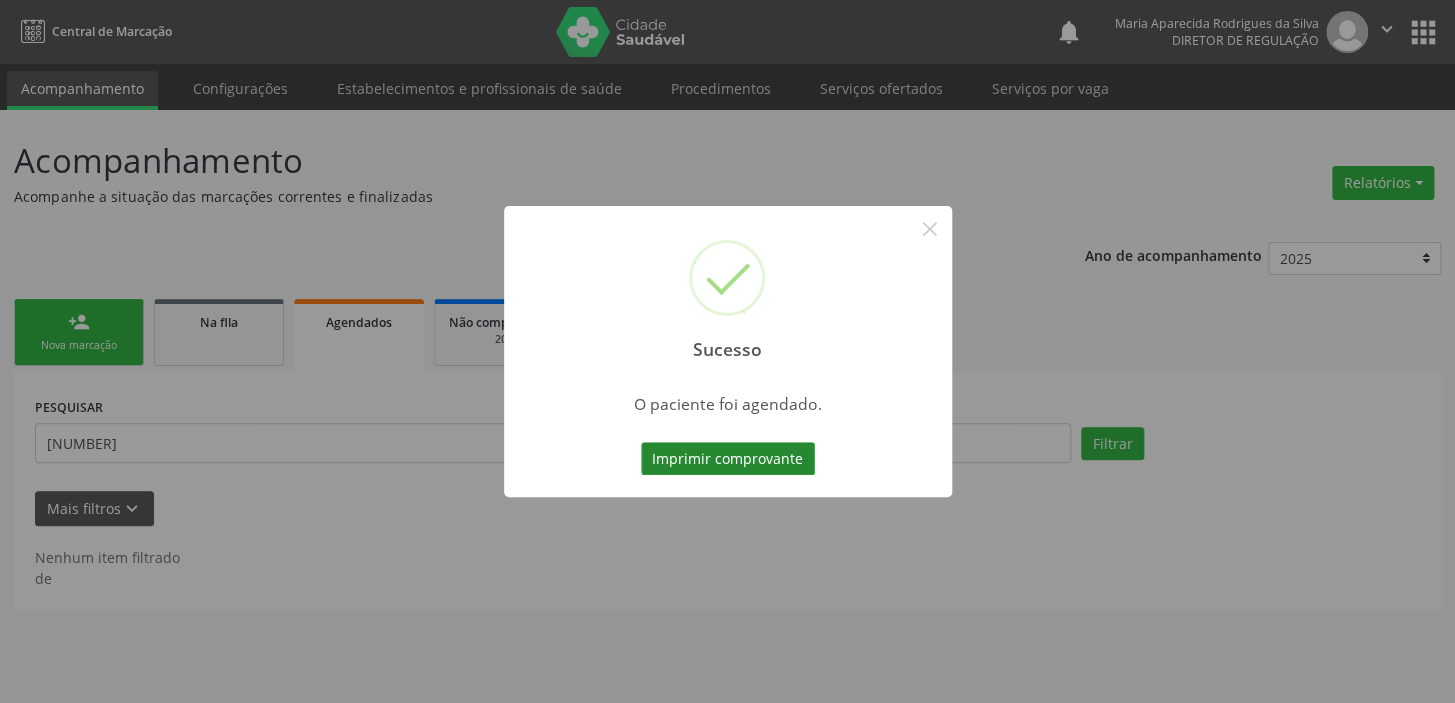 click on "Imprimir comprovante" at bounding box center (728, 459) 